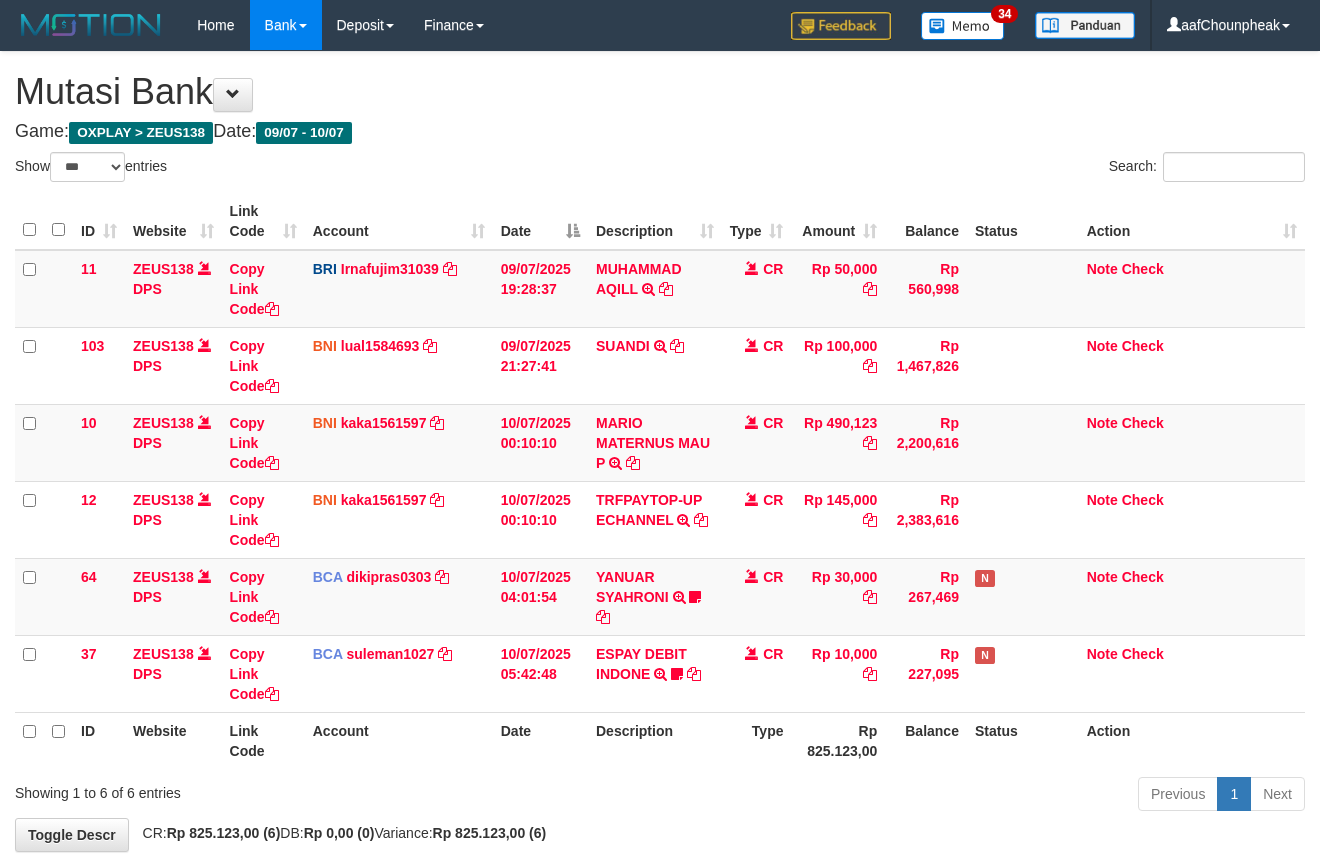 scroll, scrollTop: 100, scrollLeft: 0, axis: vertical 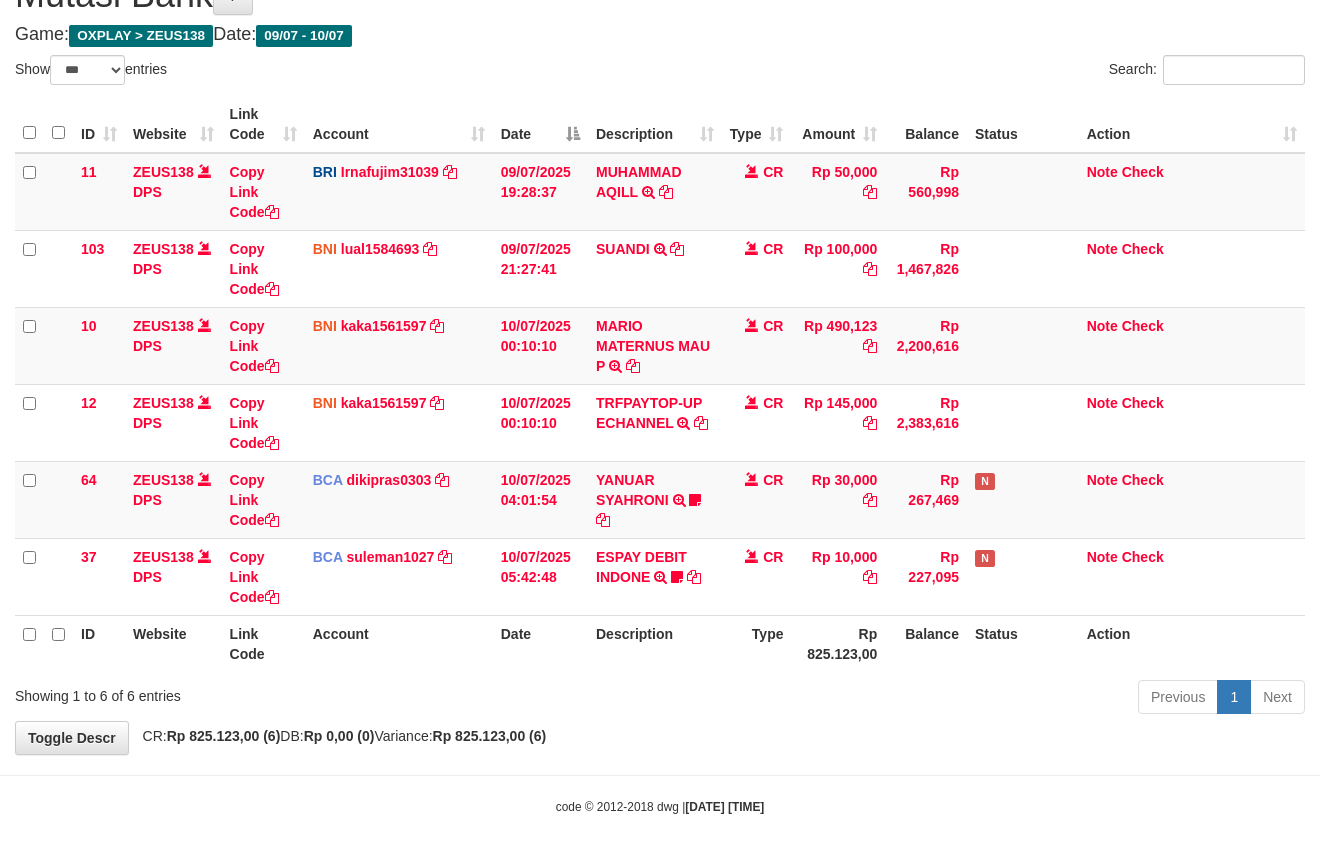 click on "Previous 1 Next" at bounding box center [935, 699] 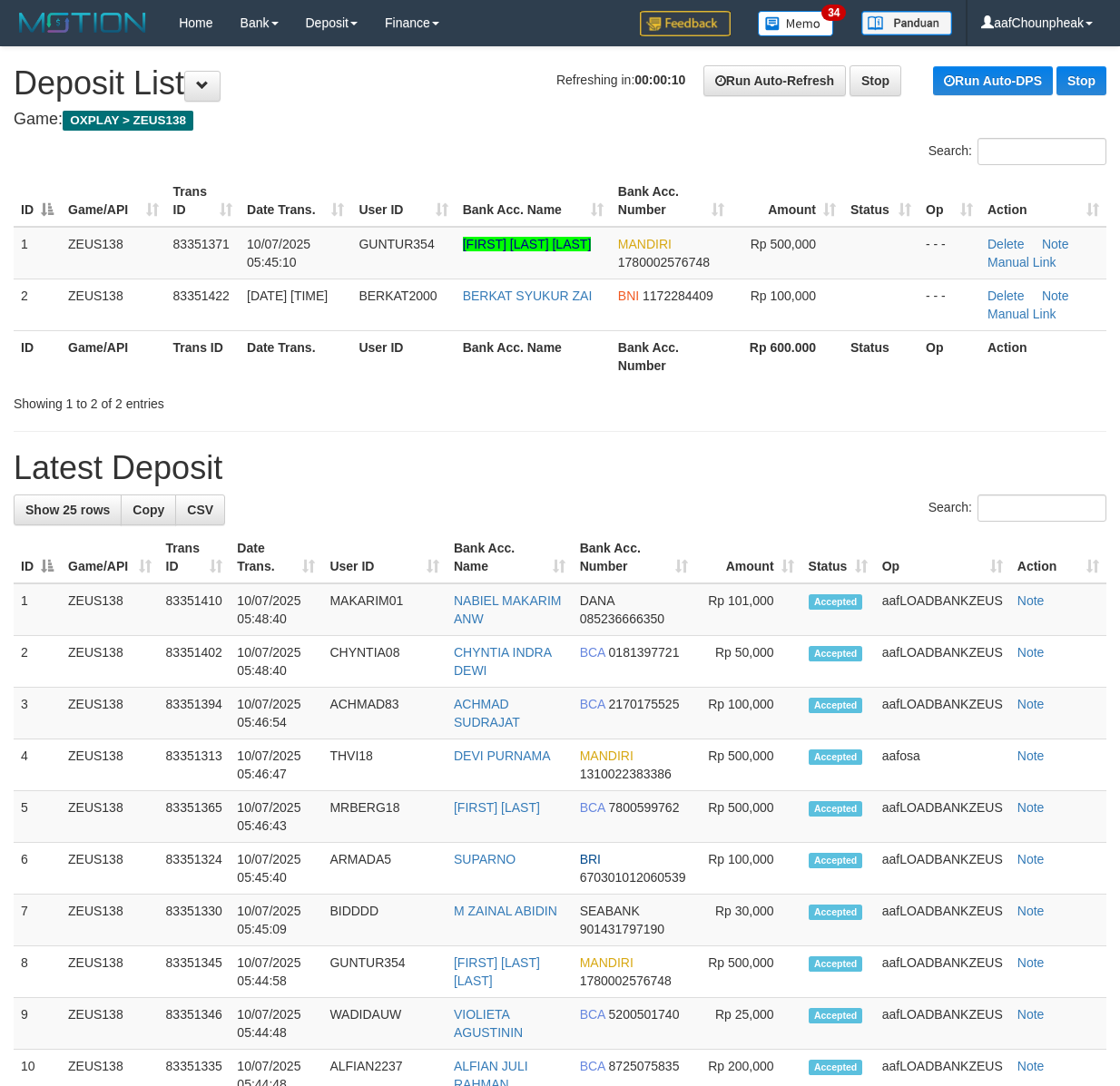 scroll, scrollTop: 0, scrollLeft: 0, axis: both 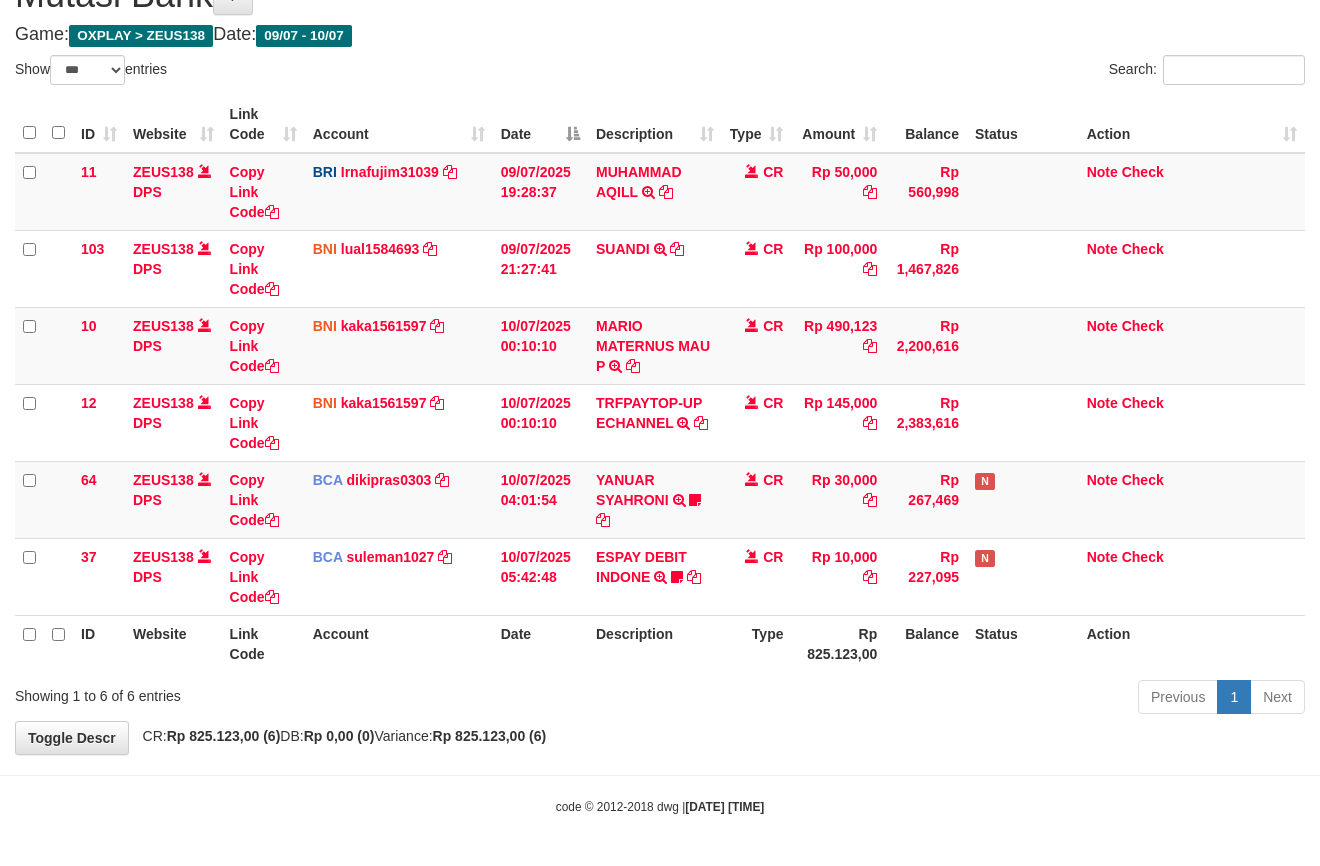 drag, startPoint x: 0, startPoint y: 0, endPoint x: 689, endPoint y: 734, distance: 1006.71594 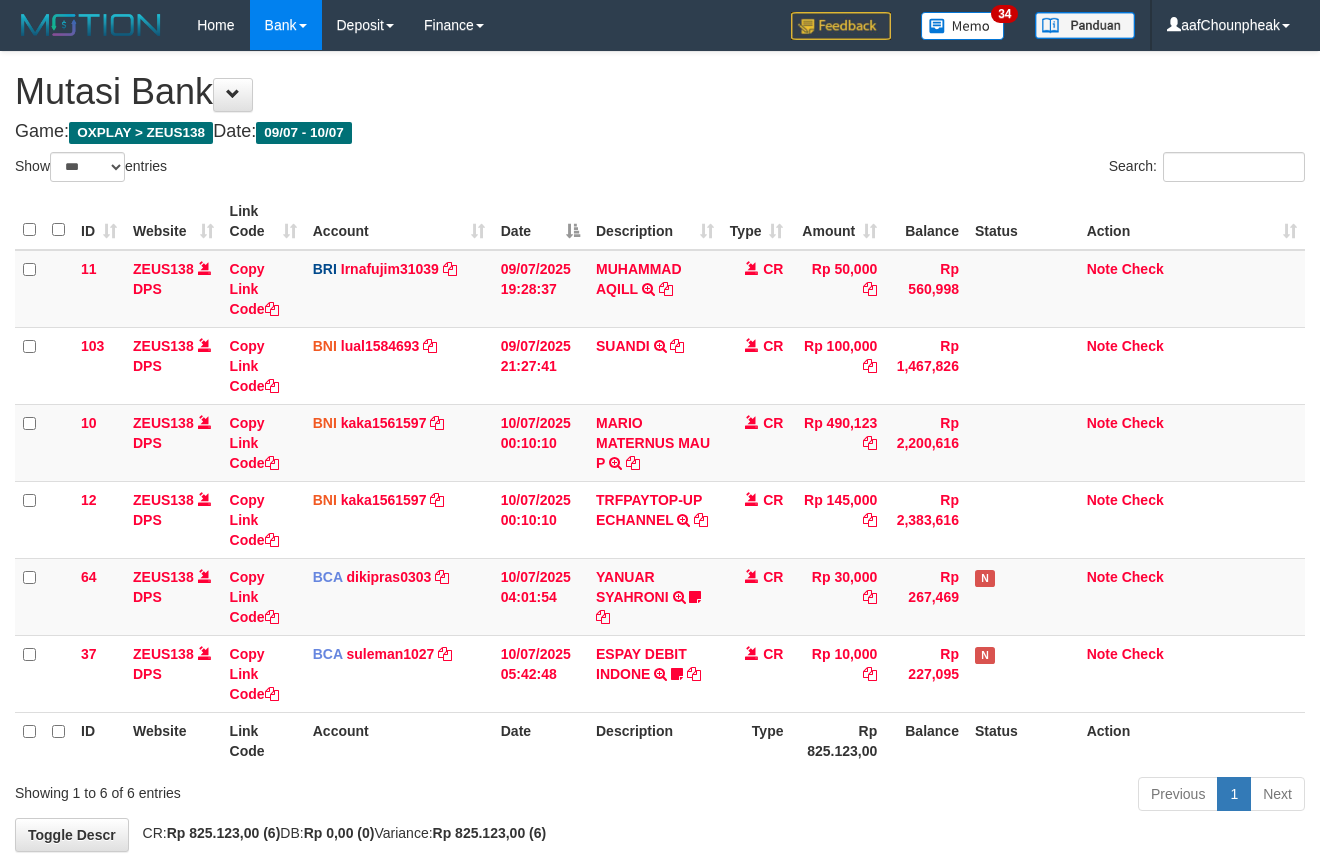 scroll, scrollTop: 100, scrollLeft: 0, axis: vertical 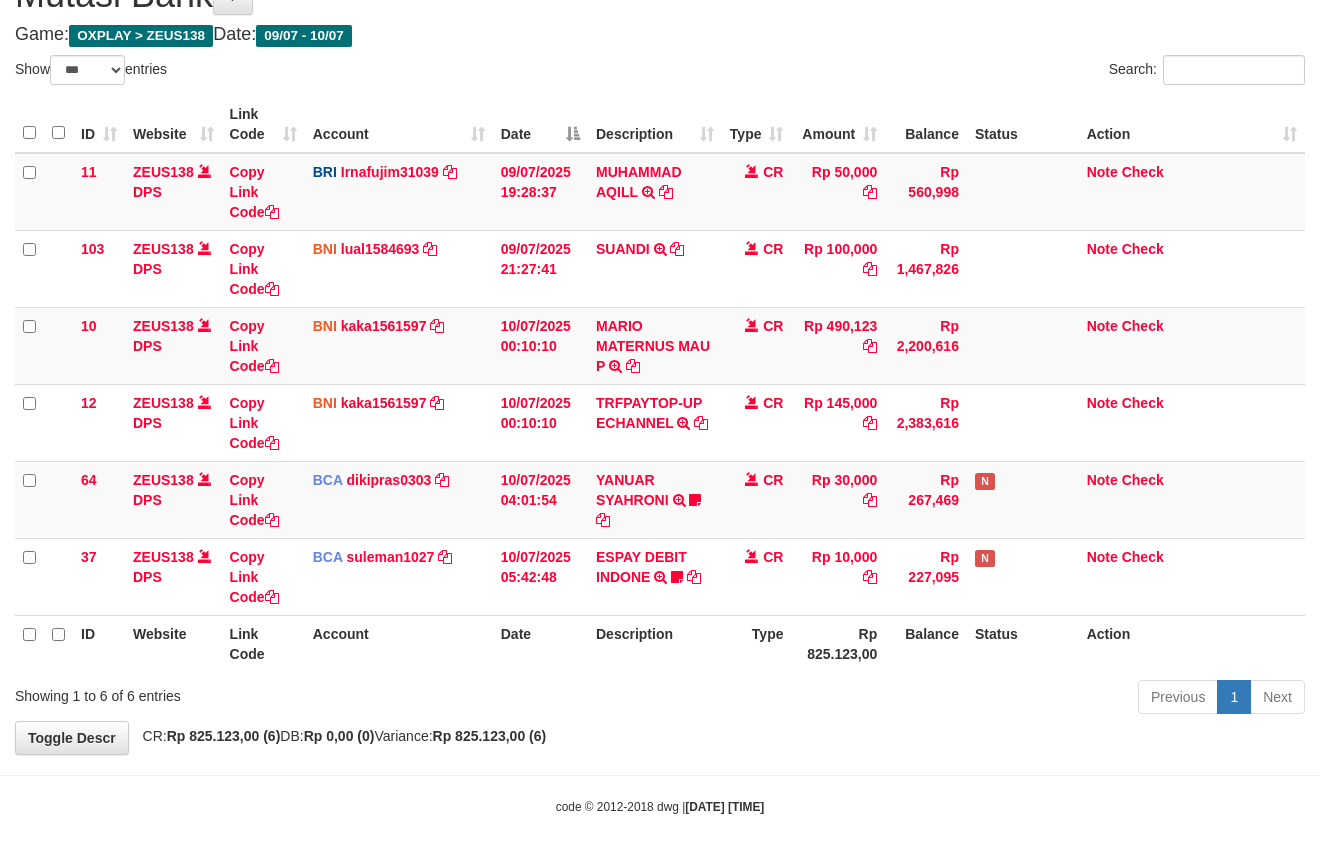 click on "**********" at bounding box center (660, 354) 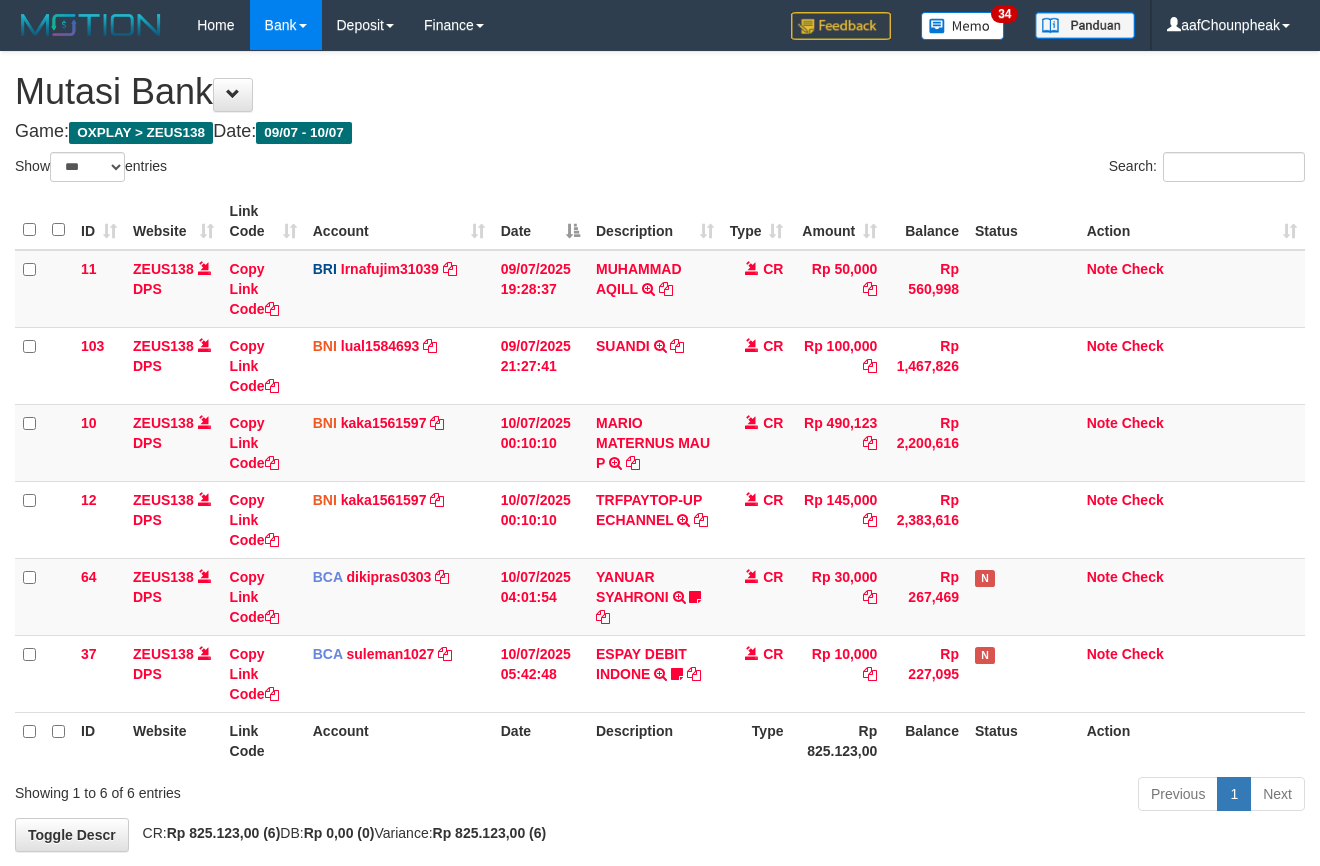 scroll, scrollTop: 100, scrollLeft: 0, axis: vertical 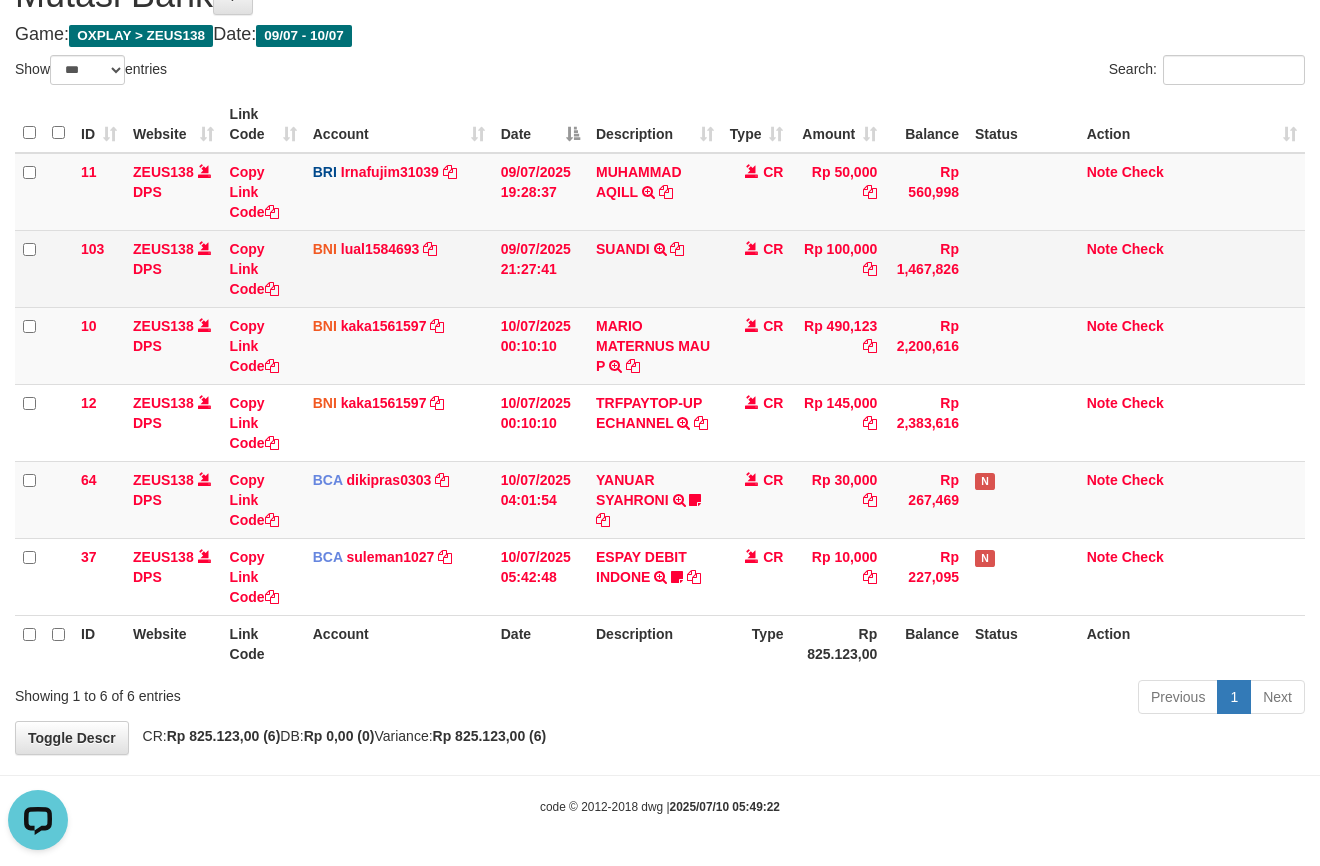 click on "BNI
lual1584693
DPS
LUCKY ALAMSYAH
mutasi_20250709_2414 | 103
mutasi_20250709_2414 | 103" at bounding box center (399, 268) 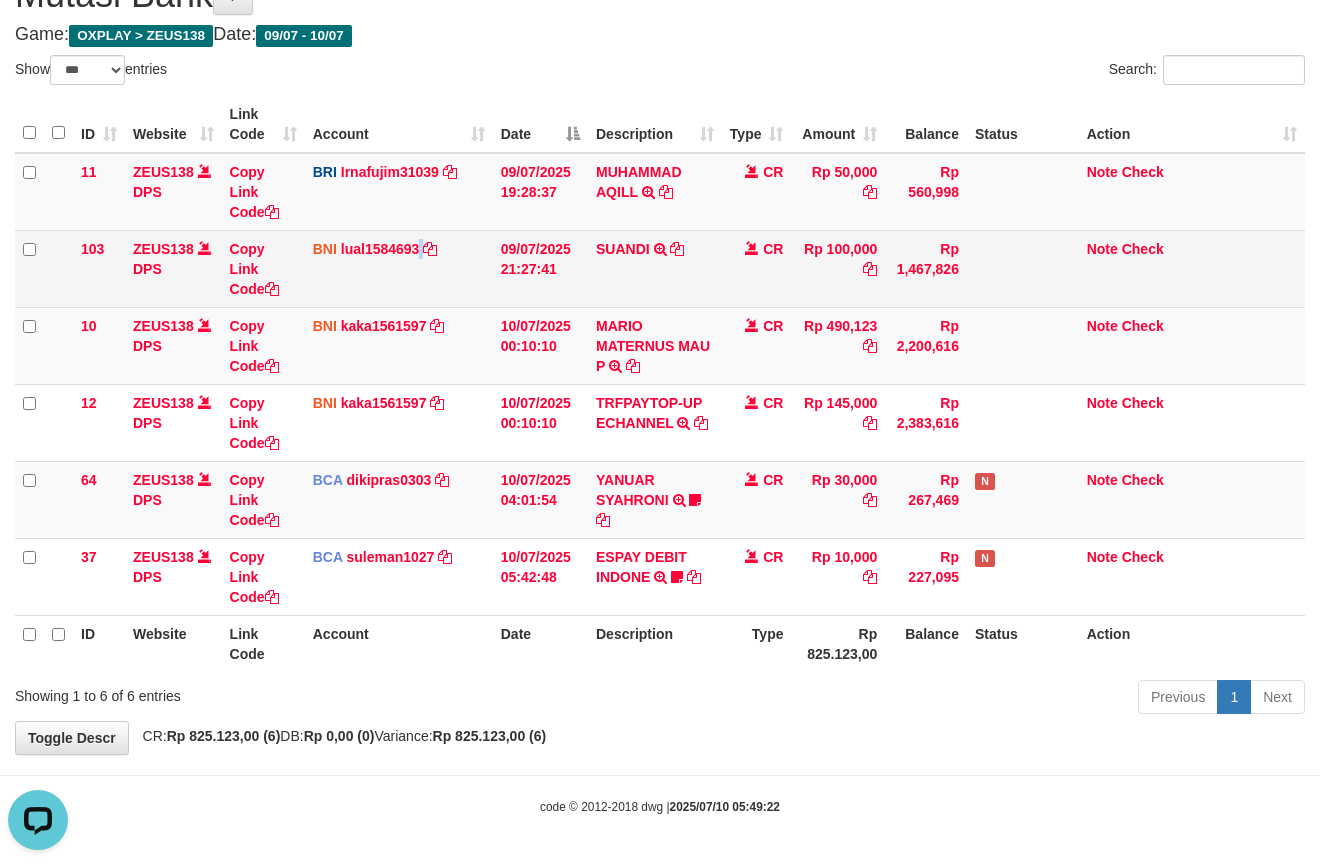 drag, startPoint x: 417, startPoint y: 288, endPoint x: 425, endPoint y: 302, distance: 16.124516 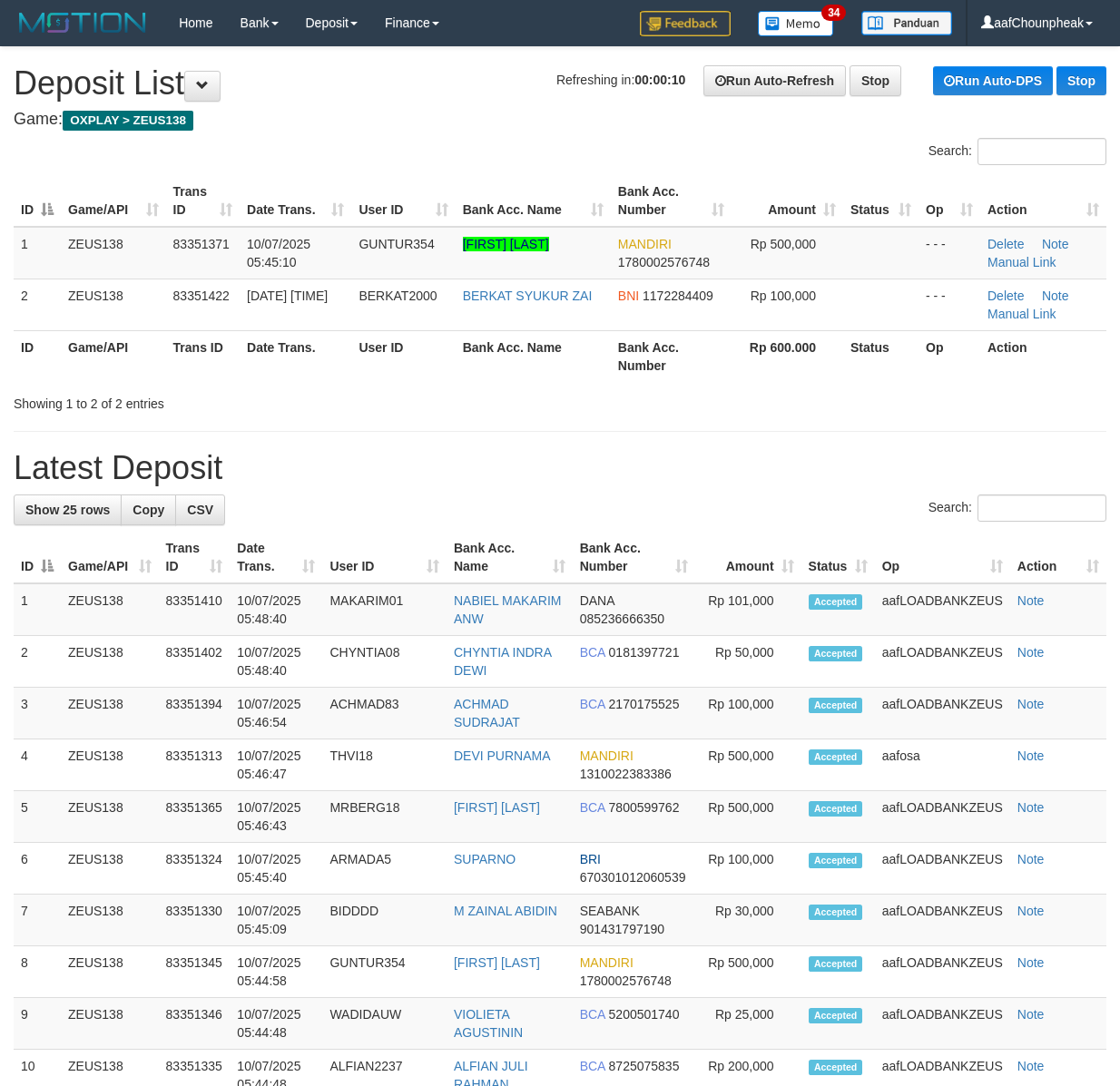 scroll, scrollTop: 0, scrollLeft: 0, axis: both 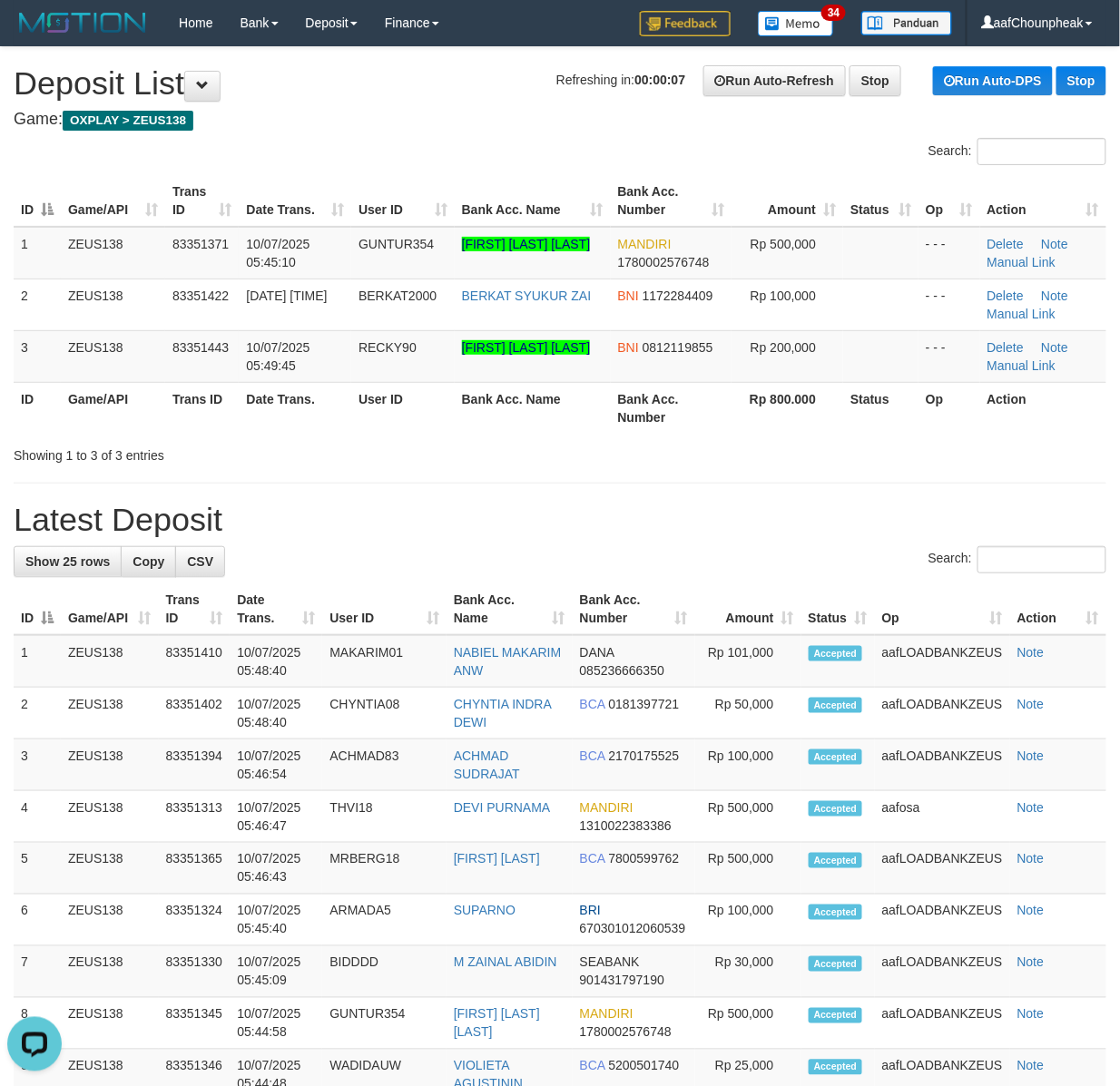 drag, startPoint x: 227, startPoint y: 156, endPoint x: 162, endPoint y: 174, distance: 67.446275 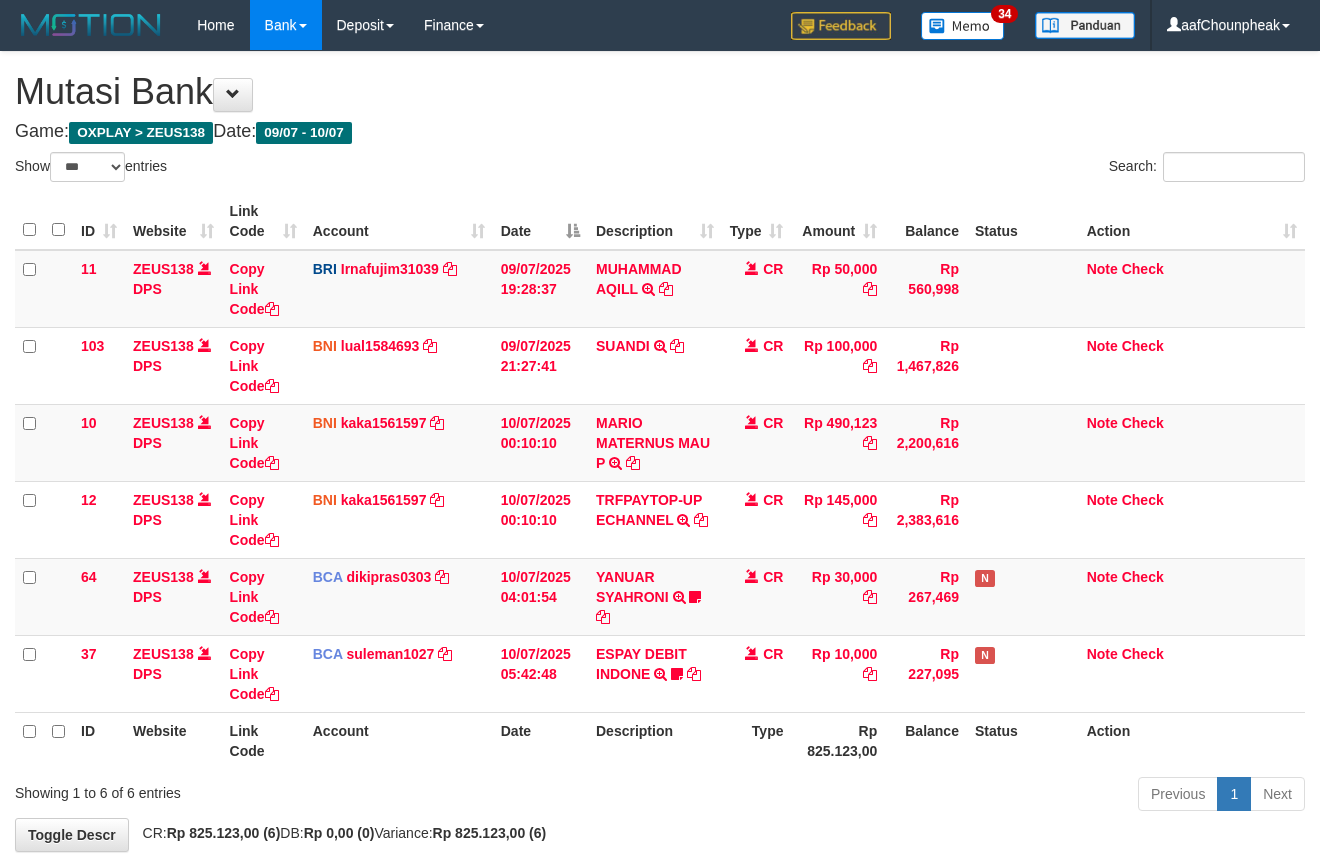 scroll, scrollTop: 100, scrollLeft: 0, axis: vertical 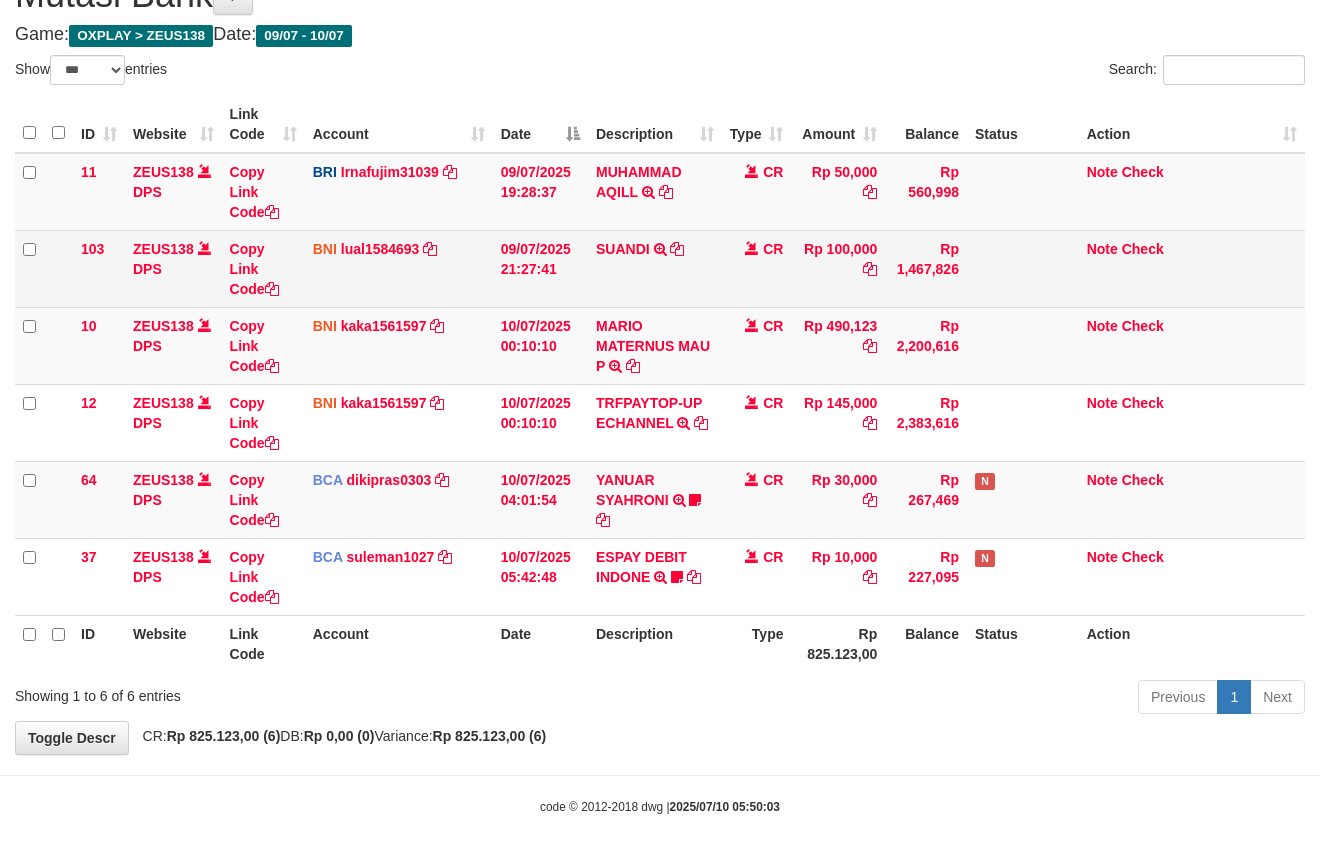 click on "BNI
[USERNAME]
DPS
[FIRST] [LAST]
[TRANSACTION_ID] | 103
[TRANSACTION_ID] | 103" at bounding box center (399, 268) 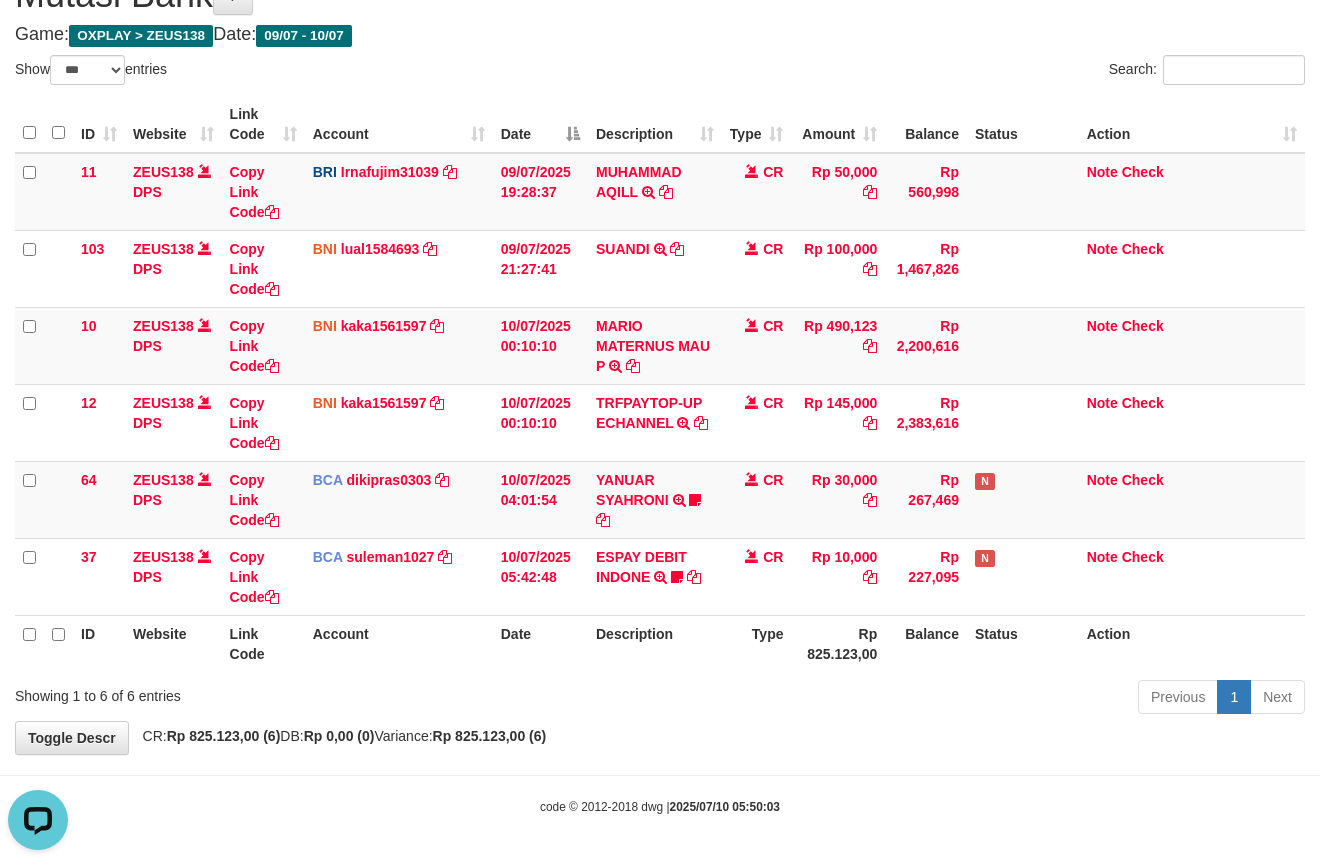 scroll, scrollTop: 0, scrollLeft: 0, axis: both 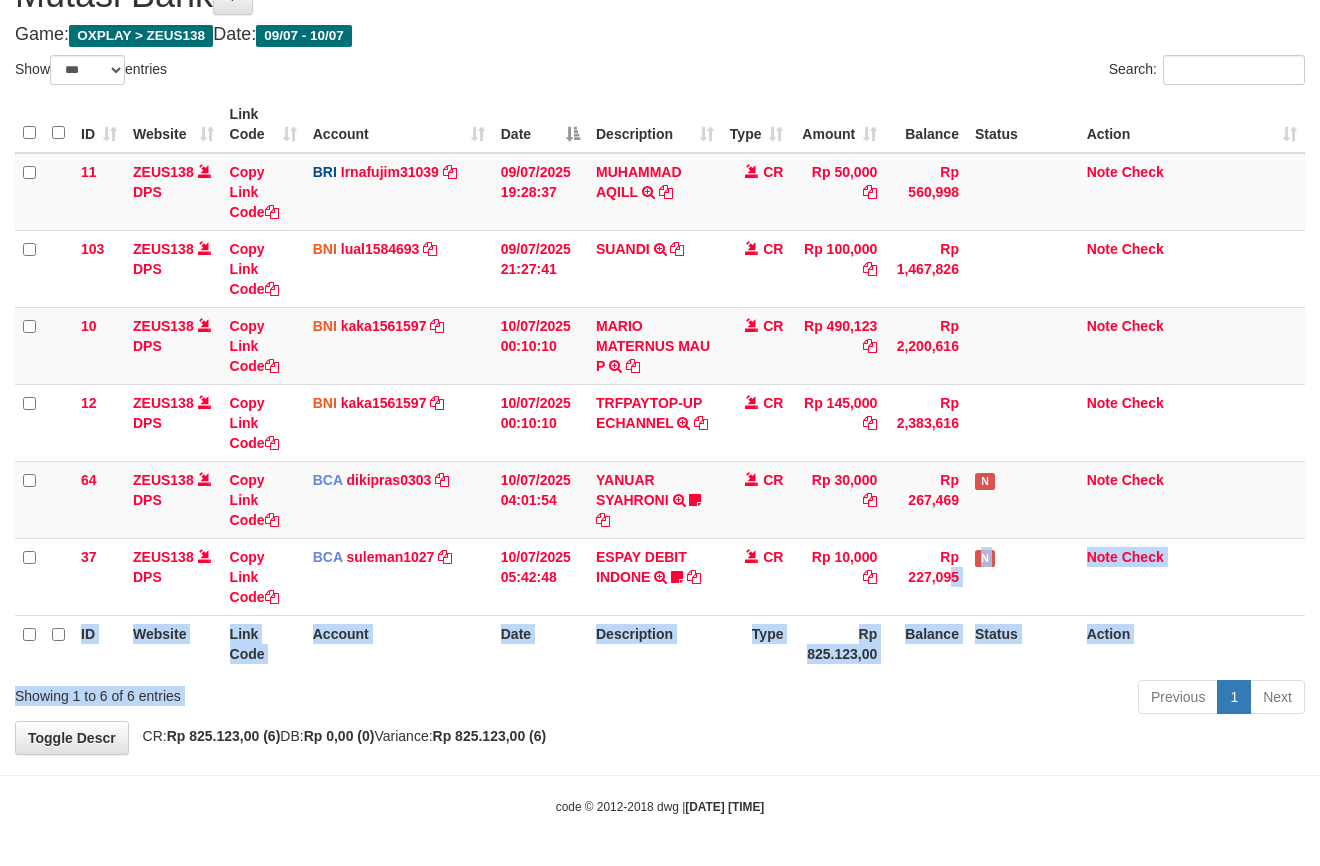 drag, startPoint x: 776, startPoint y: 660, endPoint x: 776, endPoint y: 696, distance: 36 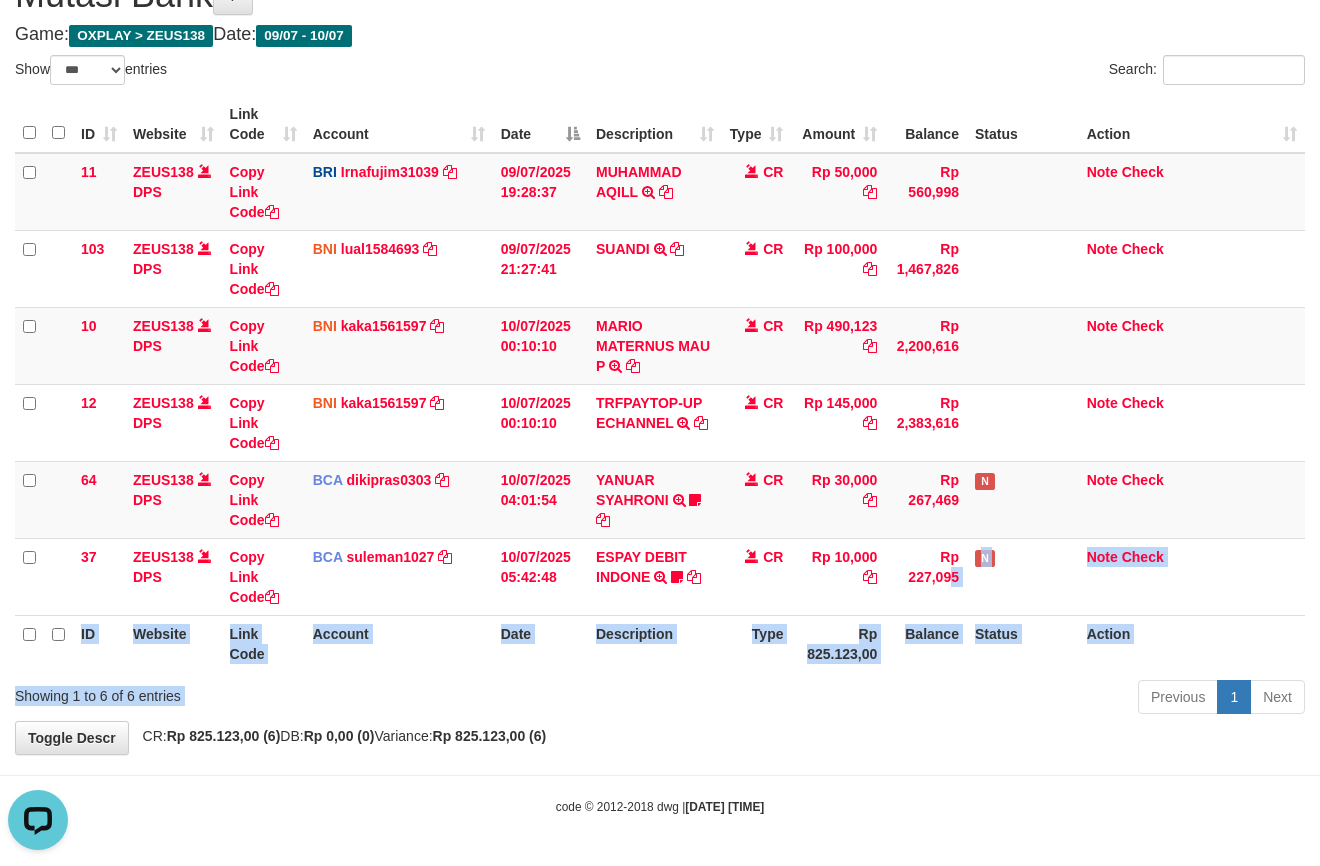 scroll, scrollTop: 0, scrollLeft: 0, axis: both 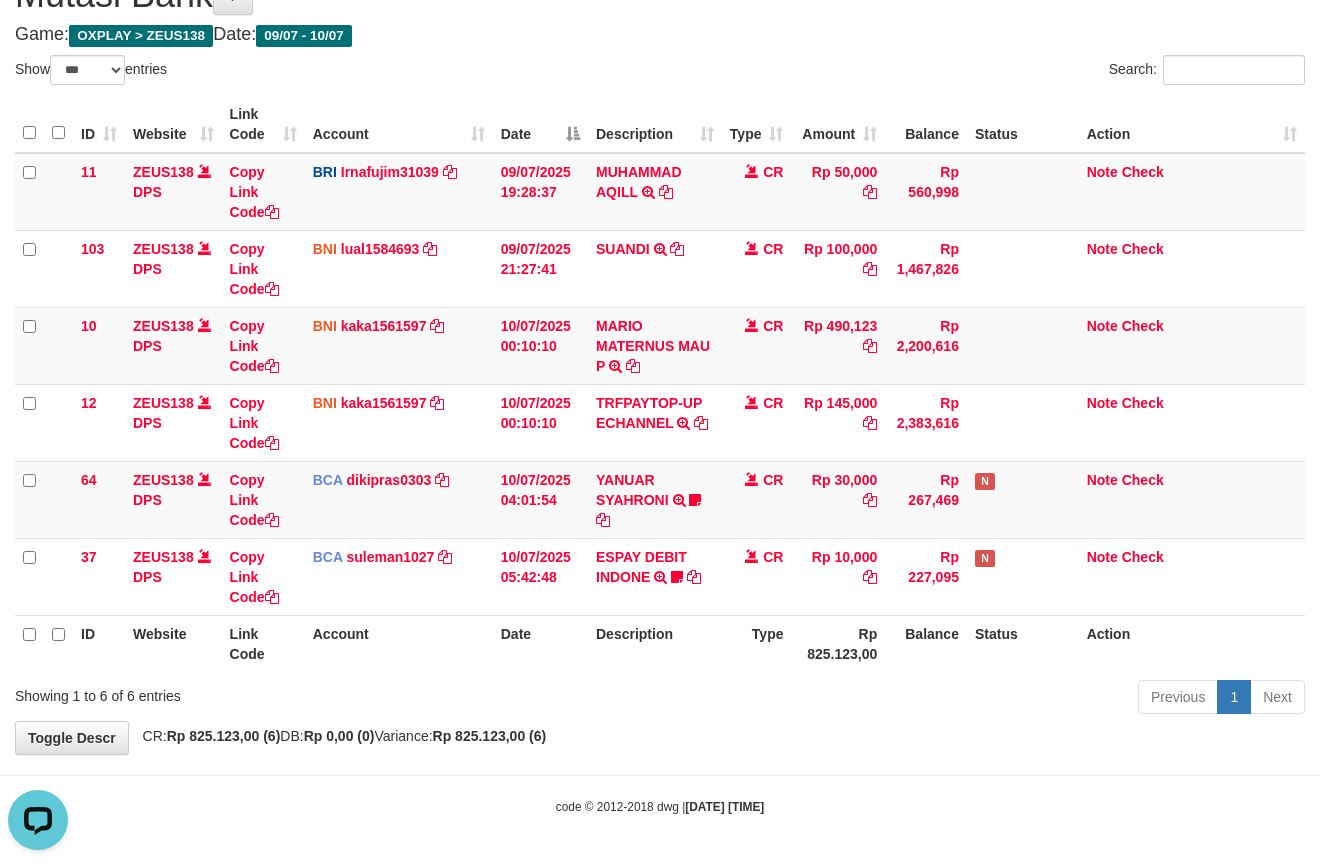 drag, startPoint x: 1164, startPoint y: 750, endPoint x: 1141, endPoint y: 744, distance: 23.769728 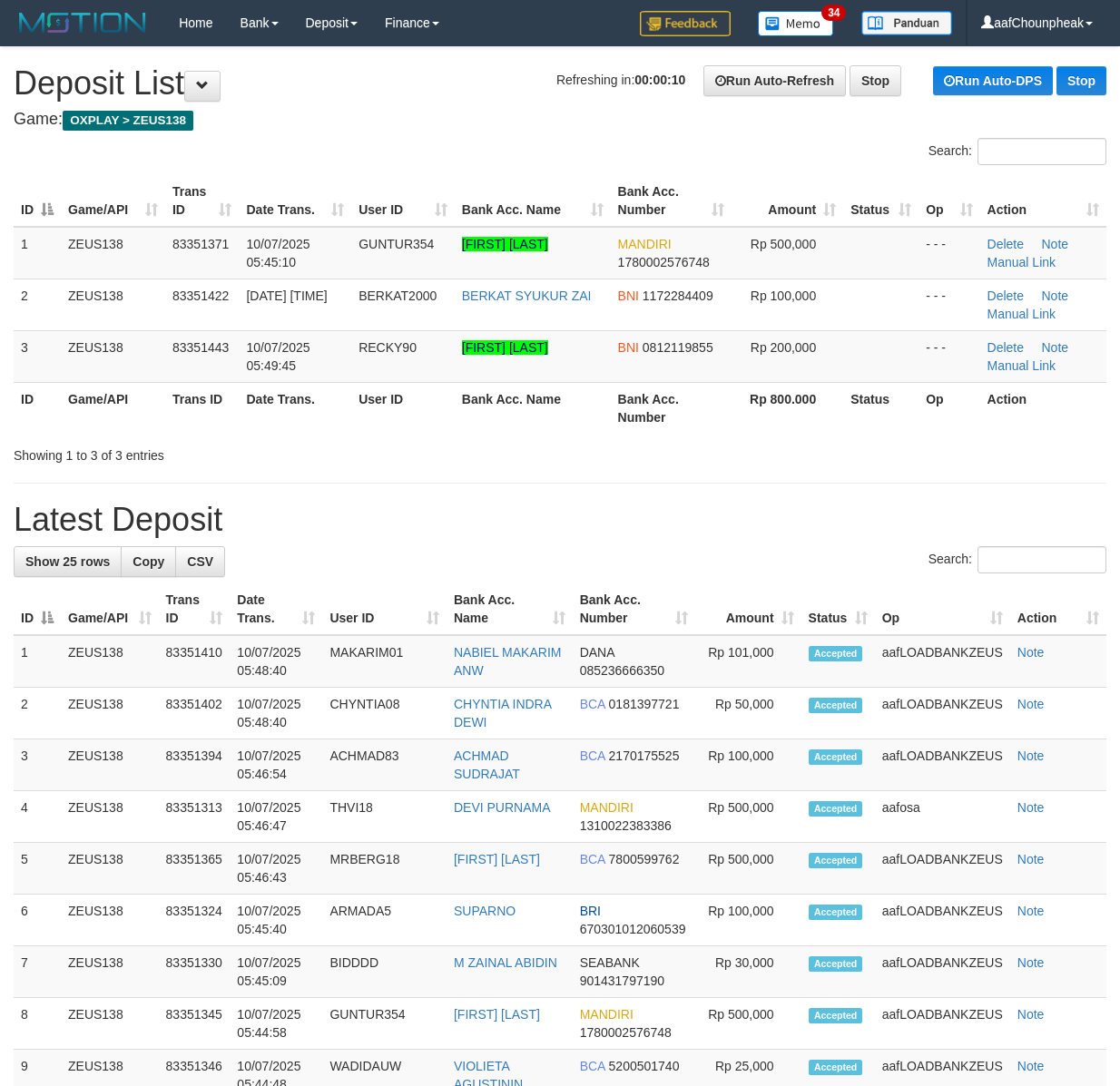 scroll, scrollTop: 0, scrollLeft: 0, axis: both 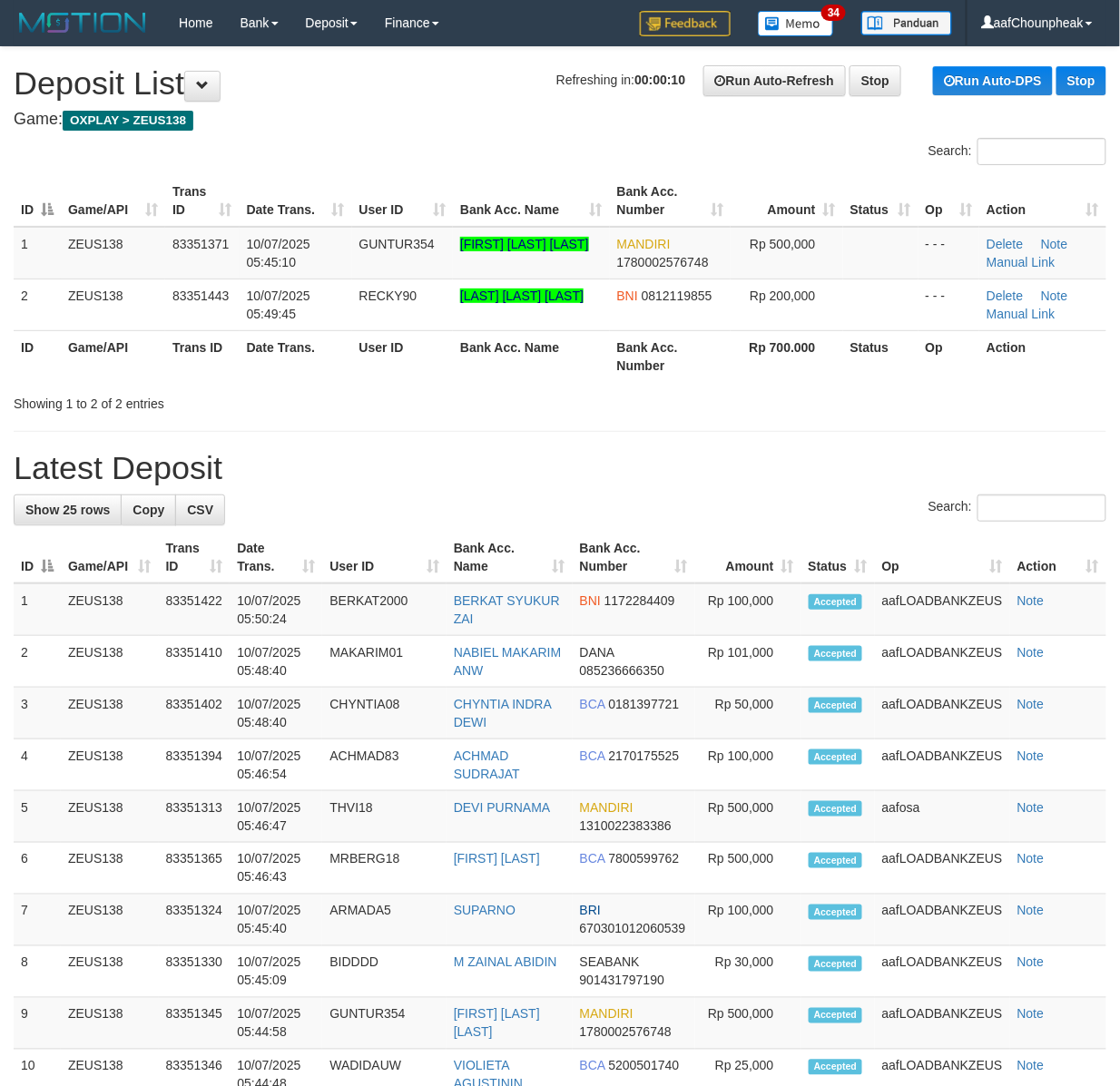 drag, startPoint x: 200, startPoint y: 181, endPoint x: 80, endPoint y: 191, distance: 120.41595 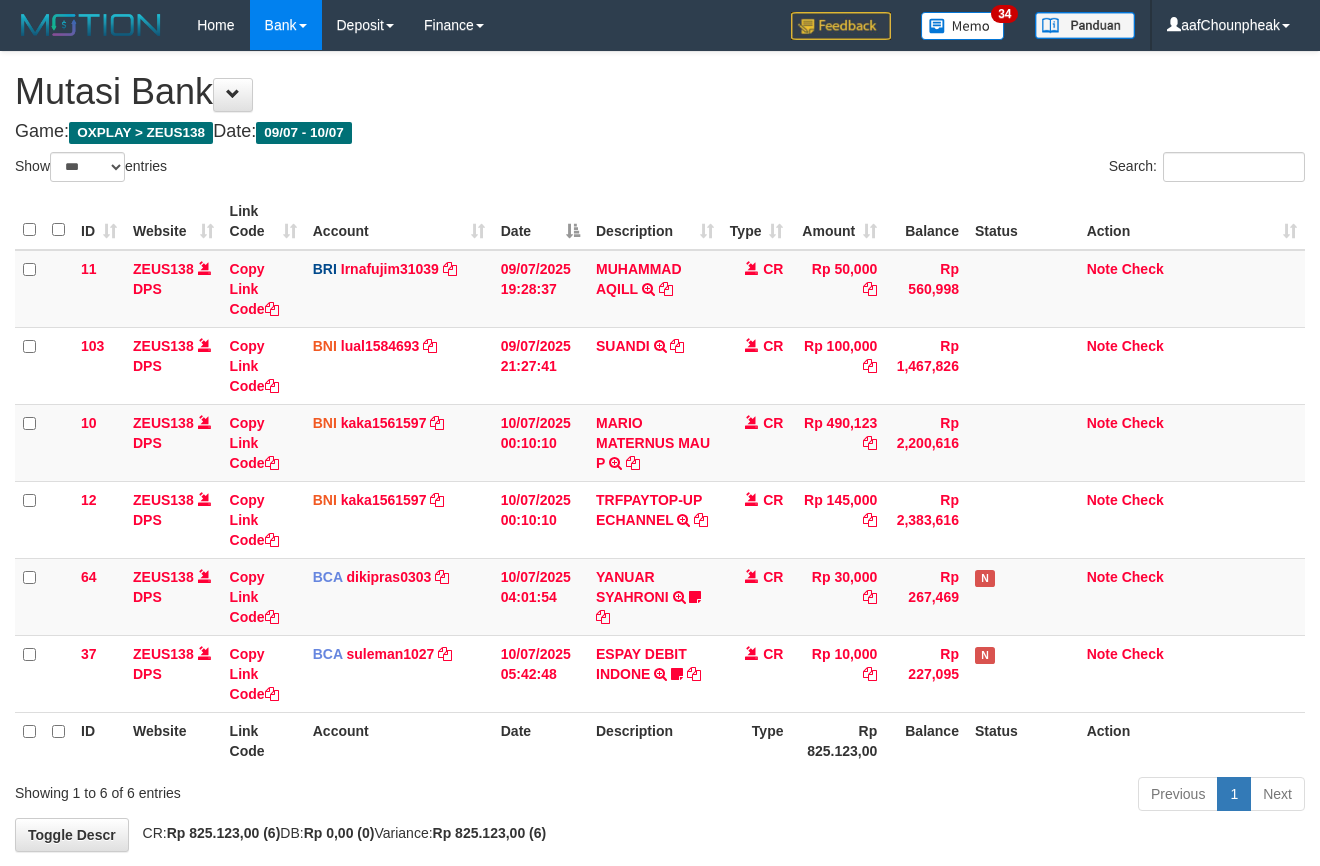 scroll, scrollTop: 100, scrollLeft: 0, axis: vertical 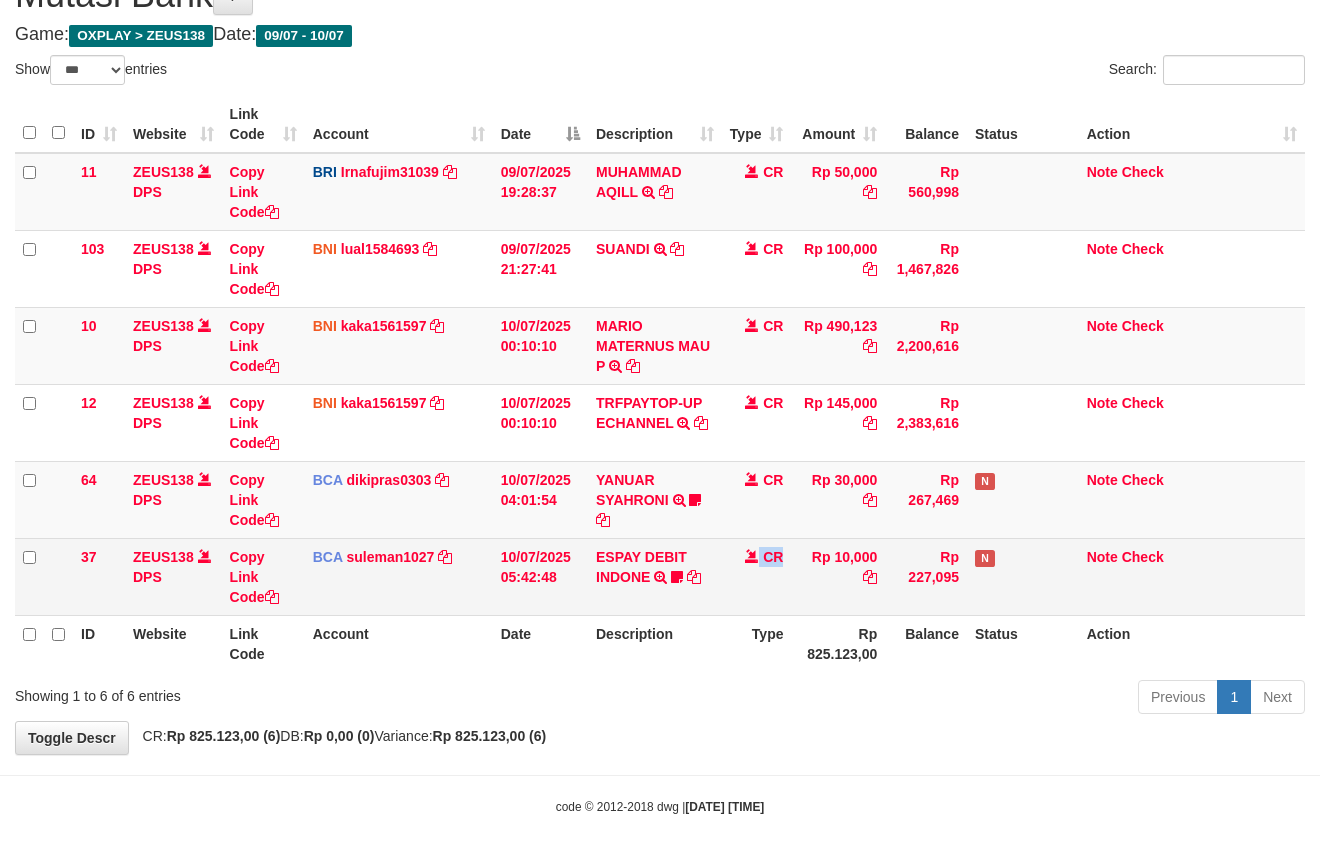 click on "37
ZEUS138    DPS
Copy Link Code
BCA
suleman1027
DPS
SULEMAN
mutasi_20250710_2972 | 37
mutasi_20250710_2972 | 37
10/07/2025 05:42:48
ESPAY DEBIT INDONE            TRSF E-BANKING CR 1007/FTSCY/WS95051
10000.002025071027395177 TRFDN-ATING
ESPAY DEBIT INDONE    ziyrodi
CR
Rp 10,000
Rp 227,095
N
Note
Check" at bounding box center [660, 576] 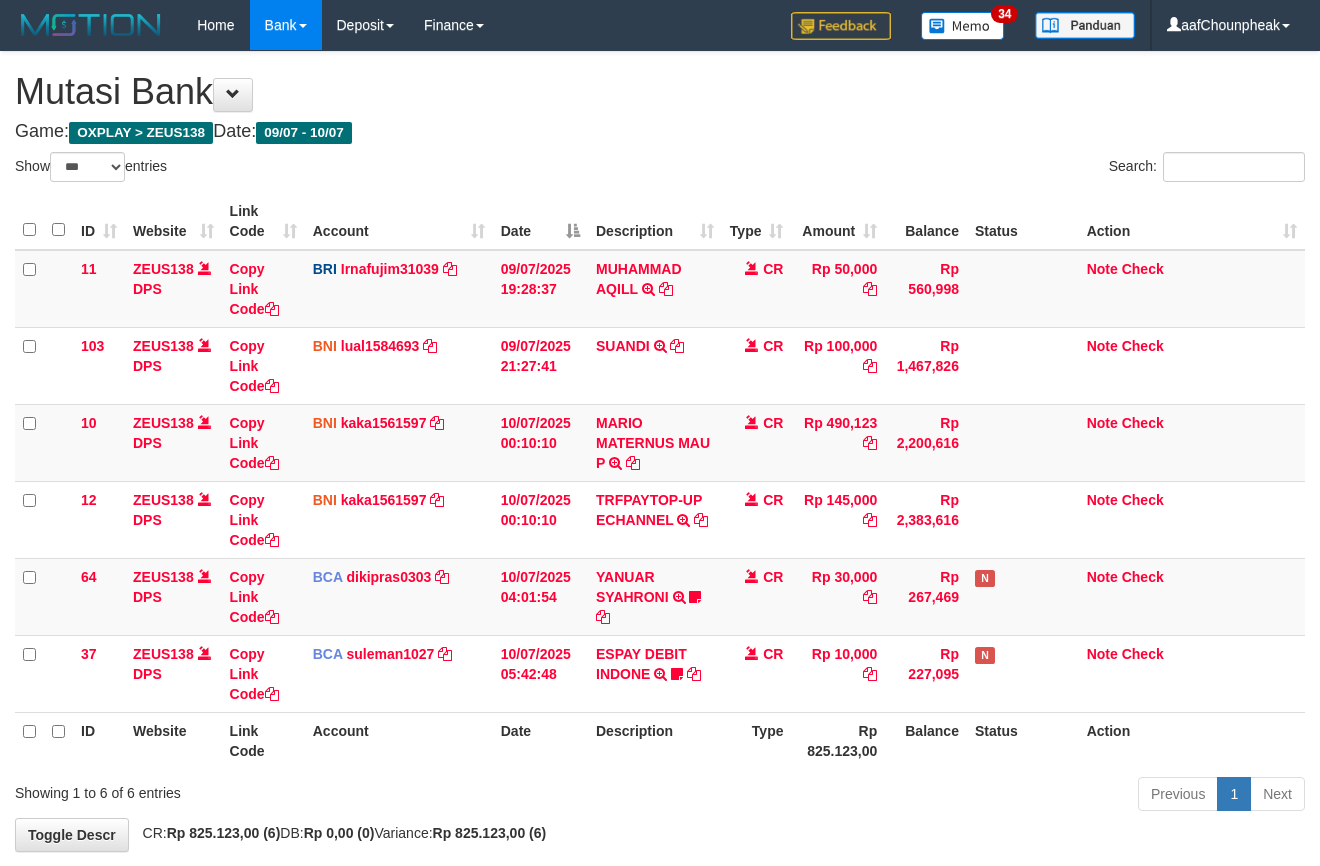 scroll, scrollTop: 100, scrollLeft: 0, axis: vertical 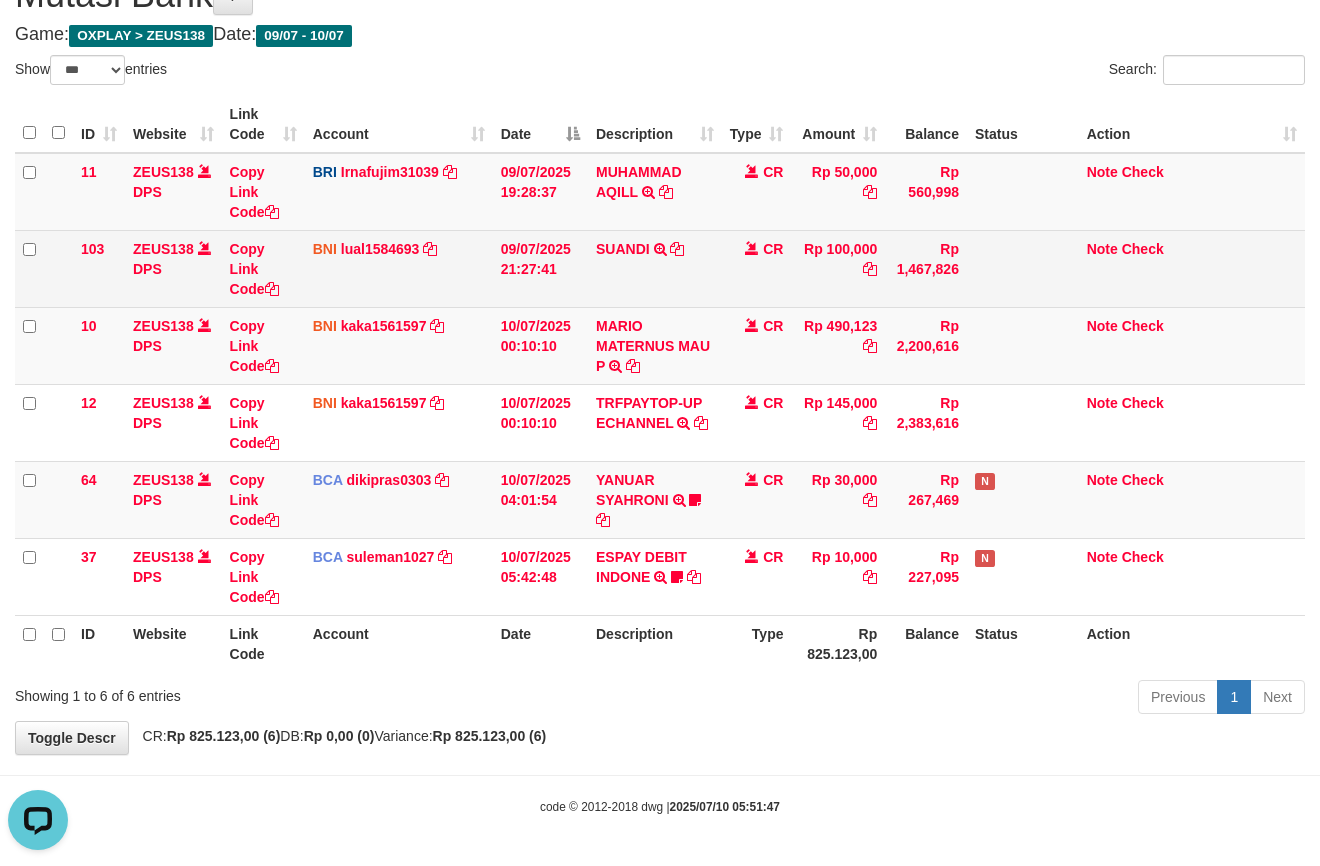 click on "BNI
lual1584693
DPS
LUCKY ALAMSYAH
mutasi_20250709_2414 | 103
mutasi_20250709_2414 | 103" at bounding box center (399, 268) 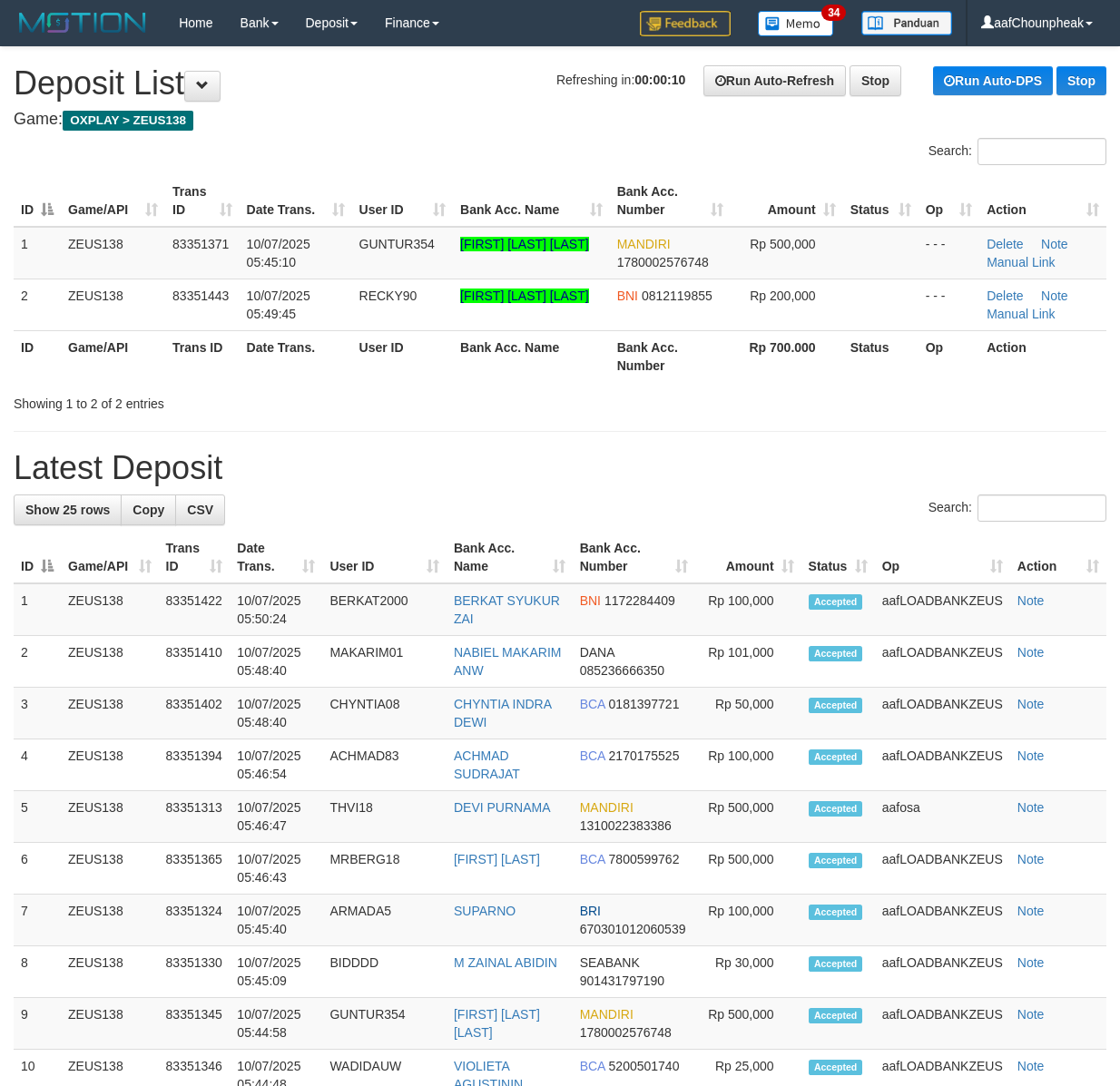 scroll, scrollTop: 0, scrollLeft: 0, axis: both 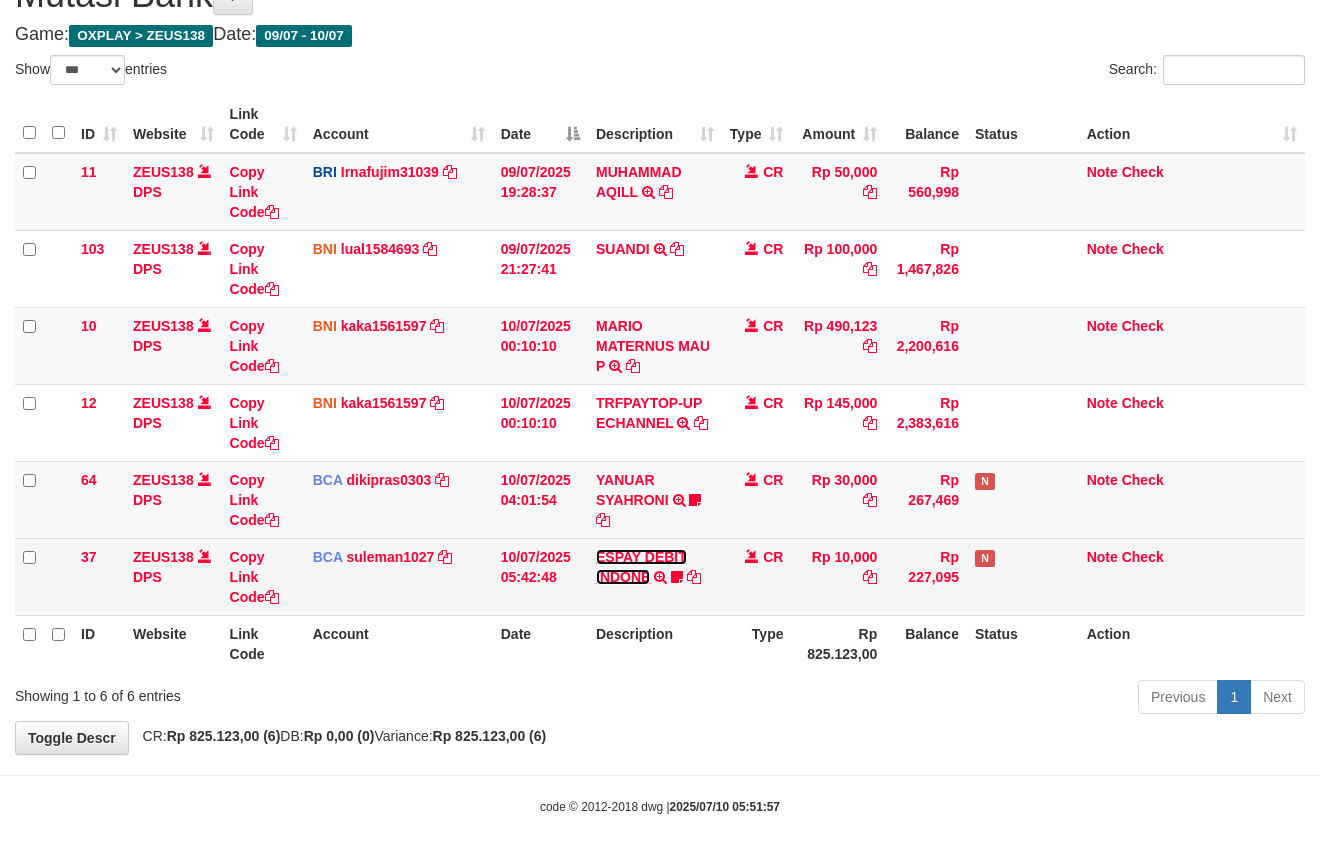 click on "ESPAY DEBIT INDONE" at bounding box center [163, 249] 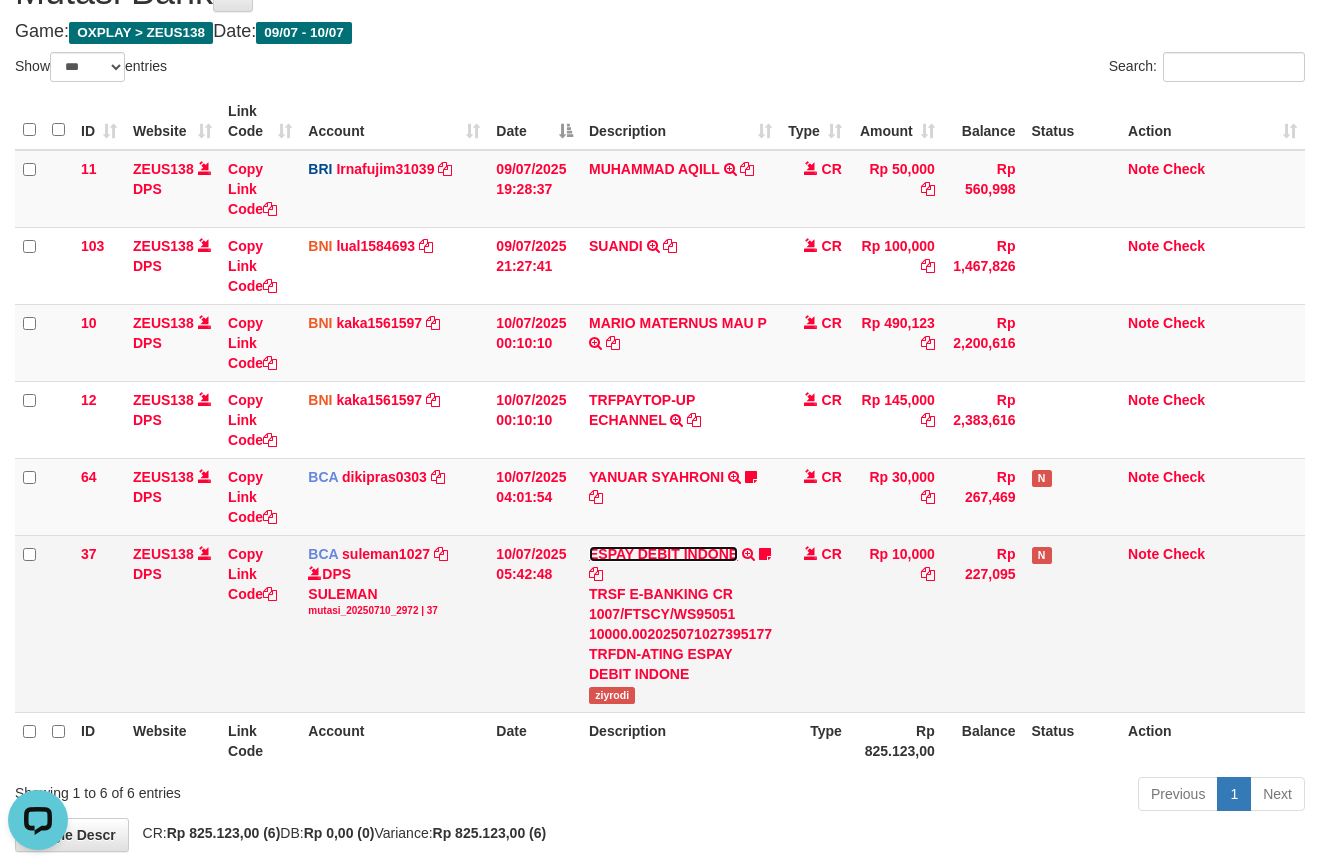 scroll, scrollTop: 0, scrollLeft: 0, axis: both 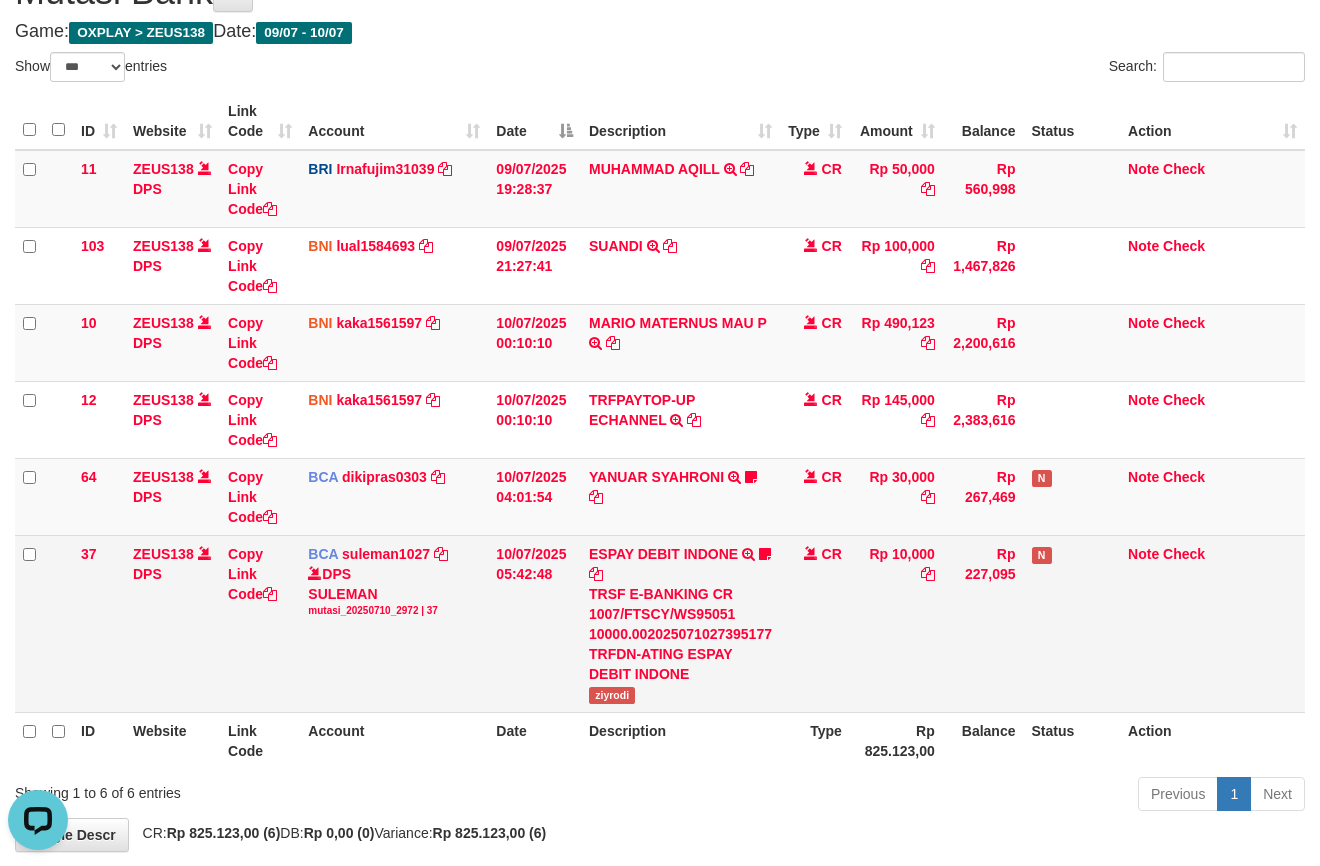 click on "ziyrodi" at bounding box center (612, 695) 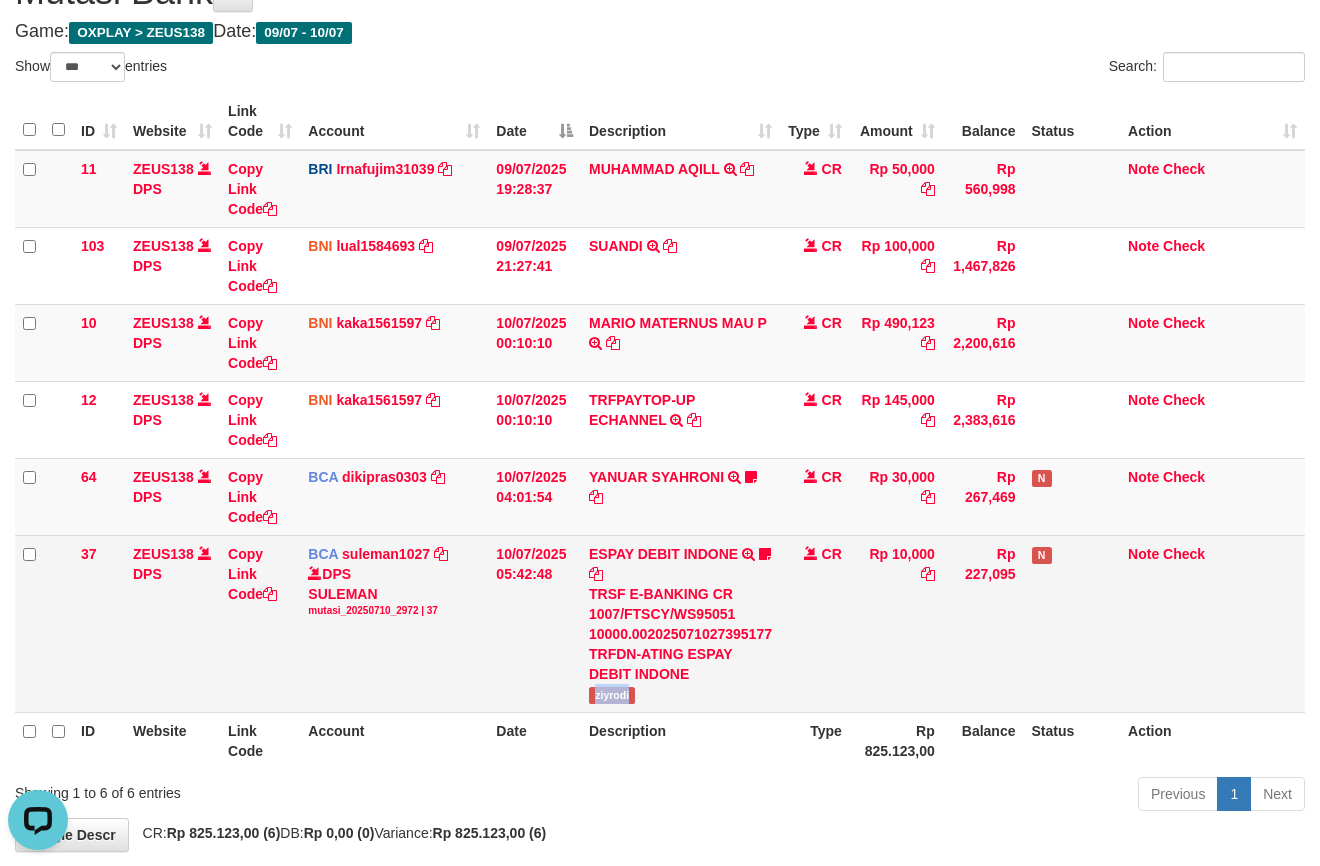 click on "ziyrodi" at bounding box center [612, 695] 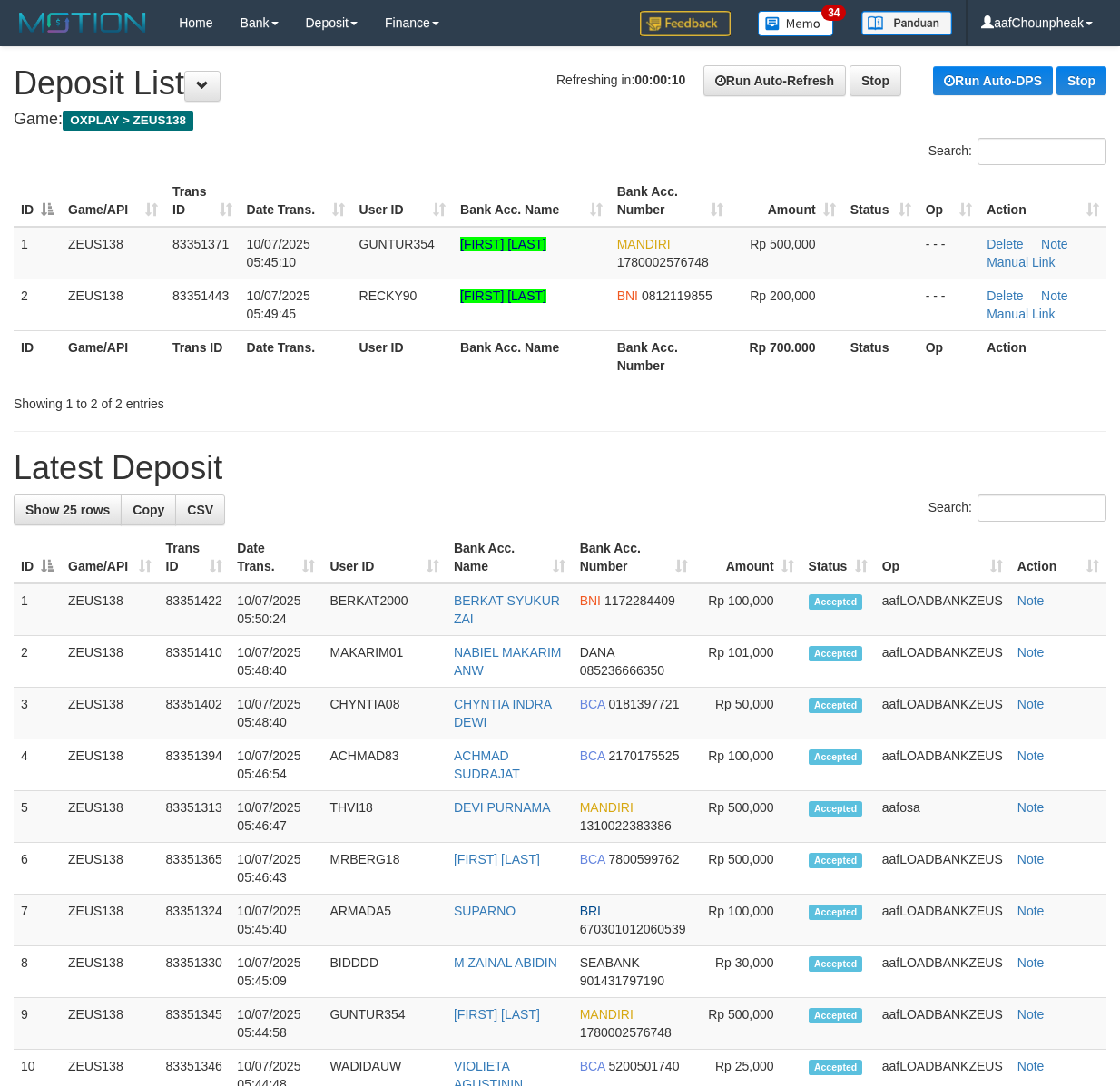 scroll, scrollTop: 0, scrollLeft: 0, axis: both 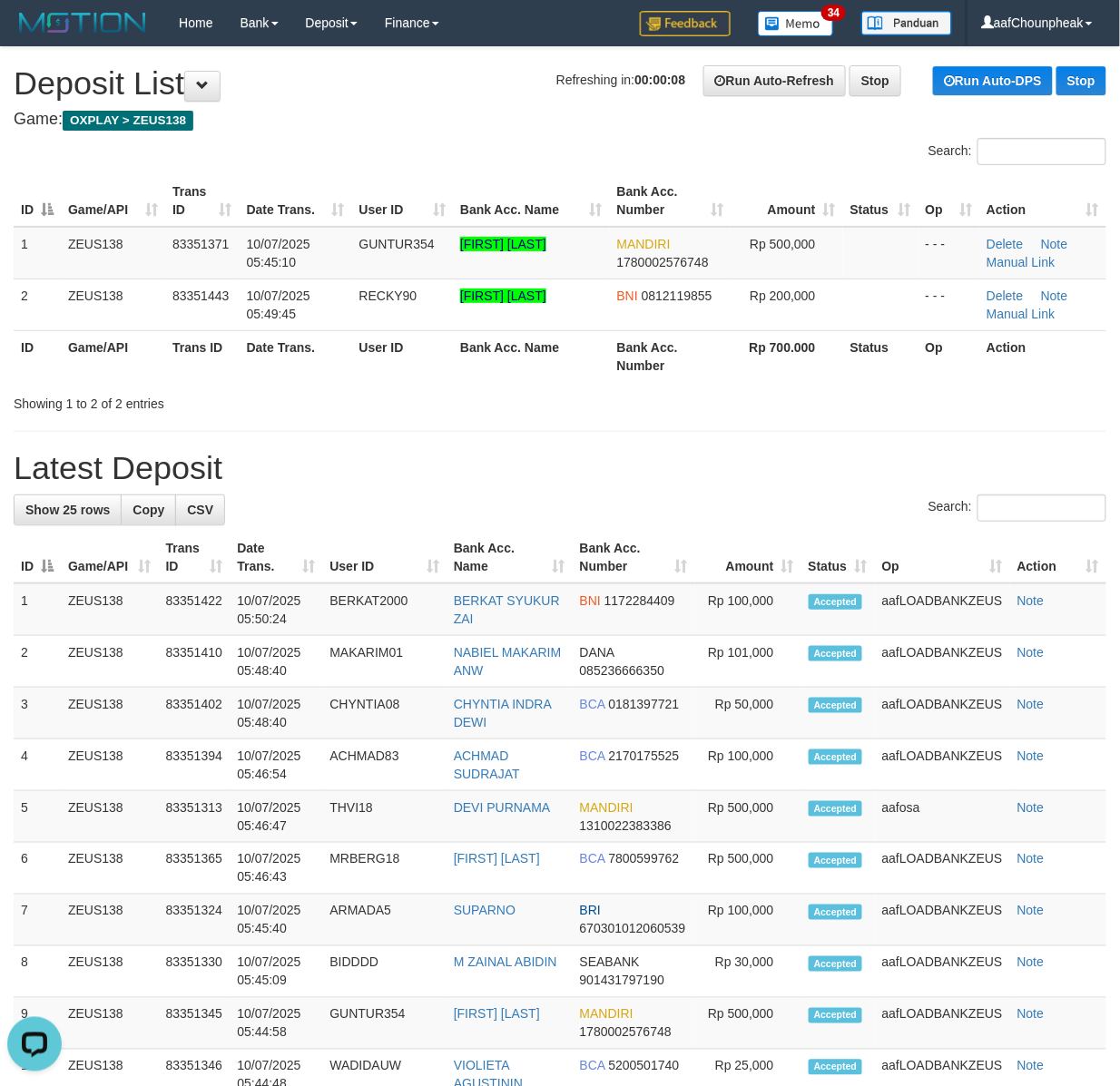 click on "Bank Acc. Name" at bounding box center [531, 201] 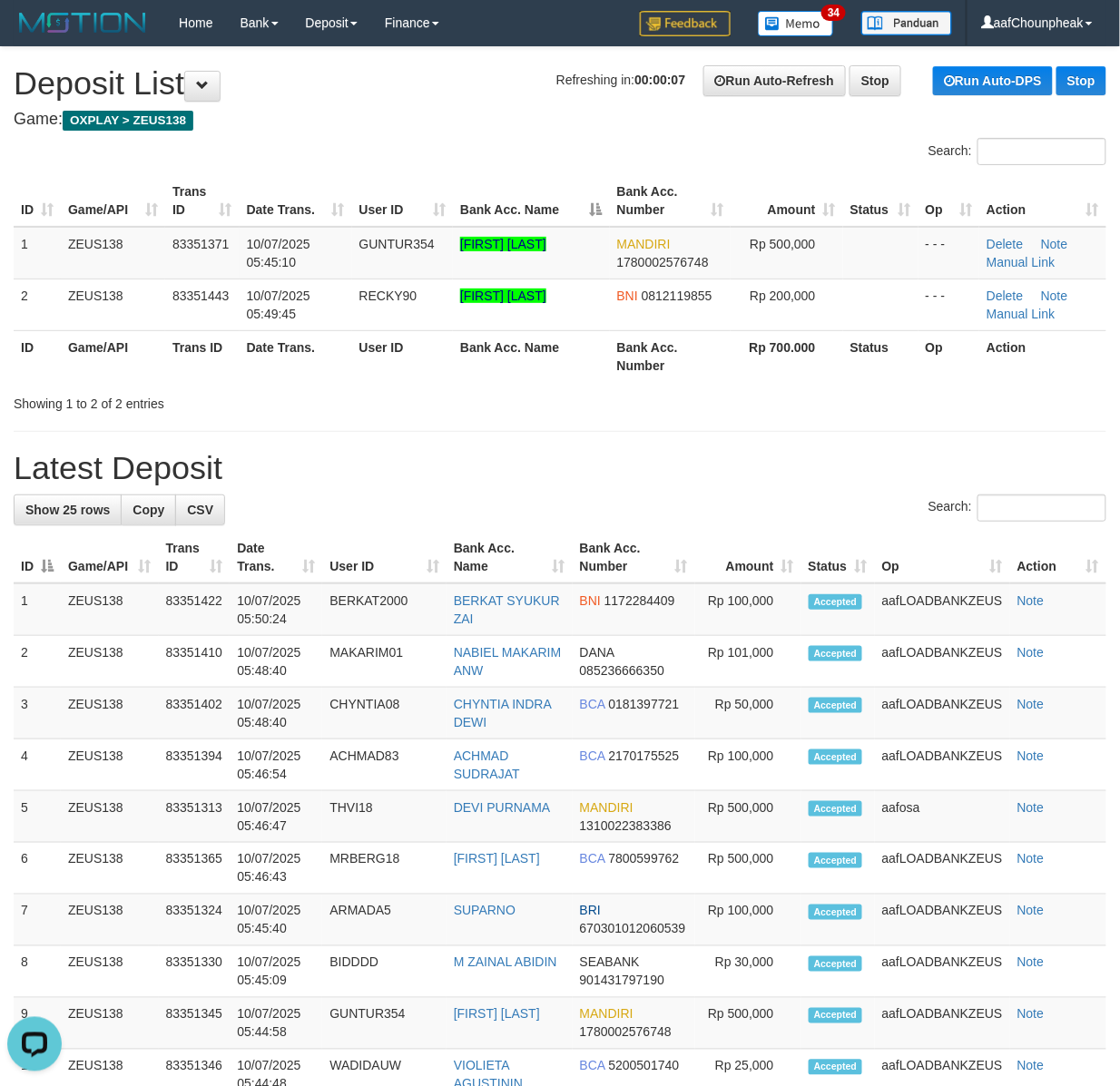 click on "Search:" at bounding box center [560, 153] 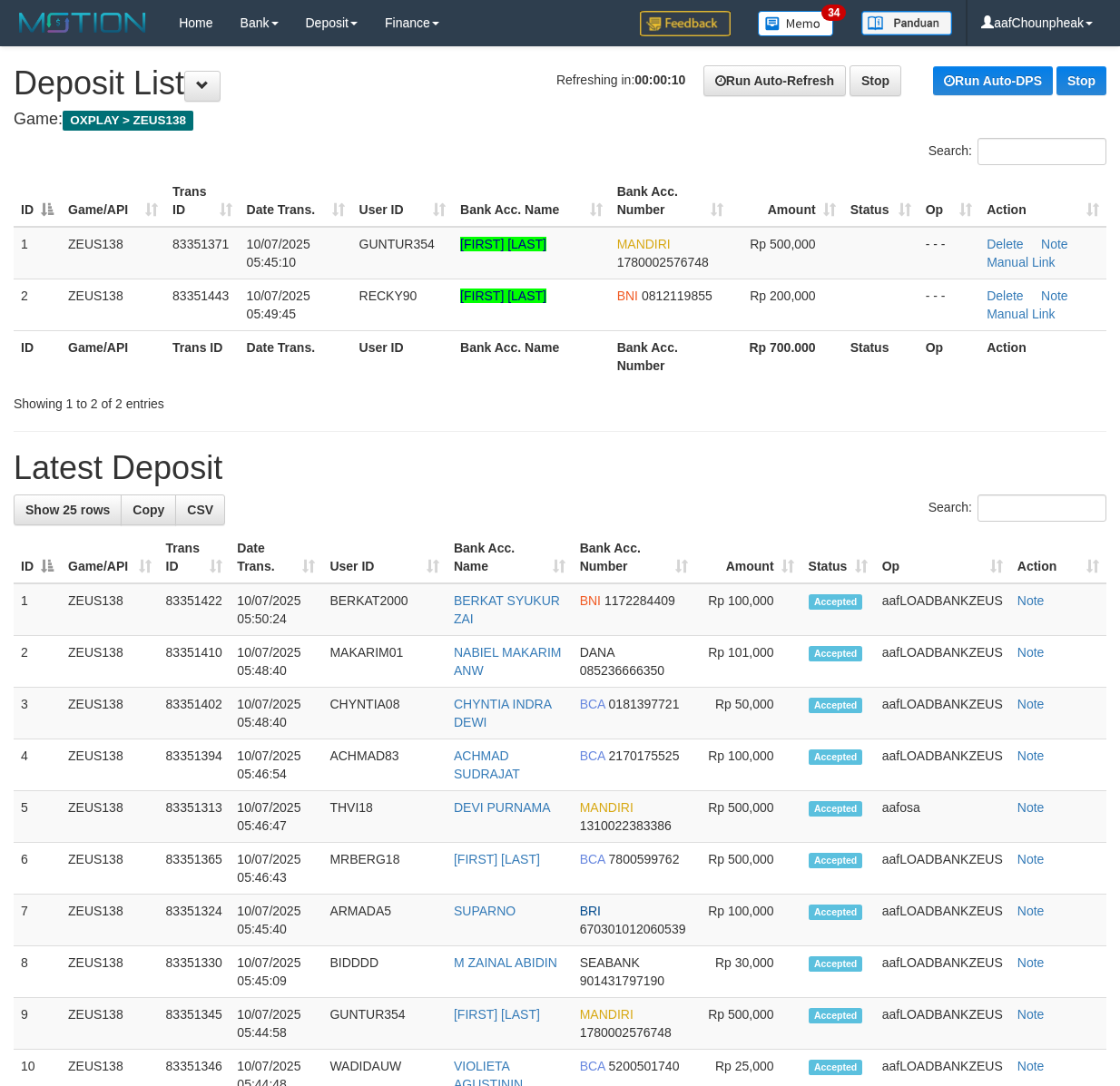 scroll, scrollTop: 0, scrollLeft: 0, axis: both 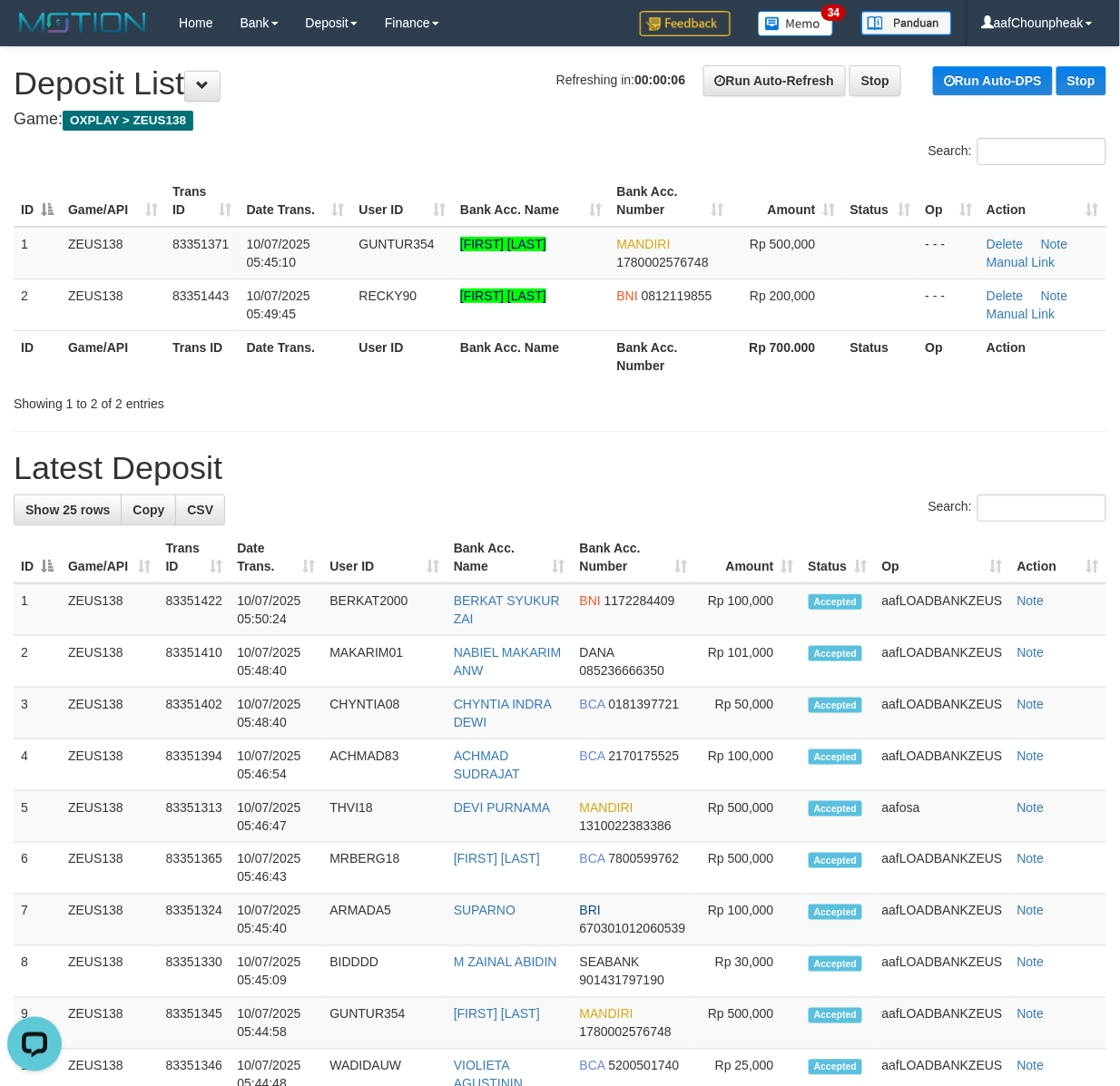 drag, startPoint x: 106, startPoint y: 178, endPoint x: 88, endPoint y: 181, distance: 18.248288 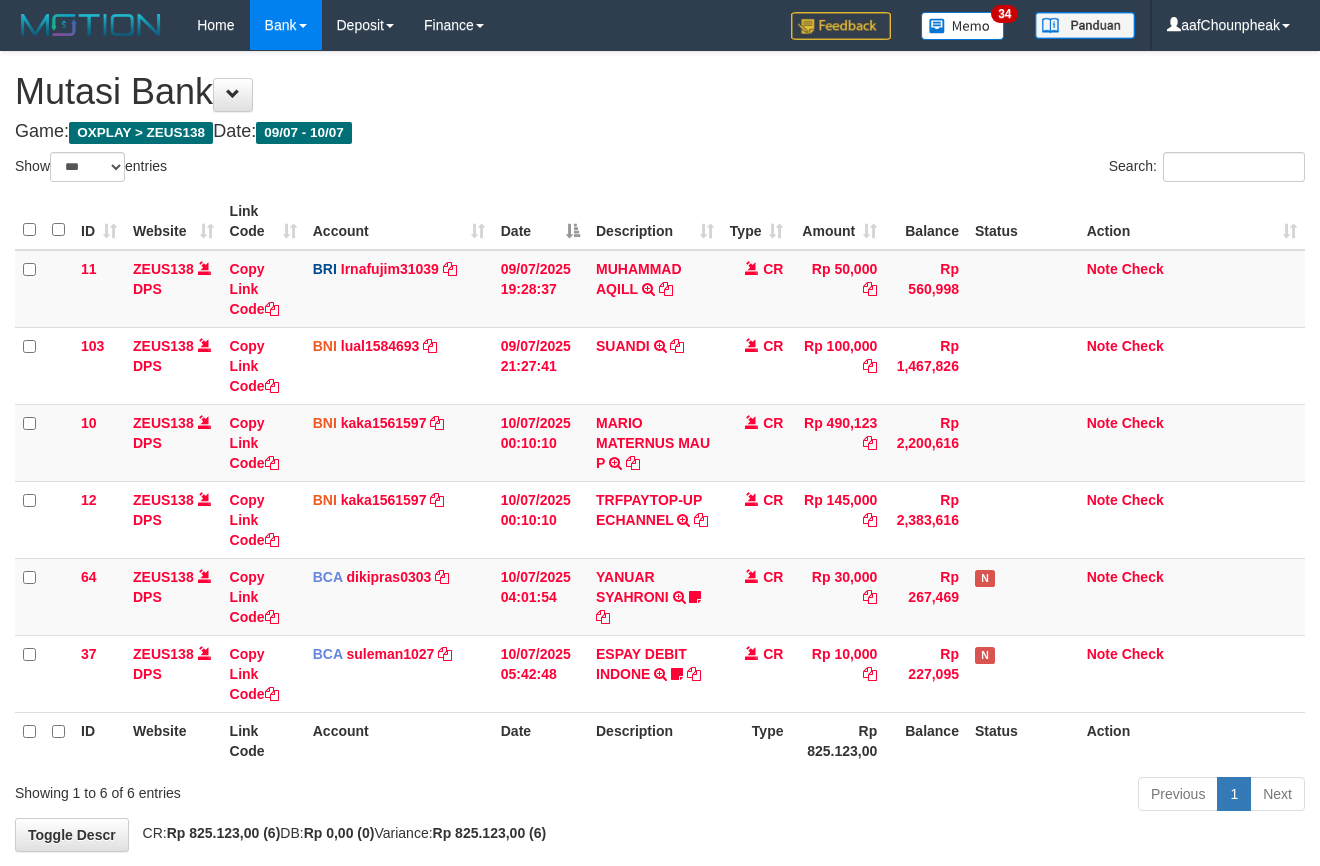 scroll, scrollTop: 100, scrollLeft: 0, axis: vertical 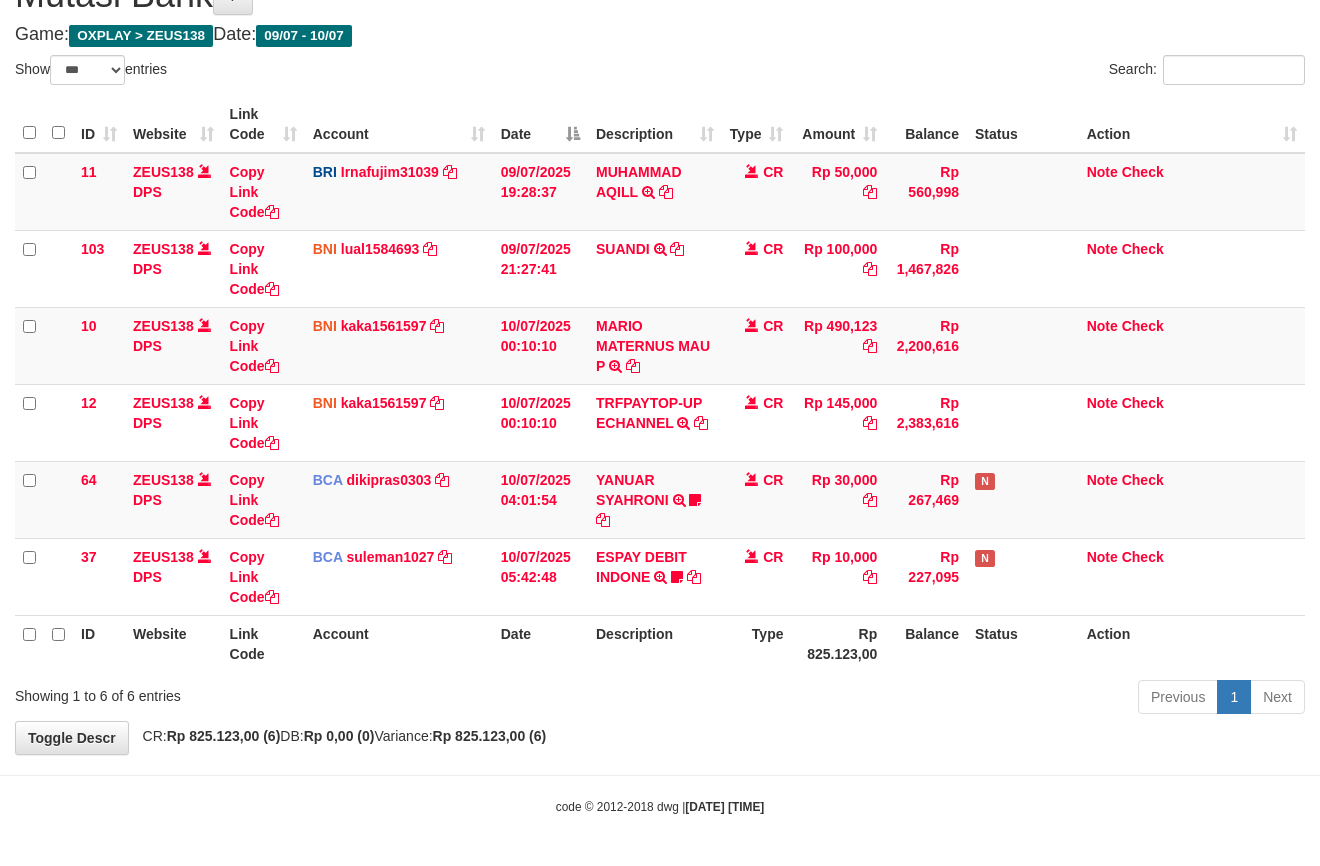 click on "Previous 1 Next" at bounding box center [935, 699] 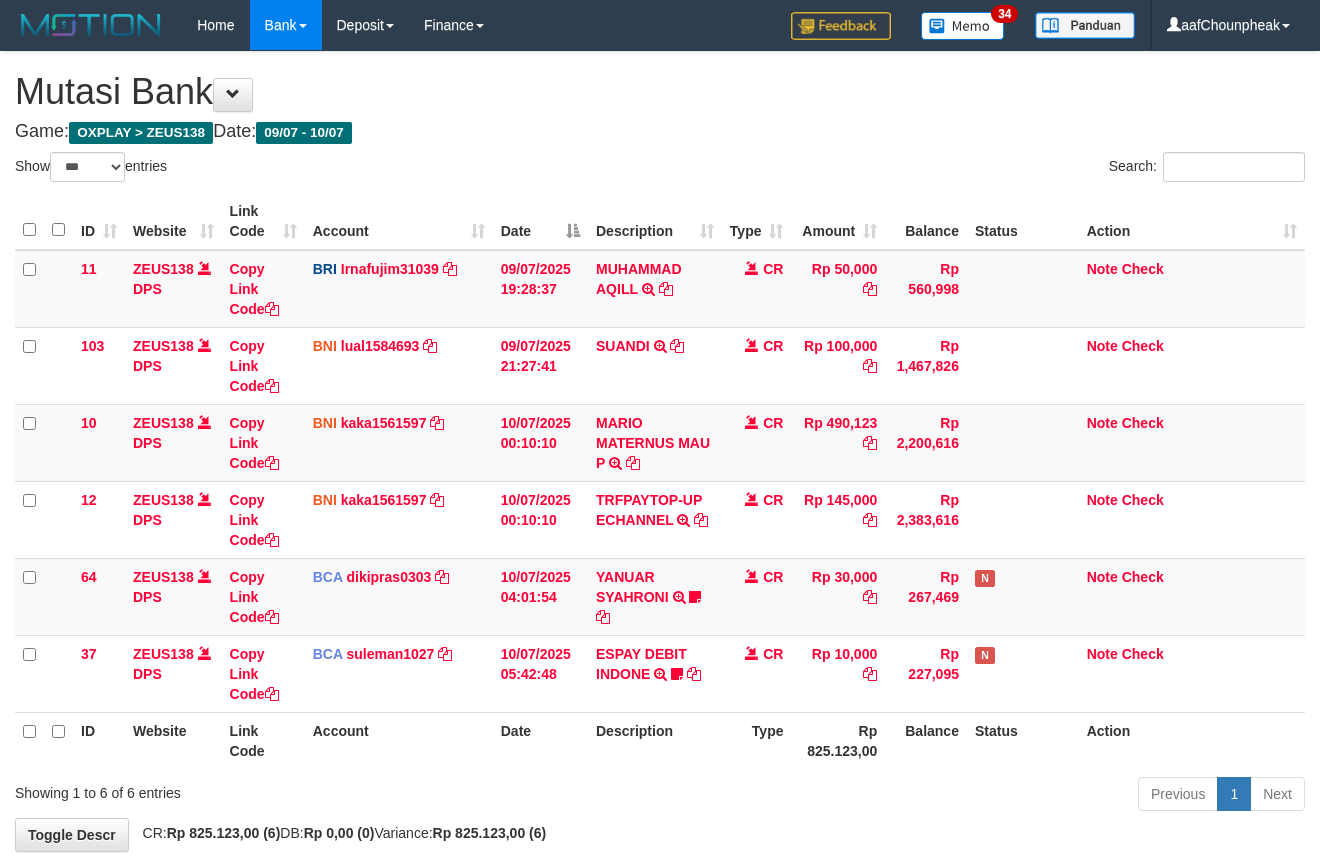 scroll, scrollTop: 100, scrollLeft: 0, axis: vertical 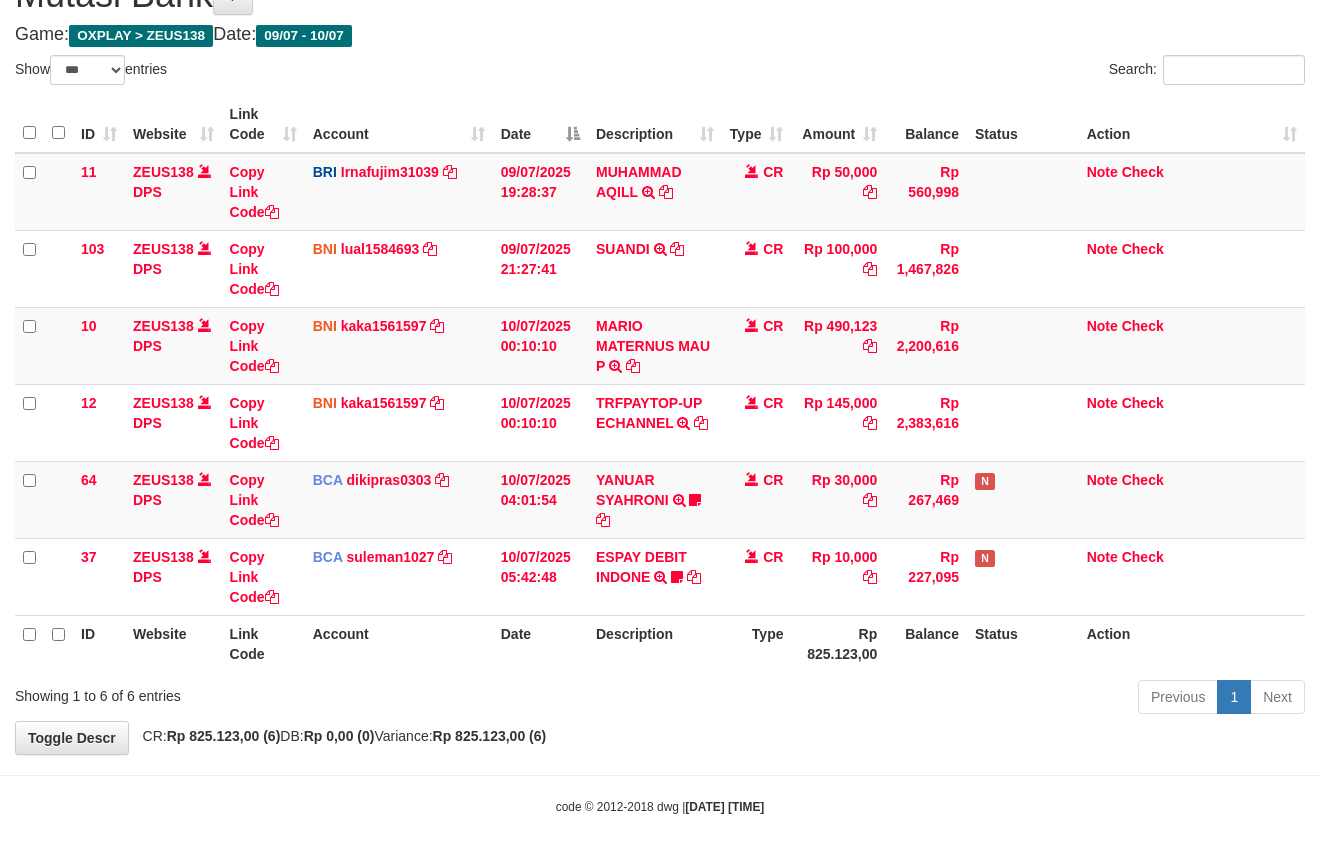 click on "Previous 1 Next" at bounding box center (935, 699) 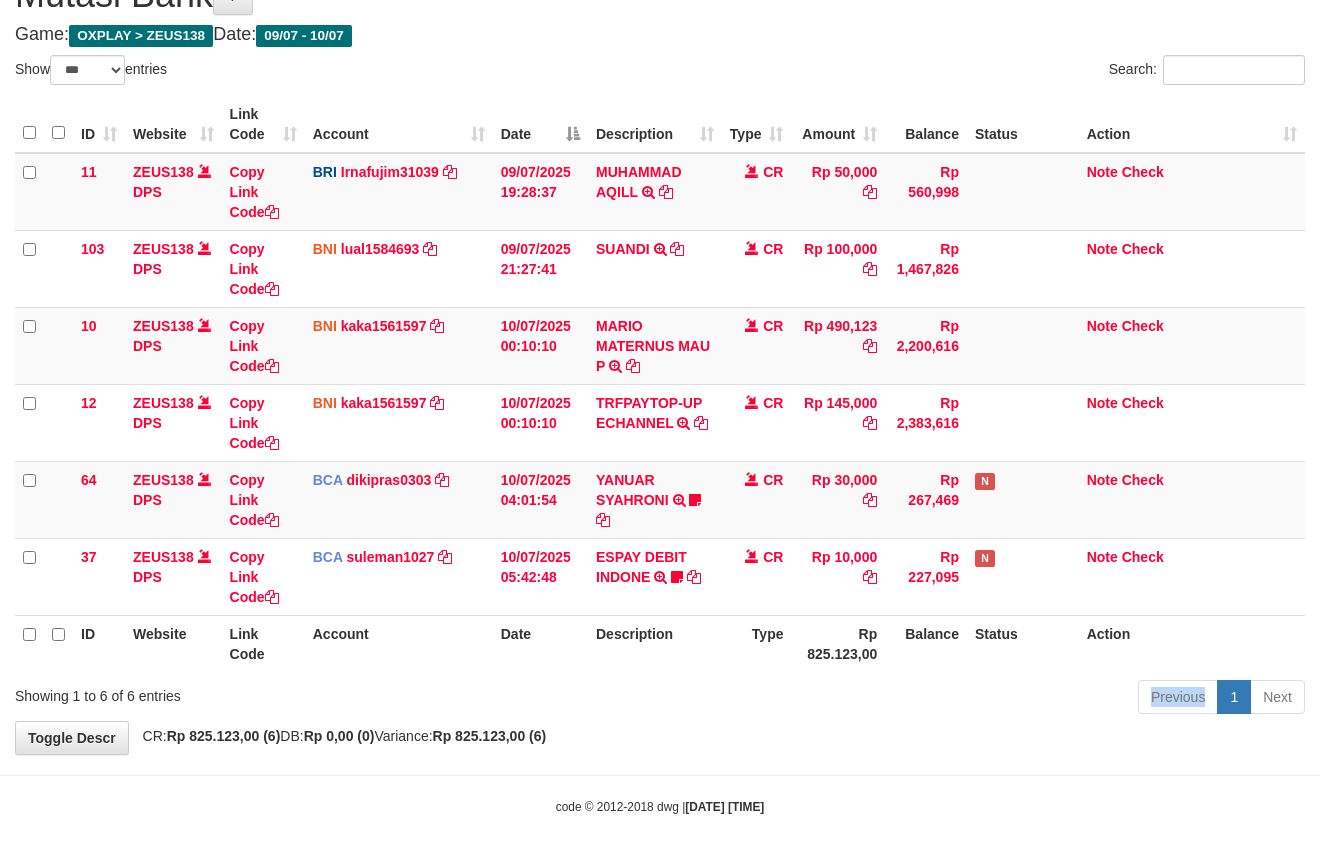 drag, startPoint x: 0, startPoint y: 0, endPoint x: 660, endPoint y: 694, distance: 957.72437 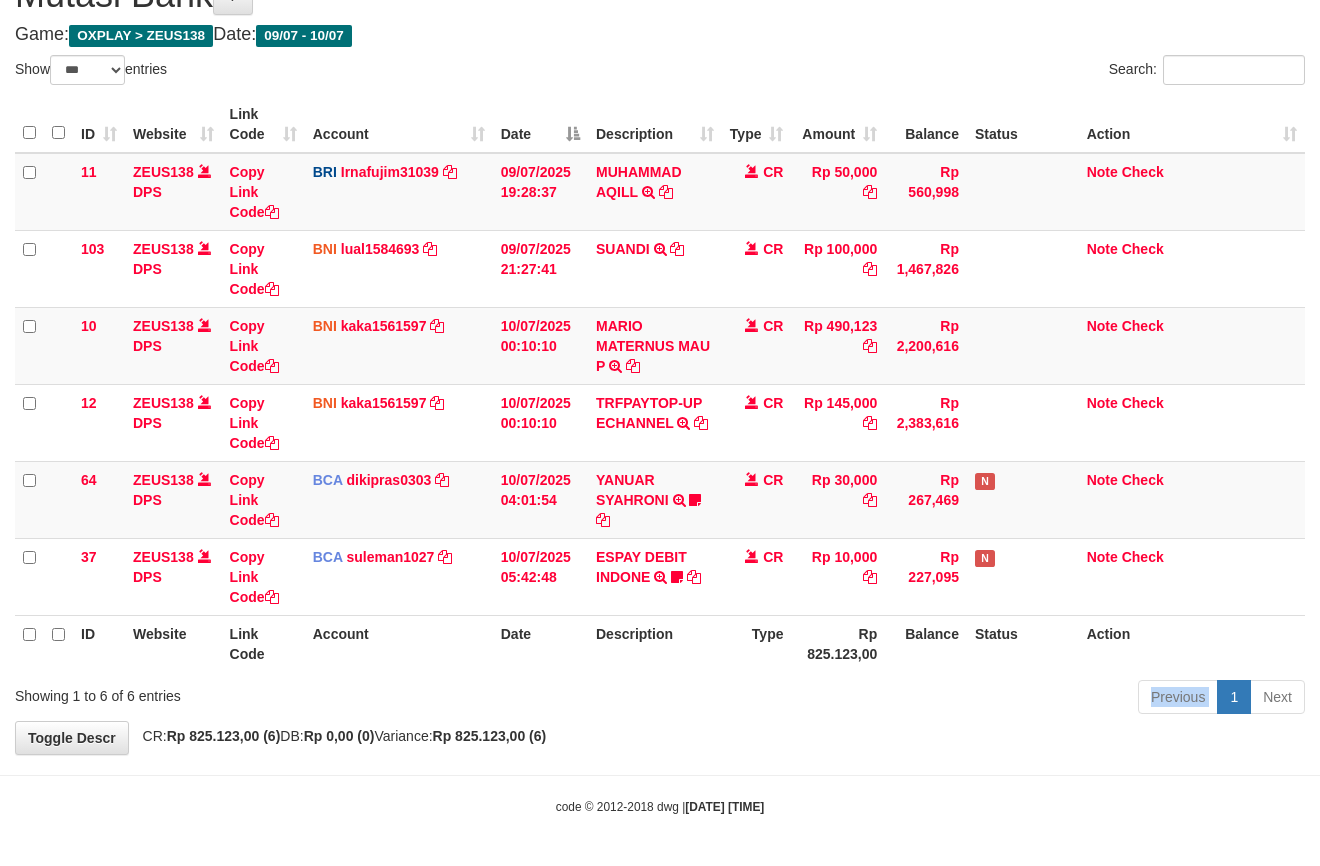 click on "Previous 1 Next" at bounding box center [935, 699] 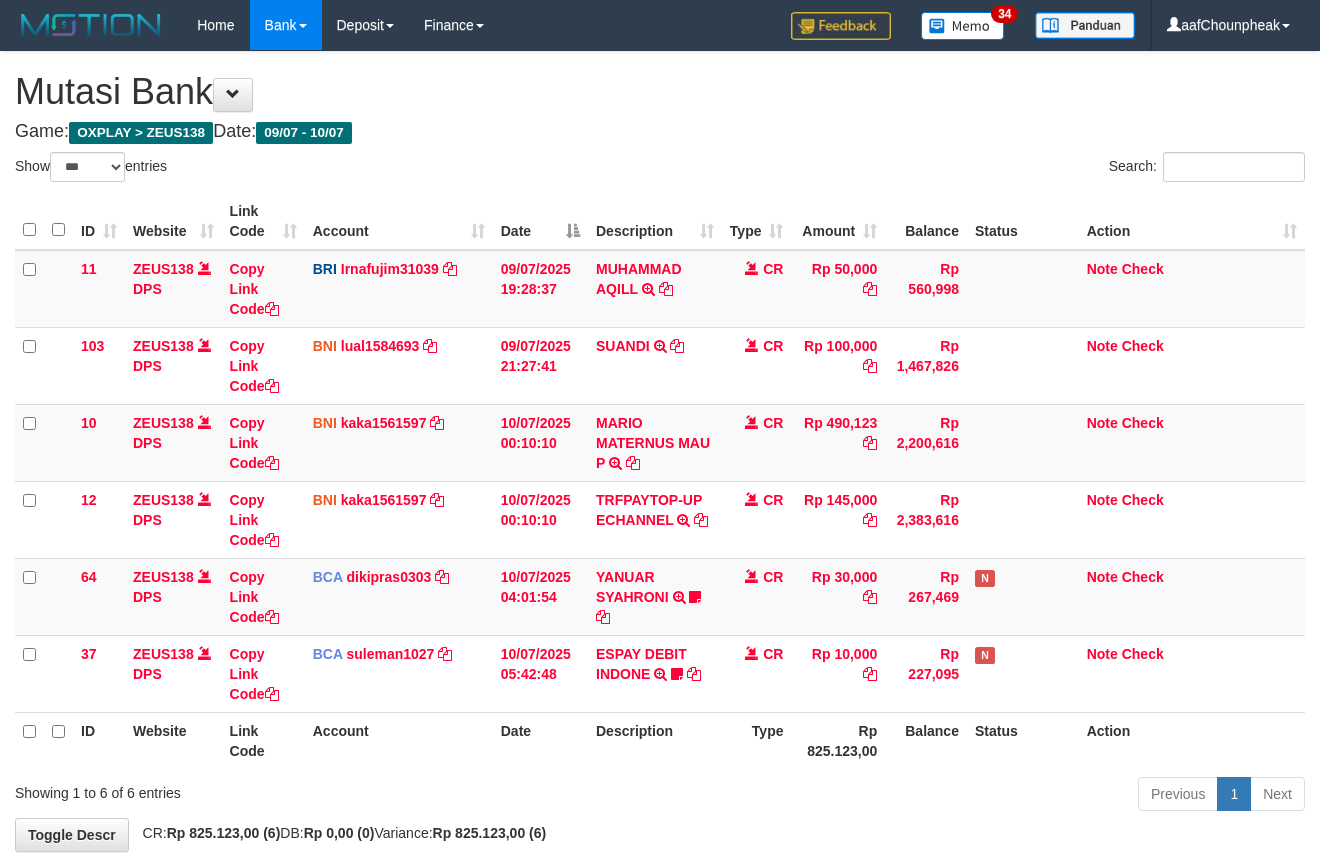 scroll, scrollTop: 100, scrollLeft: 0, axis: vertical 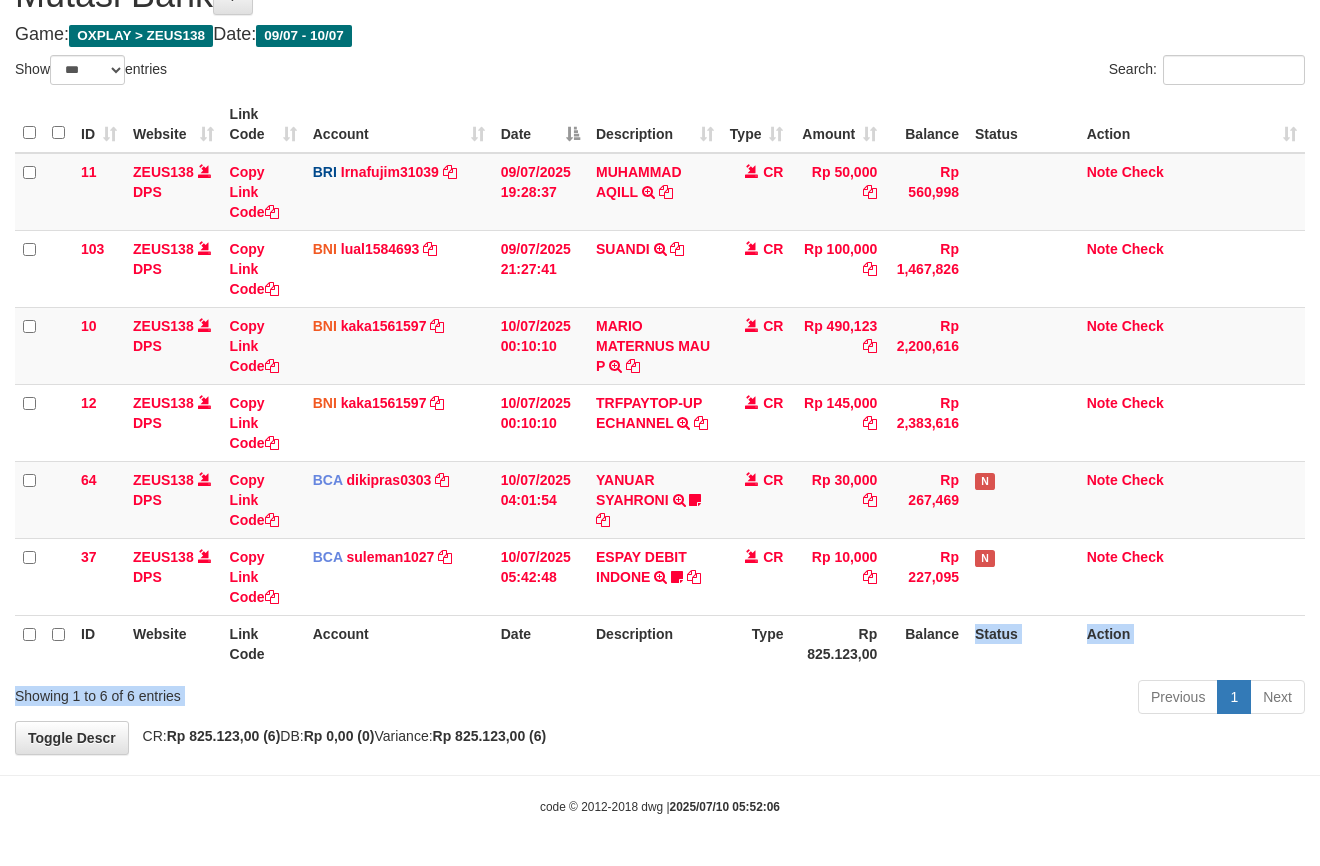 click on "Show  ** ** ** ***  entries Search:
ID Website Link Code Account Date Description Type Amount Balance Status Action
11
ZEUS138    DPS
Copy Link Code
BRI
Irnafujim31039
DPS
[FIRST] [LAST]
mutasi_20250709_3777 | 11
mutasi_20250709_3777 | 11
09/07/2025 19:28:37
MUHAMMAD AQILL         TRANSFER NBMB MUHAMMAD AQILL TO IRNA FUJI M
CR
Rp 50,000
Rp 560,998
Note
Check
103
ZEUS138    DPS
Copy Link Code
BNI
lual1584693" at bounding box center [660, 388] 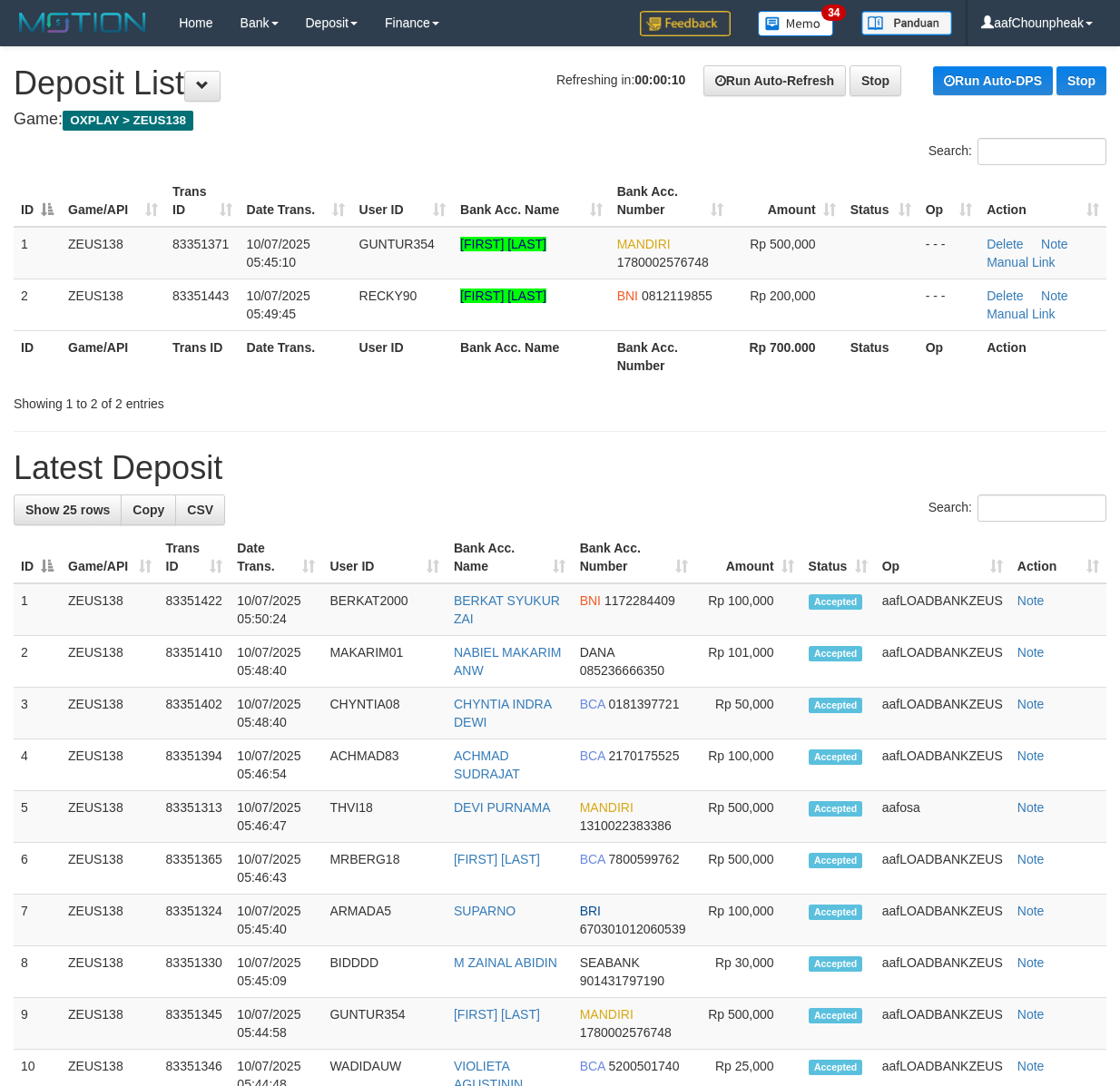 scroll, scrollTop: 0, scrollLeft: 0, axis: both 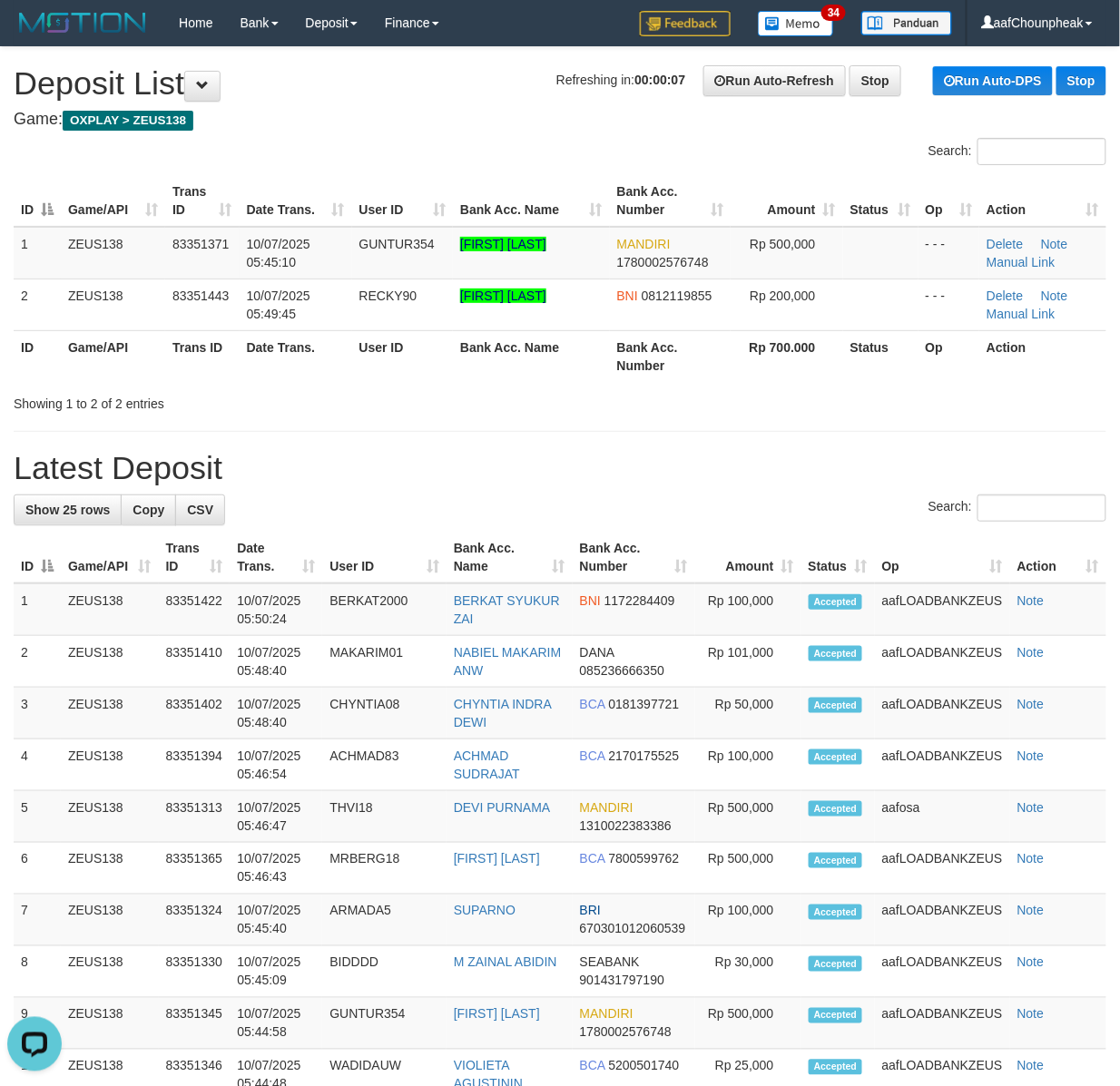 click on "Search:" at bounding box center [560, 153] 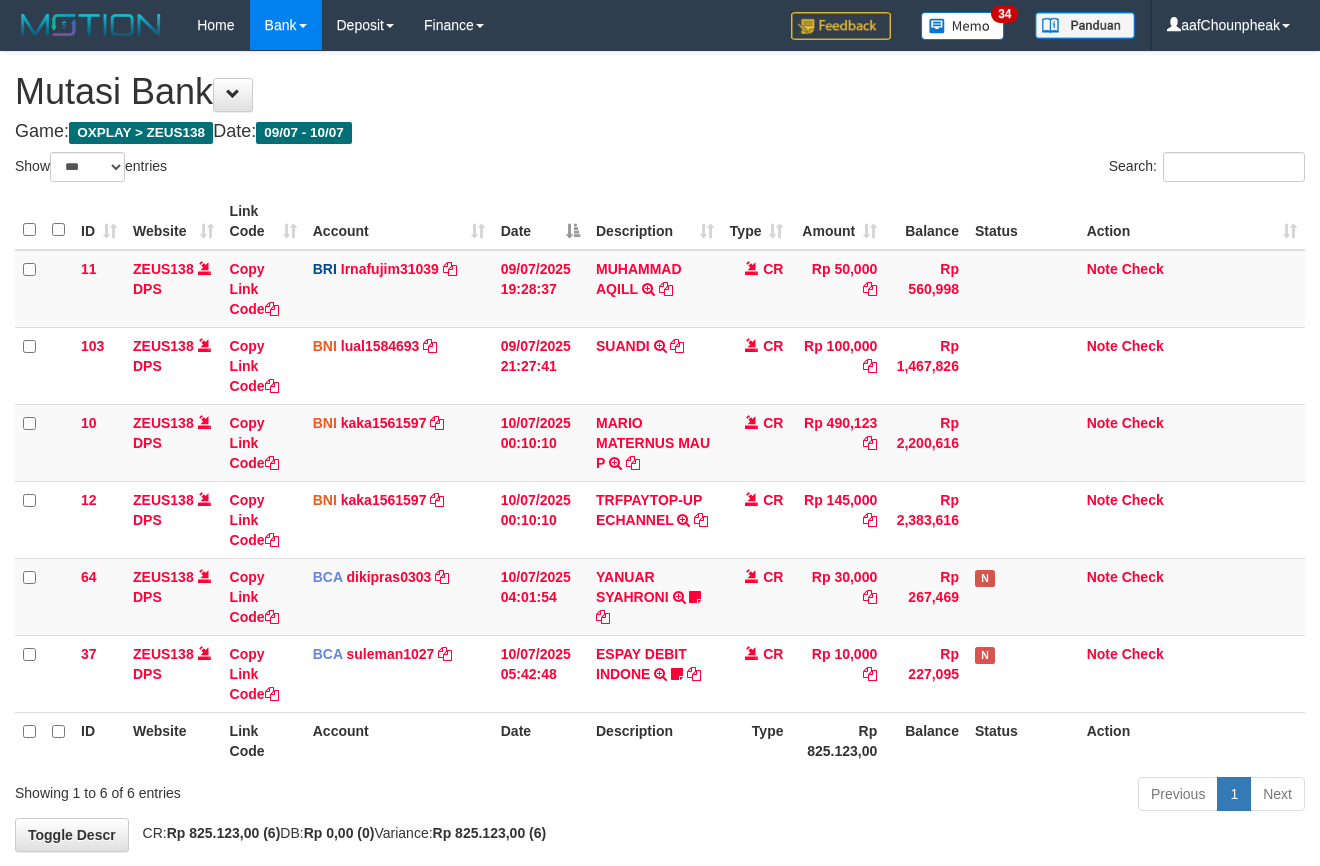 scroll, scrollTop: 100, scrollLeft: 0, axis: vertical 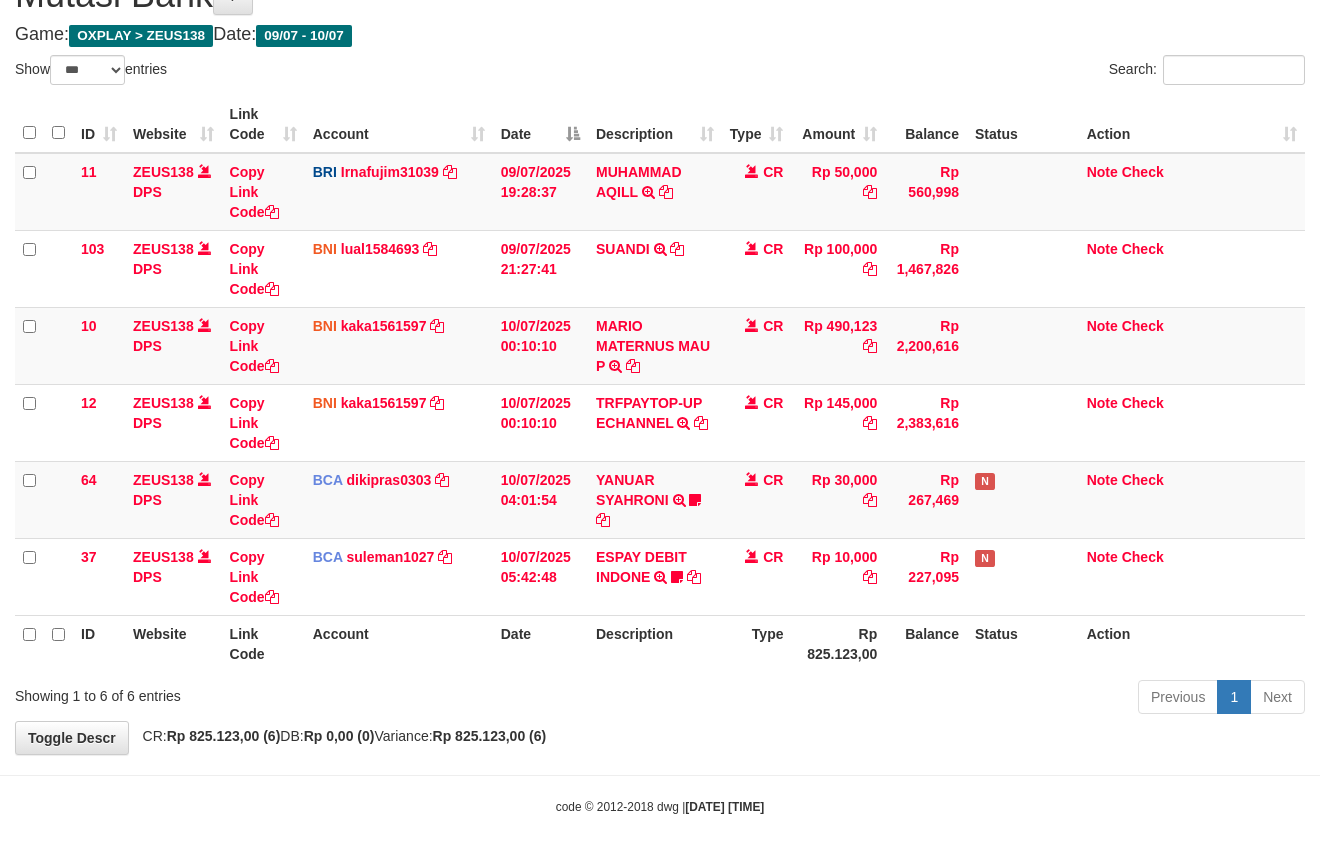 click on "Previous 1 Next" at bounding box center (935, 699) 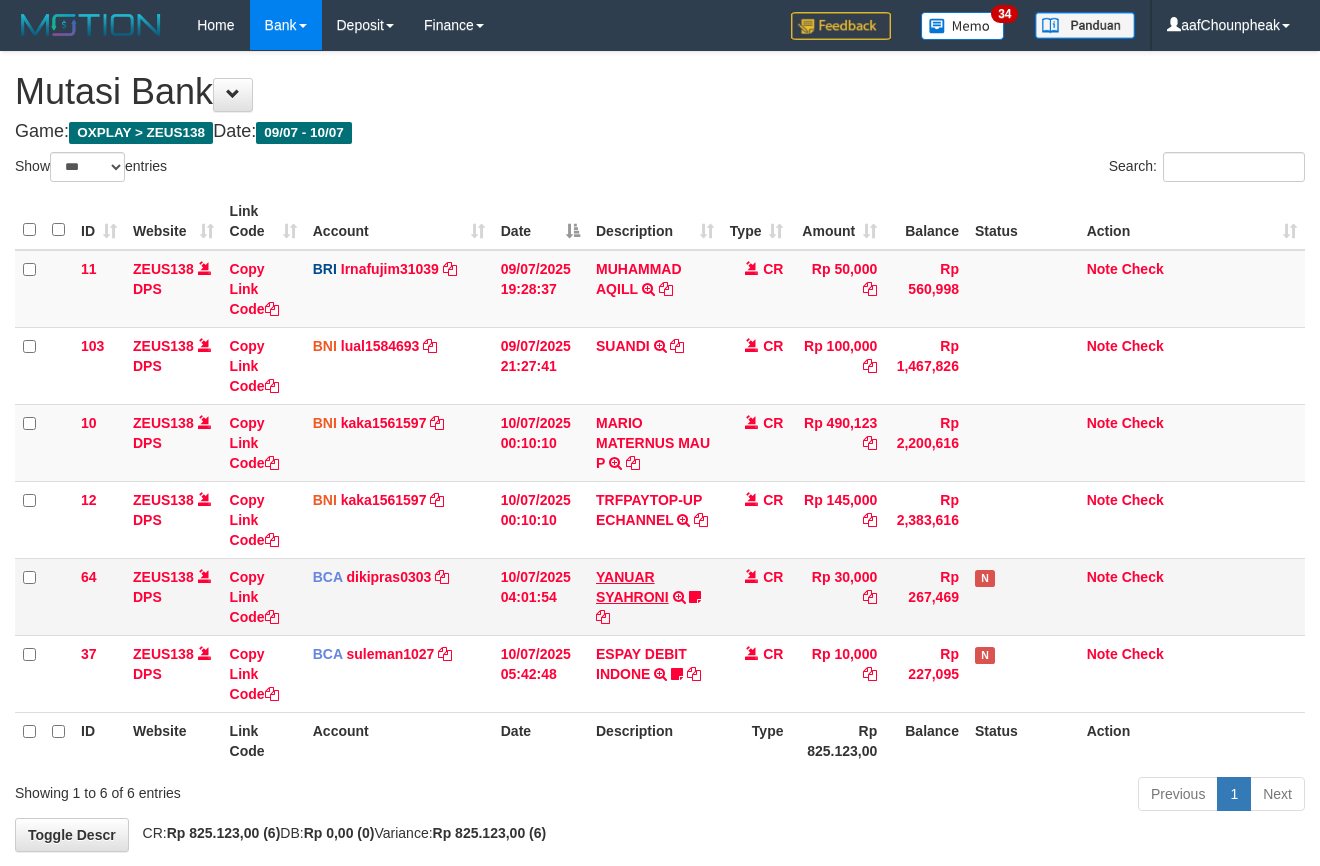 scroll, scrollTop: 100, scrollLeft: 0, axis: vertical 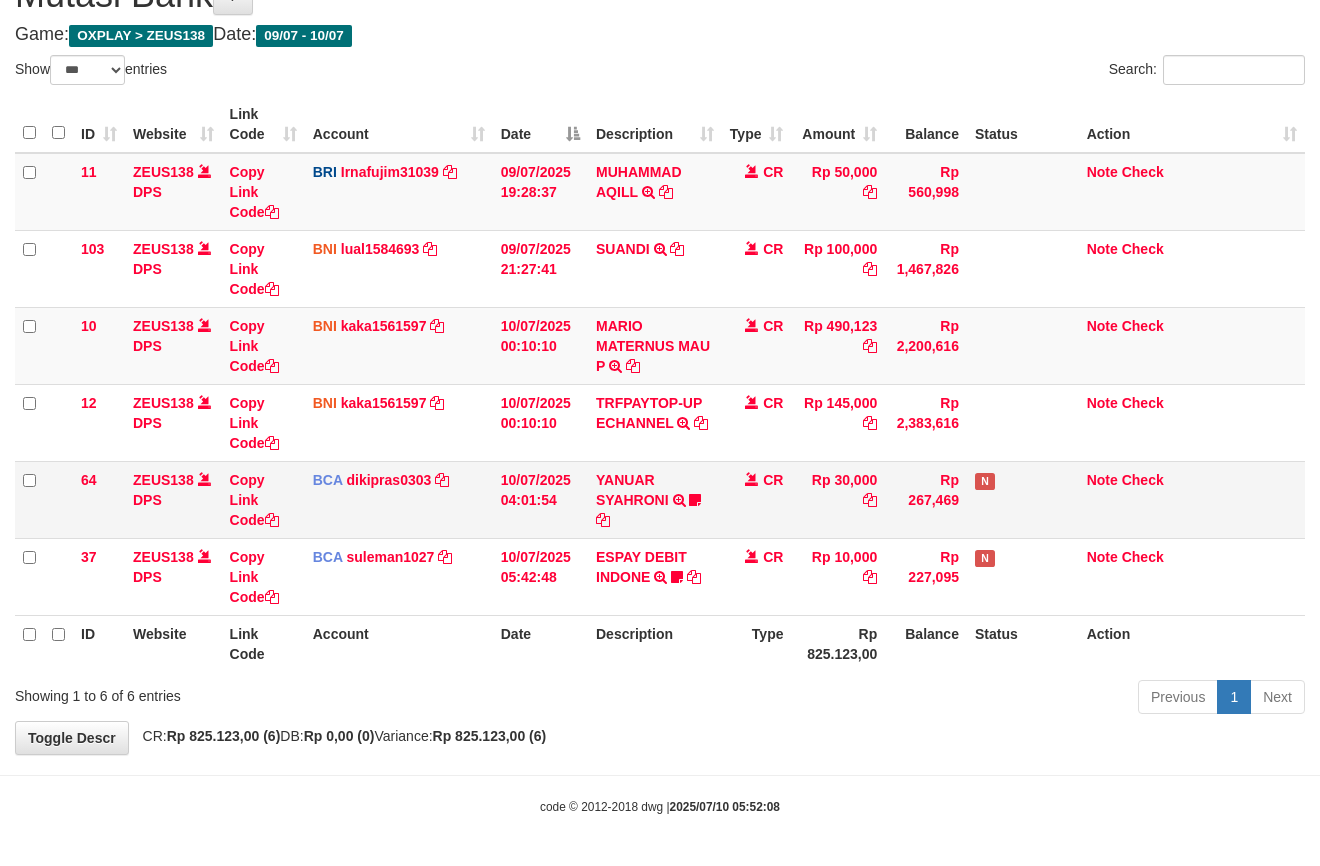 click on "YANUAR SYAHRONI            TRSF E-BANKING CR 1007/FTSCY/WS95031
30000.00YANUAR SYAHRONI    UGYRONNEY" at bounding box center [655, 192] 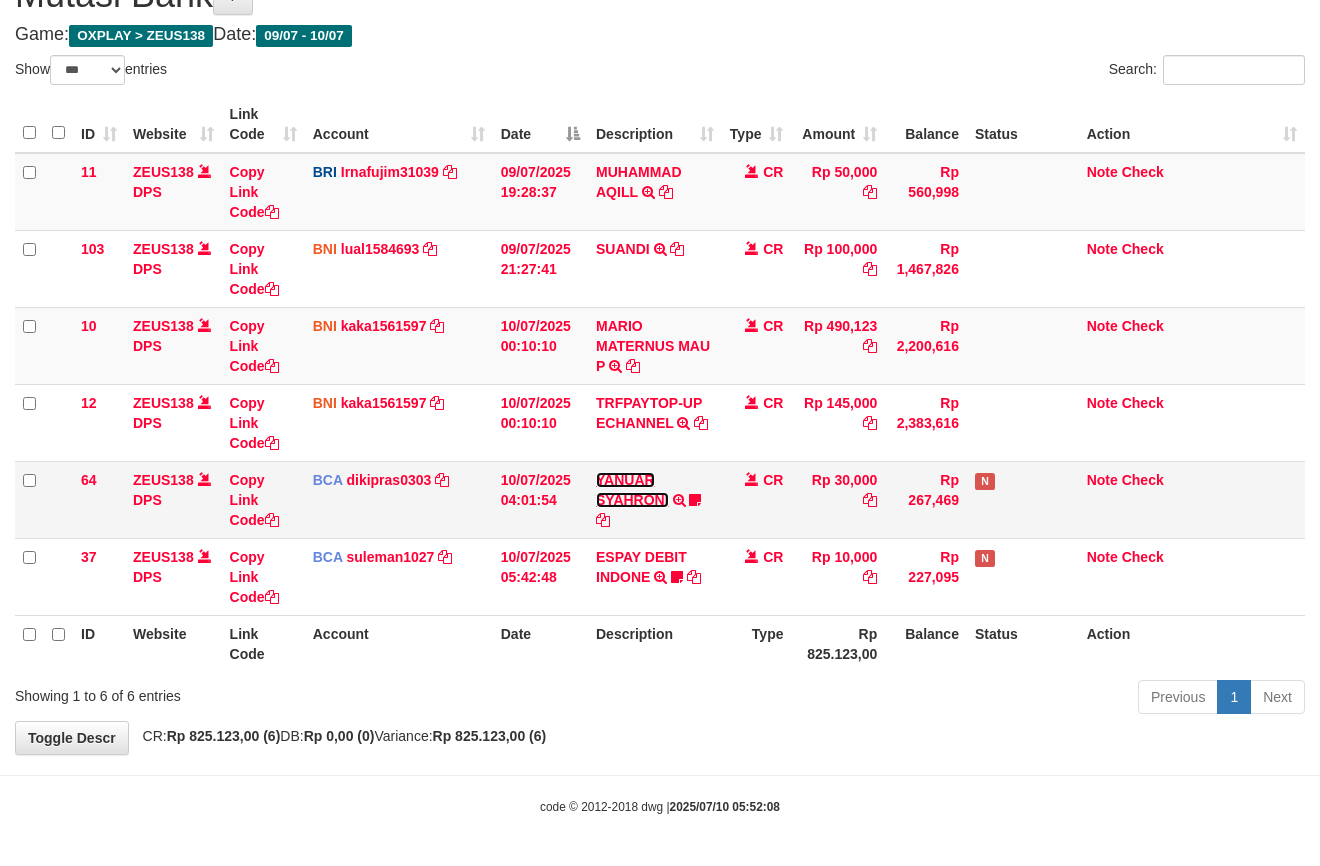 click on "YANUAR SYAHRONI" at bounding box center [163, 172] 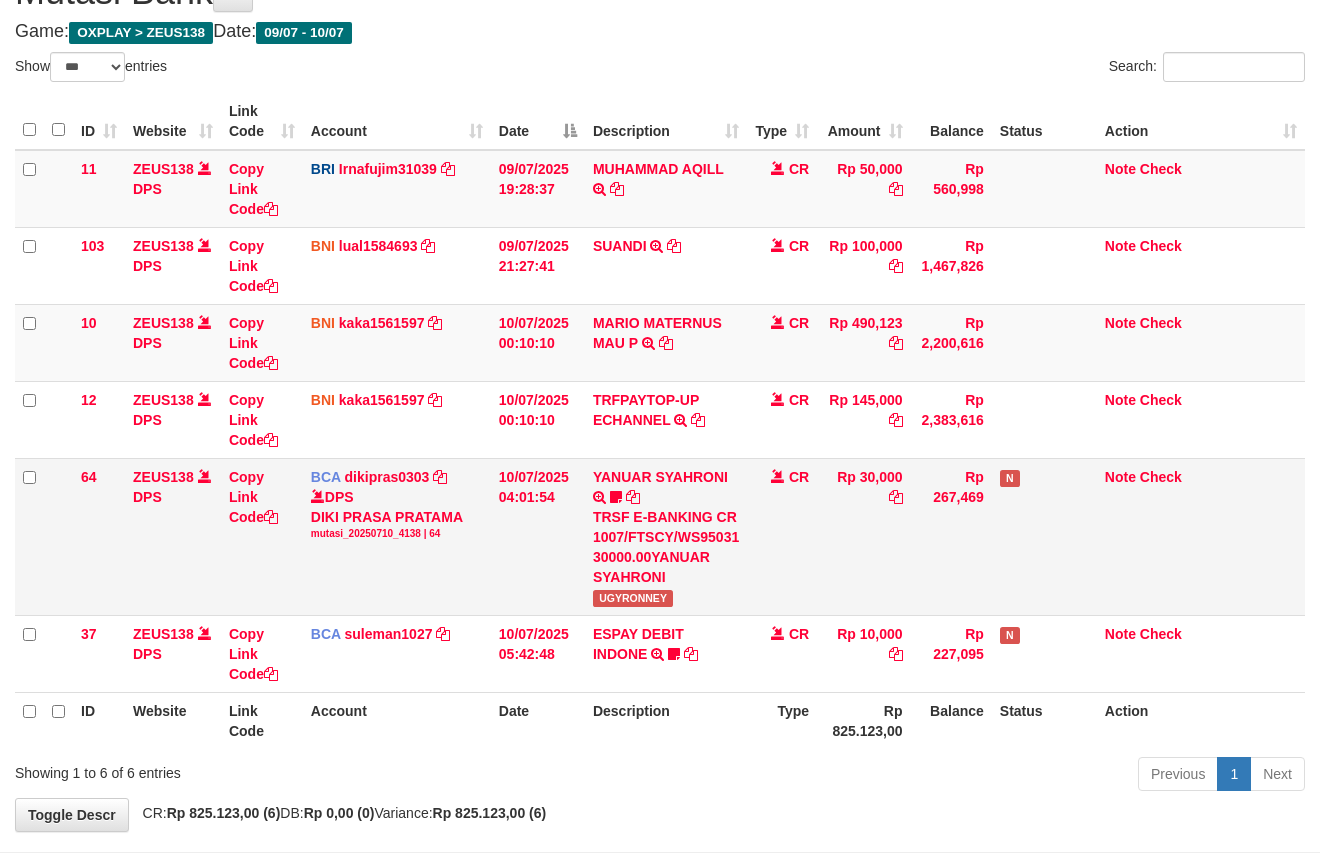 click on "UGYRONNEY" at bounding box center [633, 598] 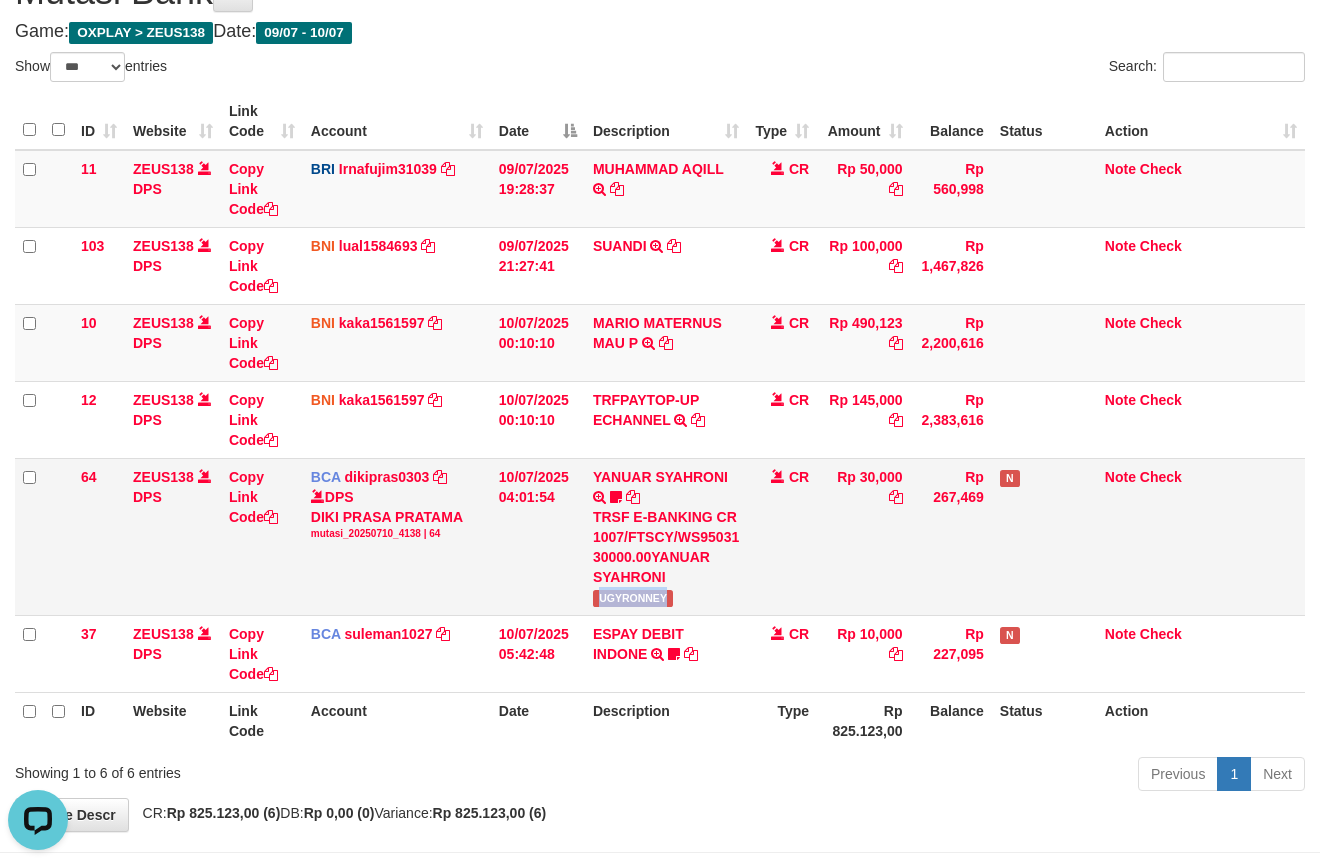 click on "UGYRONNEY" at bounding box center [633, 598] 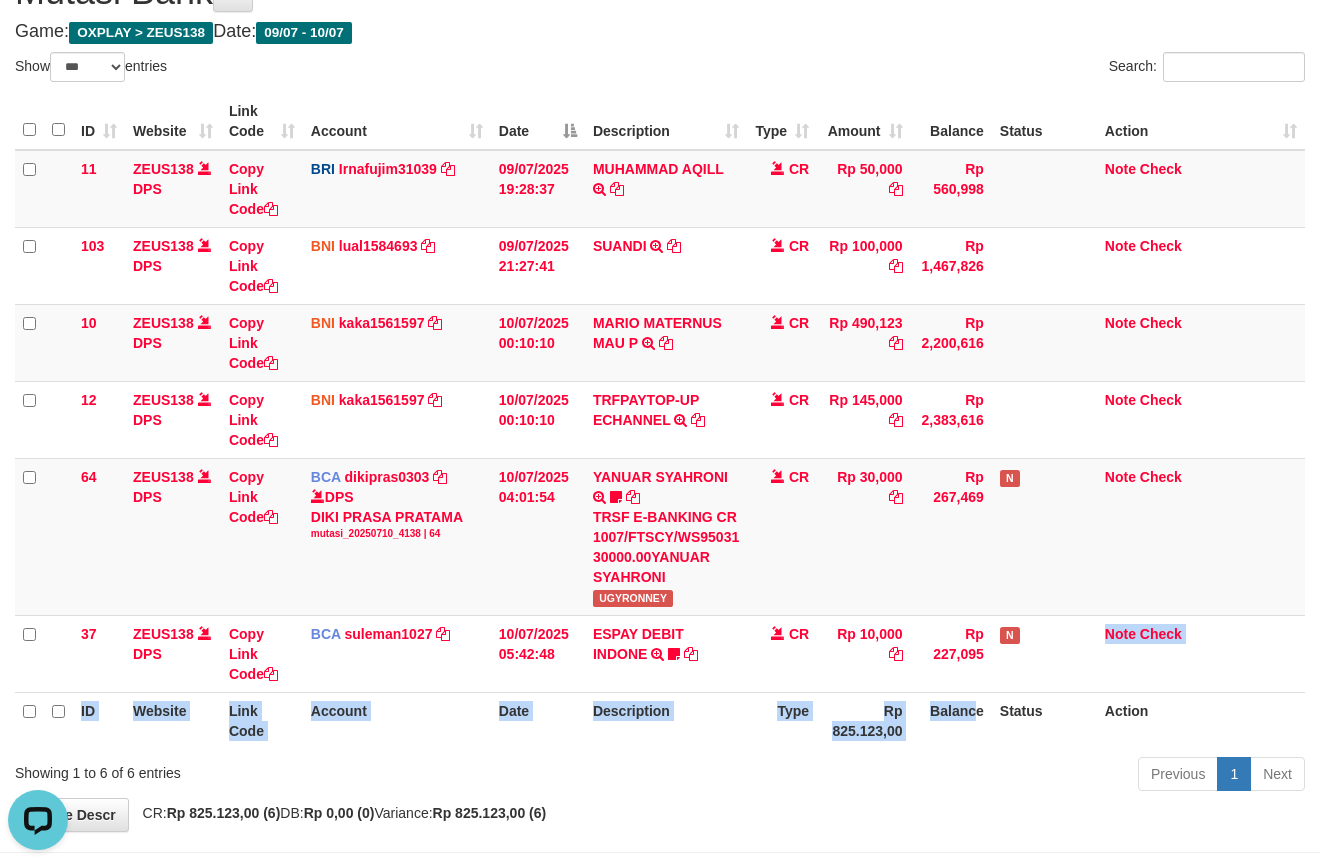click on "ID Website Link Code Account Date Description Type Amount Balance Status Action
11
ZEUS138    DPS
Copy Link Code
BRI
Irnafujim31039
DPS
IRNA FUJI M
mutasi_20250709_3777 | 11
mutasi_20250709_3777 | 11
09/07/2025 19:28:37
MUHAMMAD AQILL         TRANSFER NBMB MUHAMMAD AQILL TO IRNA FUJI M
CR
Rp 50,000
Rp 560,998
Note
Check
103
ZEUS138    DPS
Copy Link Code
BNI
lual1584693
DPS
LUCKY ALAMSYAH" at bounding box center [660, 421] 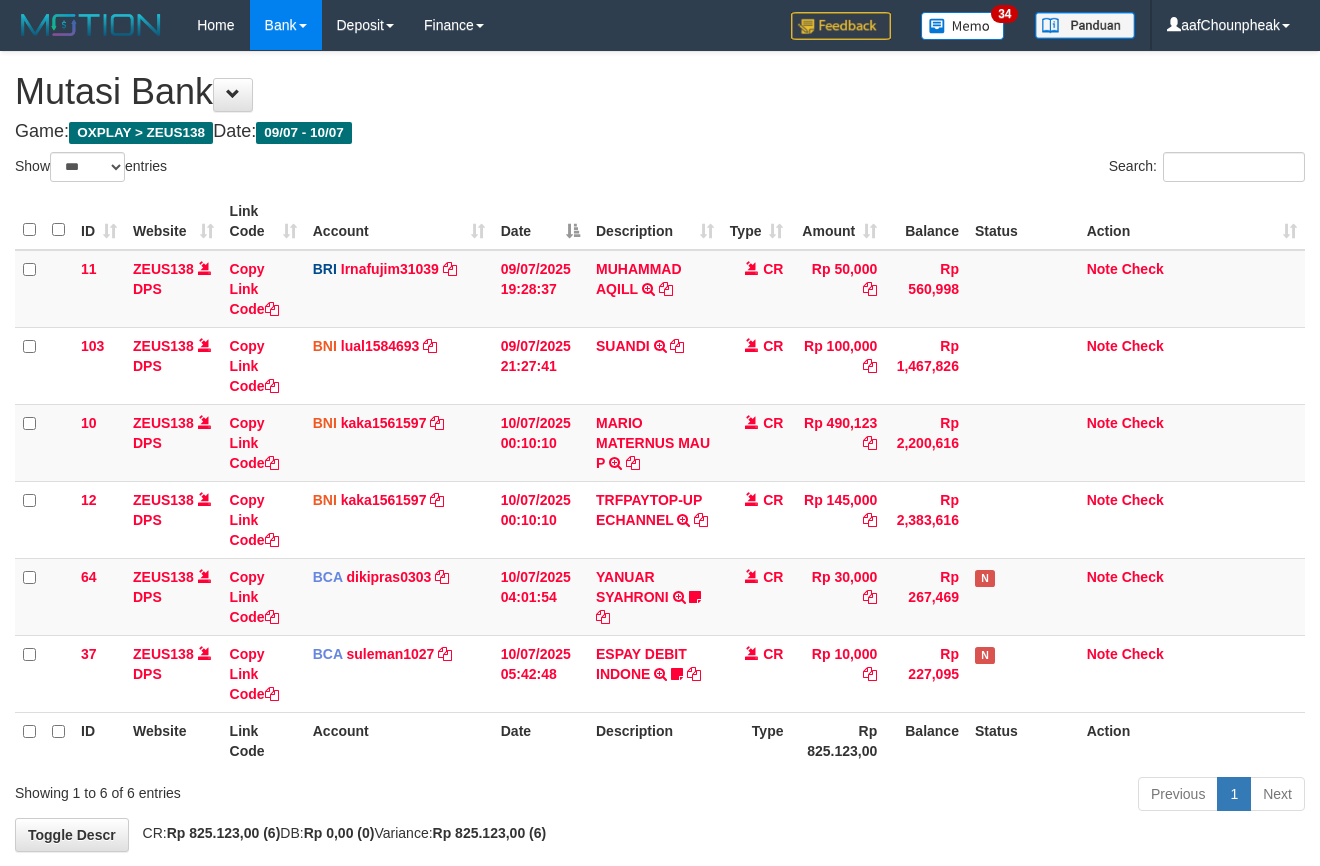 scroll, scrollTop: 100, scrollLeft: 0, axis: vertical 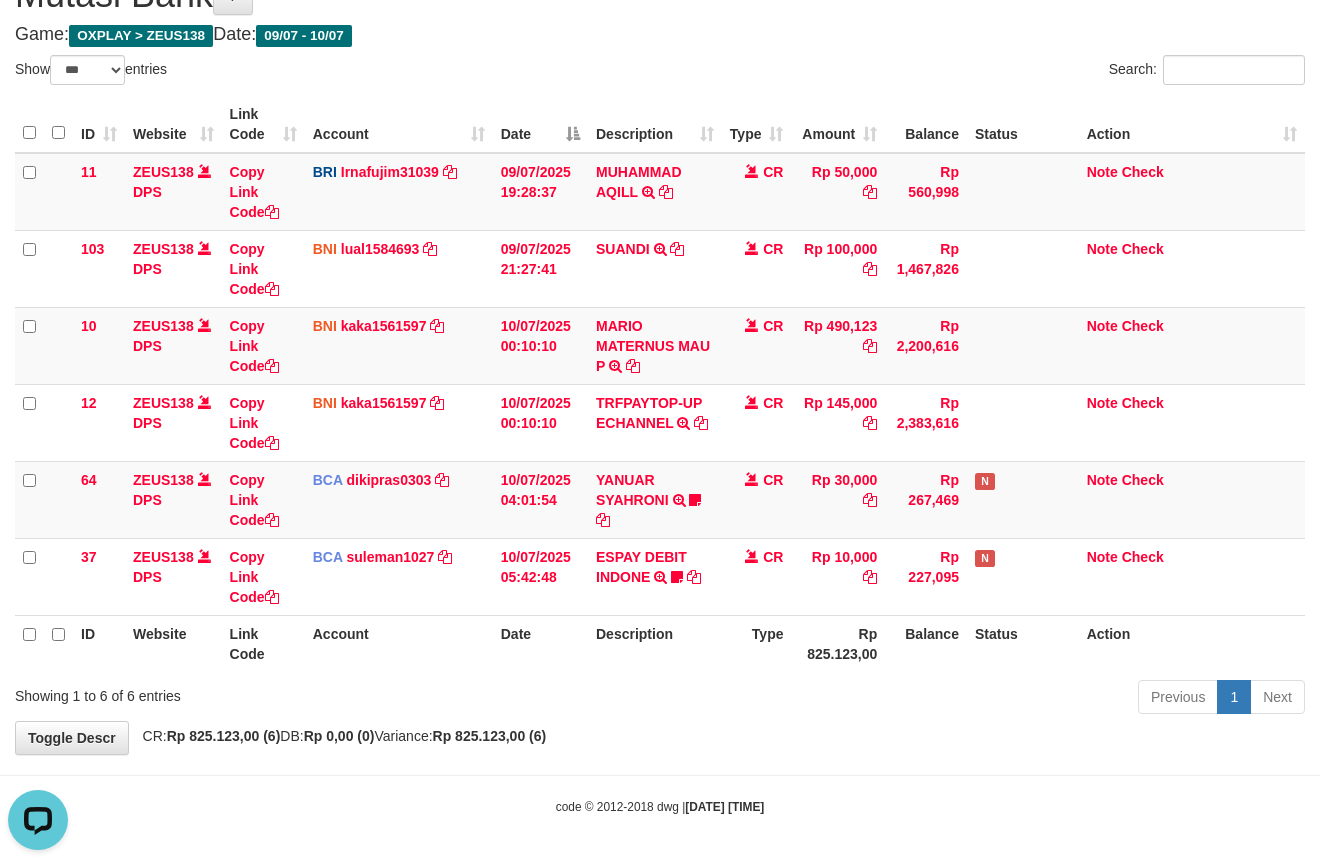 click on "Toggle navigation
Home
Bank
Account List
Mutasi Bank
Search
Note Mutasi
Deposit
DPS List
History
Finance
Financial Data
aafChounpheak
My Profile
Log Out
34" at bounding box center [660, 384] 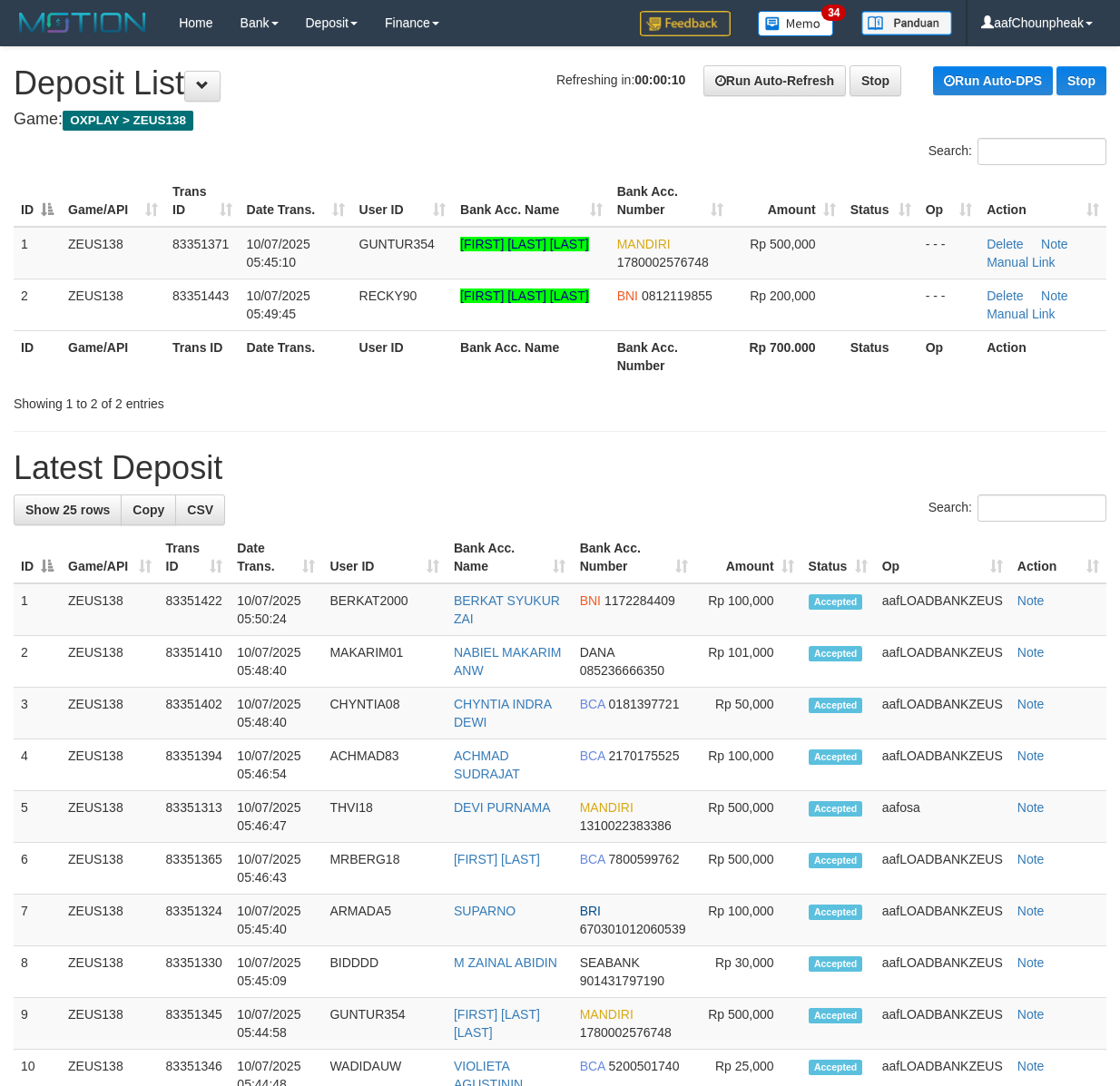 scroll, scrollTop: 0, scrollLeft: 0, axis: both 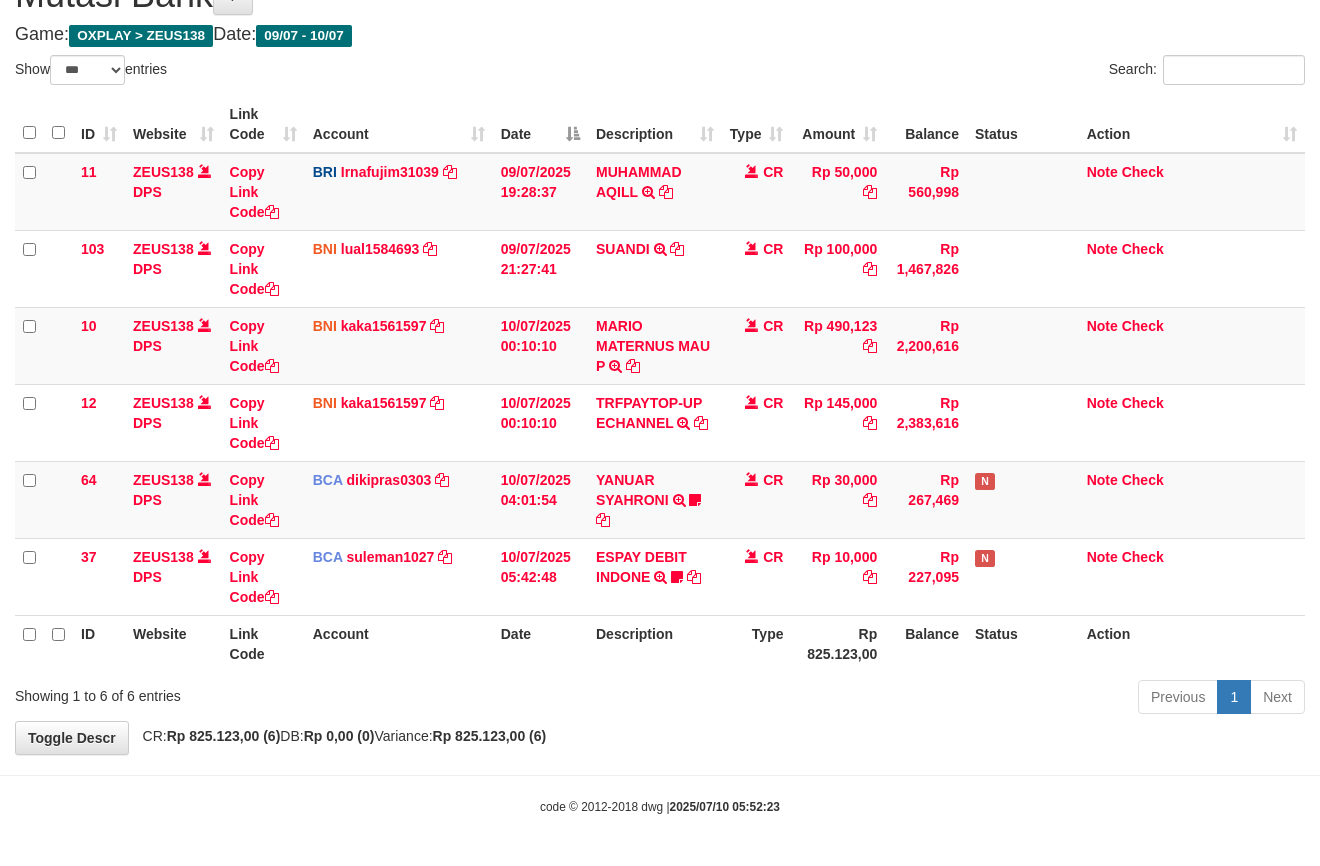 click on "**********" at bounding box center [660, 354] 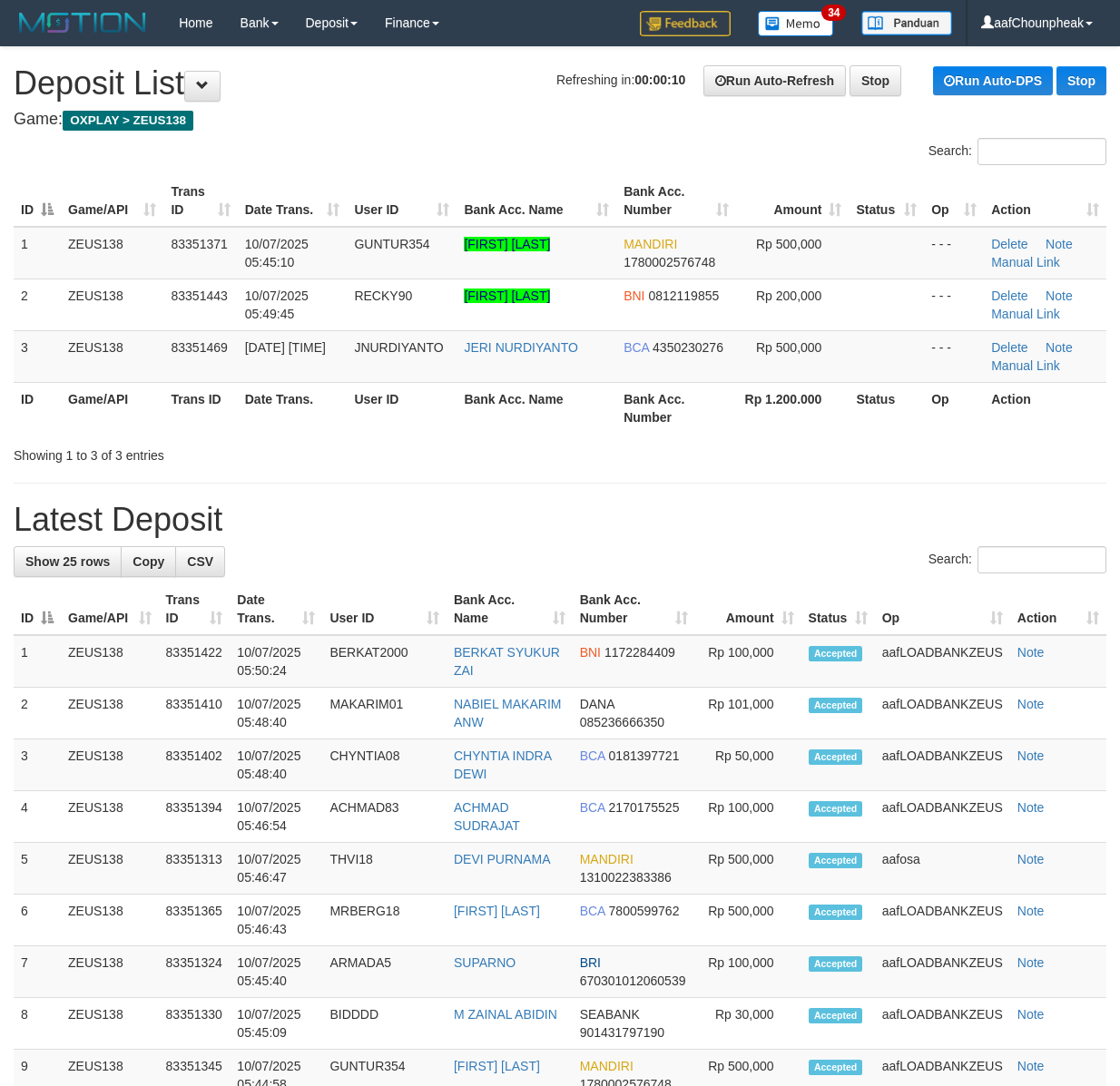 scroll, scrollTop: 0, scrollLeft: 0, axis: both 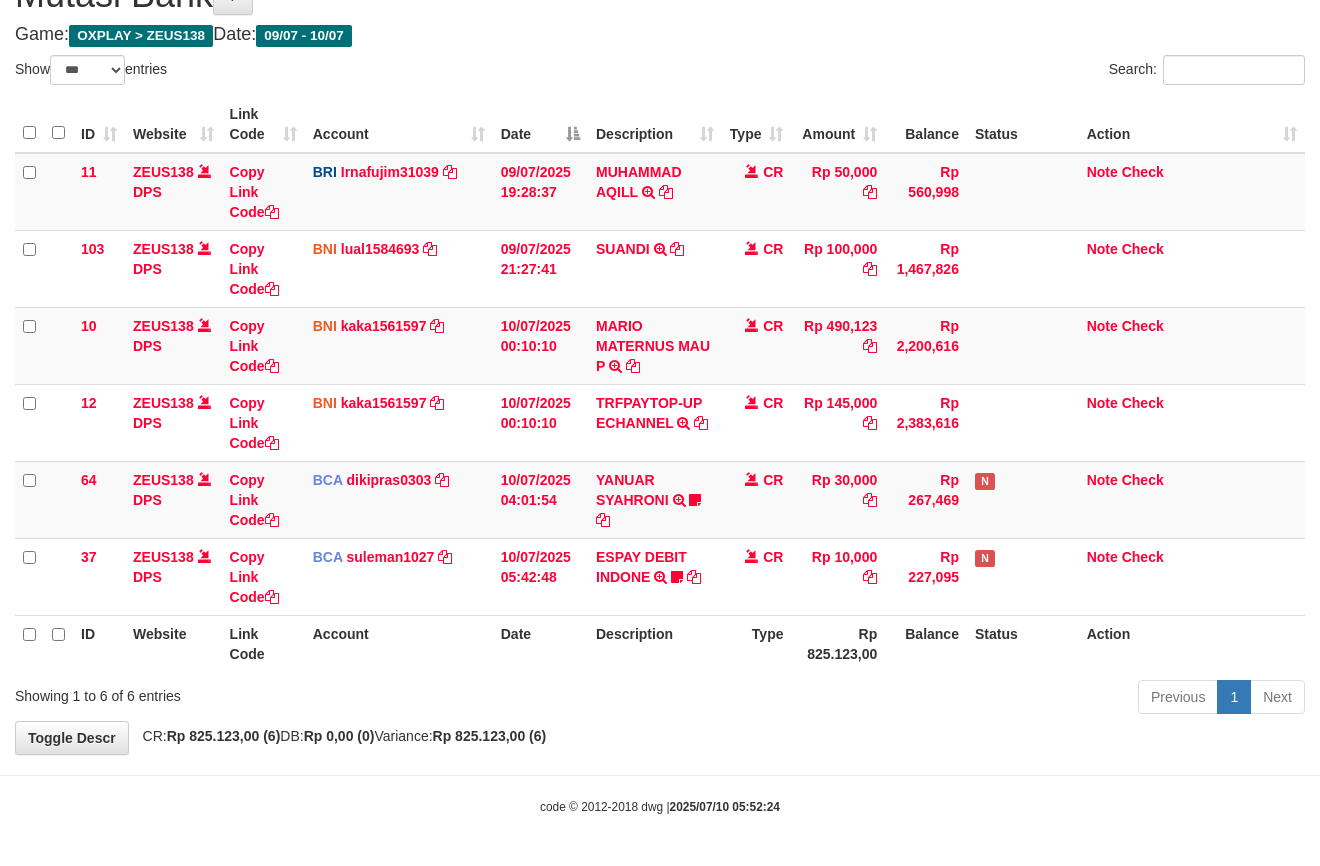 drag, startPoint x: 0, startPoint y: 0, endPoint x: 837, endPoint y: 758, distance: 1129.2179 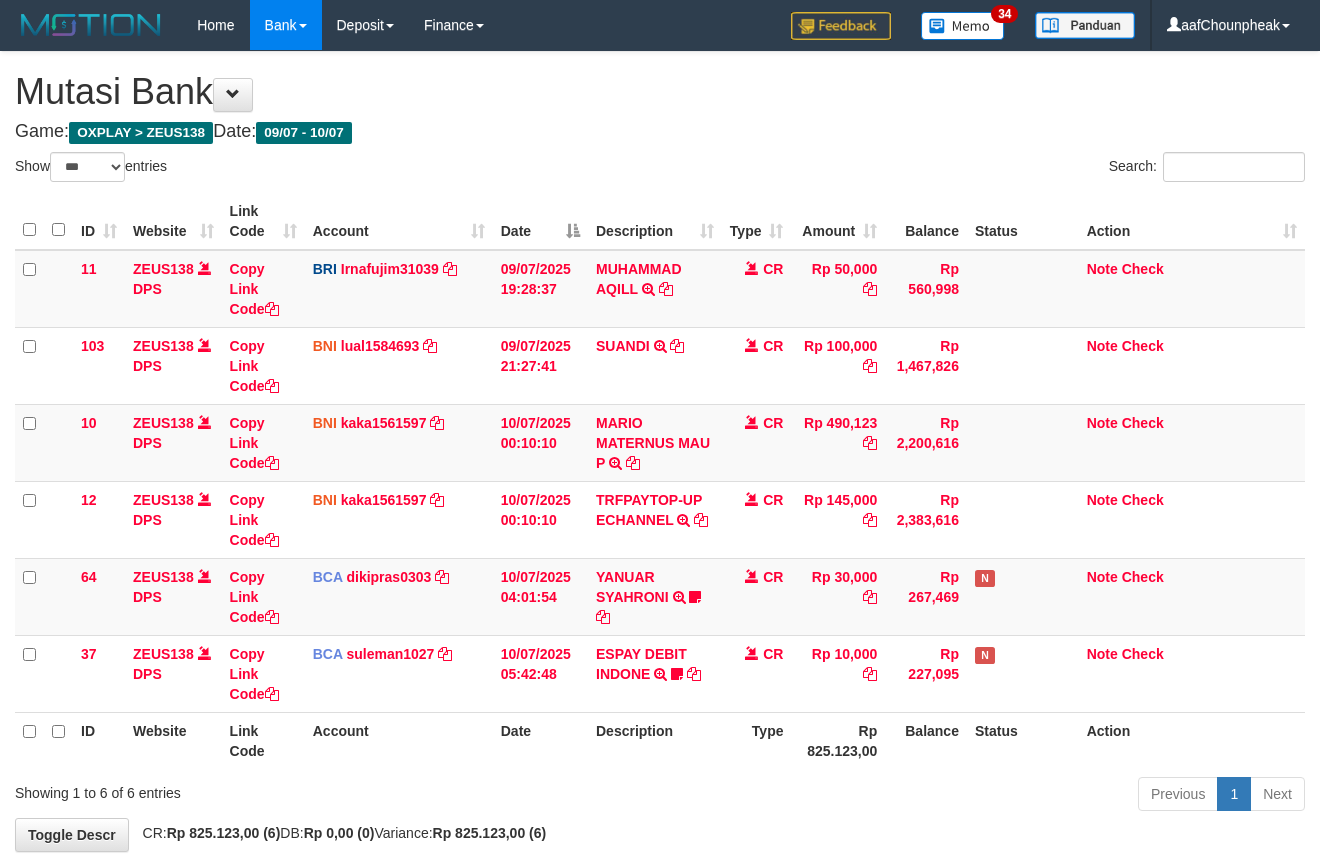 scroll, scrollTop: 100, scrollLeft: 0, axis: vertical 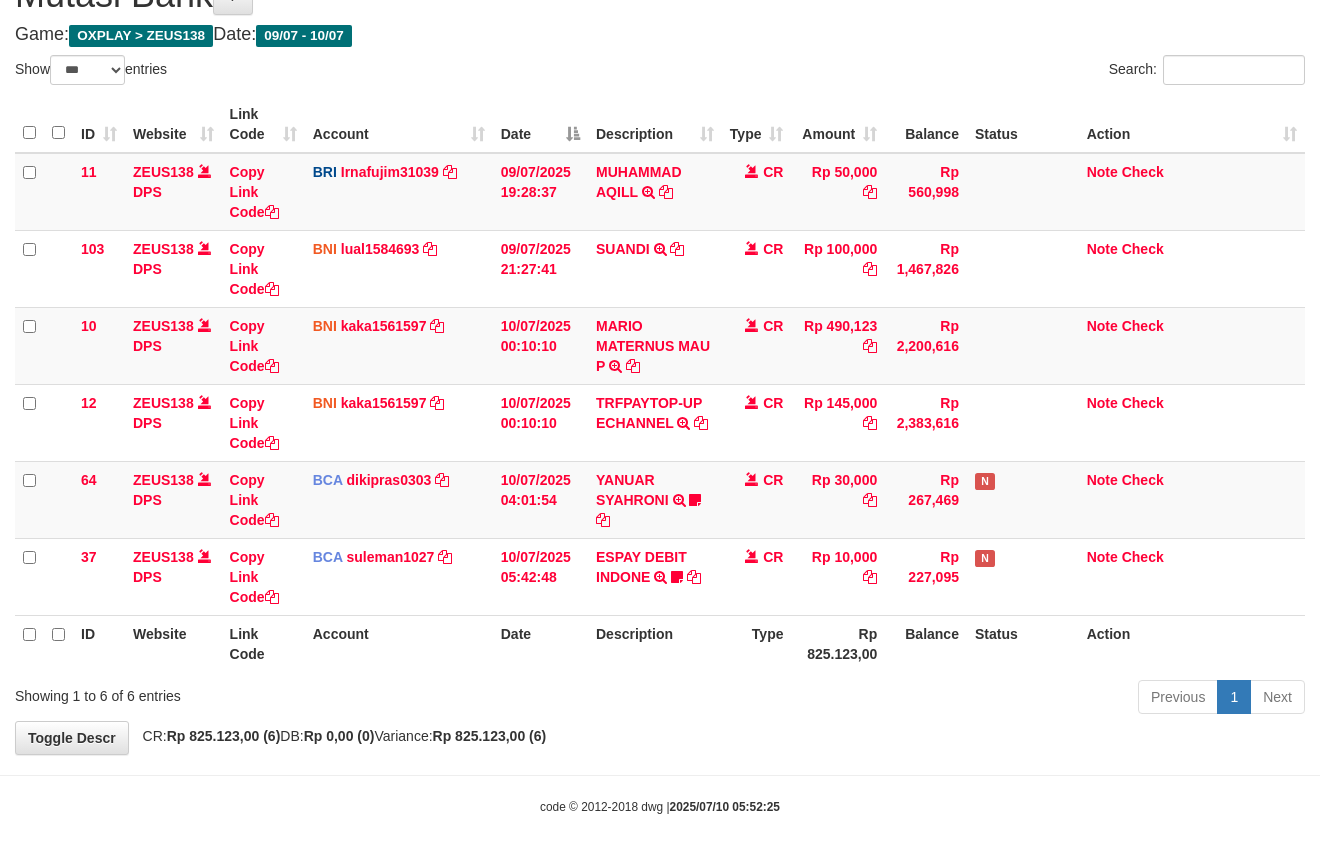 click on "**********" at bounding box center (660, 354) 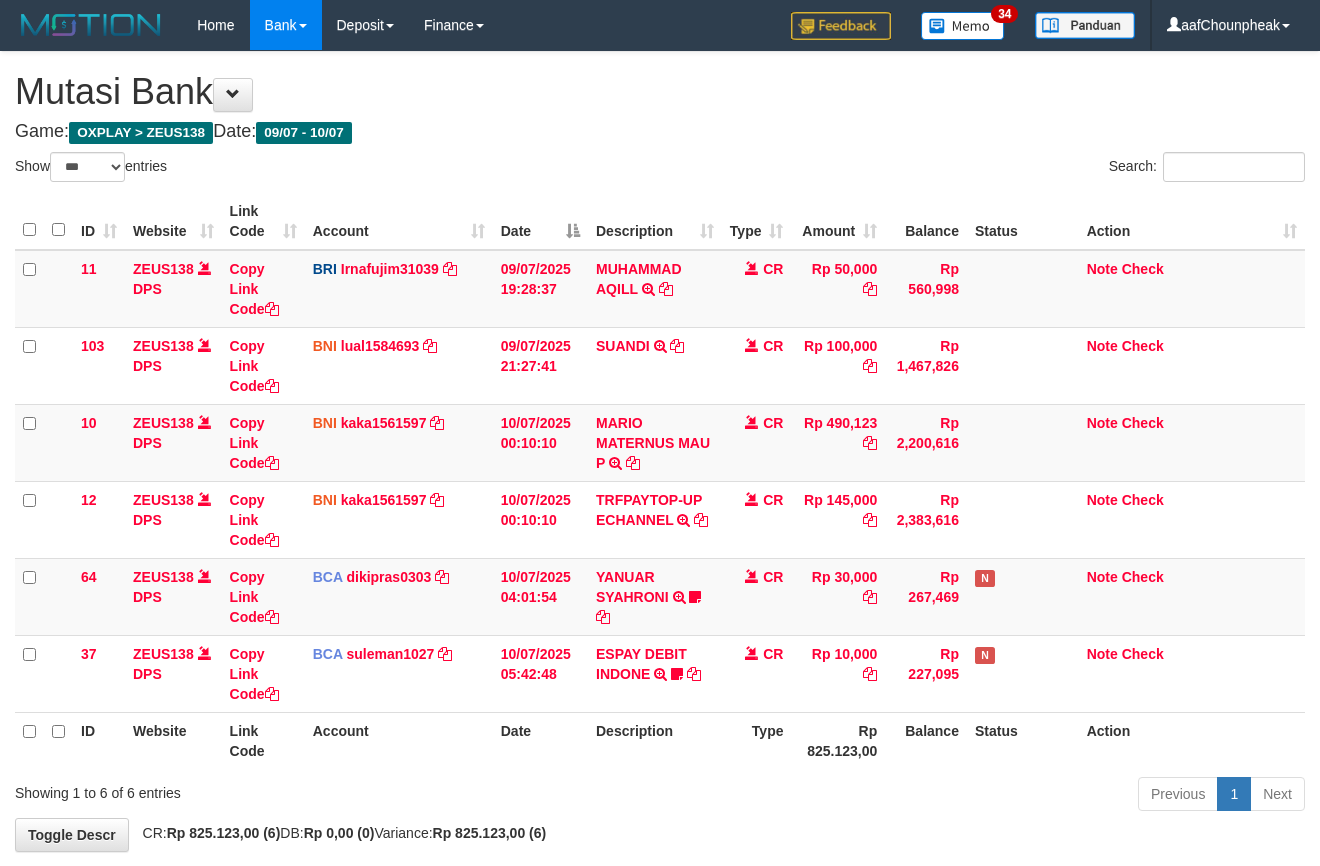 scroll, scrollTop: 100, scrollLeft: 0, axis: vertical 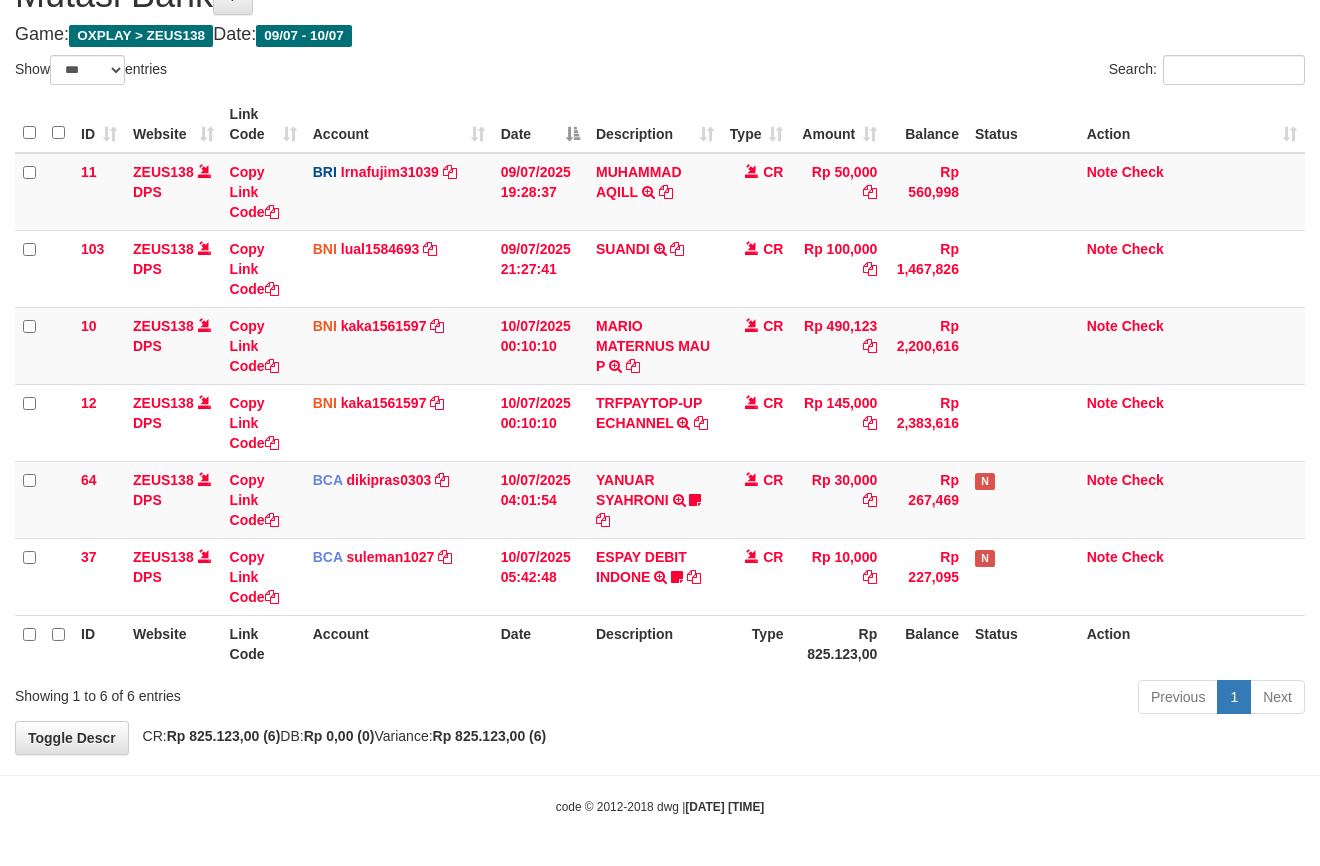 click on "**********" at bounding box center [660, 354] 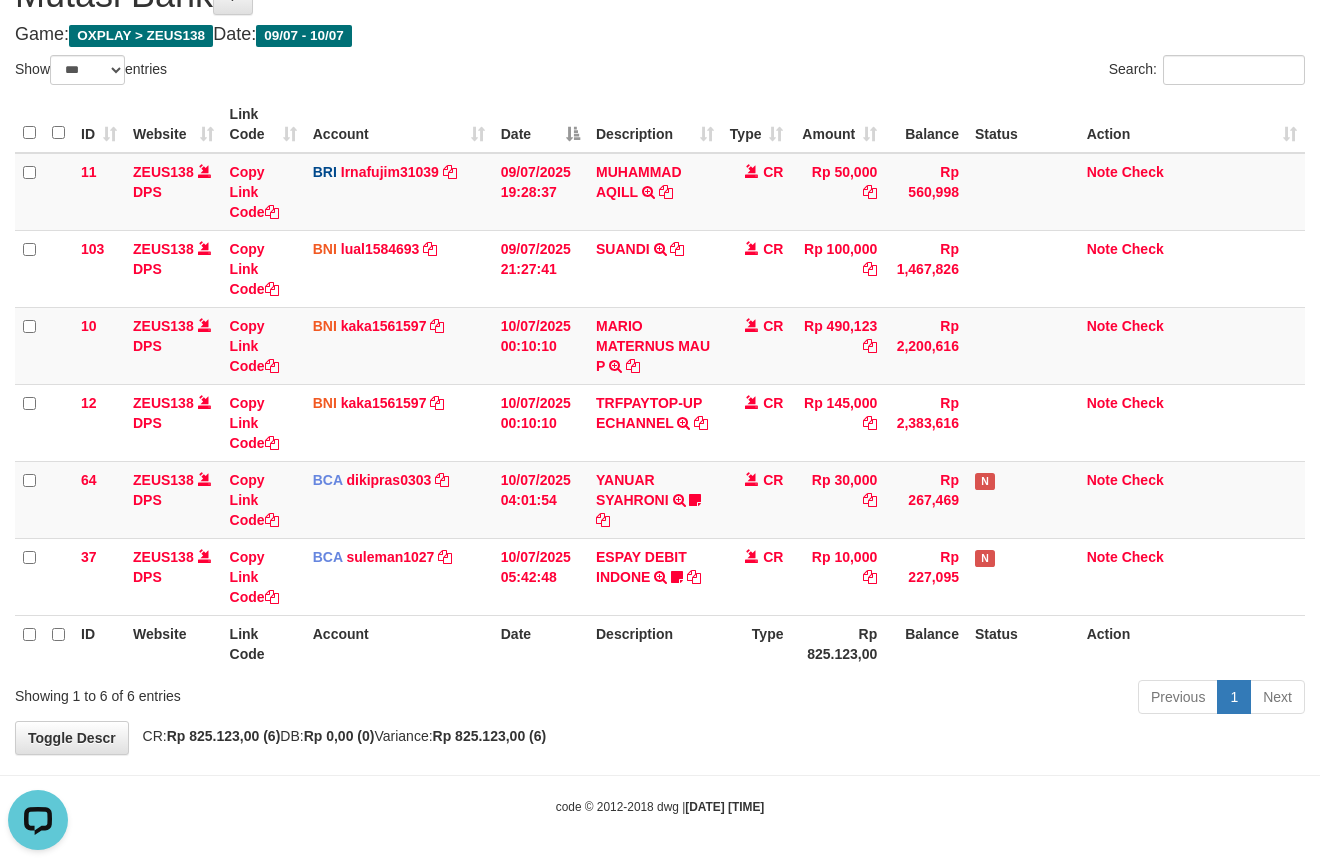 scroll, scrollTop: 0, scrollLeft: 0, axis: both 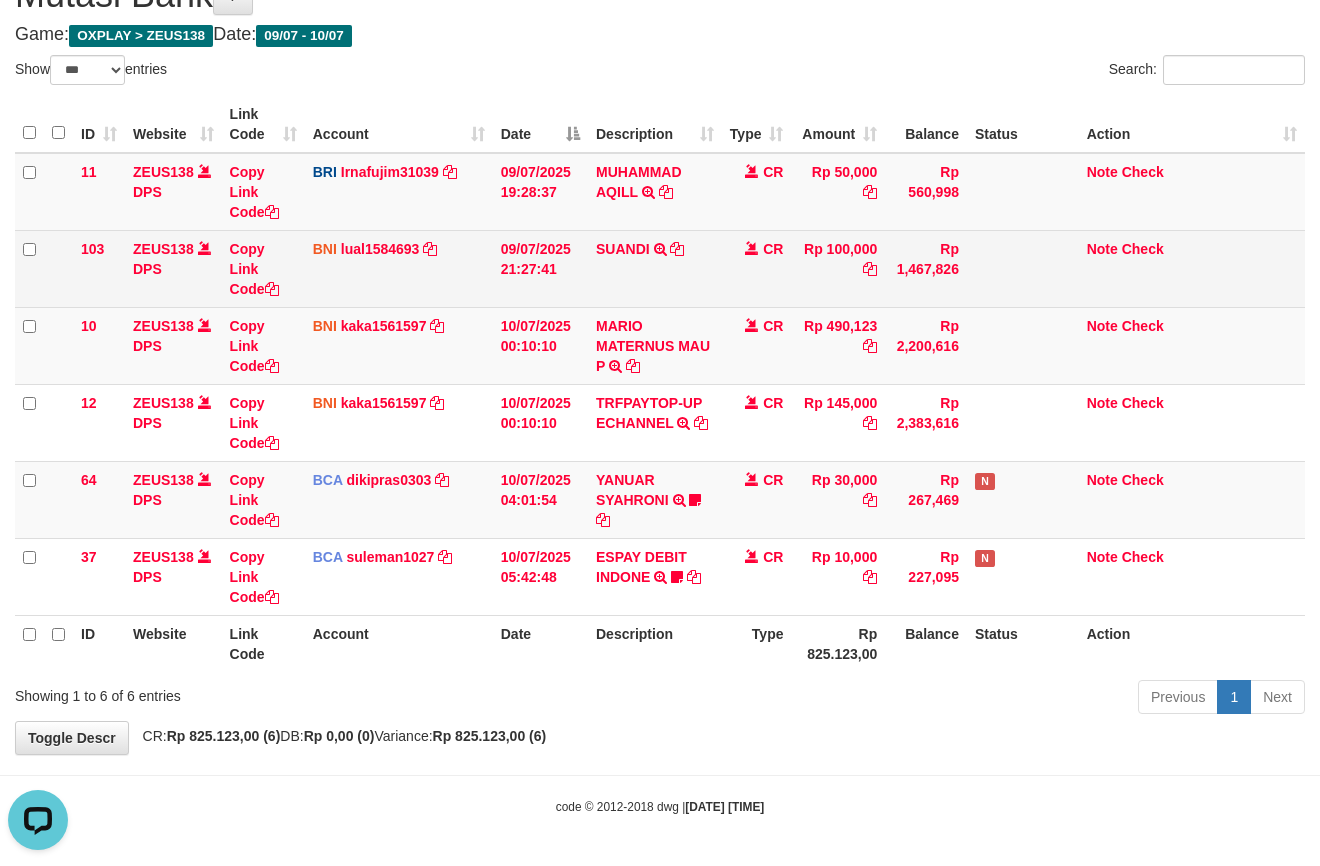 click on "CR" at bounding box center [757, 268] 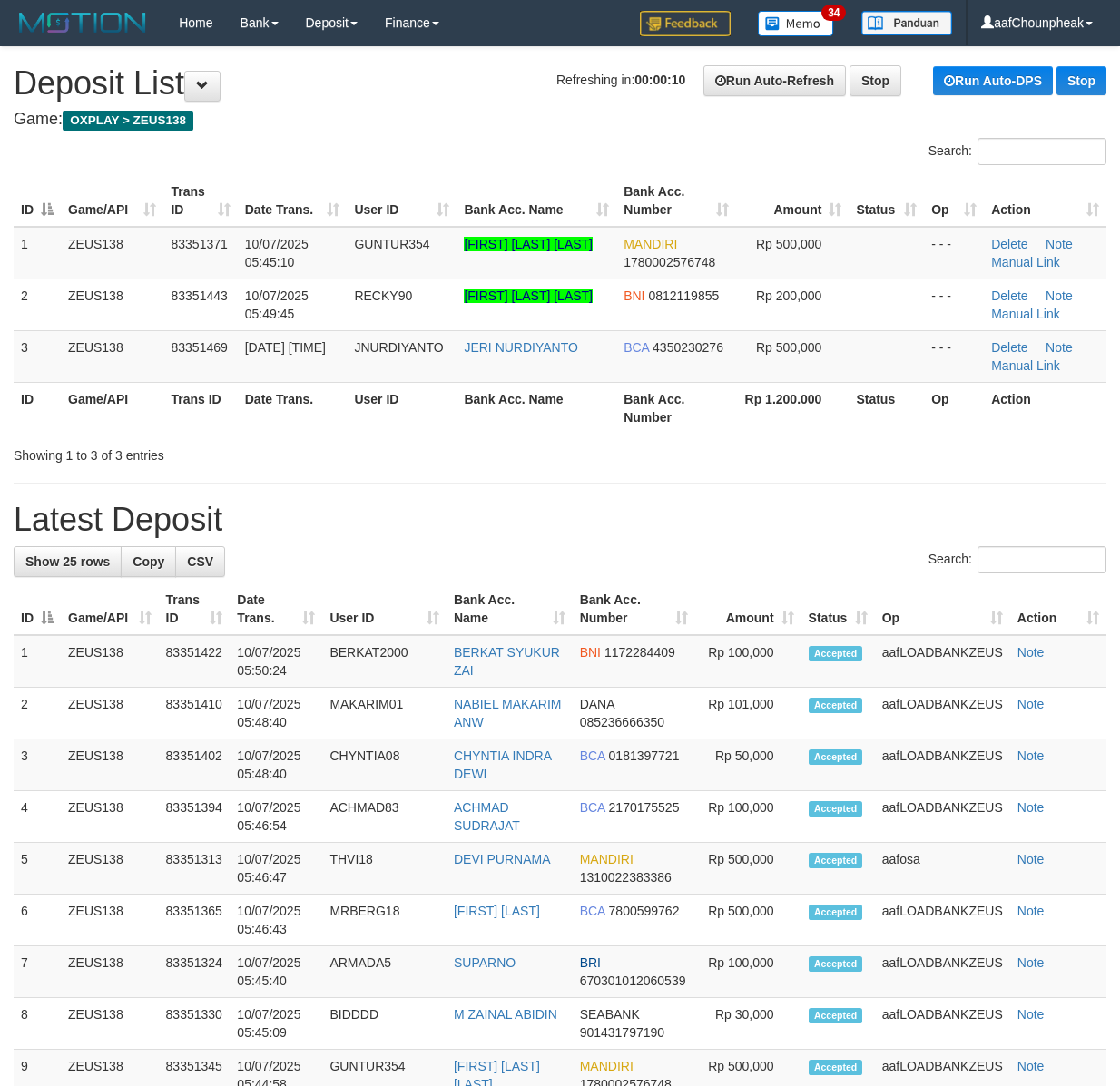 scroll, scrollTop: 0, scrollLeft: 0, axis: both 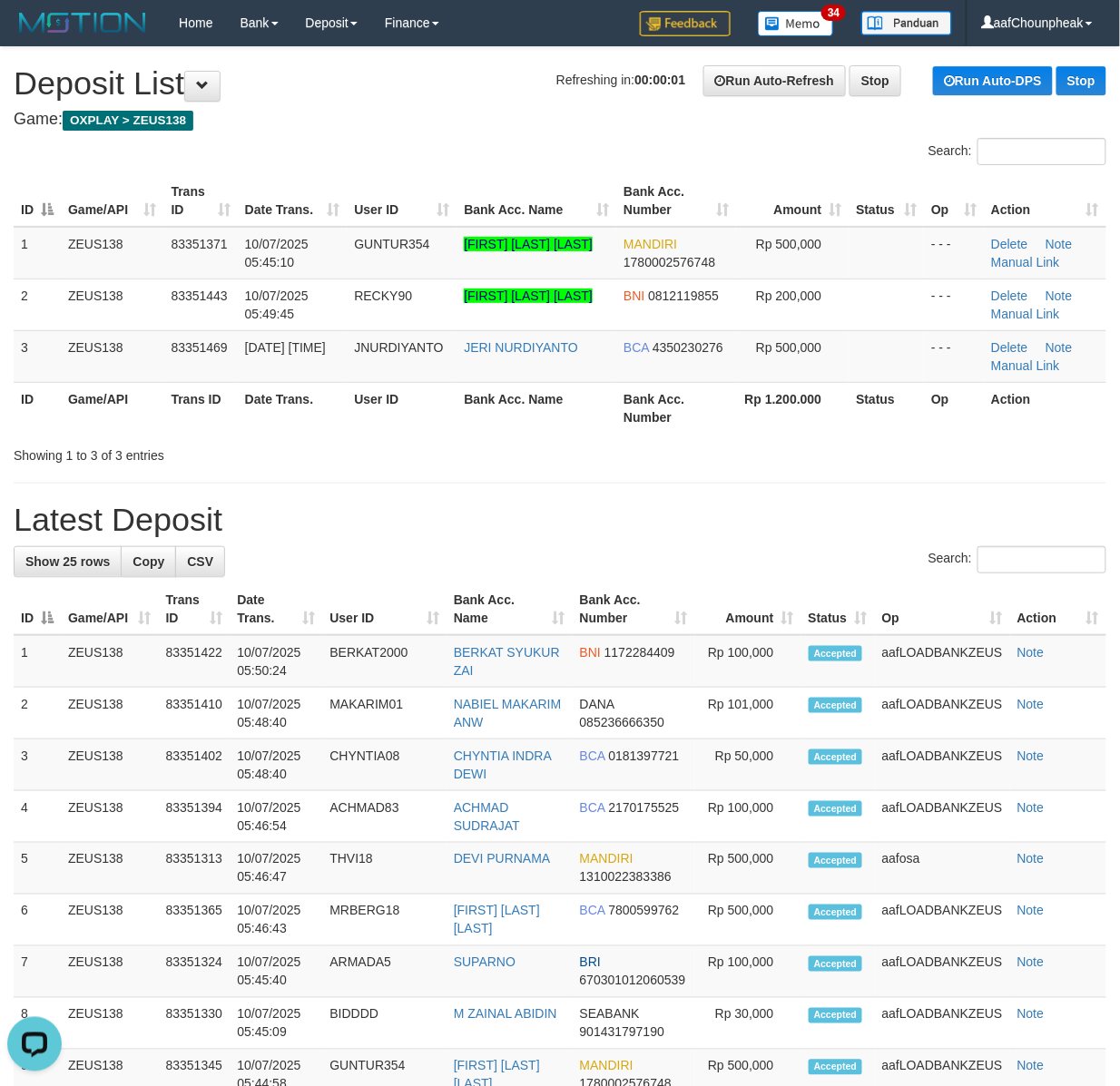 drag, startPoint x: 103, startPoint y: 153, endPoint x: 94, endPoint y: 164, distance: 14.2127 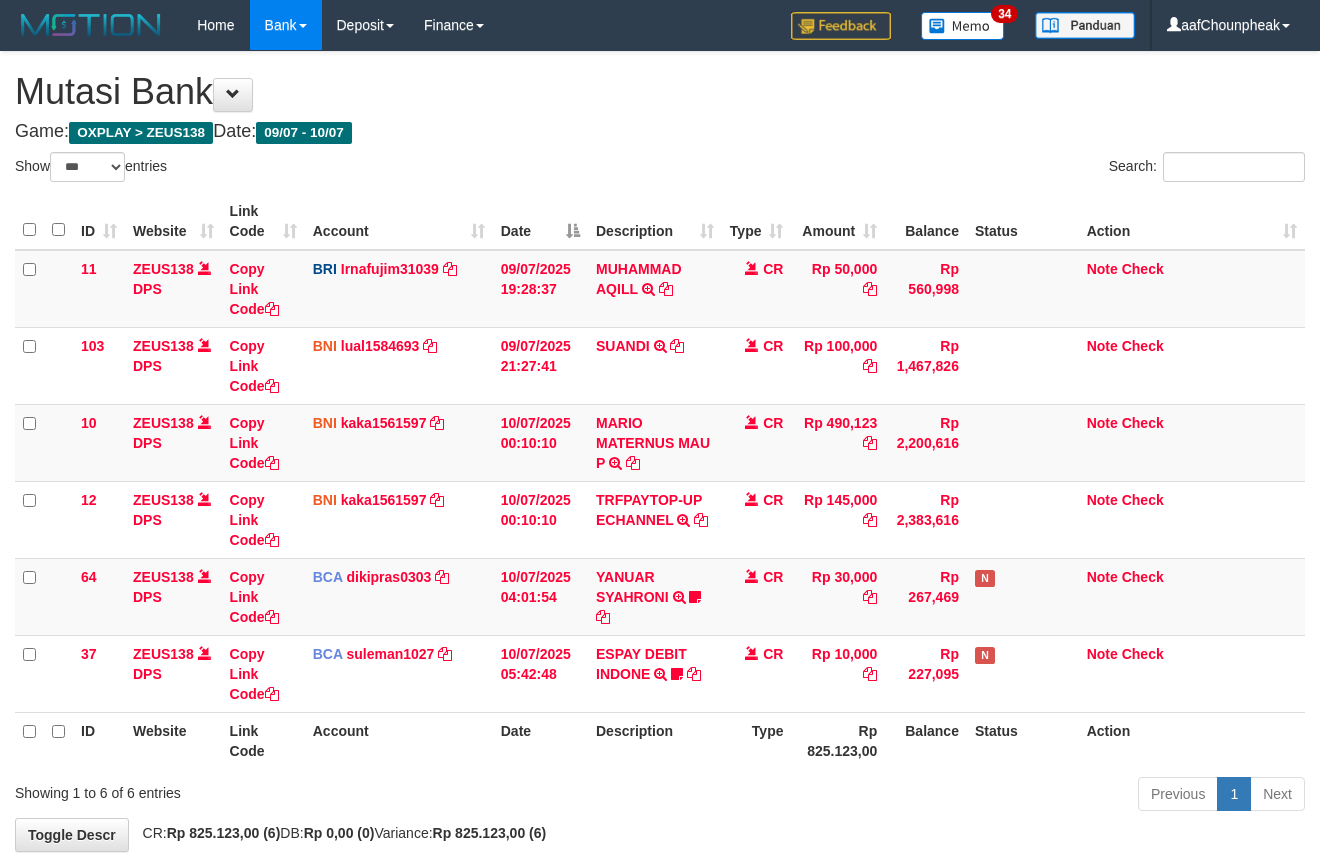 scroll, scrollTop: 100, scrollLeft: 0, axis: vertical 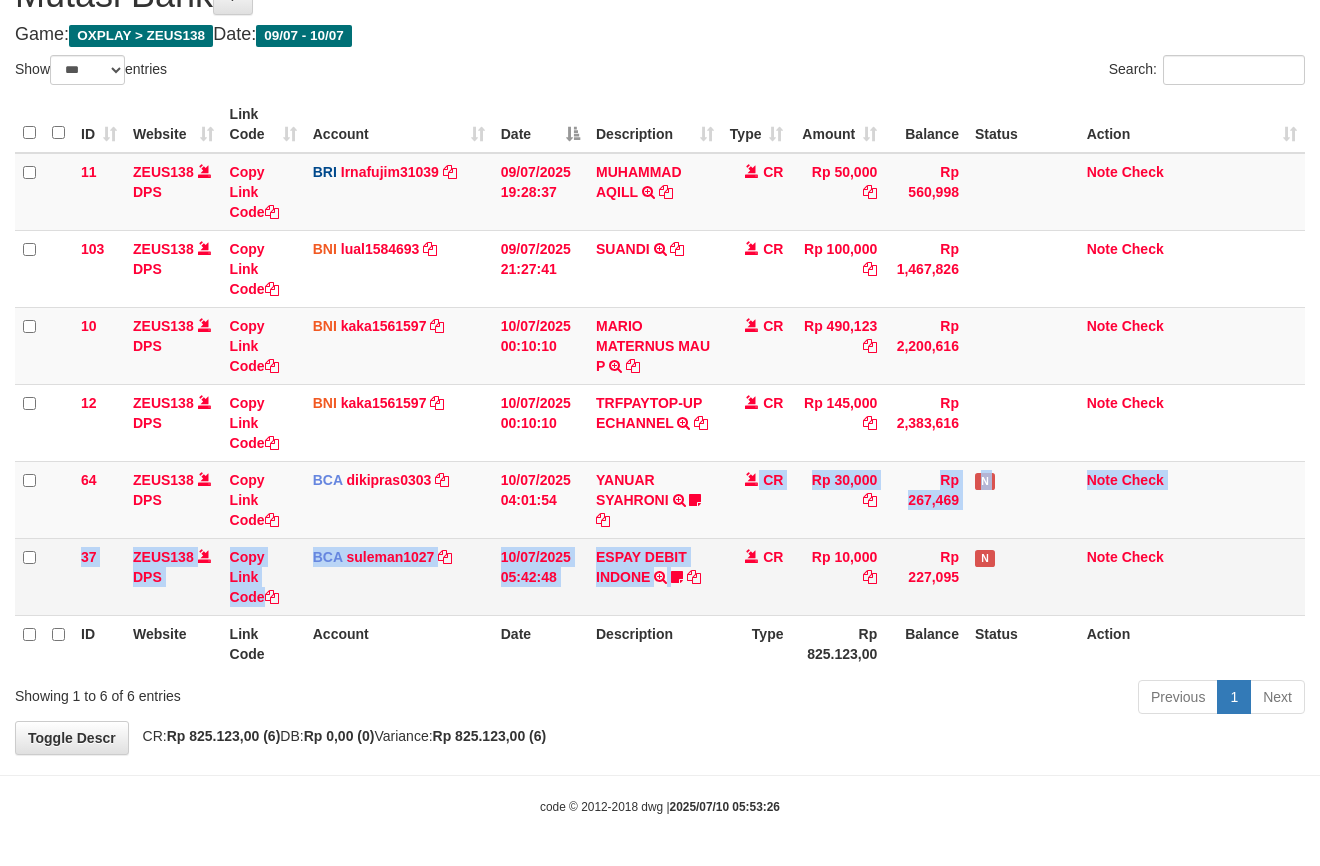 drag, startPoint x: 641, startPoint y: 538, endPoint x: 678, endPoint y: 590, distance: 63.82006 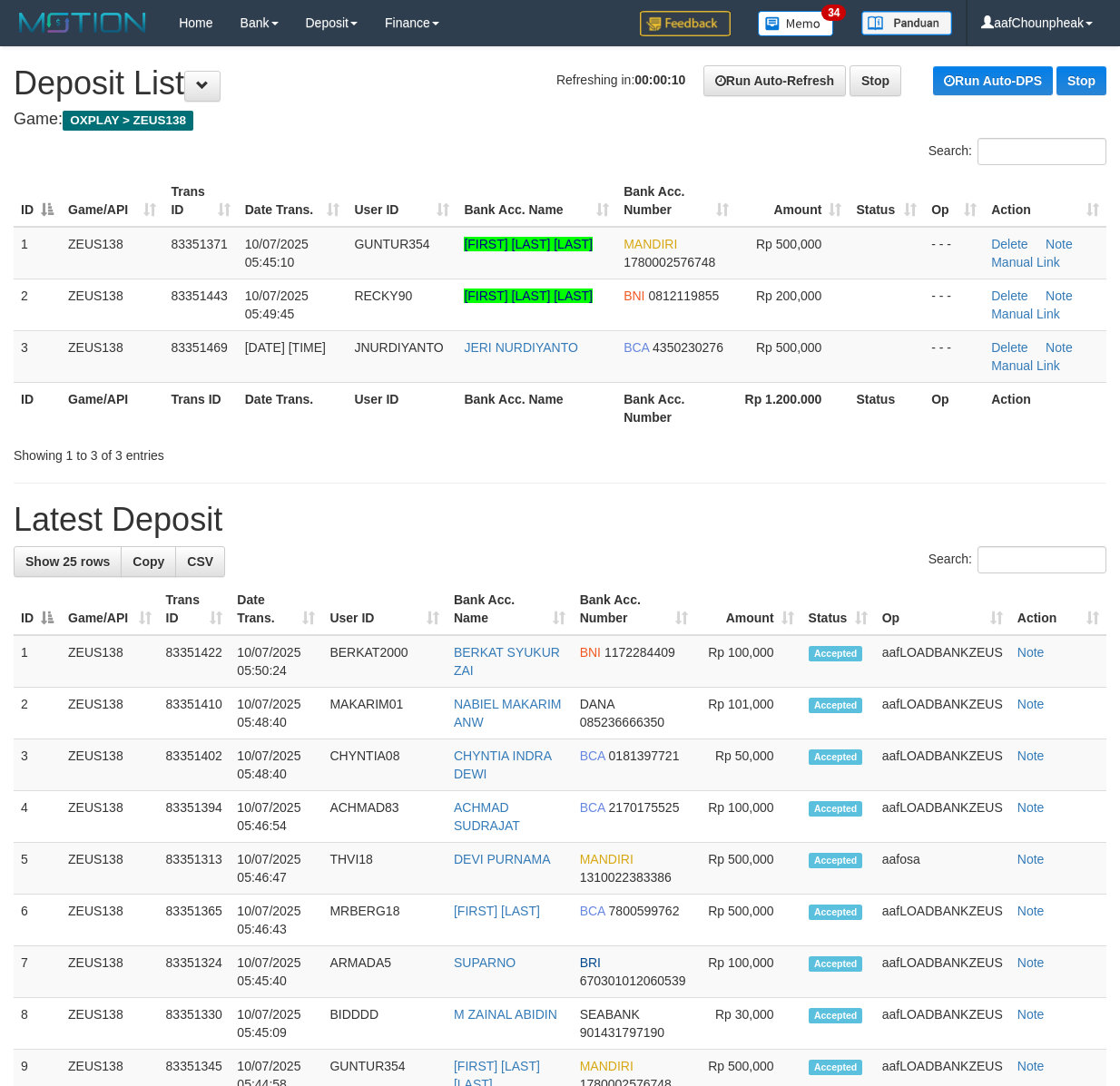 scroll, scrollTop: 0, scrollLeft: 0, axis: both 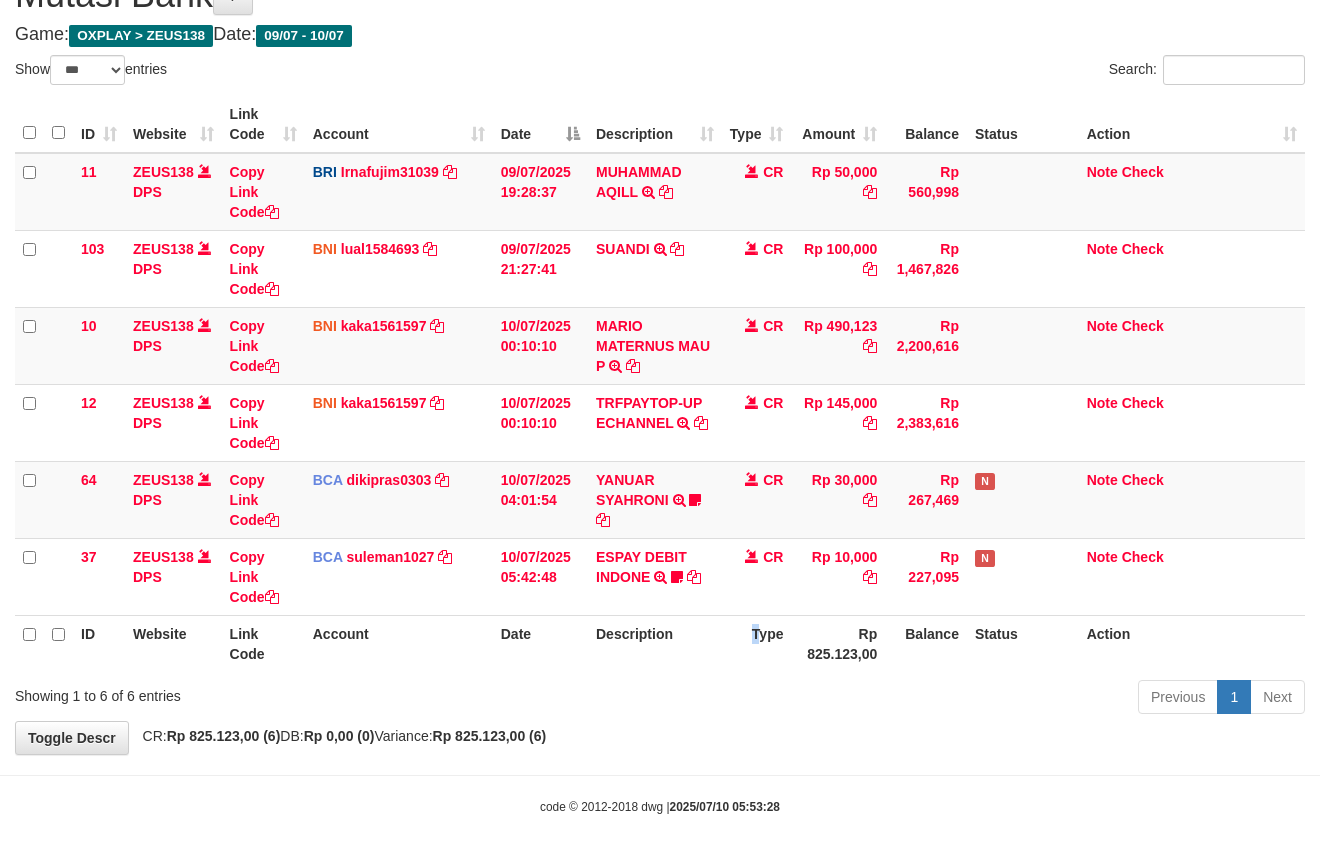 click on "Type" at bounding box center [757, 643] 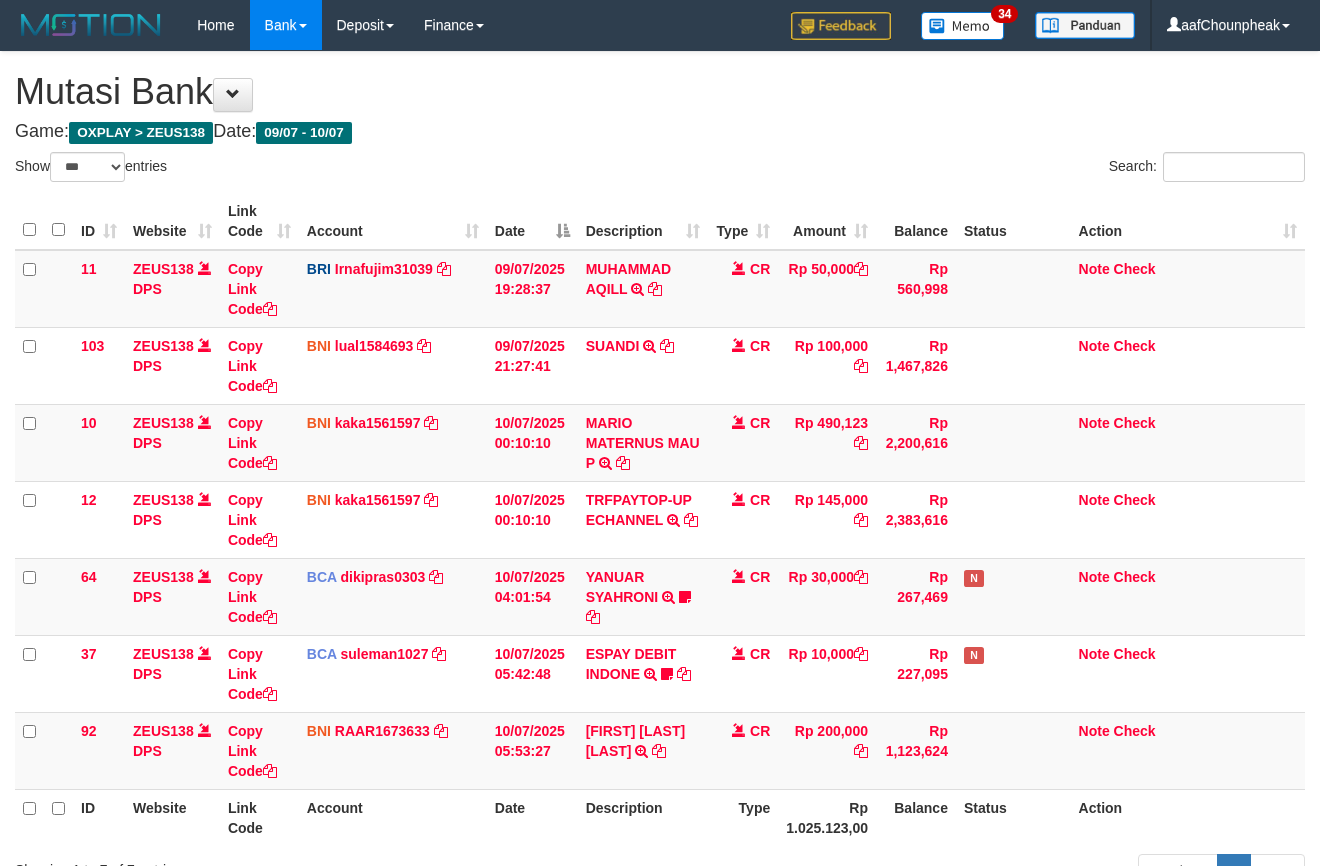 scroll, scrollTop: 101, scrollLeft: 0, axis: vertical 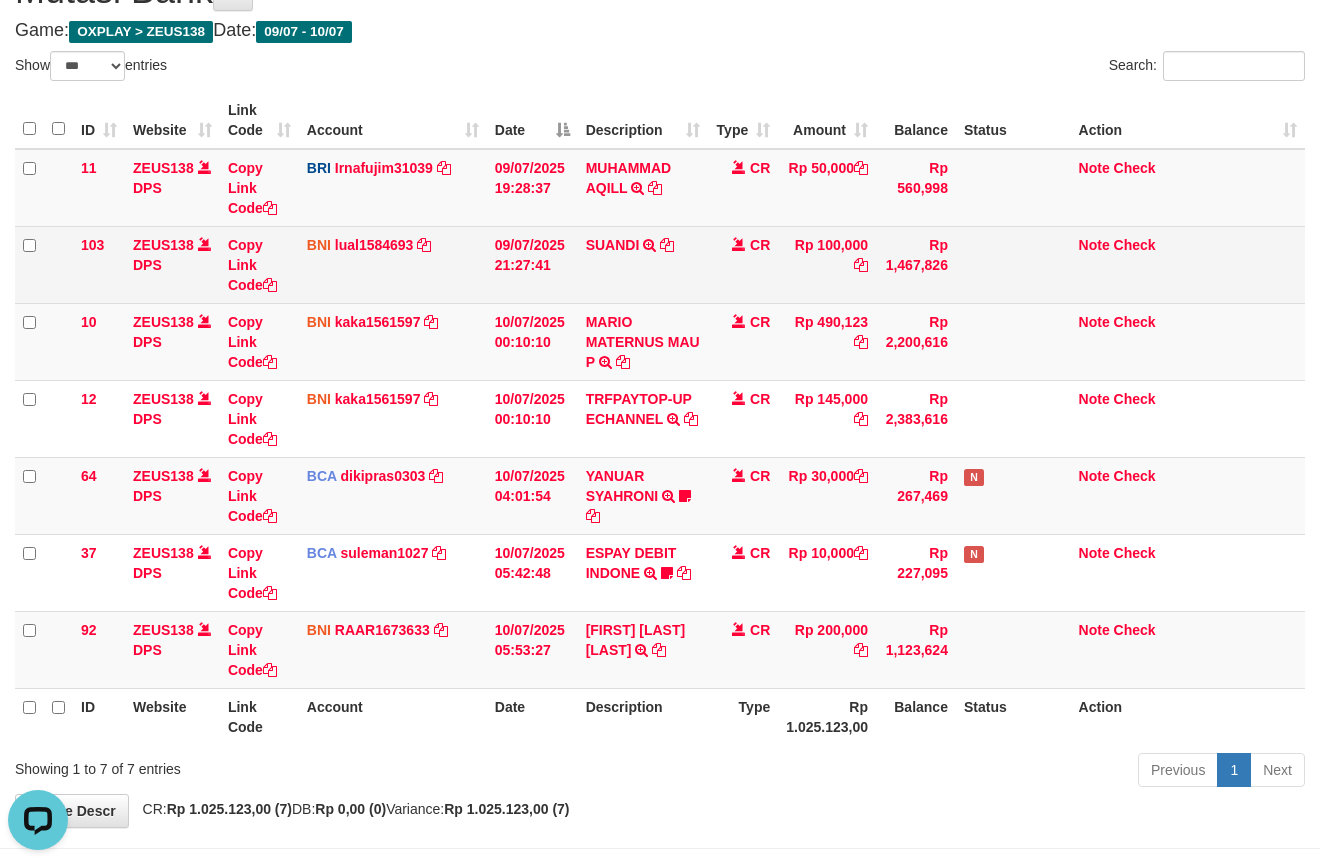 click on "SUANDI         TRF/PAY/TOP-UP ECHANNEL SUANDI" at bounding box center (643, 264) 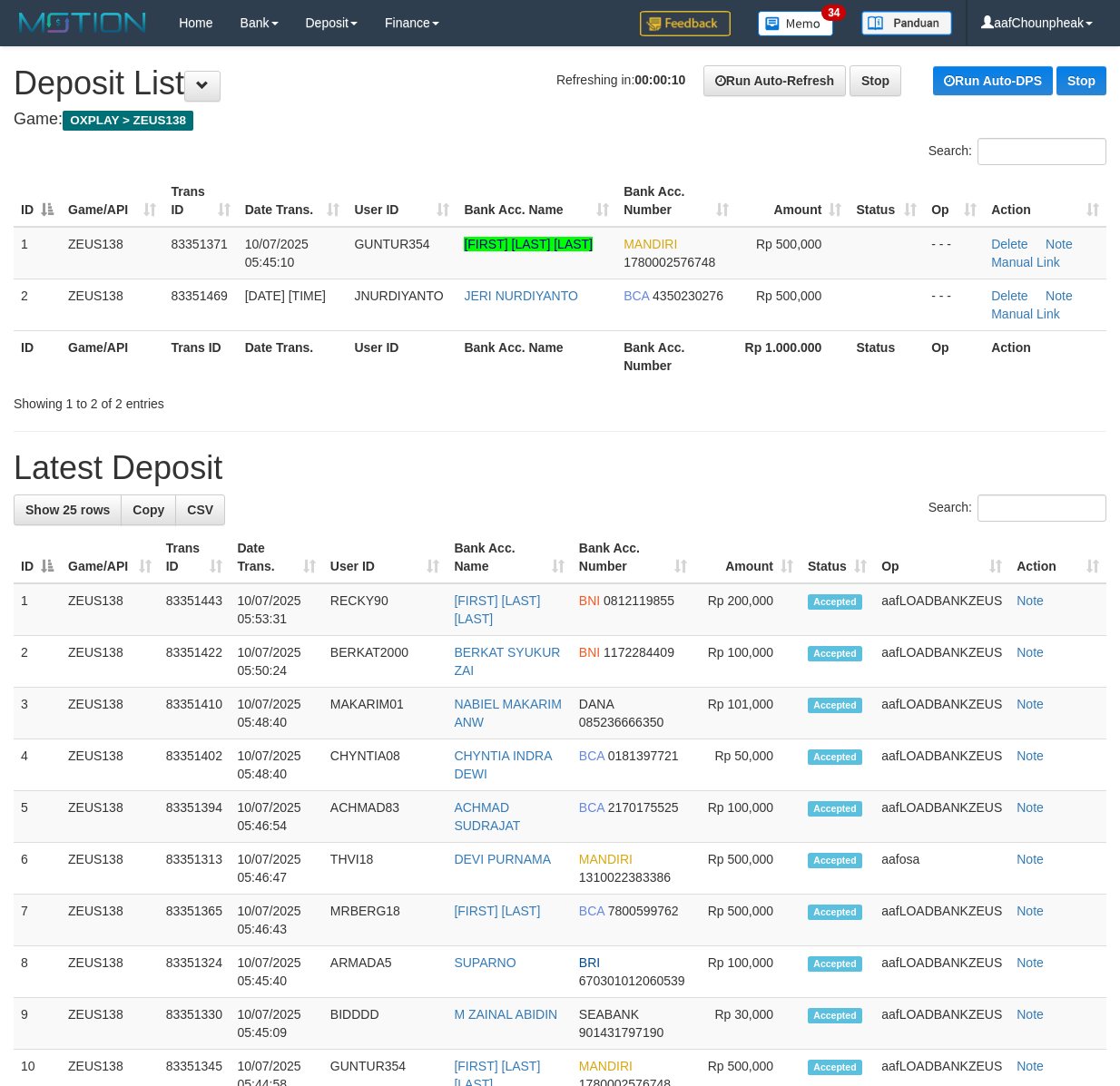 scroll, scrollTop: 0, scrollLeft: 0, axis: both 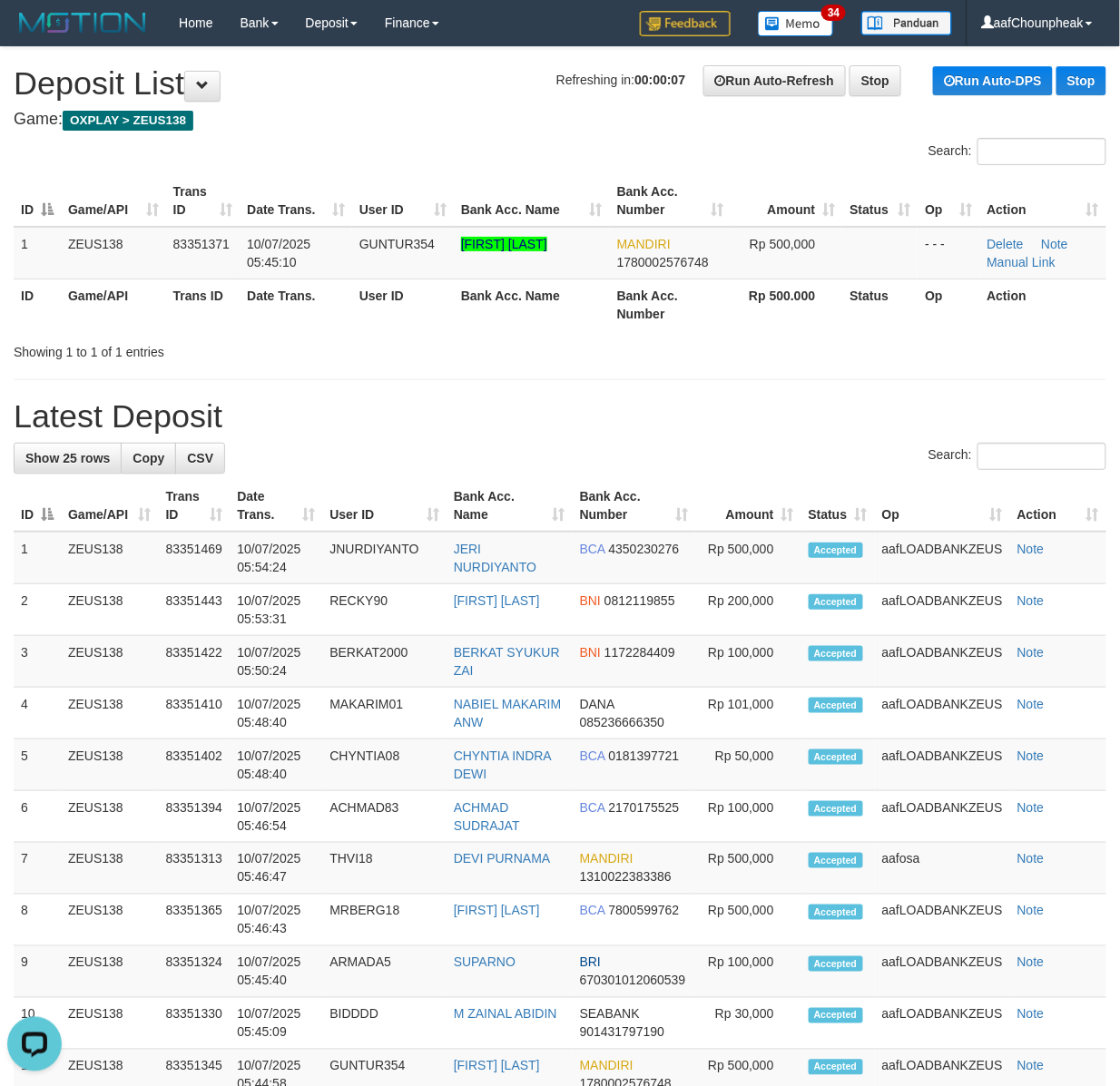 click on "Bank Acc. Name" at bounding box center (532, 201) 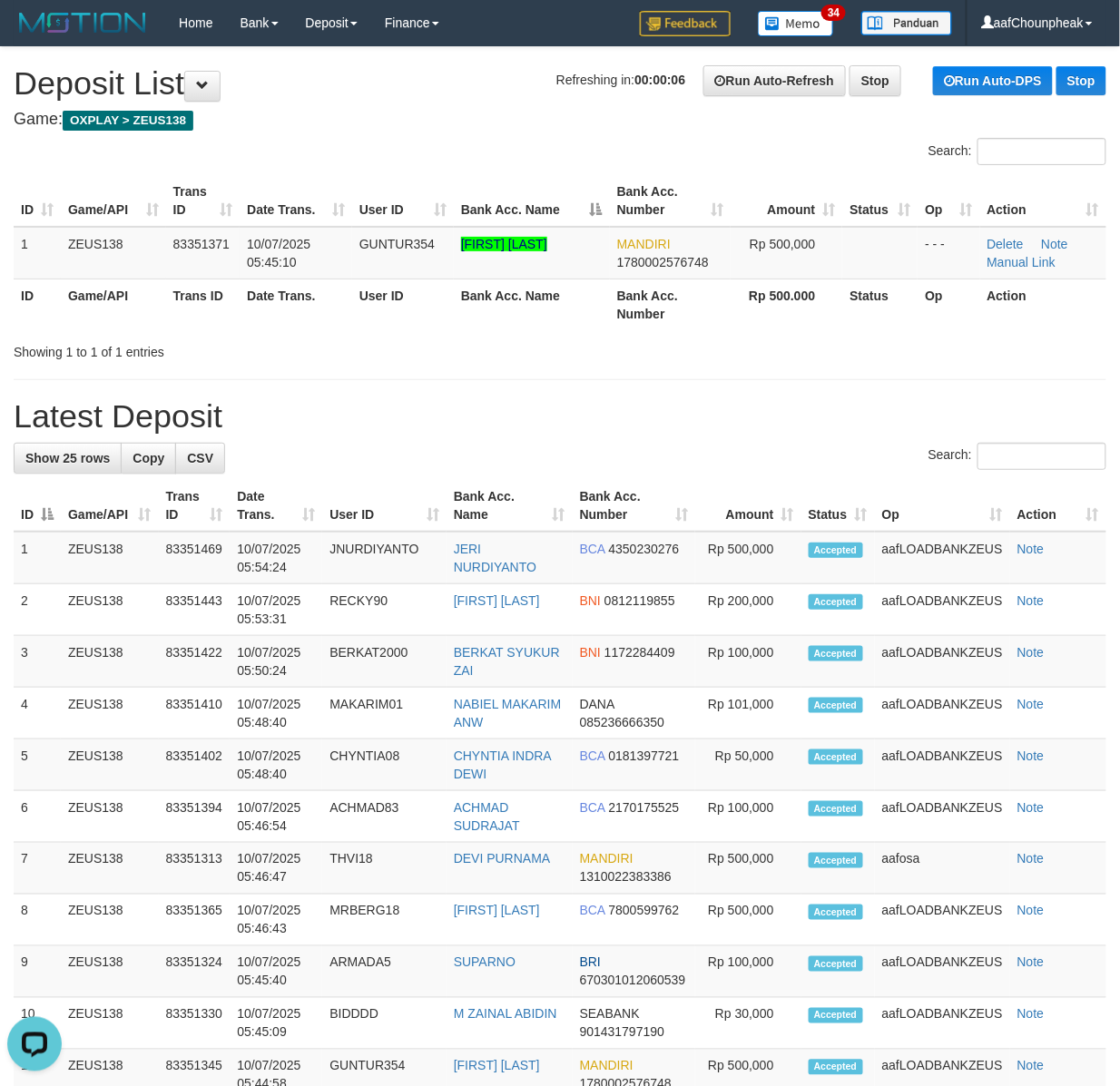 drag, startPoint x: 425, startPoint y: 118, endPoint x: 7, endPoint y: 175, distance: 421.8685 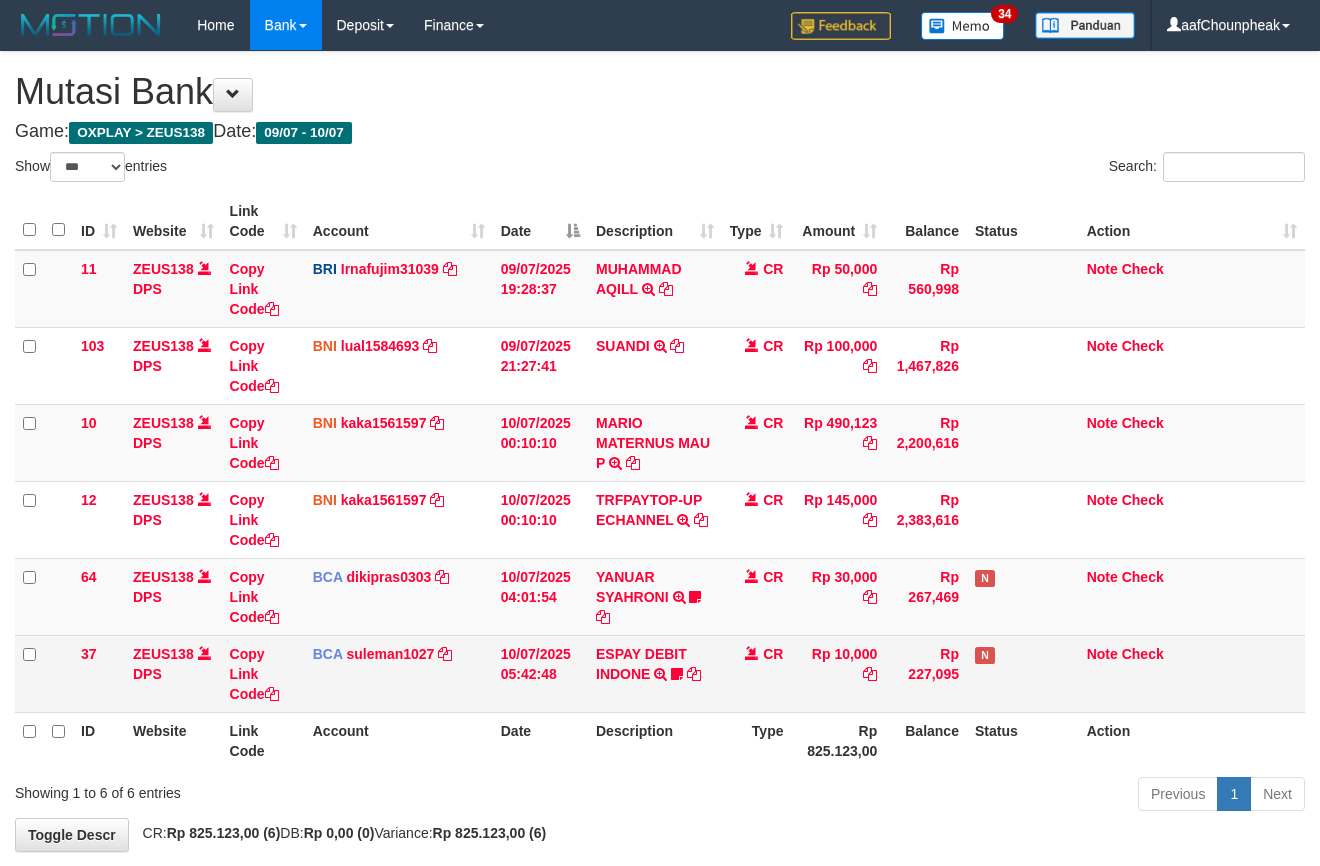 scroll, scrollTop: 0, scrollLeft: 0, axis: both 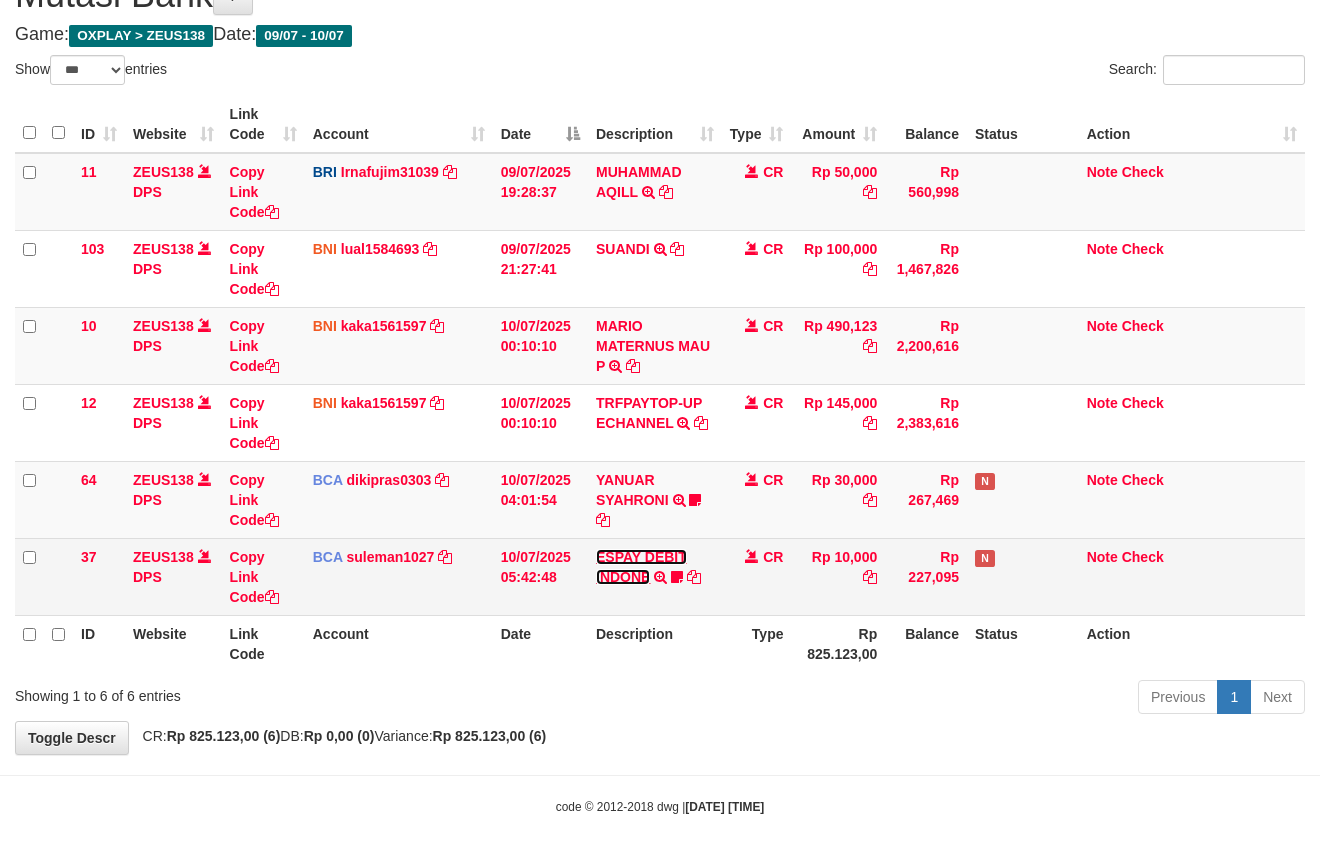 click on "ESPAY DEBIT INDONE" at bounding box center (163, 249) 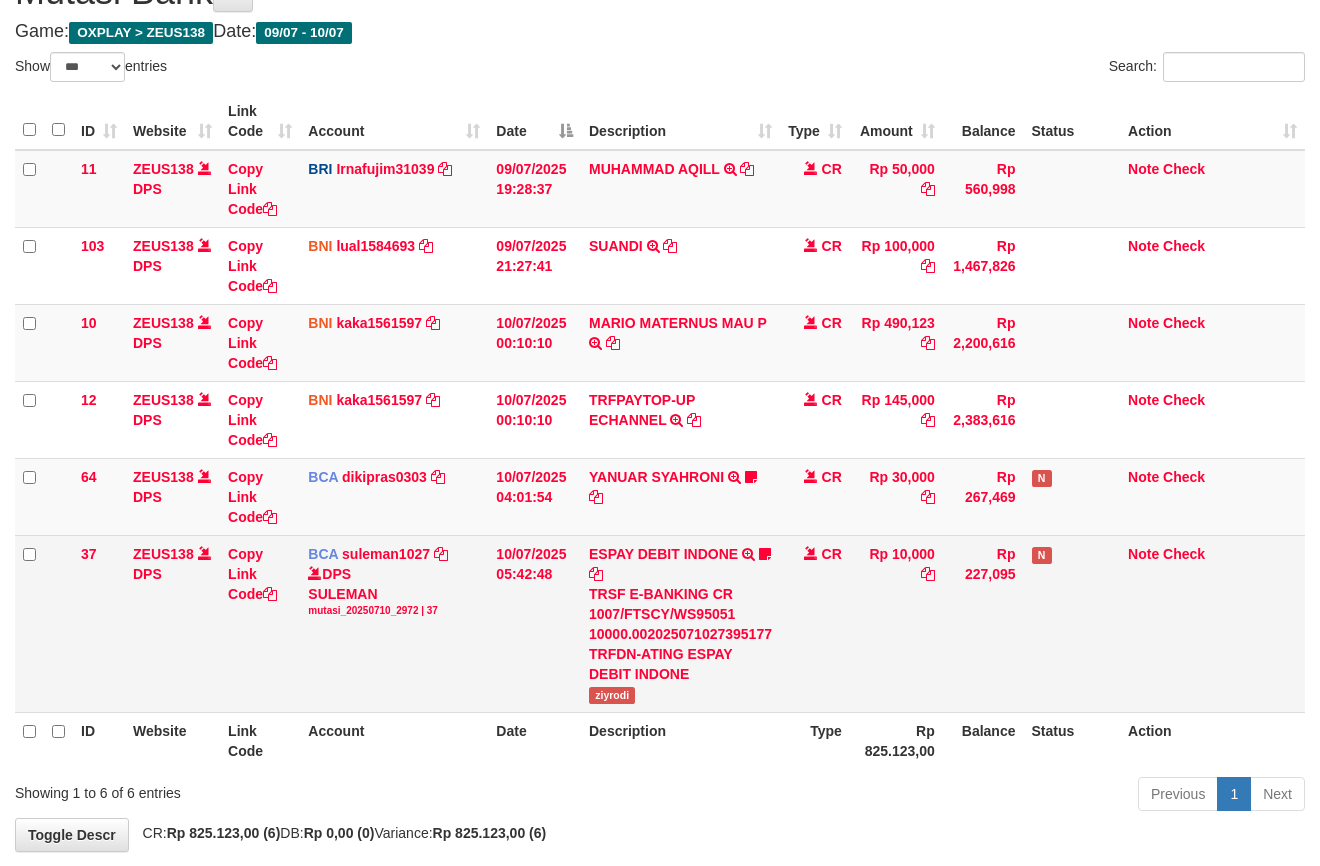 click on "ziyrodi" at bounding box center (612, 695) 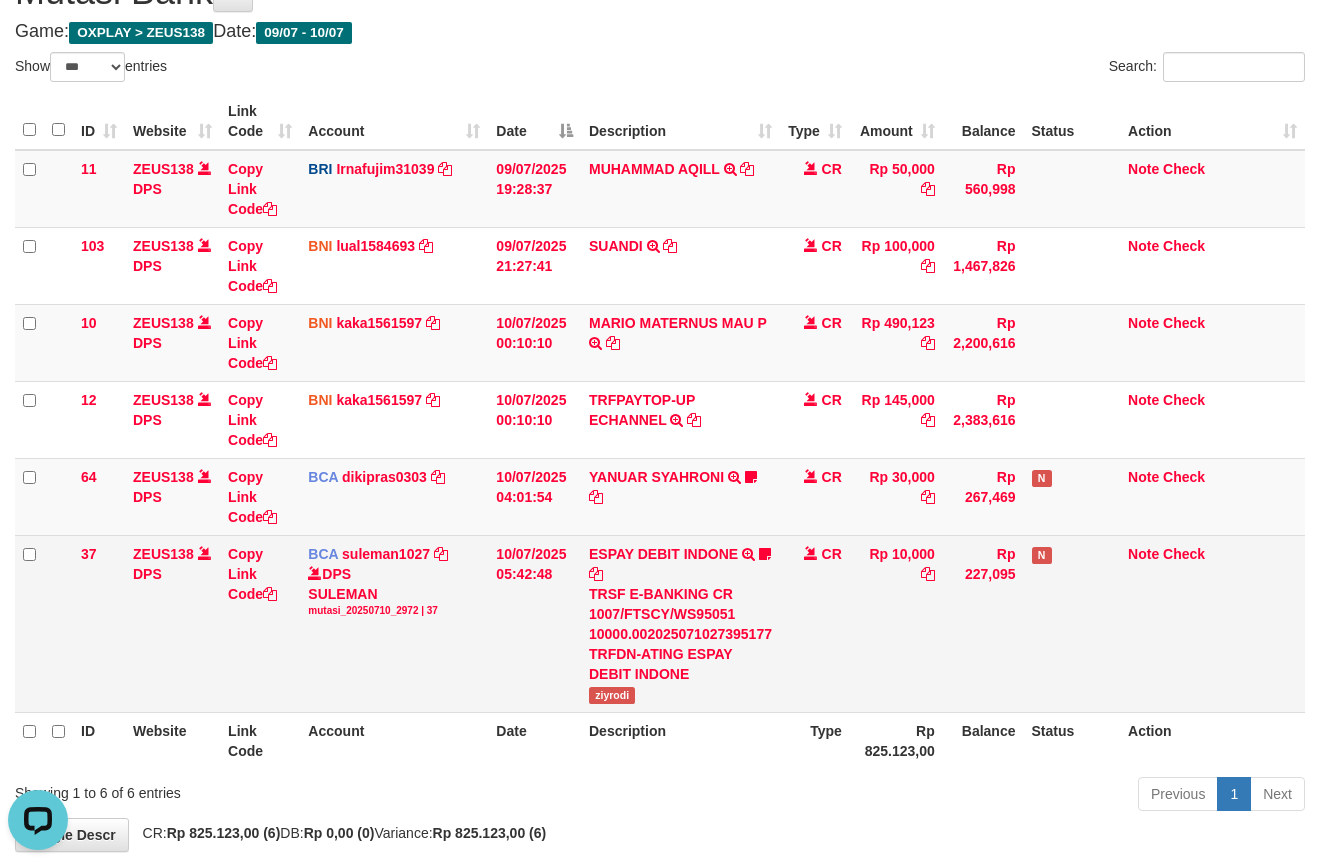 scroll, scrollTop: 0, scrollLeft: 0, axis: both 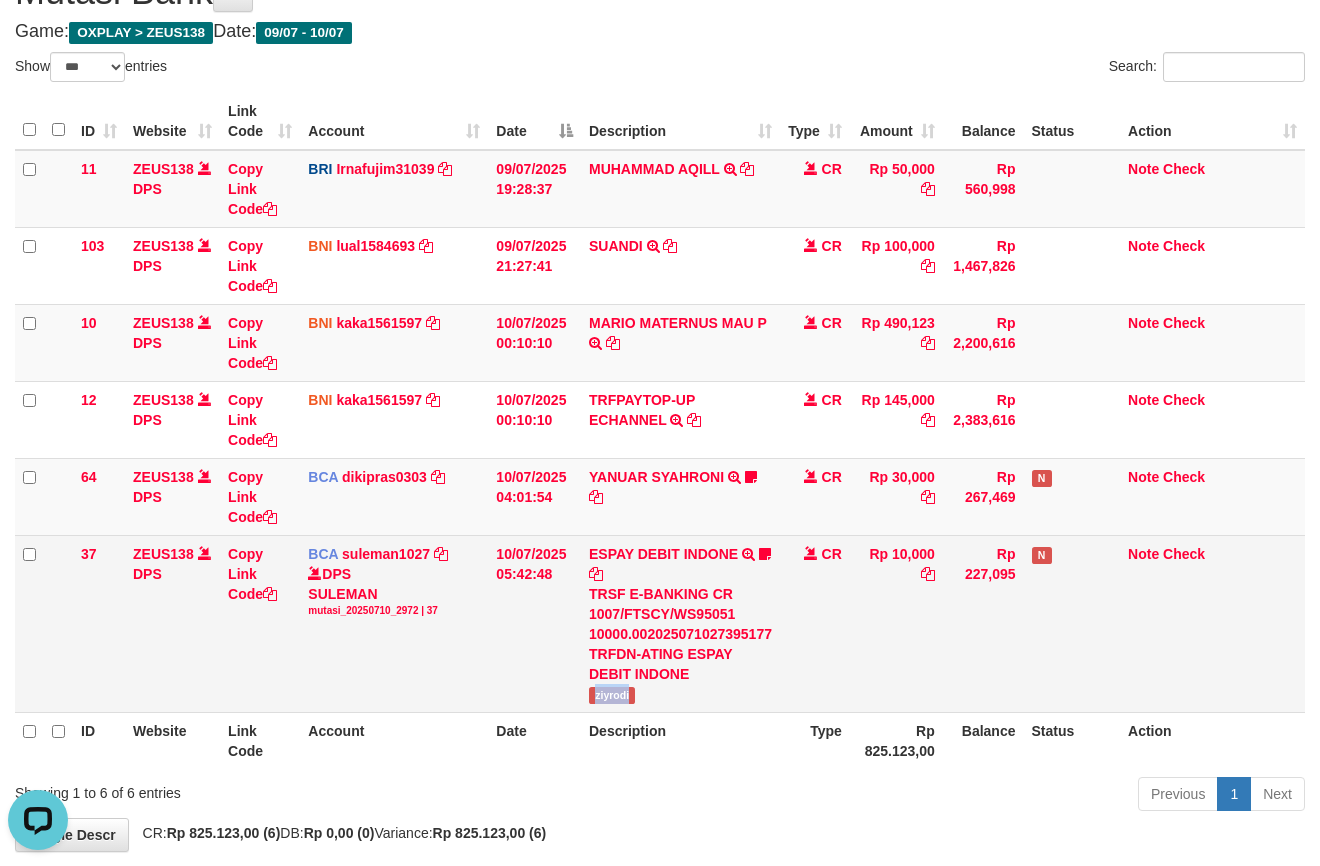click on "ziyrodi" at bounding box center (612, 695) 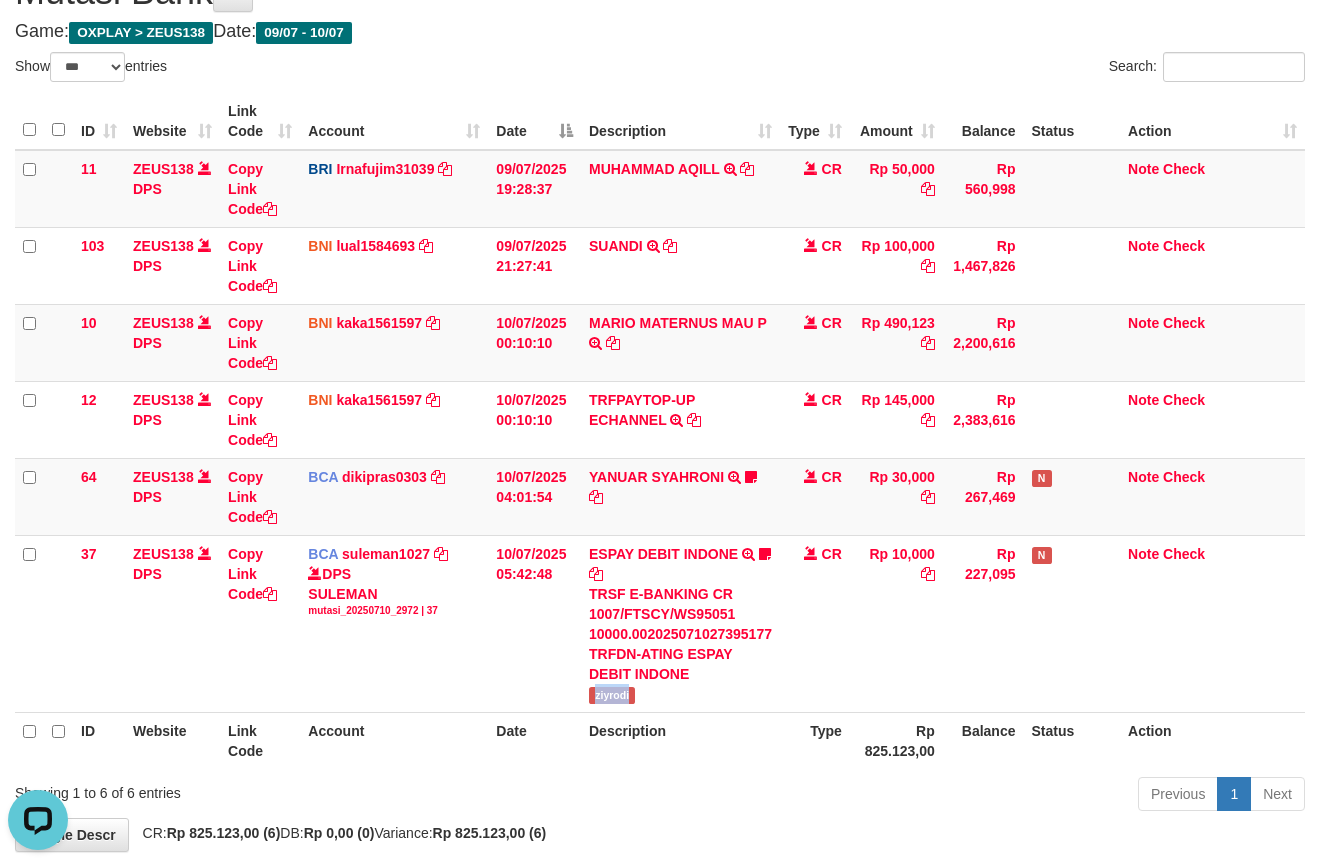 copy on "ziyrodi" 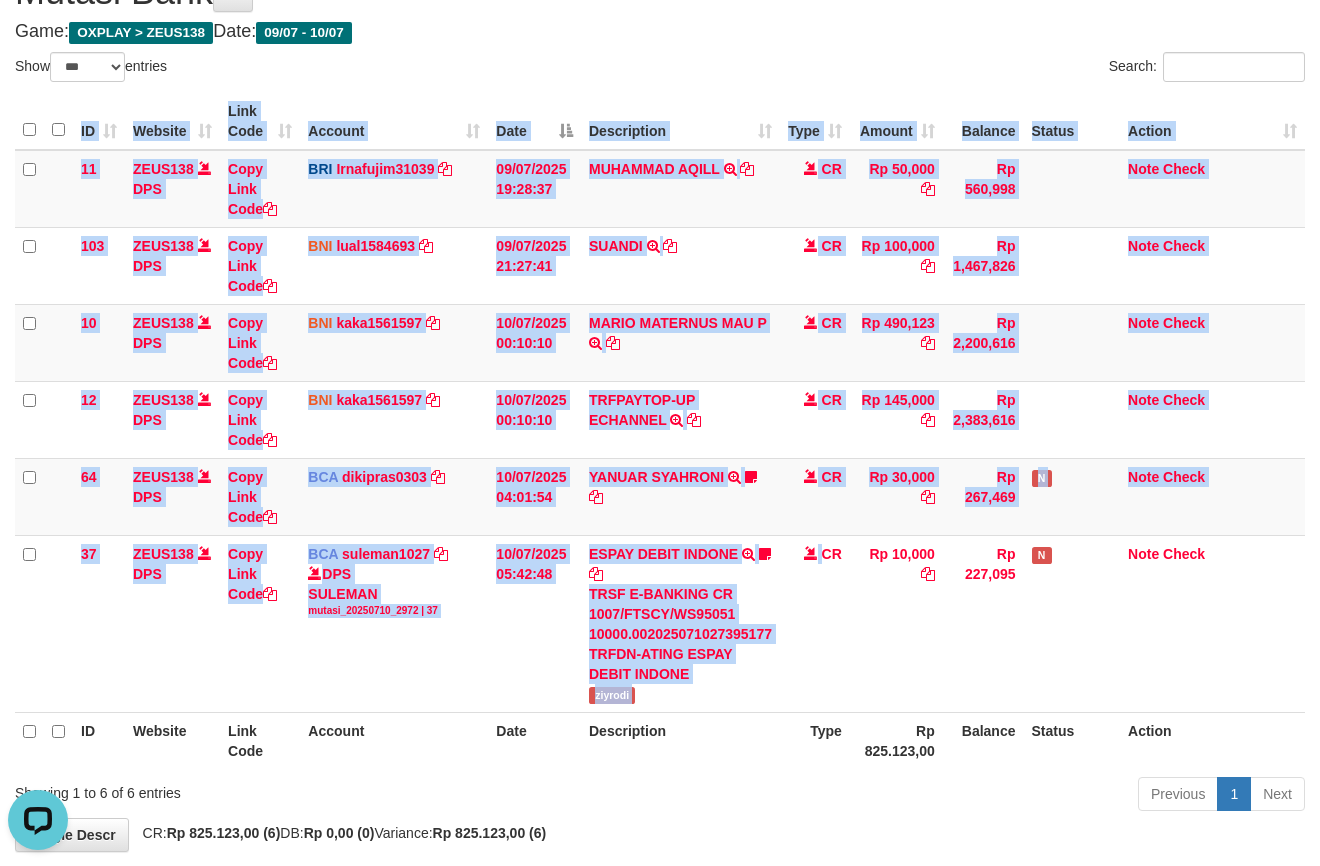 drag, startPoint x: 705, startPoint y: 742, endPoint x: 709, endPoint y: 774, distance: 32.24903 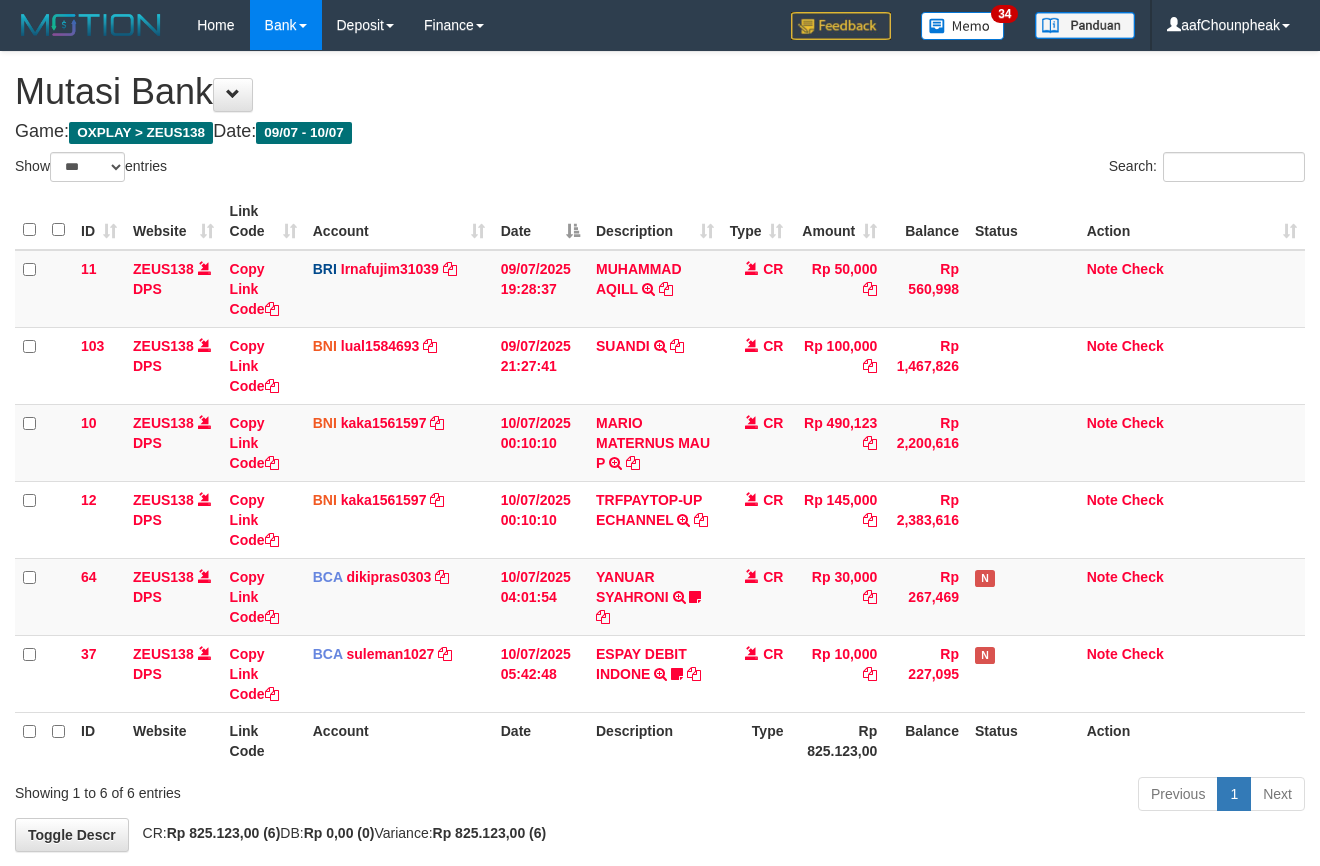 scroll, scrollTop: 100, scrollLeft: 0, axis: vertical 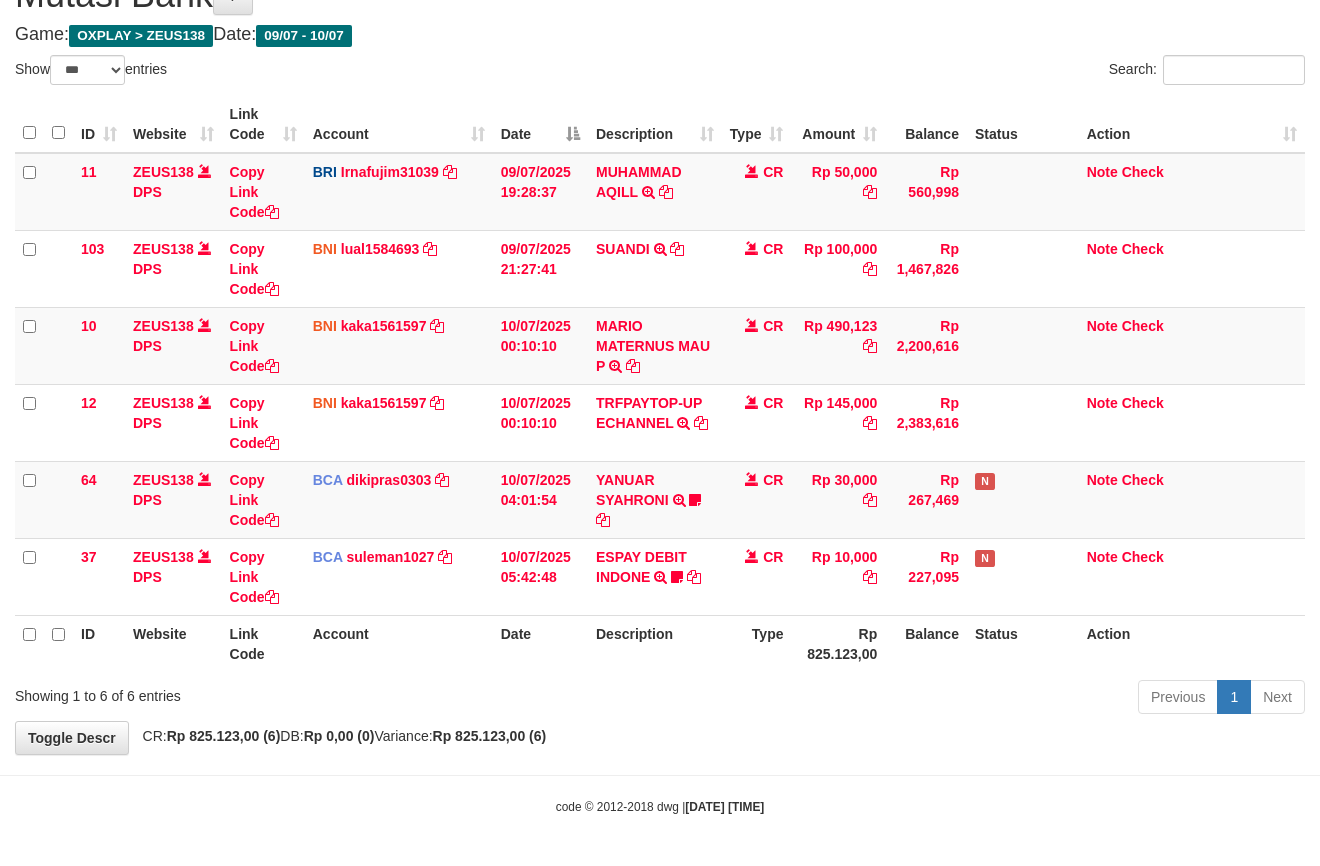 drag, startPoint x: 0, startPoint y: 0, endPoint x: 765, endPoint y: 677, distance: 1021.5449 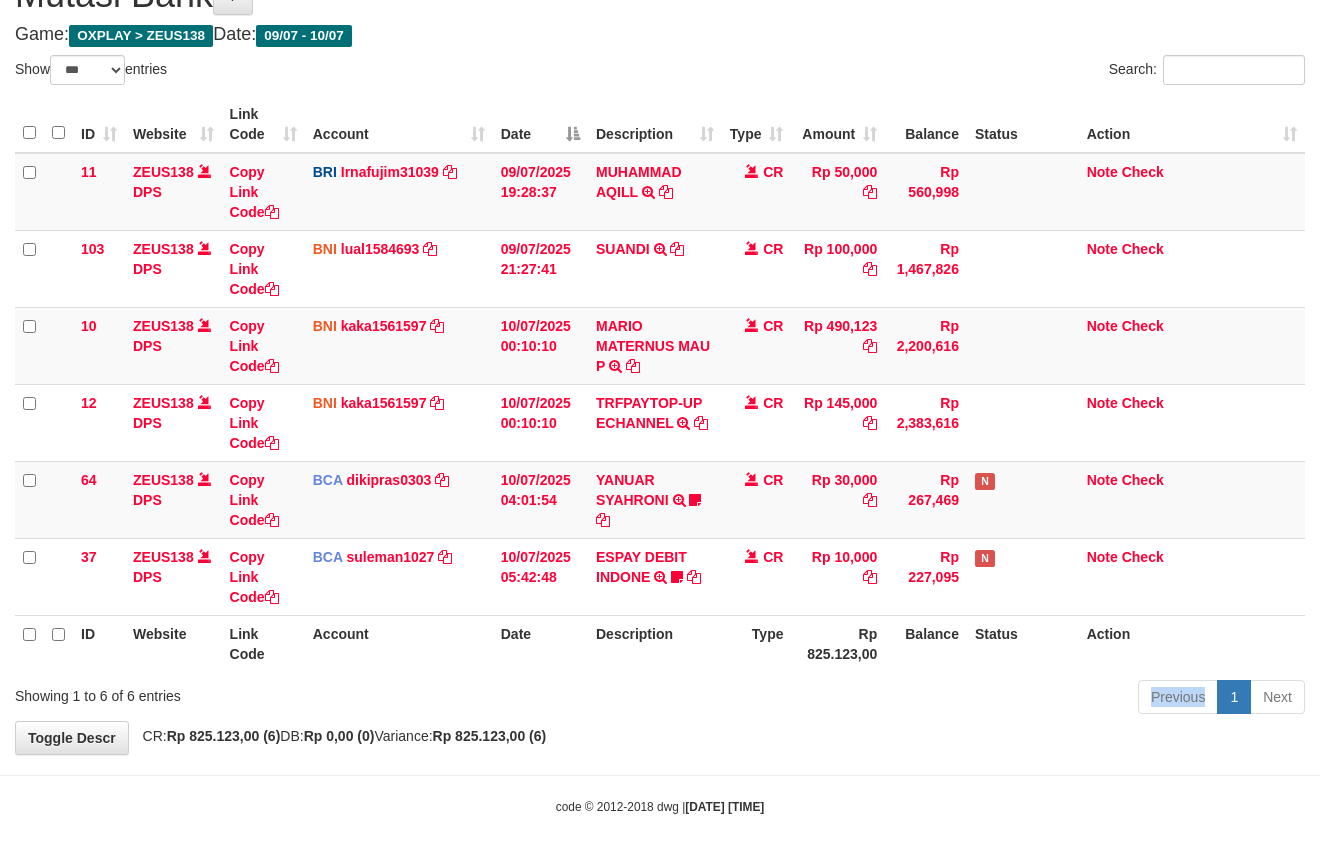 click on "Previous 1 Next" at bounding box center (935, 699) 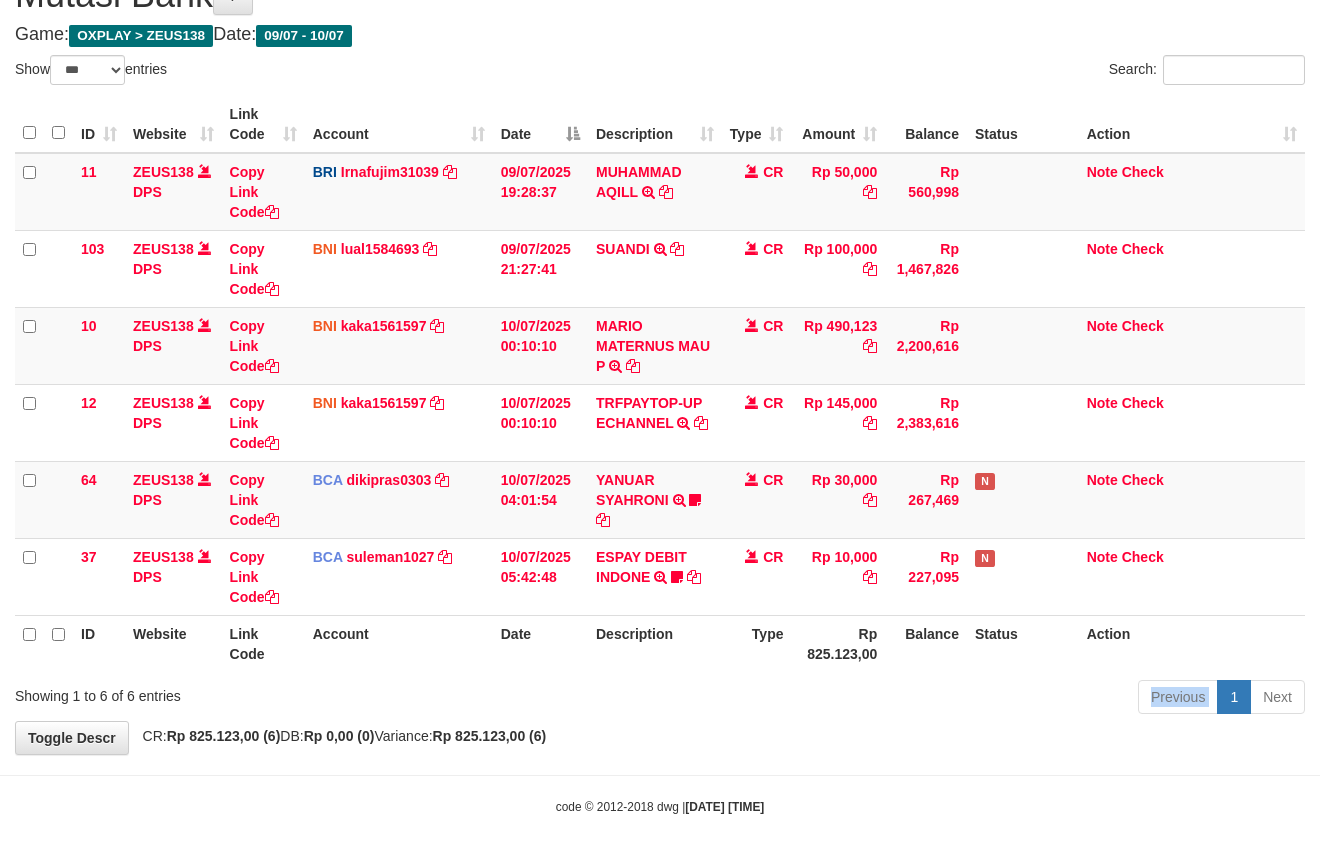 click on "Previous 1 Next" at bounding box center [935, 699] 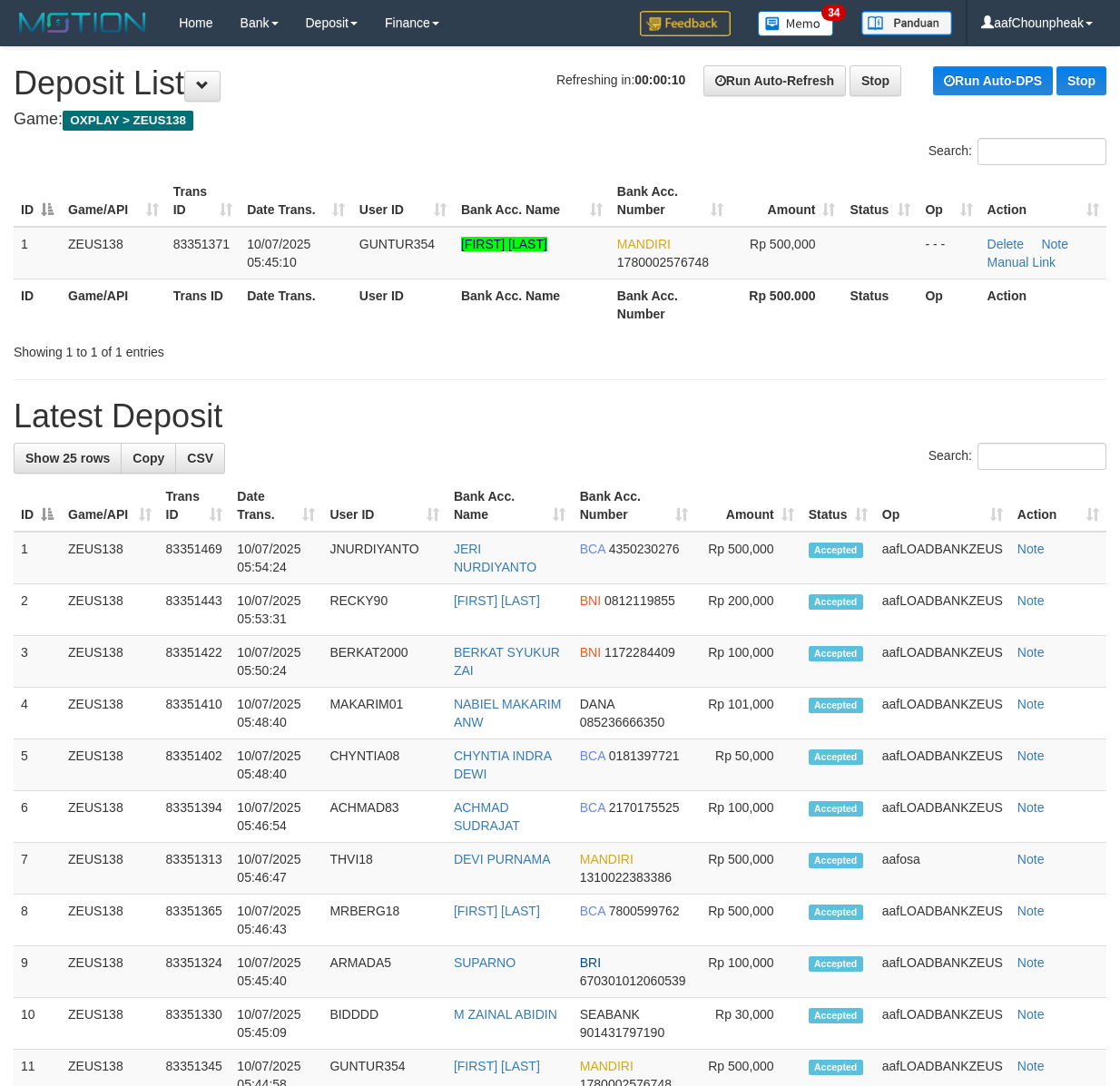 scroll, scrollTop: 0, scrollLeft: 0, axis: both 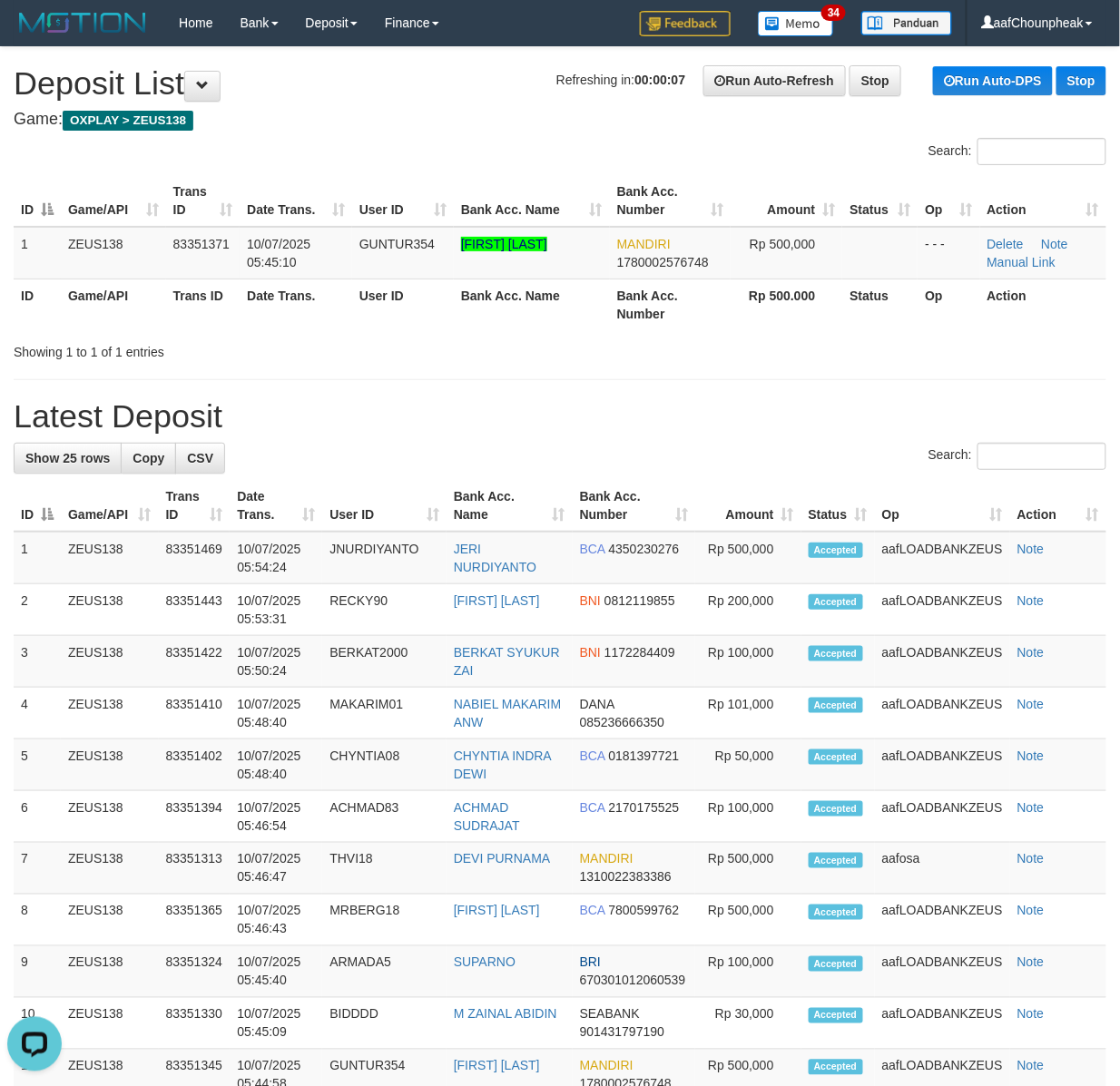 drag, startPoint x: 503, startPoint y: 175, endPoint x: 538, endPoint y: 168, distance: 35.693137 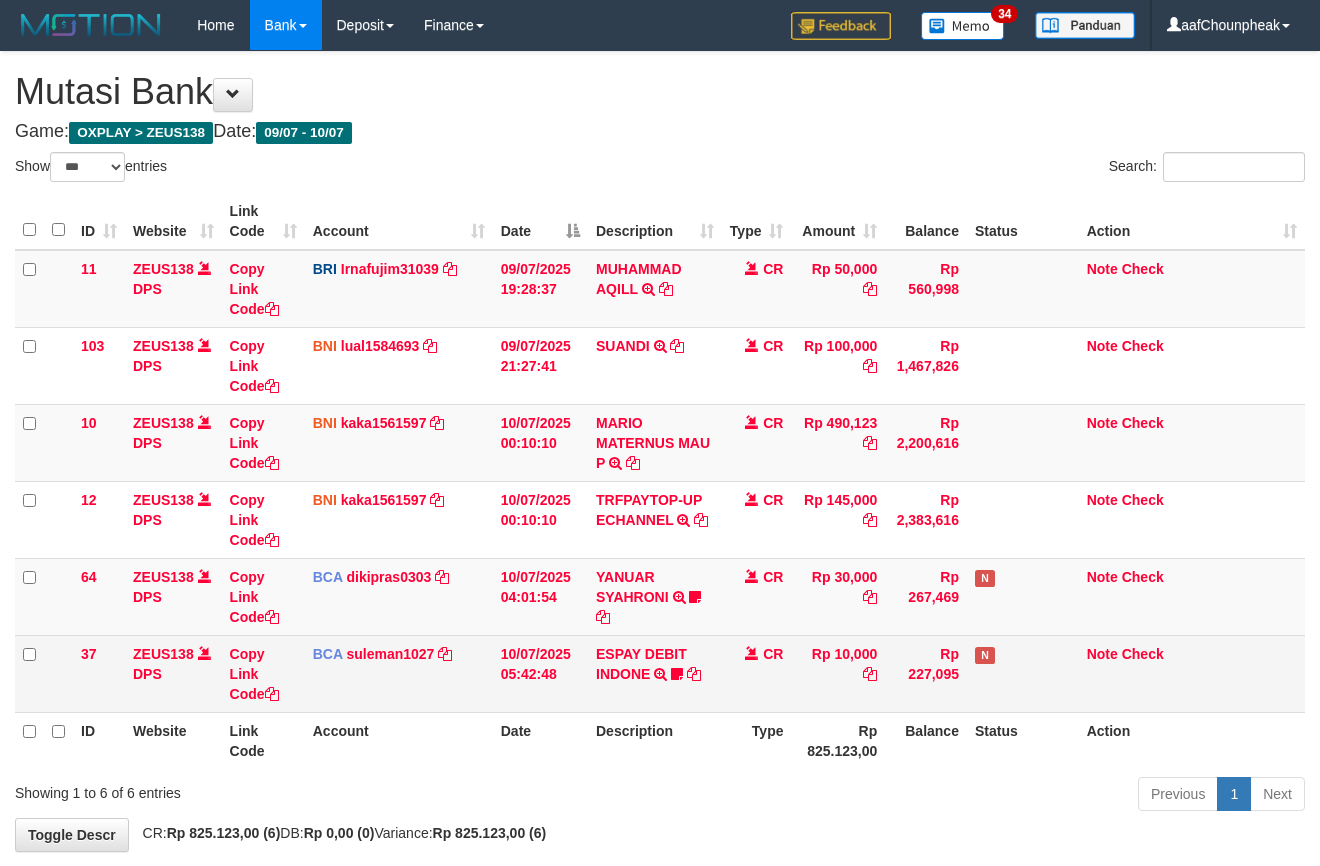 scroll, scrollTop: 100, scrollLeft: 0, axis: vertical 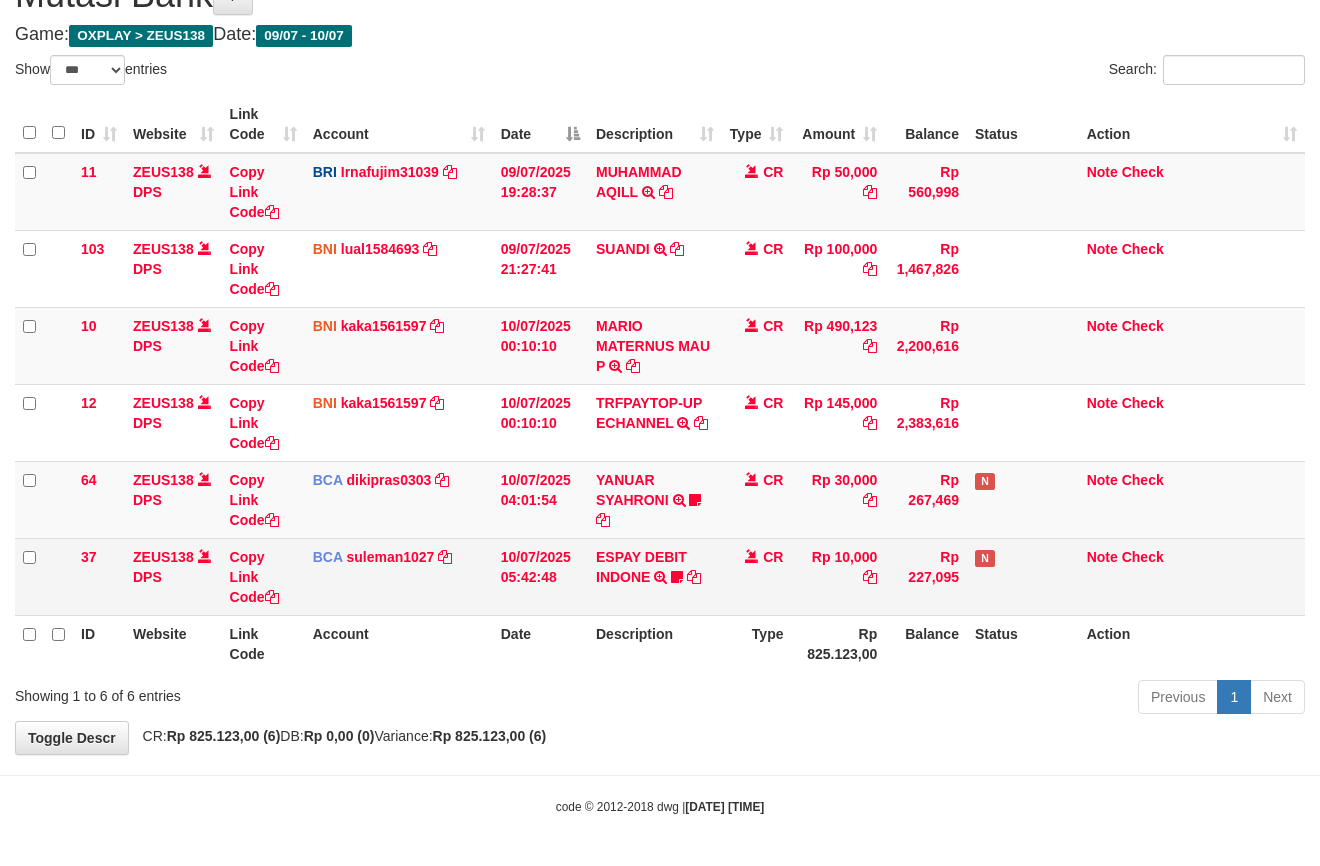 click on "ESPAY DEBIT INDONE            TRSF E-BANKING CR 1007/FTSCY/WS95051
10000.002025071027395177 TRFDN-ATING
ESPAY DEBIT INDONE    ziyrodi" at bounding box center [655, 268] 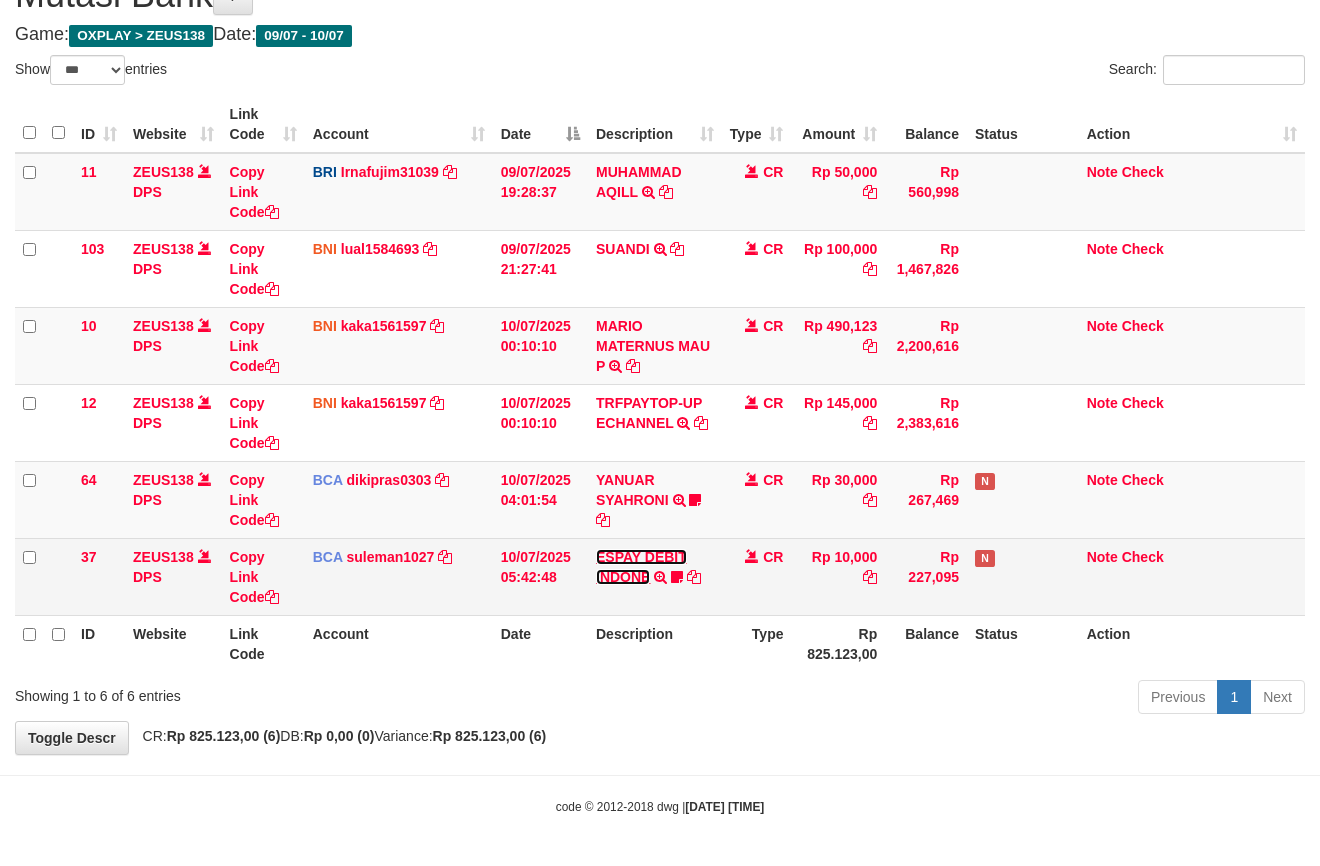 click on "ESPAY DEBIT INDONE" at bounding box center [163, 249] 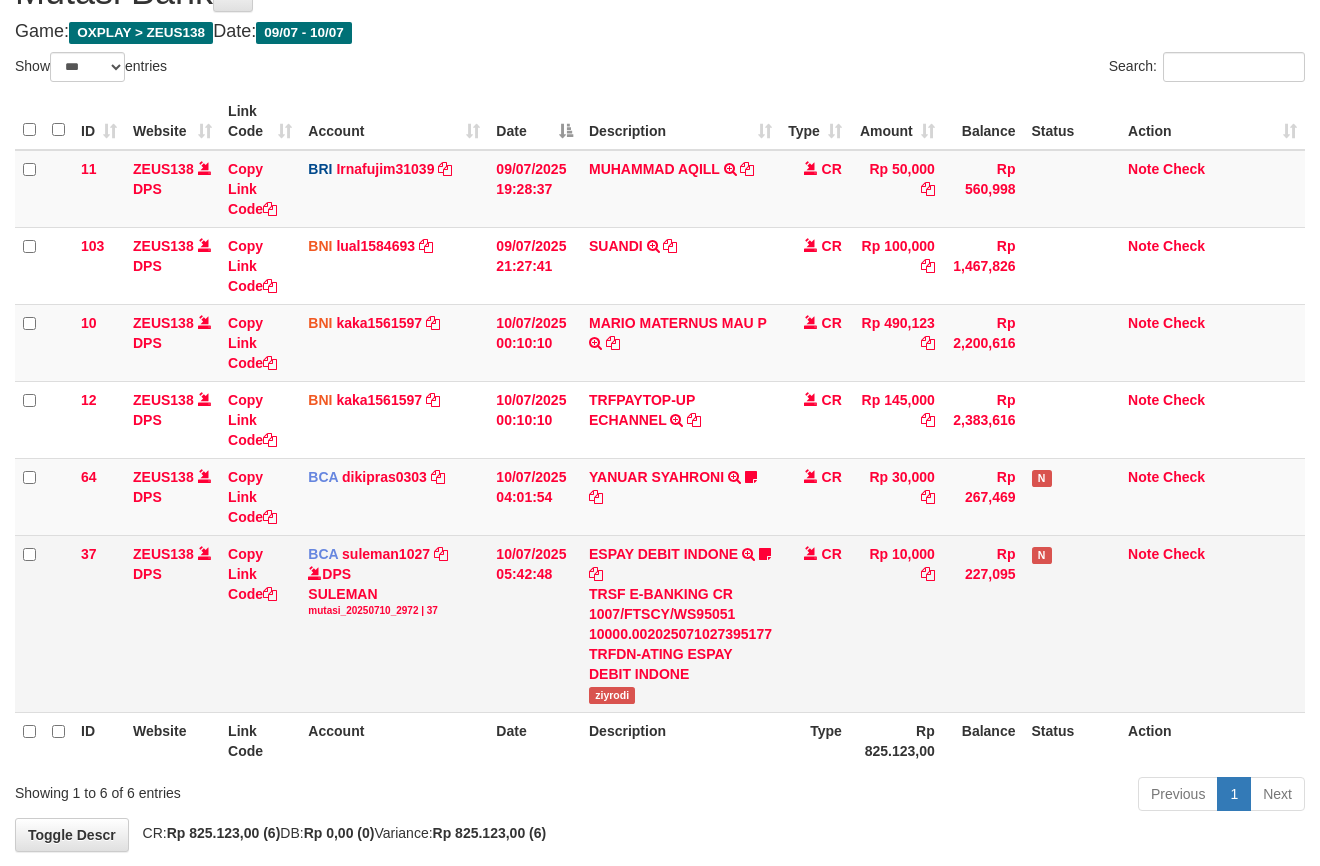 click on "ziyrodi" at bounding box center (612, 695) 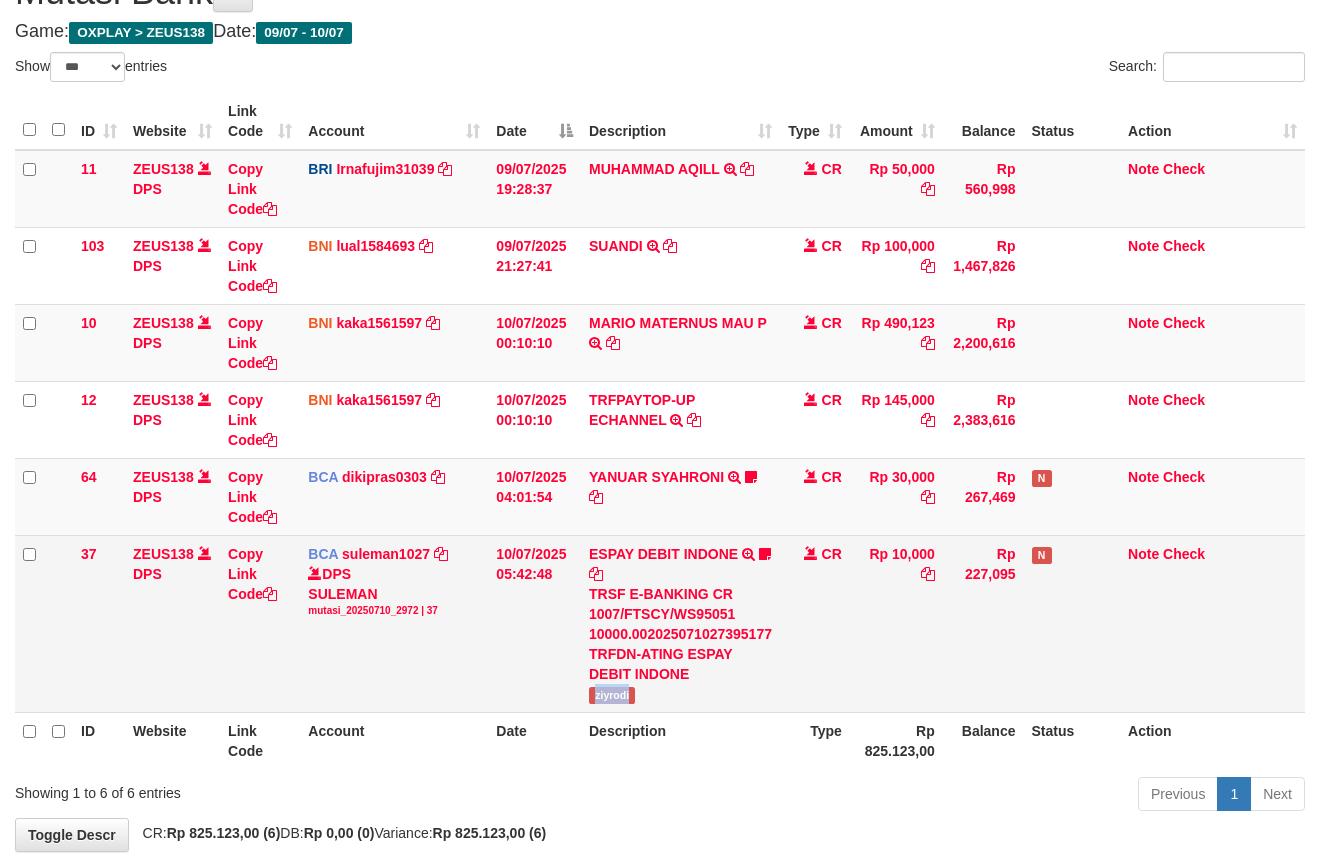 click on "ziyrodi" at bounding box center (612, 695) 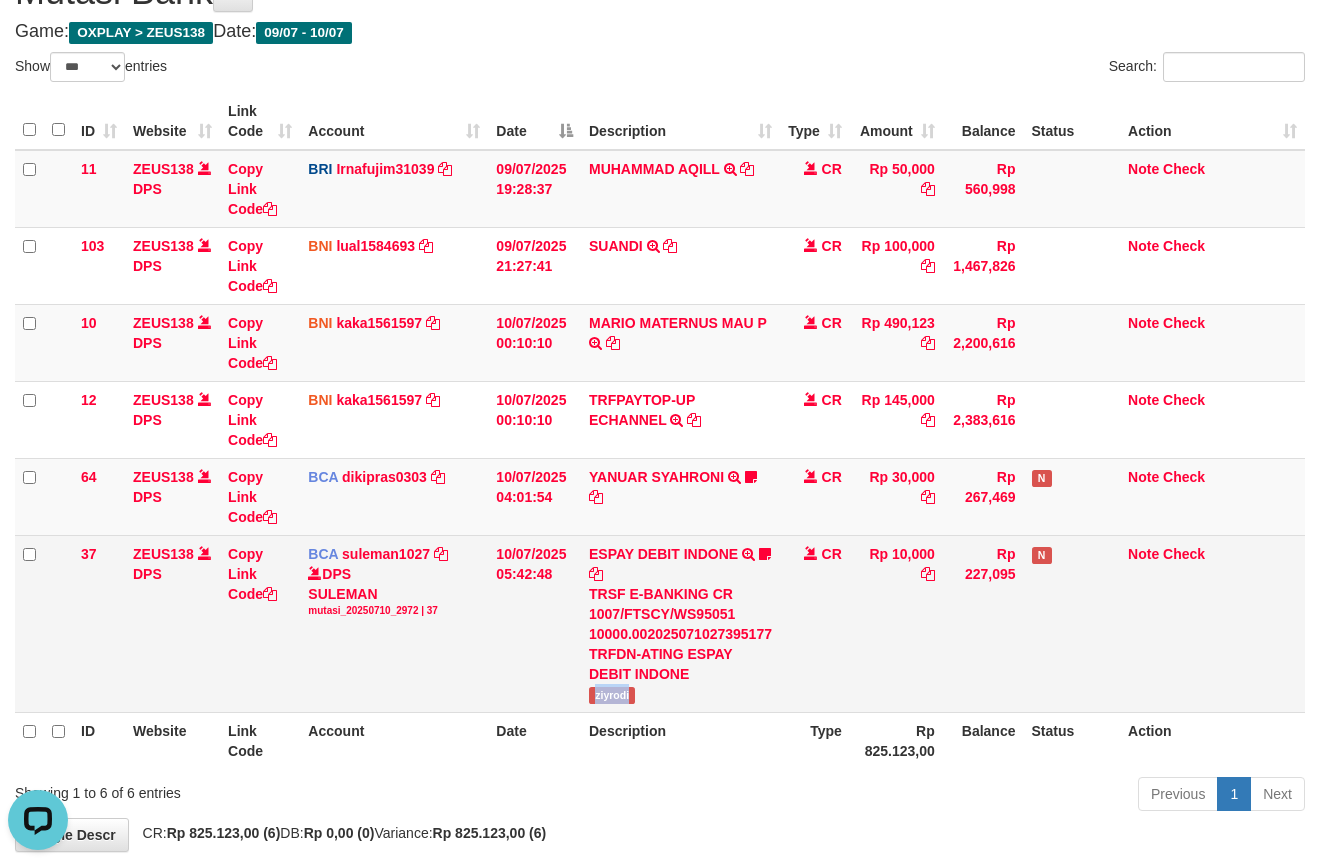 scroll, scrollTop: 0, scrollLeft: 0, axis: both 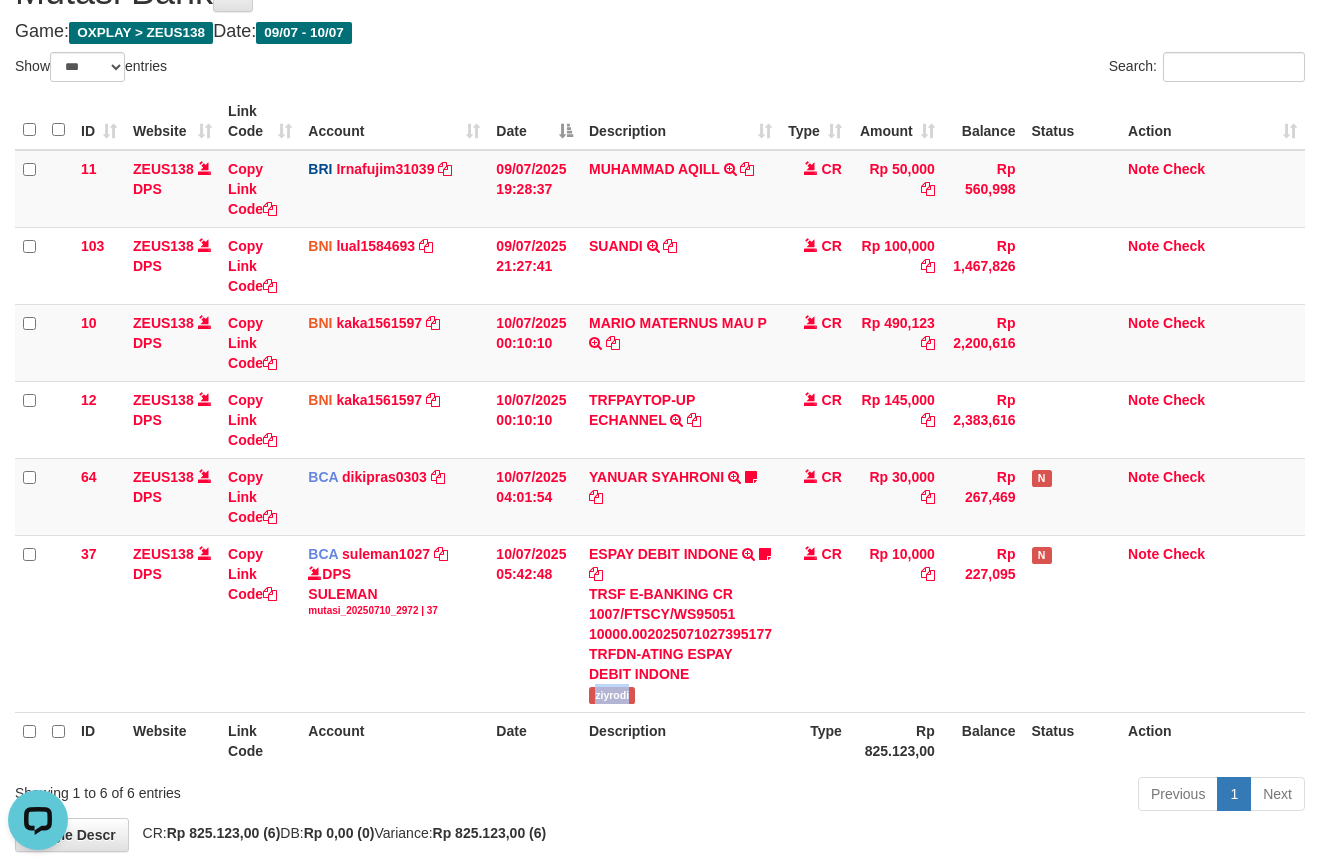 click on "Show  ** ** ** ***  entries Search:
ID Website Link Code Account Date Description Type Amount Balance Status Action
11
ZEUS138    DPS
Copy Link Code
BRI
Irnafujim31039
DPS
IRNA FUJI M
mutasi_20250709_3777 | 11
mutasi_20250709_3777 | 11
09/07/2025 19:28:37
MUHAMMAD AQILL         TRANSFER NBMB MUHAMMAD AQILL TO IRNA FUJI M
CR
Rp 50,000
Rp 560,998
Note
Check
103
ZEUS138    DPS
Copy Link Code
BNI
lual1584693" at bounding box center [660, 435] 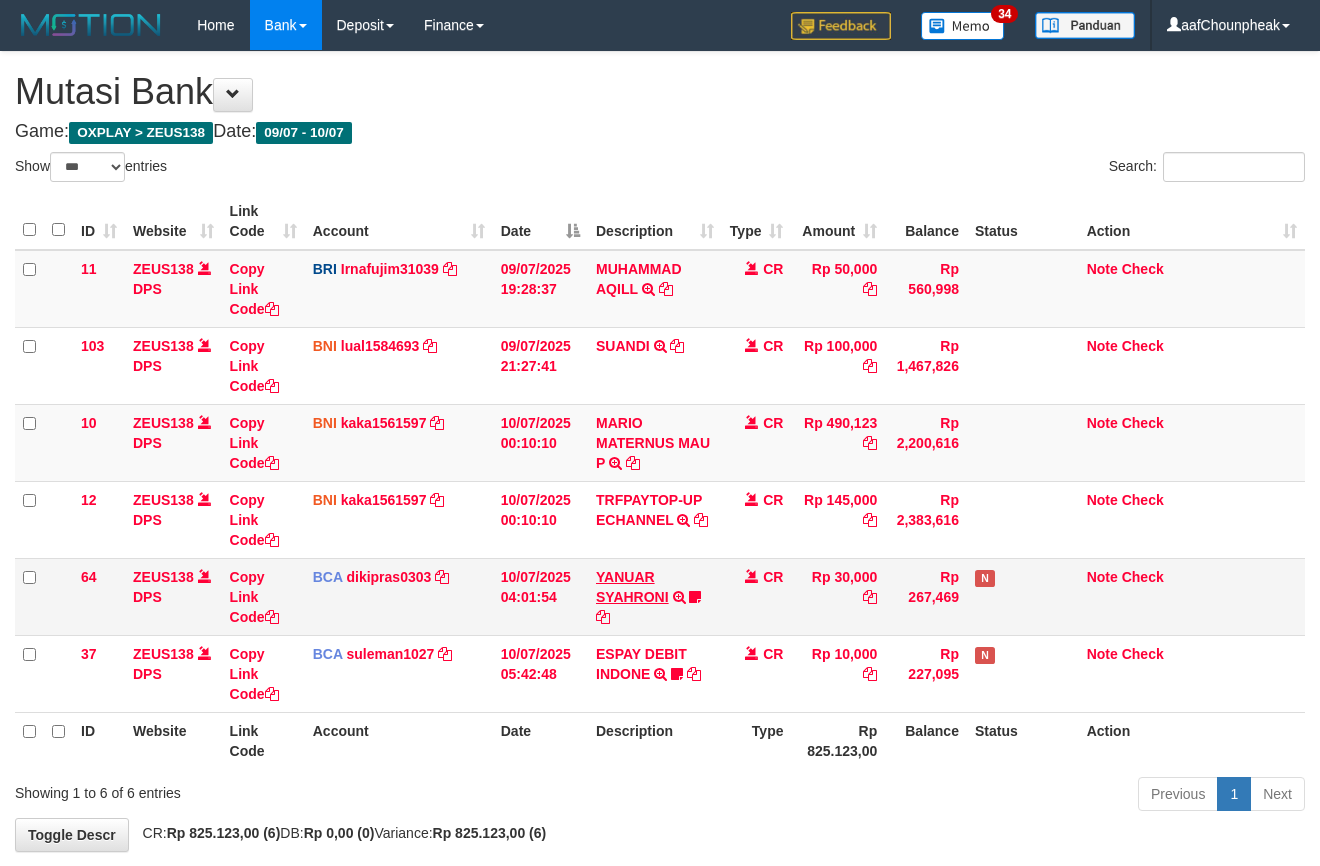 scroll, scrollTop: 100, scrollLeft: 0, axis: vertical 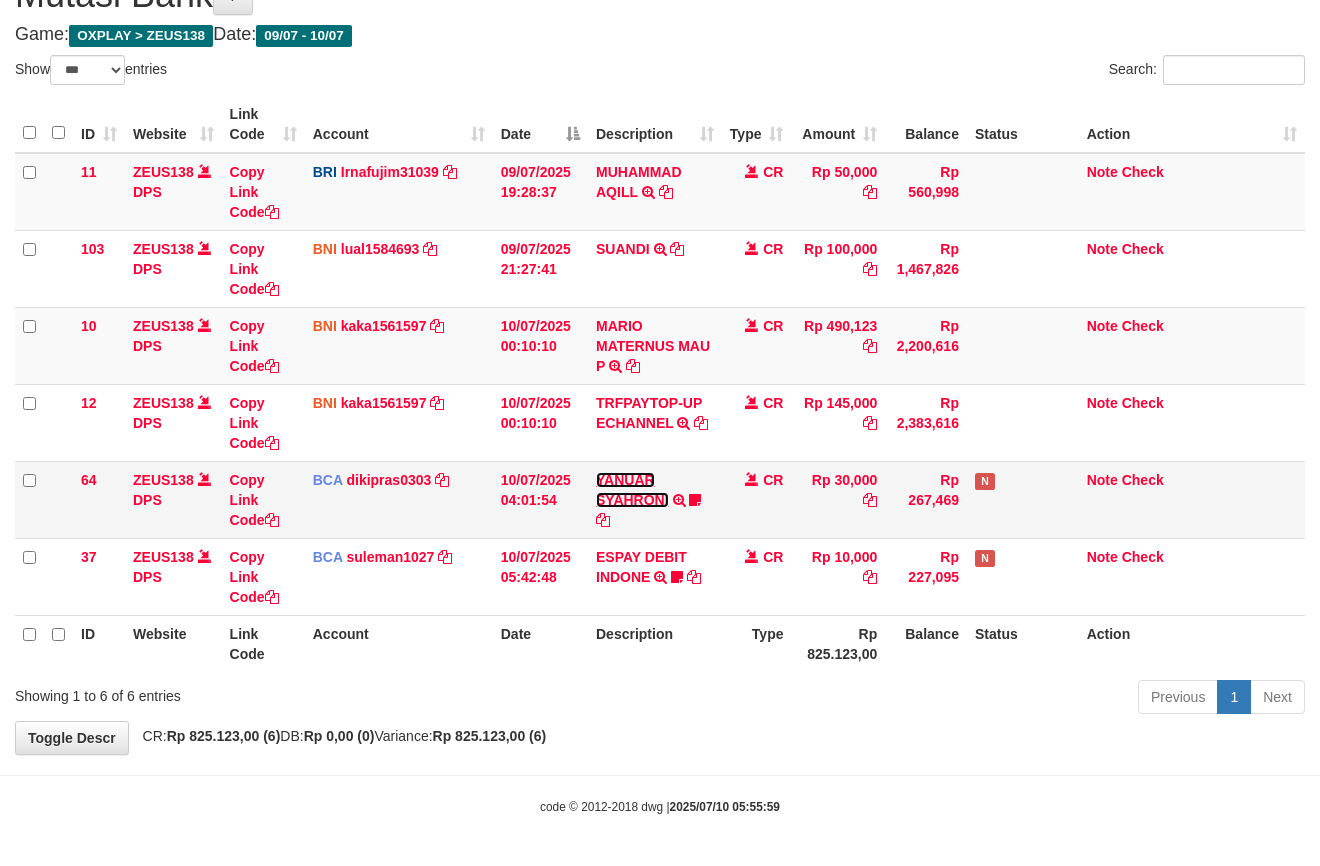 click on "YANUAR SYAHRONI" at bounding box center [163, 172] 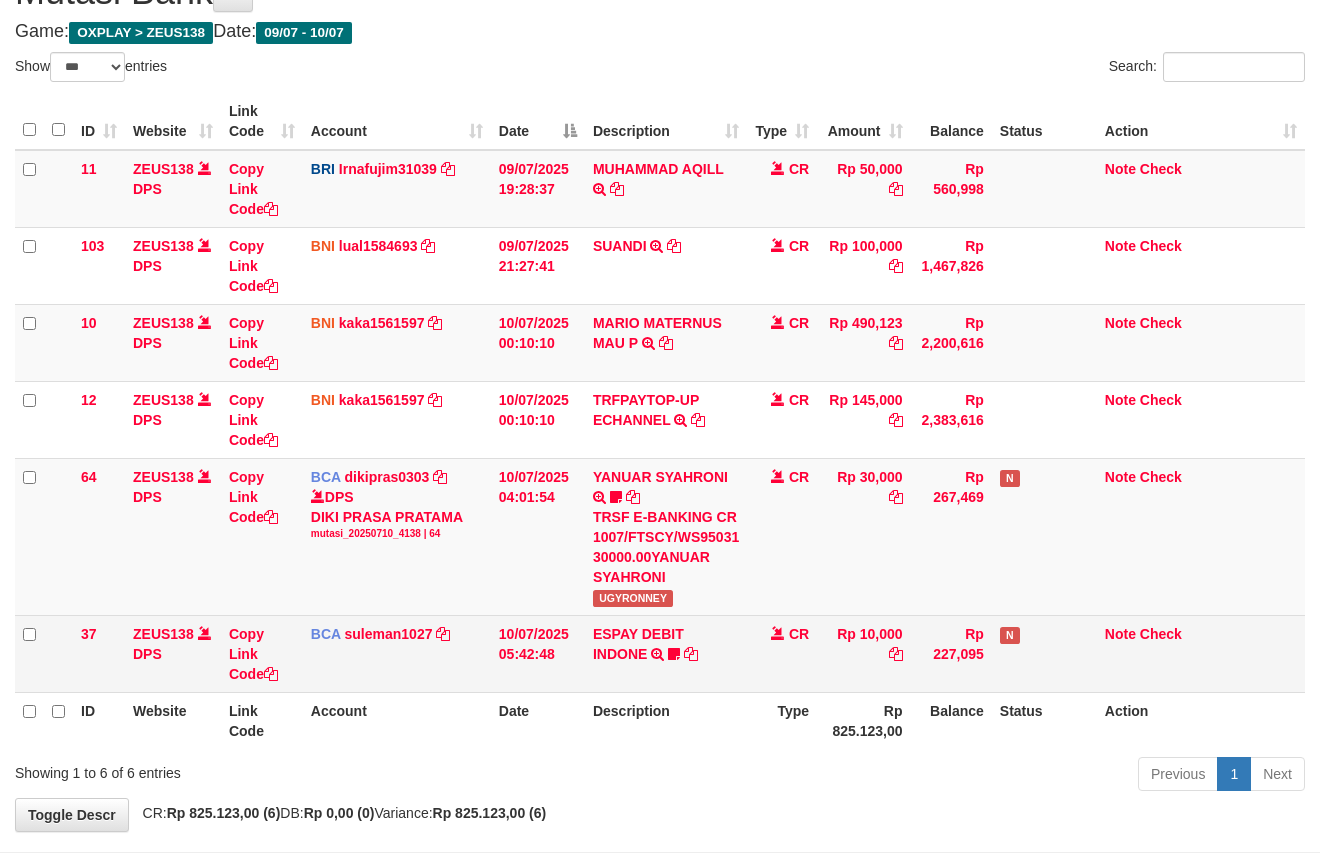 drag, startPoint x: 870, startPoint y: 669, endPoint x: 872, endPoint y: 682, distance: 13.152946 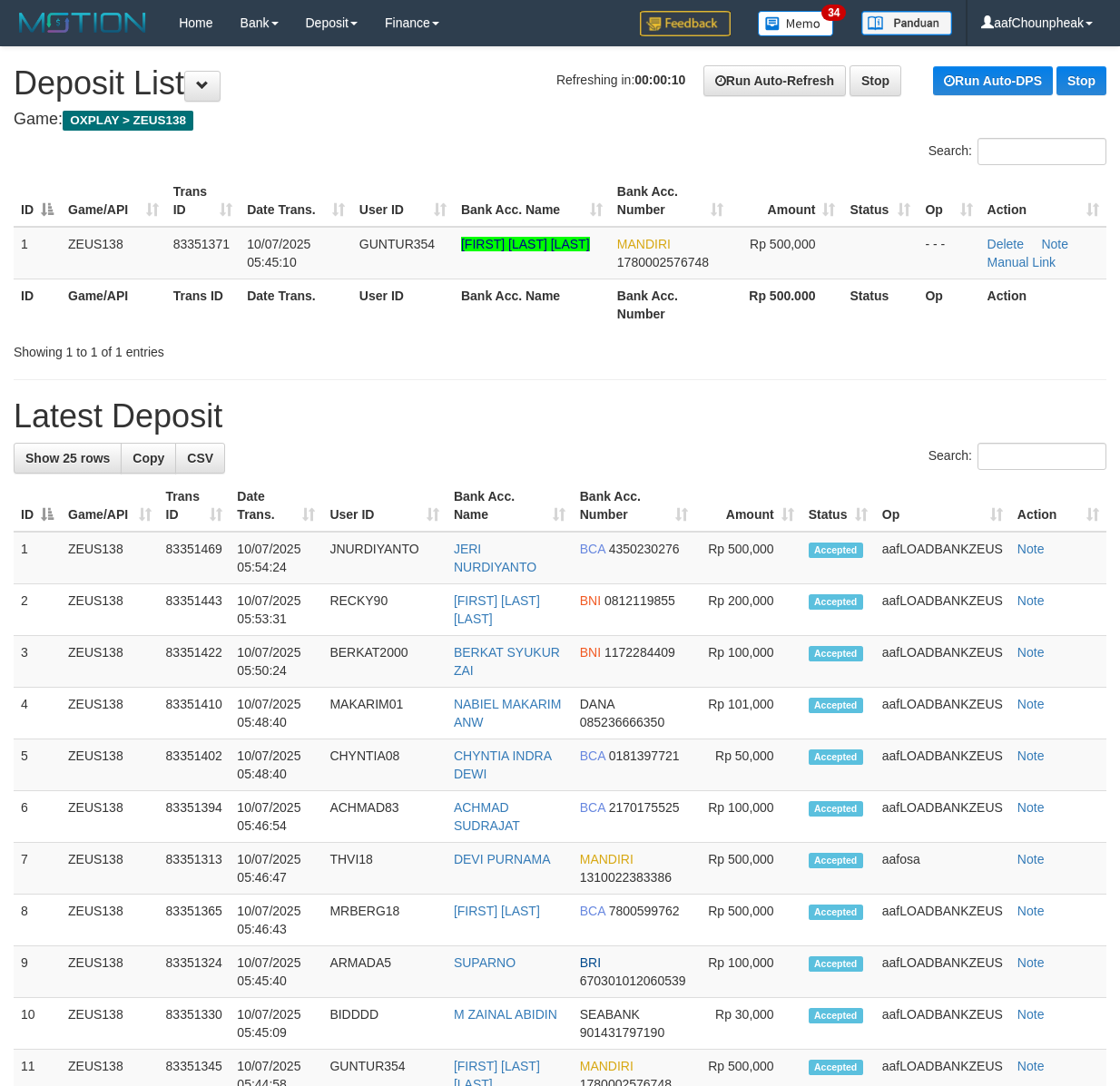 scroll, scrollTop: 0, scrollLeft: 0, axis: both 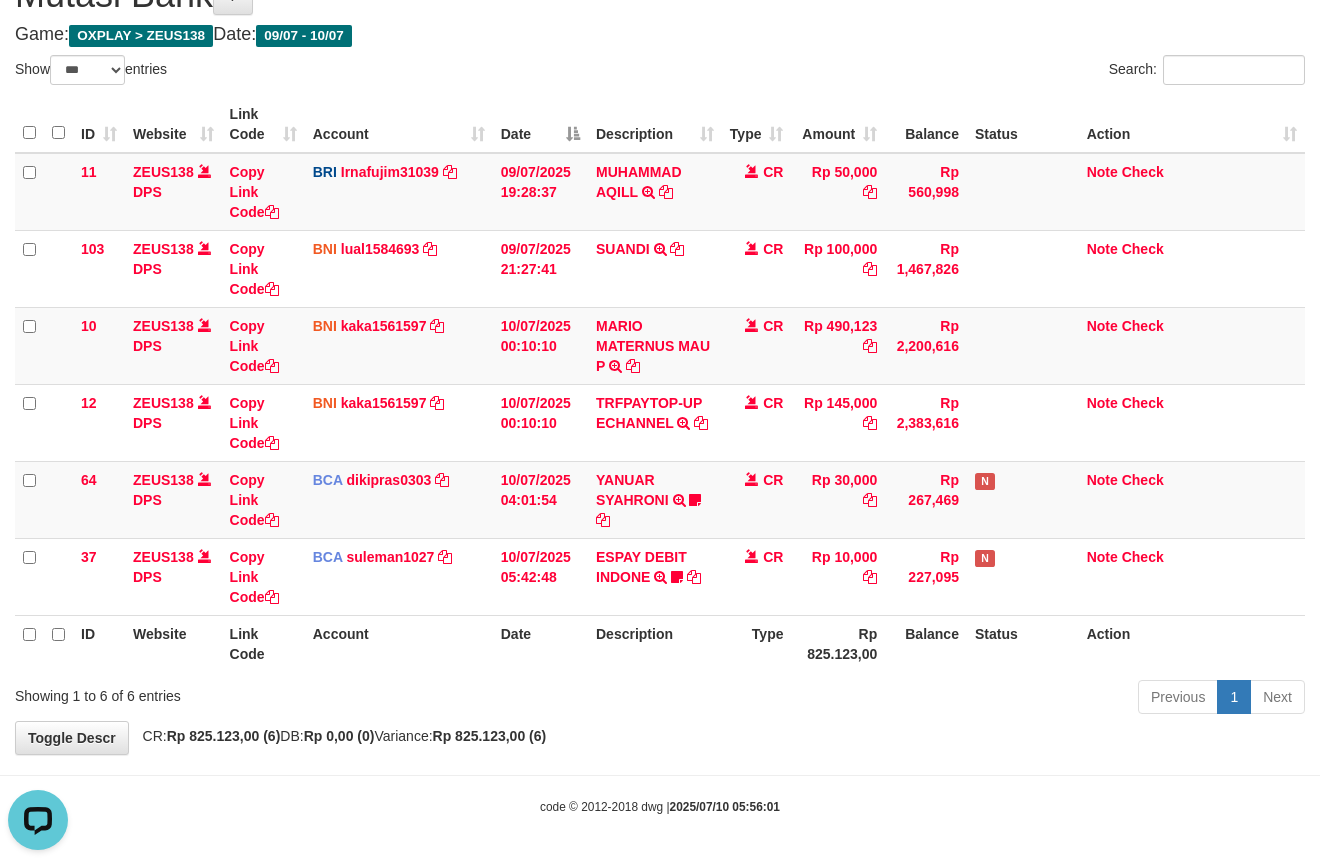click on "**********" at bounding box center (660, 354) 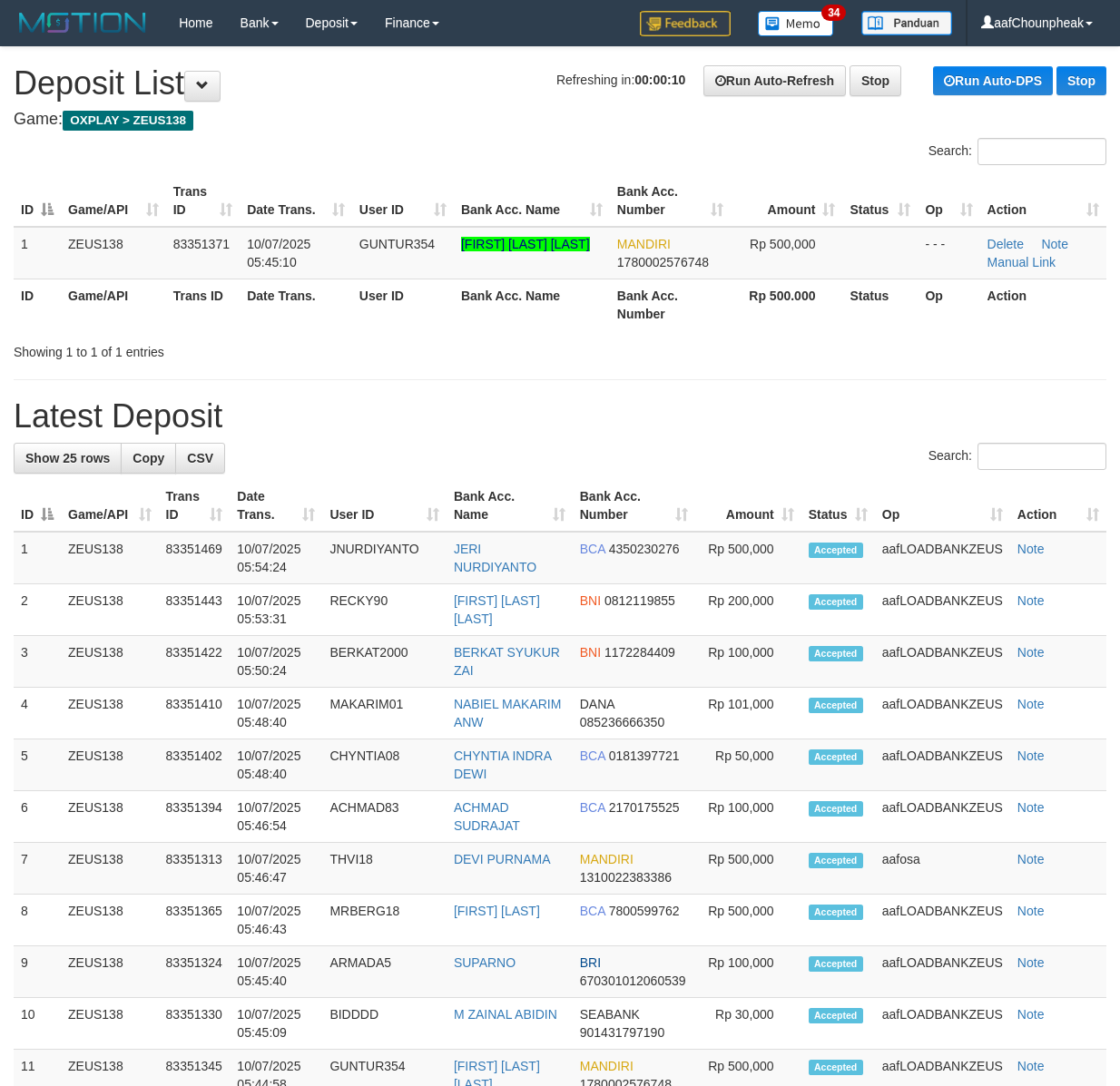 scroll, scrollTop: 0, scrollLeft: 0, axis: both 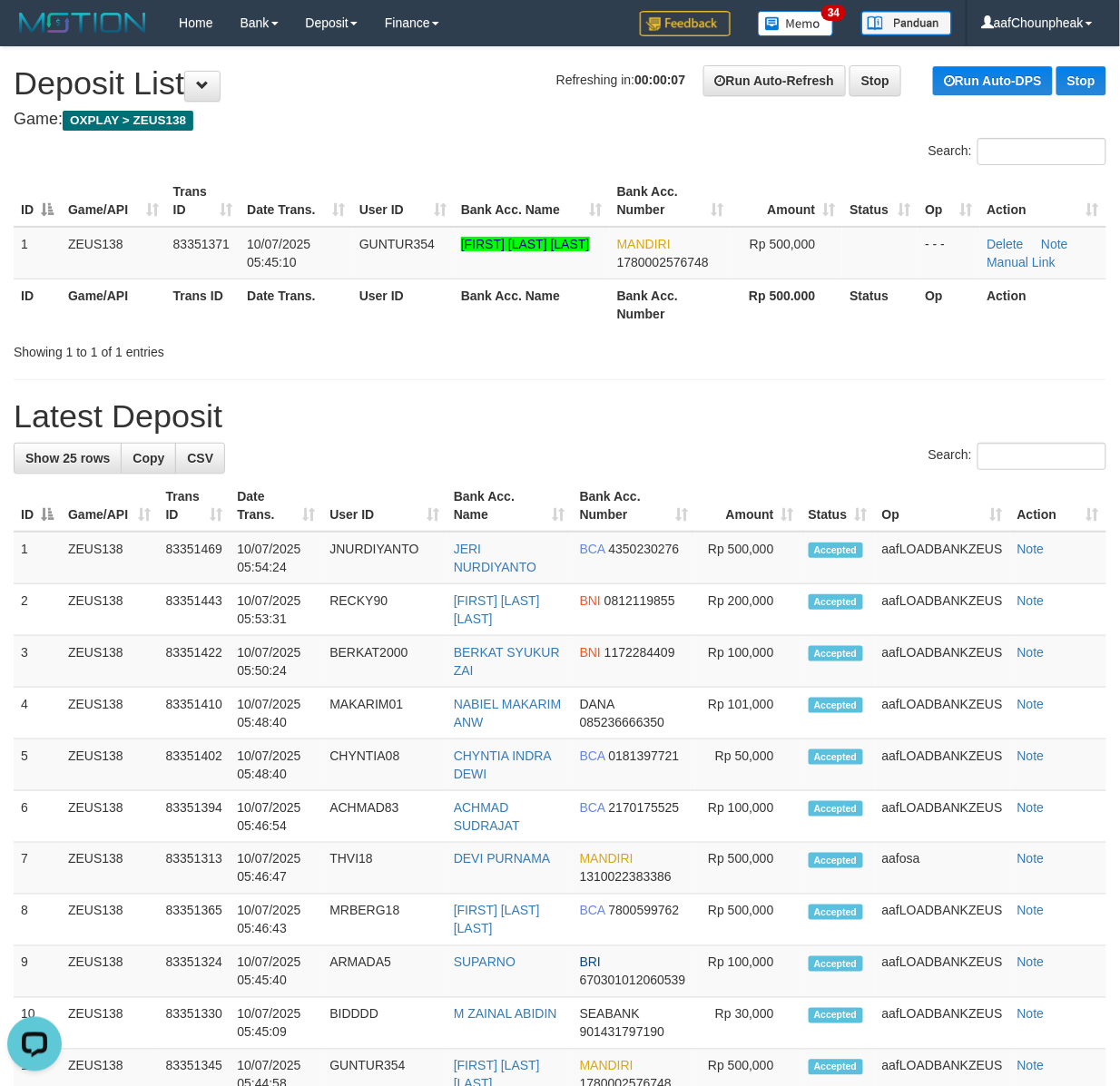 click on "Date Trans." at bounding box center (296, 201) 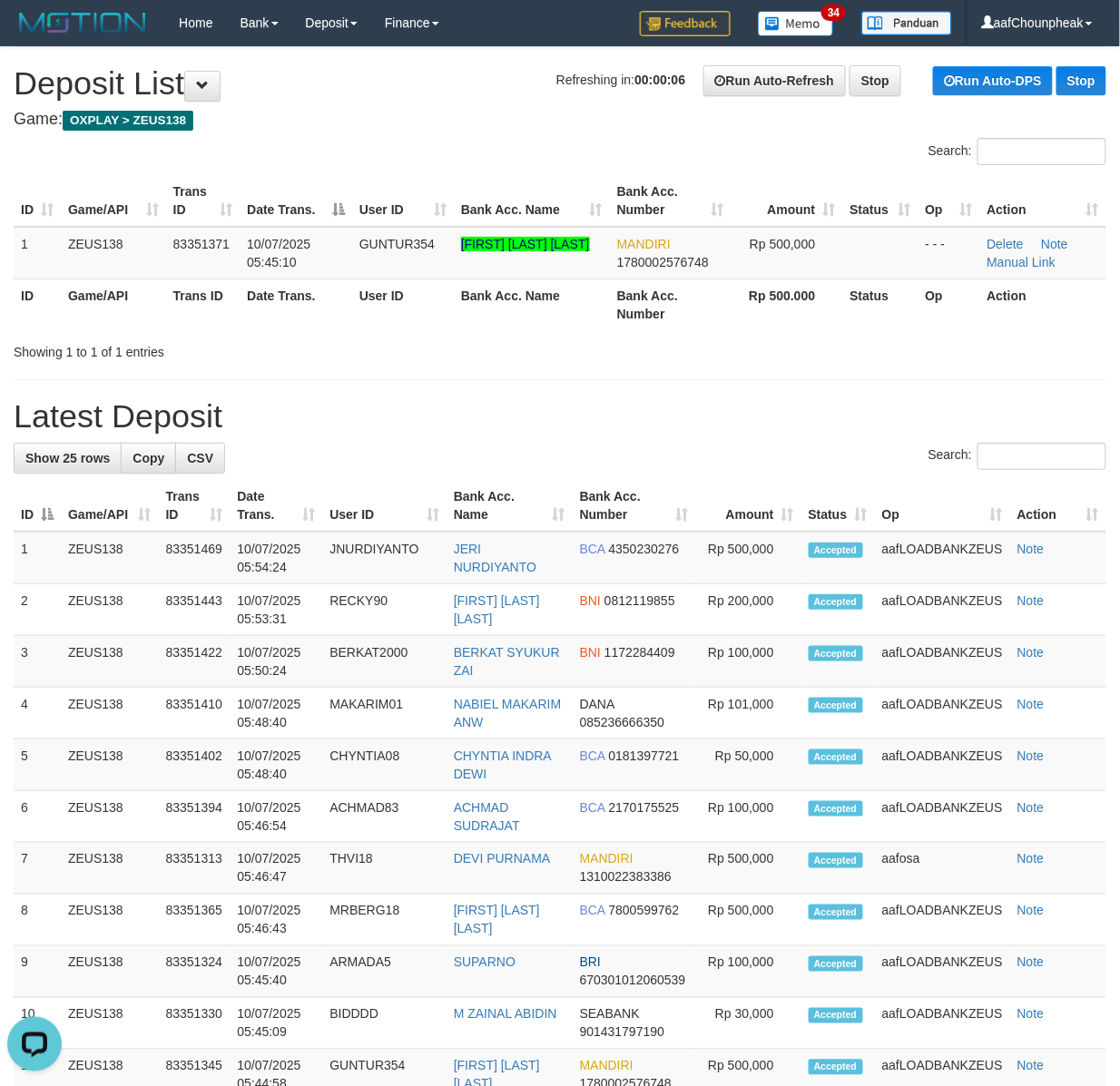 drag, startPoint x: 278, startPoint y: 152, endPoint x: 0, endPoint y: 240, distance: 291.59561 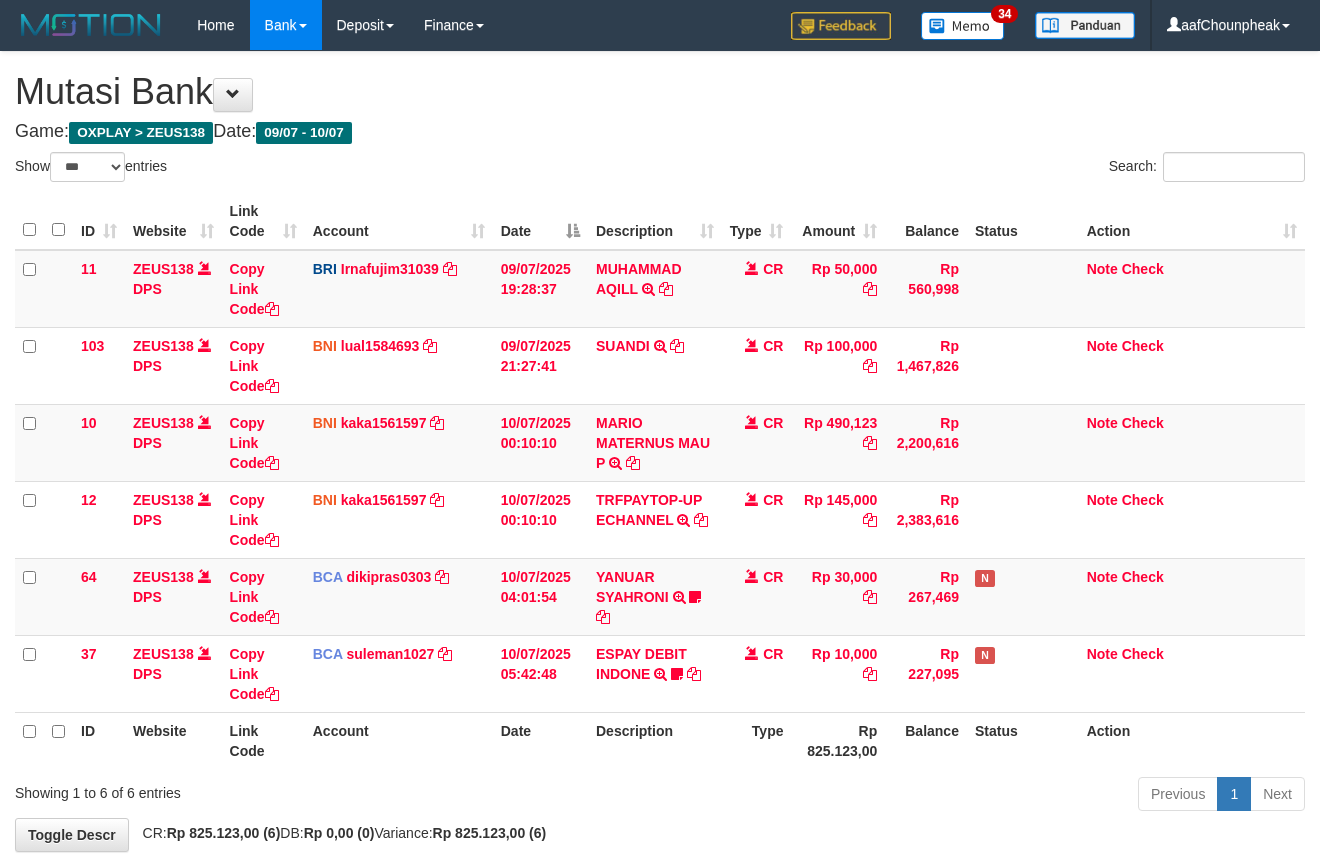 scroll, scrollTop: 100, scrollLeft: 0, axis: vertical 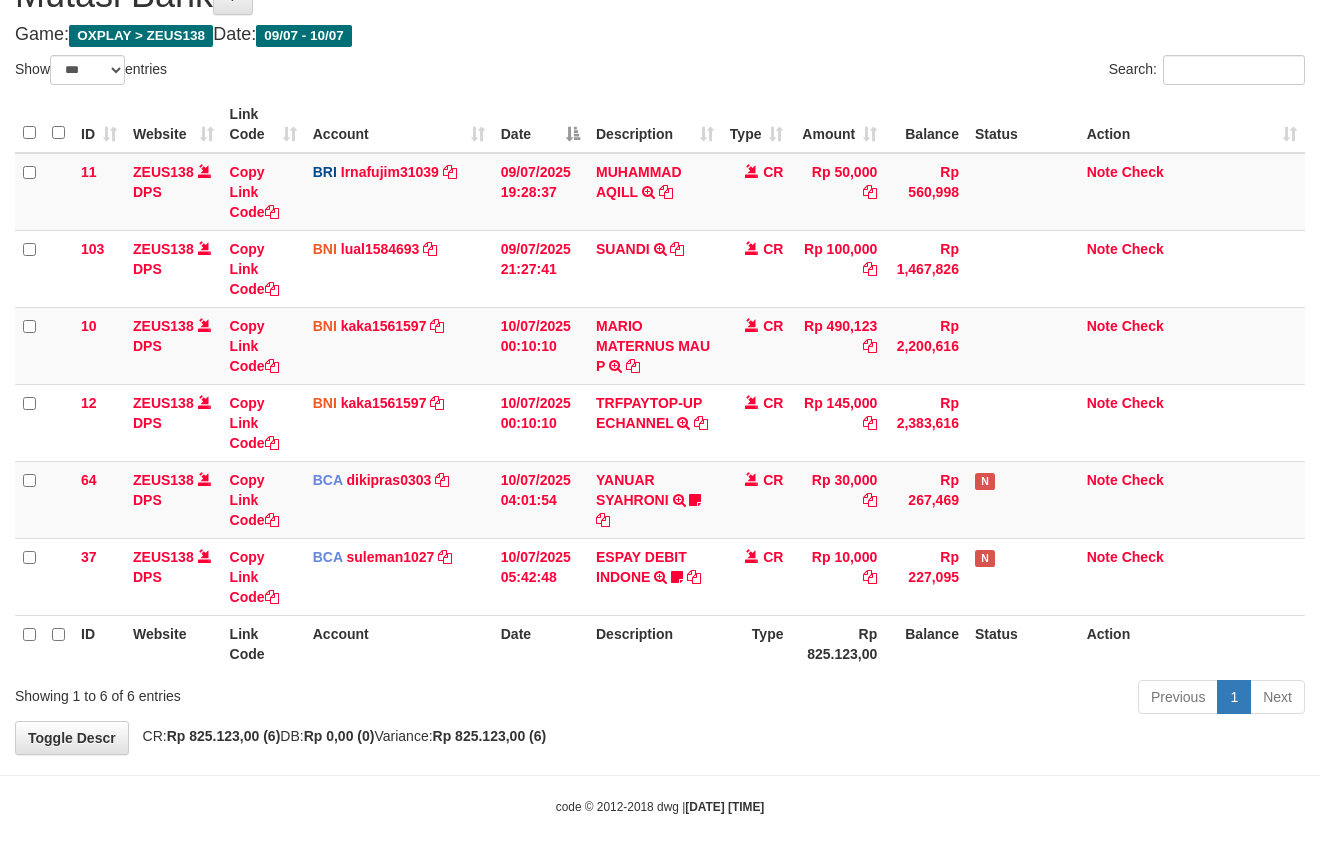 click on "Toggle navigation
Home
Bank
Account List
Mutasi Bank
Search
Note Mutasi
Deposit
DPS List
History
Finance
Financial Data
aafChounpheak
My Profile
Log Out
34" at bounding box center (660, 384) 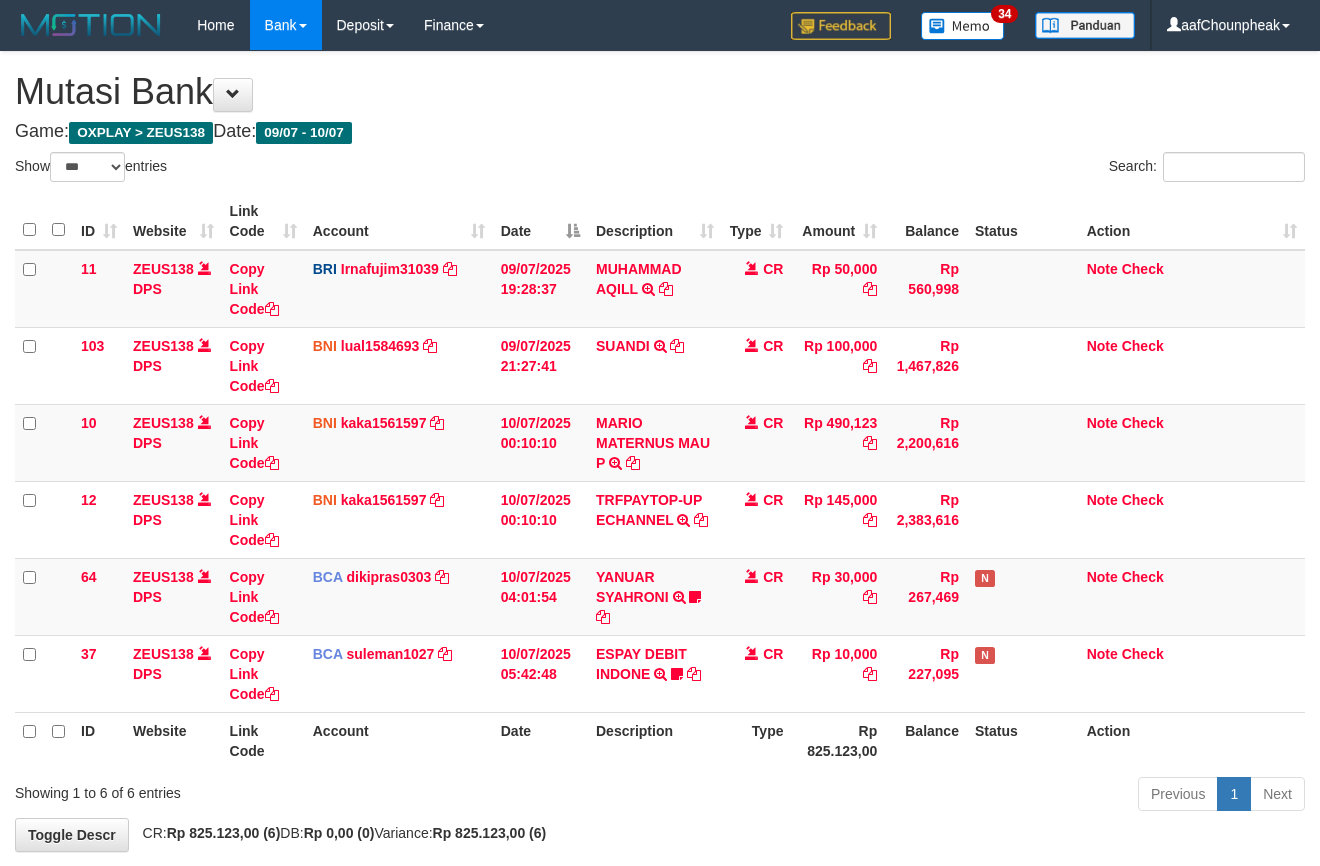 scroll, scrollTop: 100, scrollLeft: 0, axis: vertical 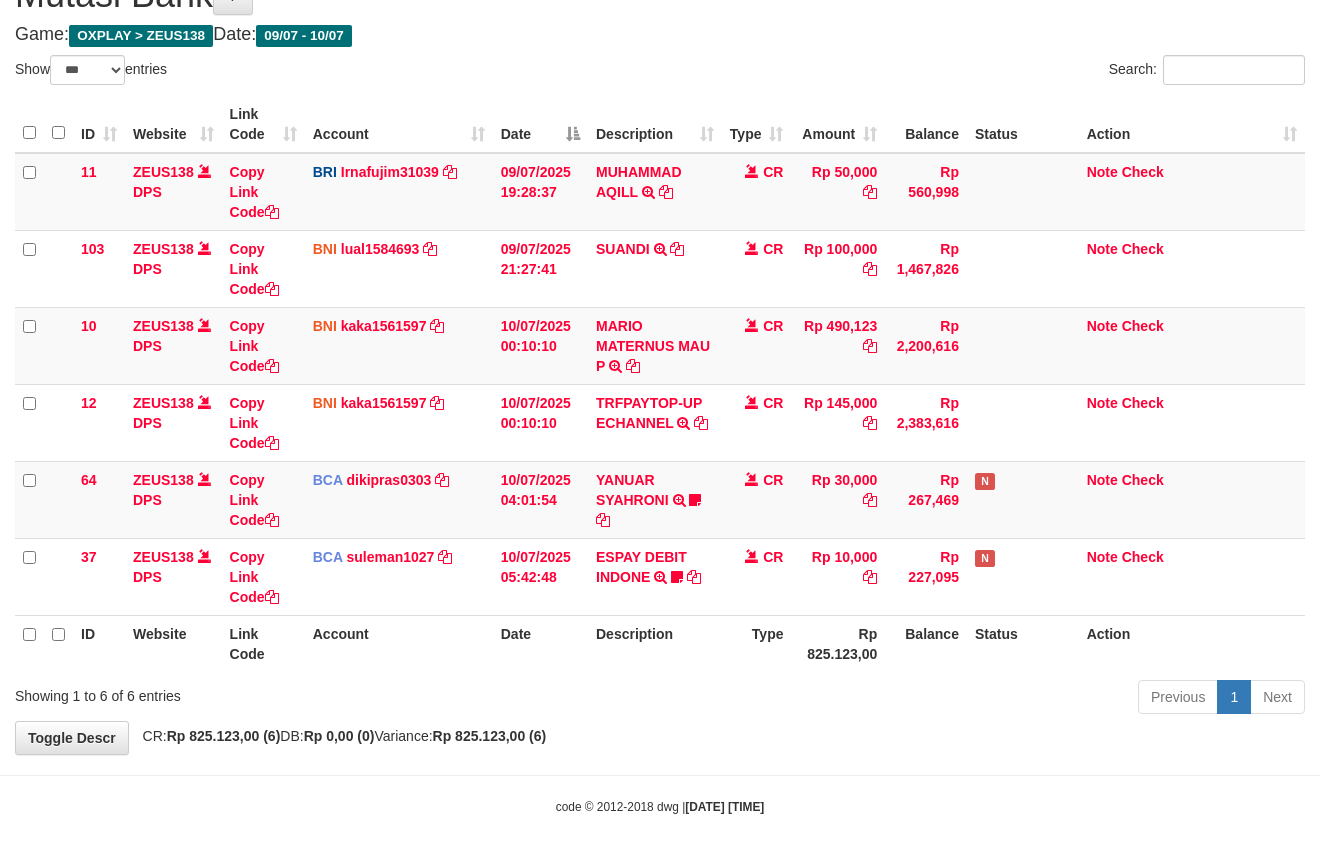 click at bounding box center (660, 775) 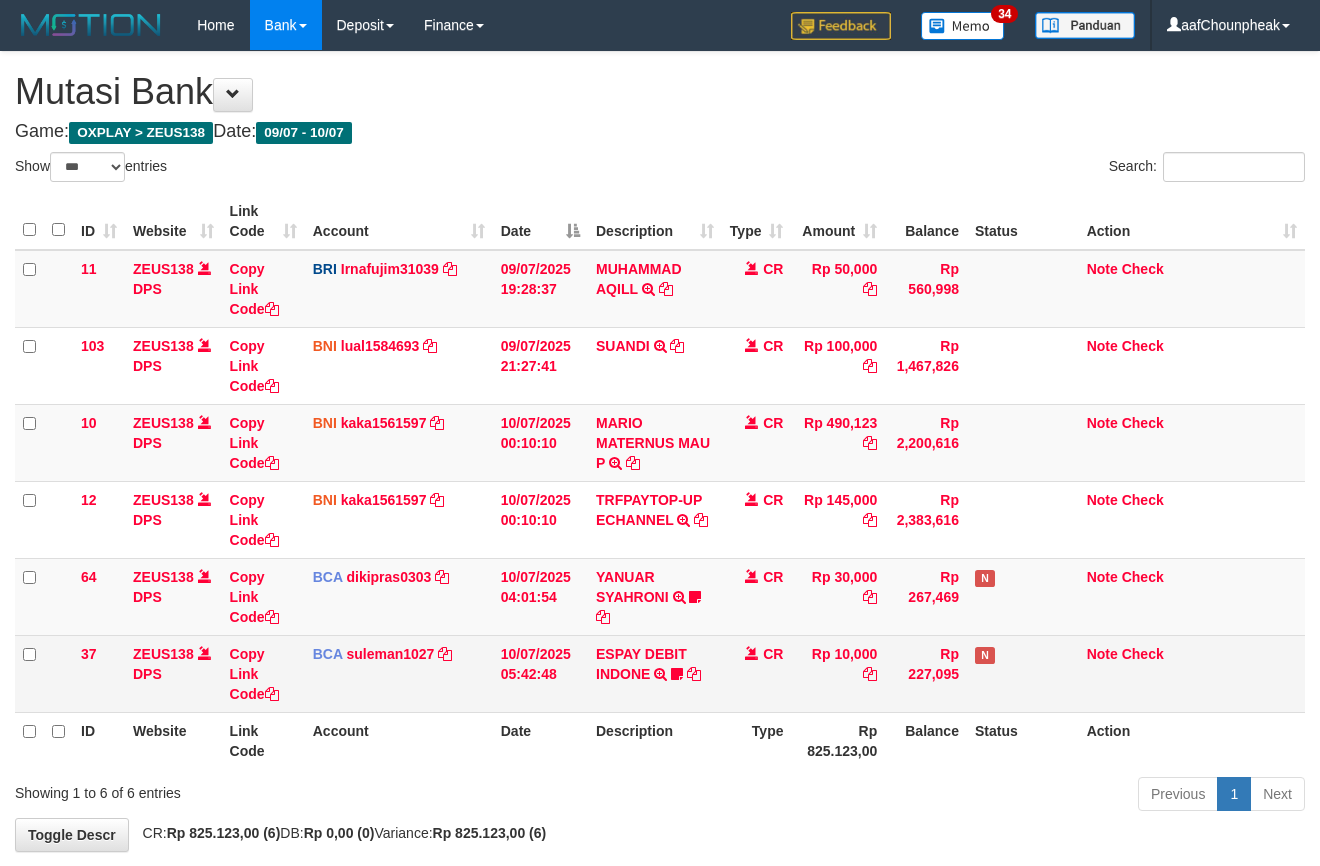scroll, scrollTop: 100, scrollLeft: 0, axis: vertical 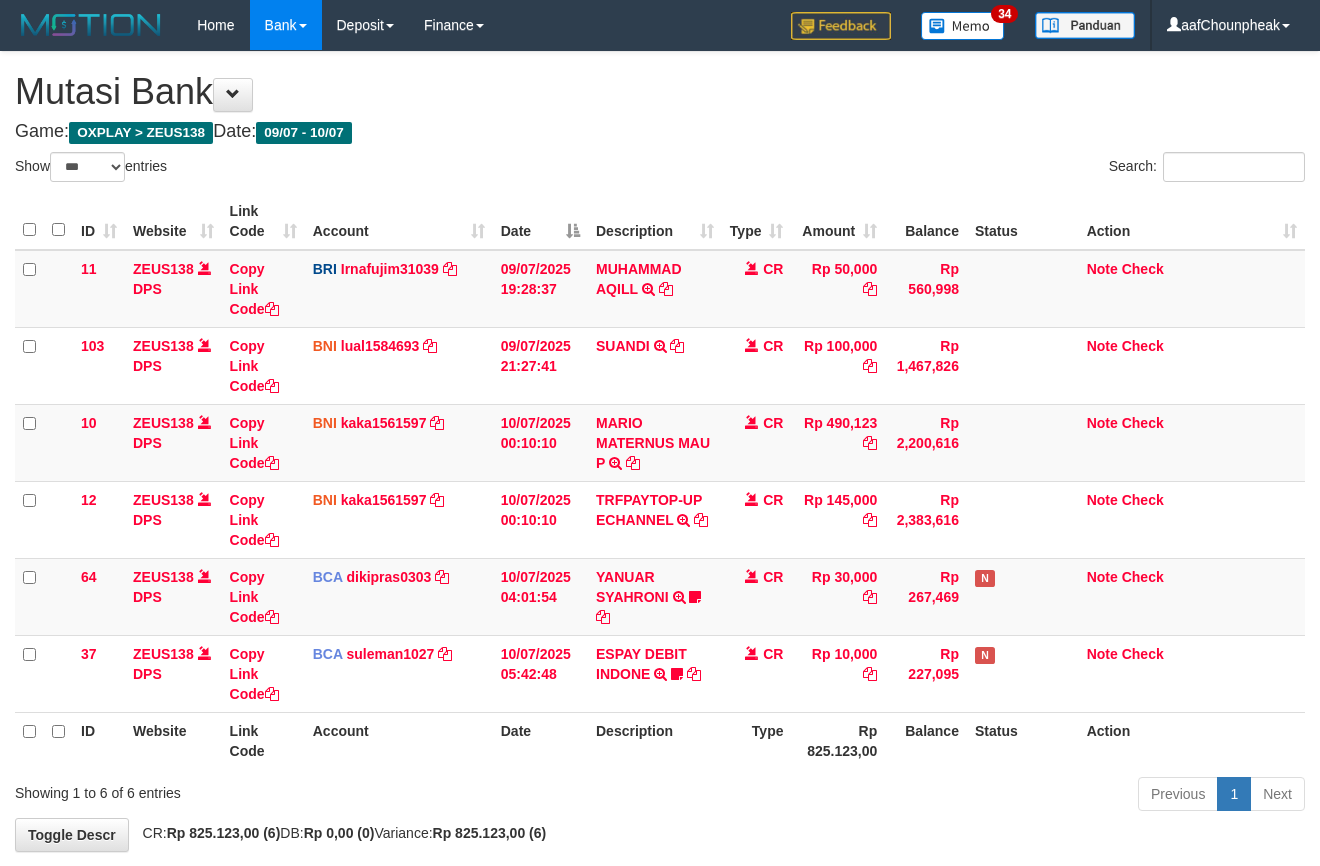 click on "ESPAY DEBIT INDONE" at bounding box center (163, 346) 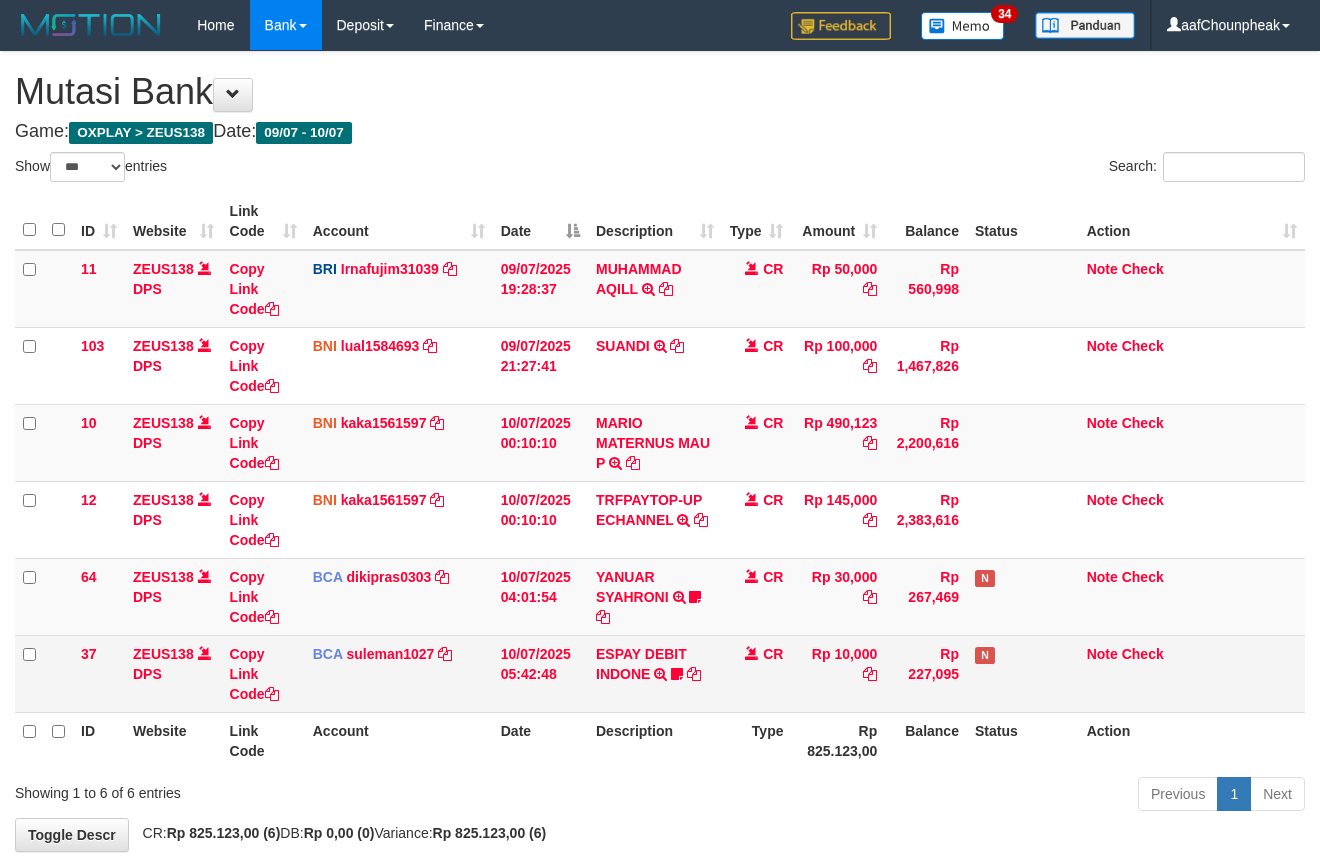 scroll, scrollTop: 100, scrollLeft: 0, axis: vertical 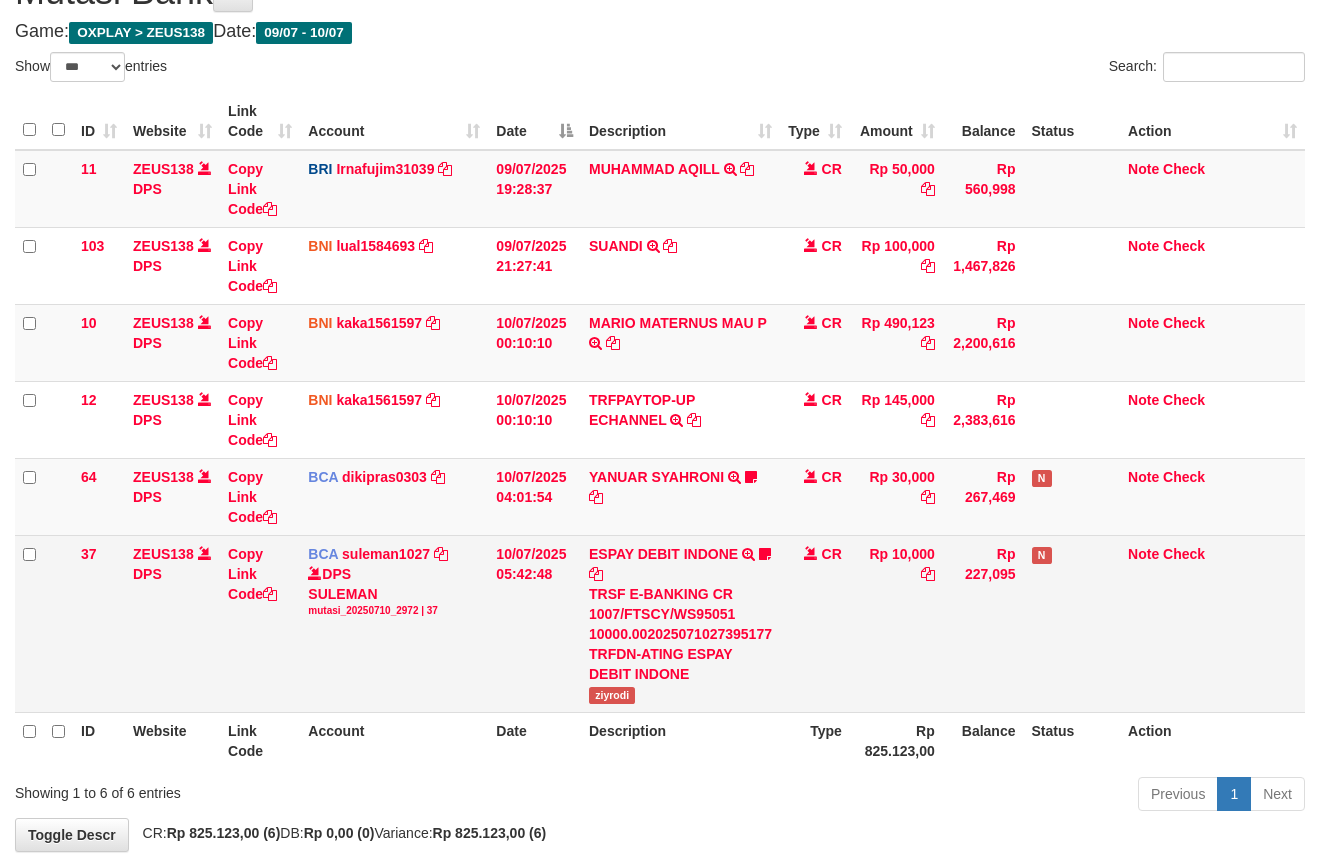 click on "ziyrodi" at bounding box center [612, 695] 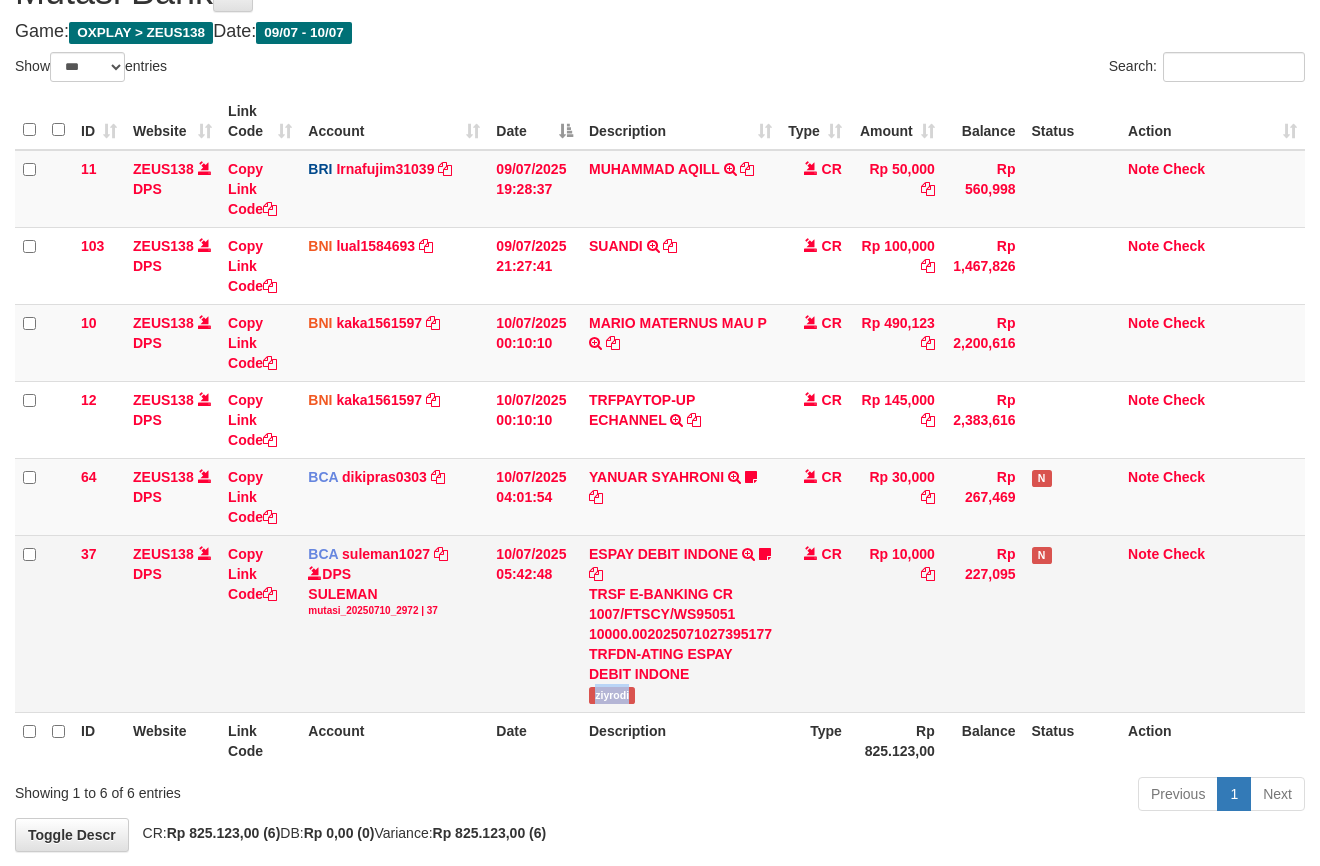 click on "ziyrodi" at bounding box center [612, 695] 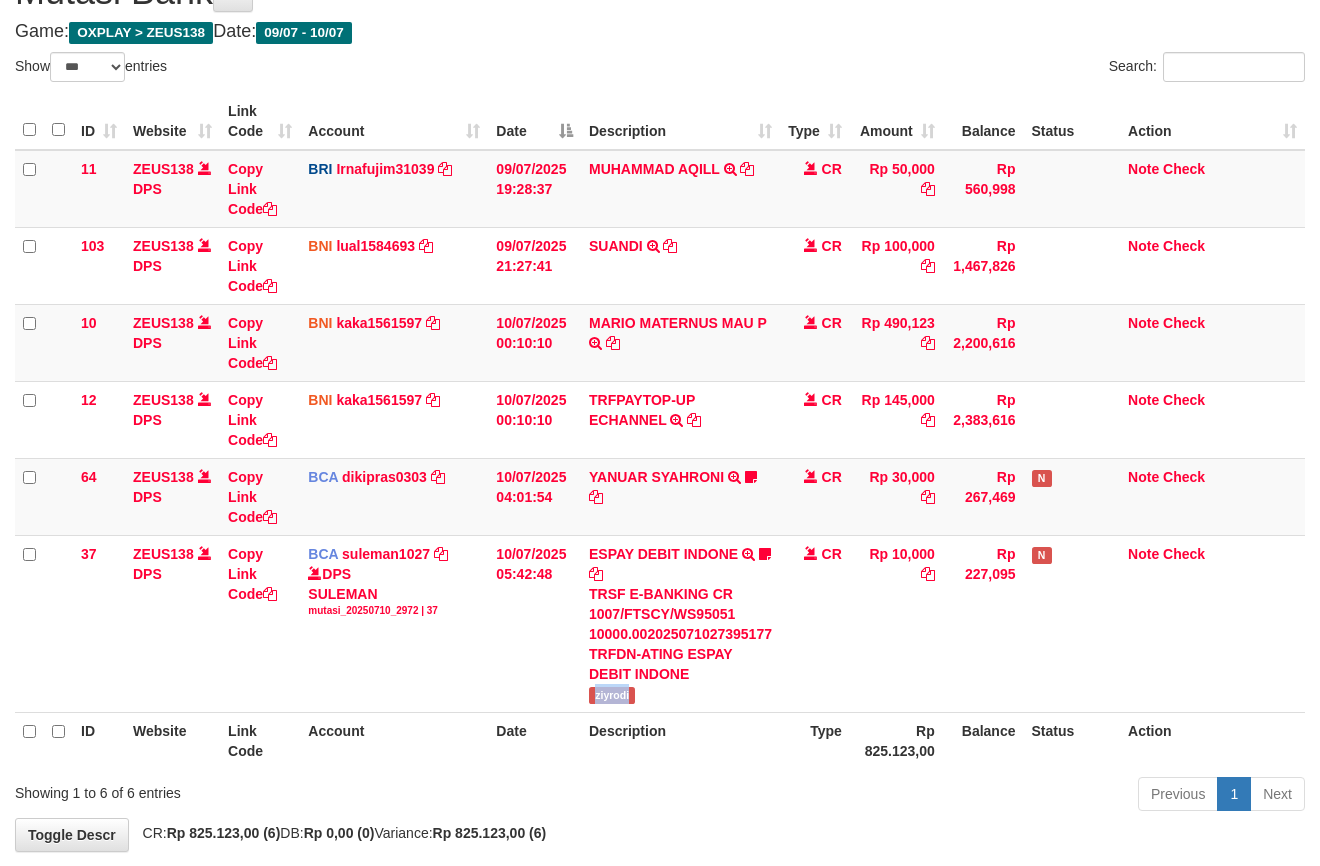 copy on "ziyrodi" 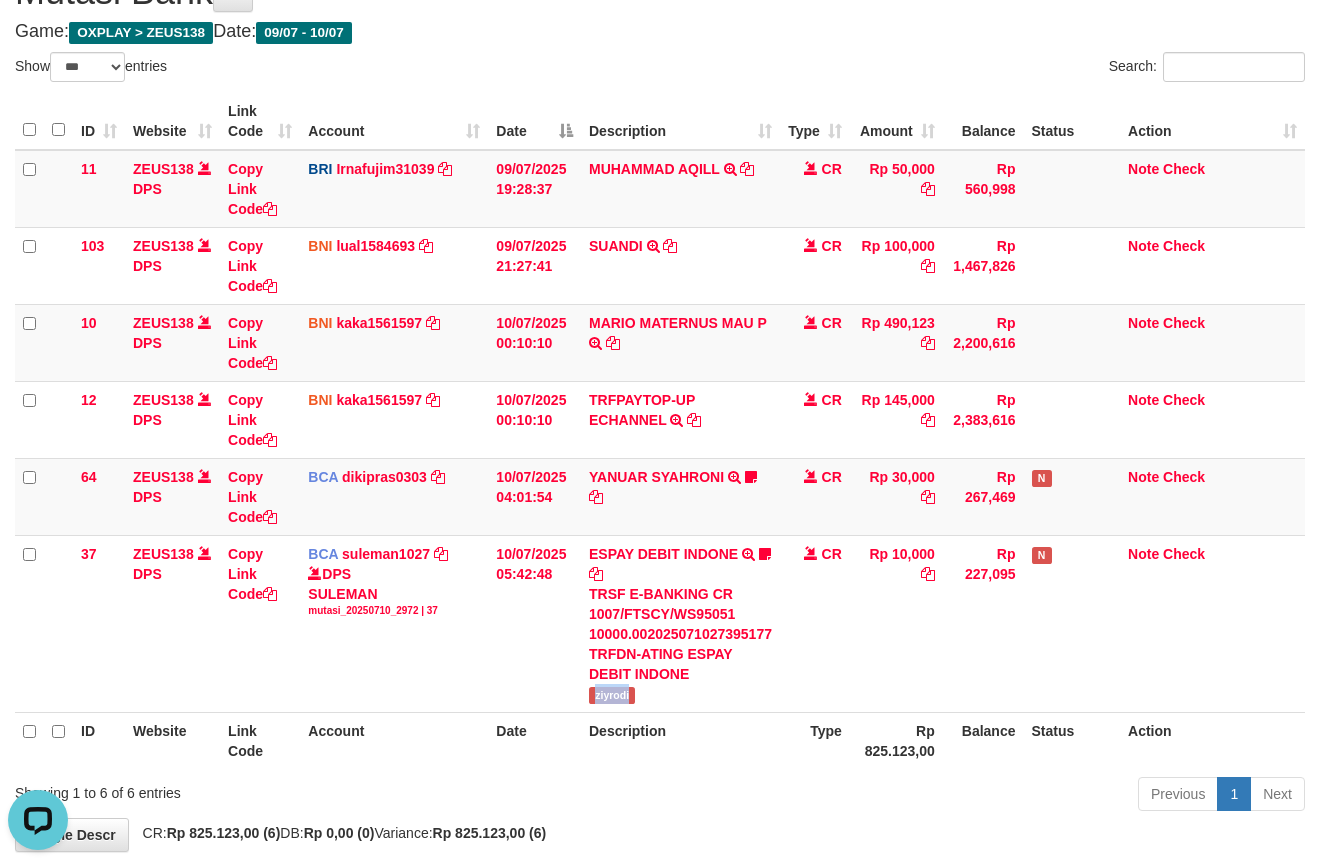 scroll, scrollTop: 0, scrollLeft: 0, axis: both 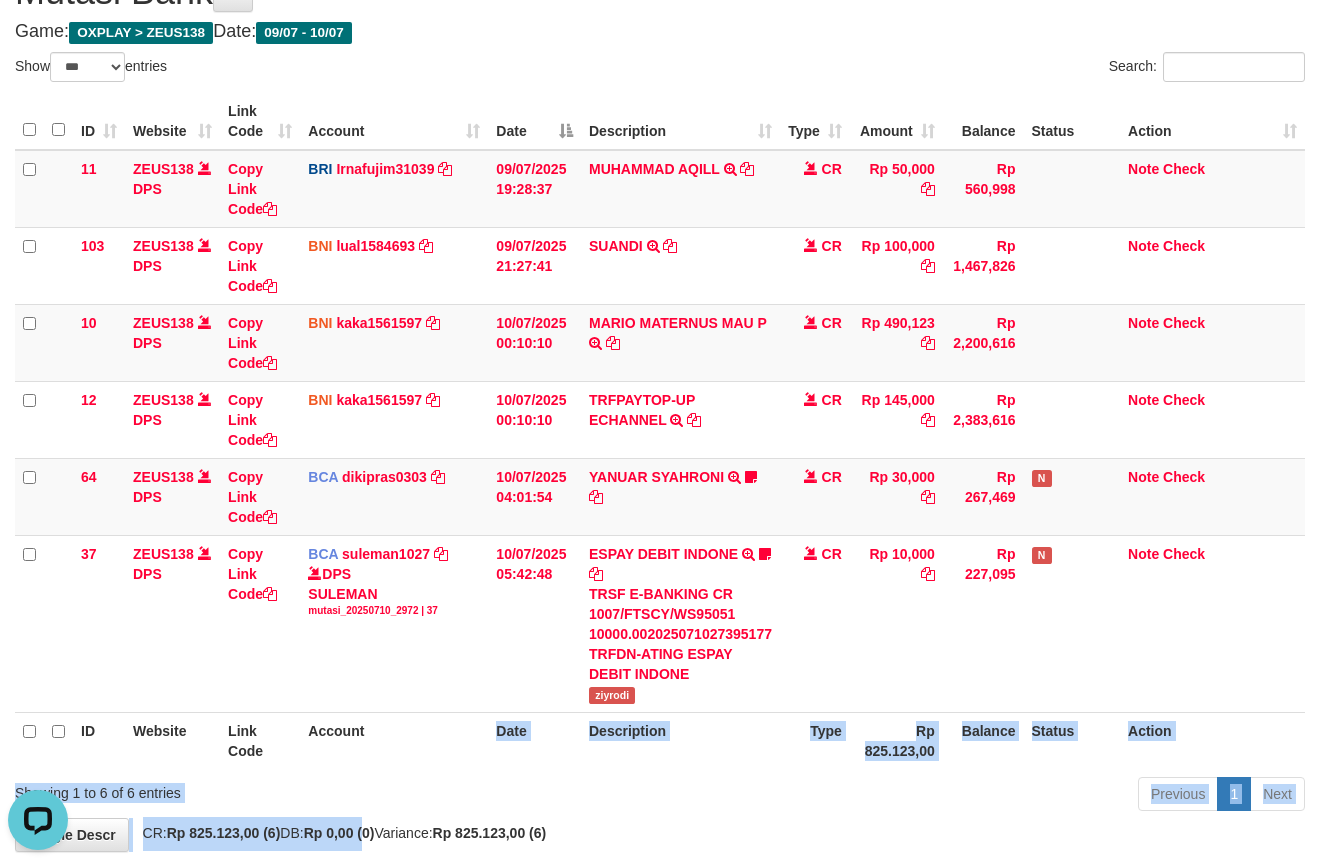 drag, startPoint x: 386, startPoint y: 818, endPoint x: 390, endPoint y: 830, distance: 12.649111 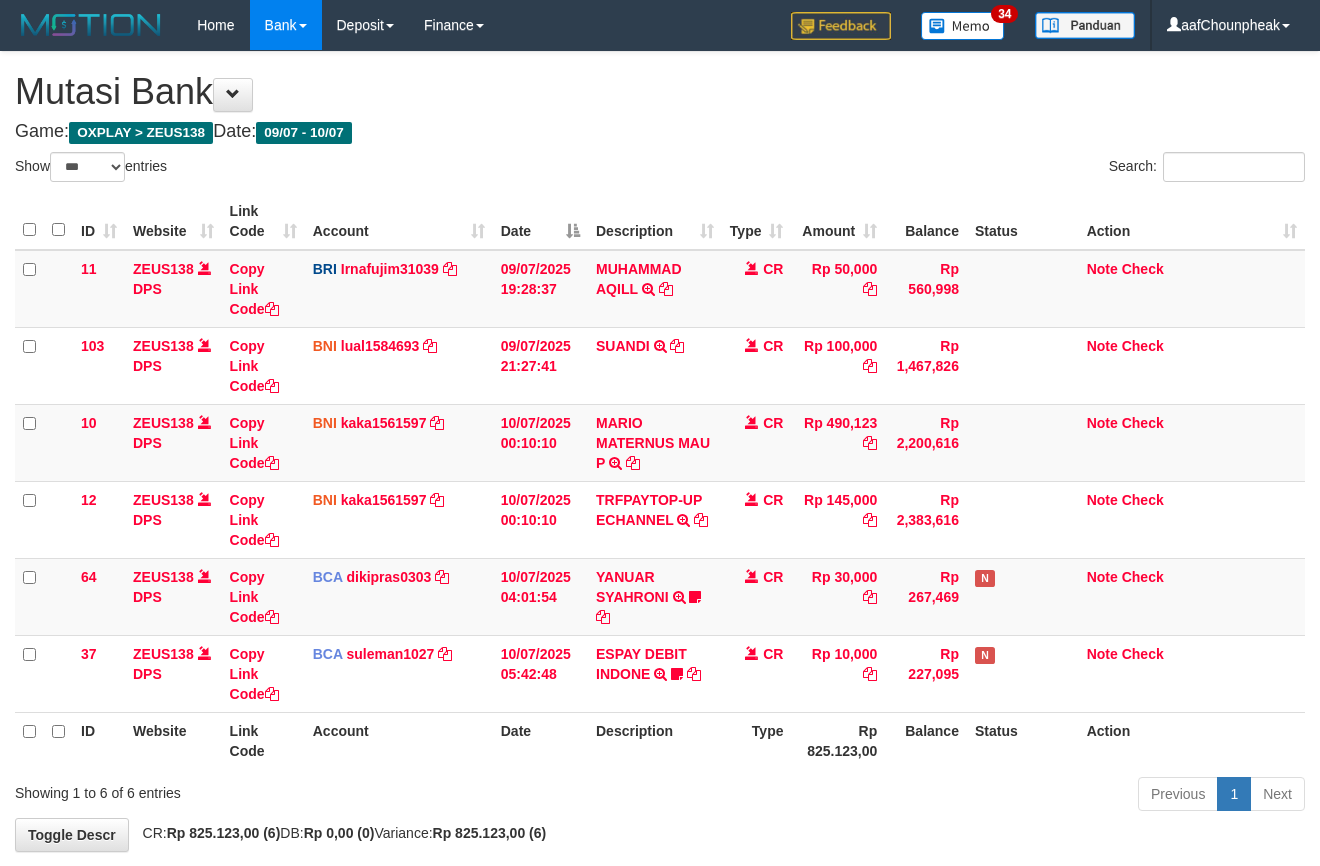 scroll, scrollTop: 100, scrollLeft: 0, axis: vertical 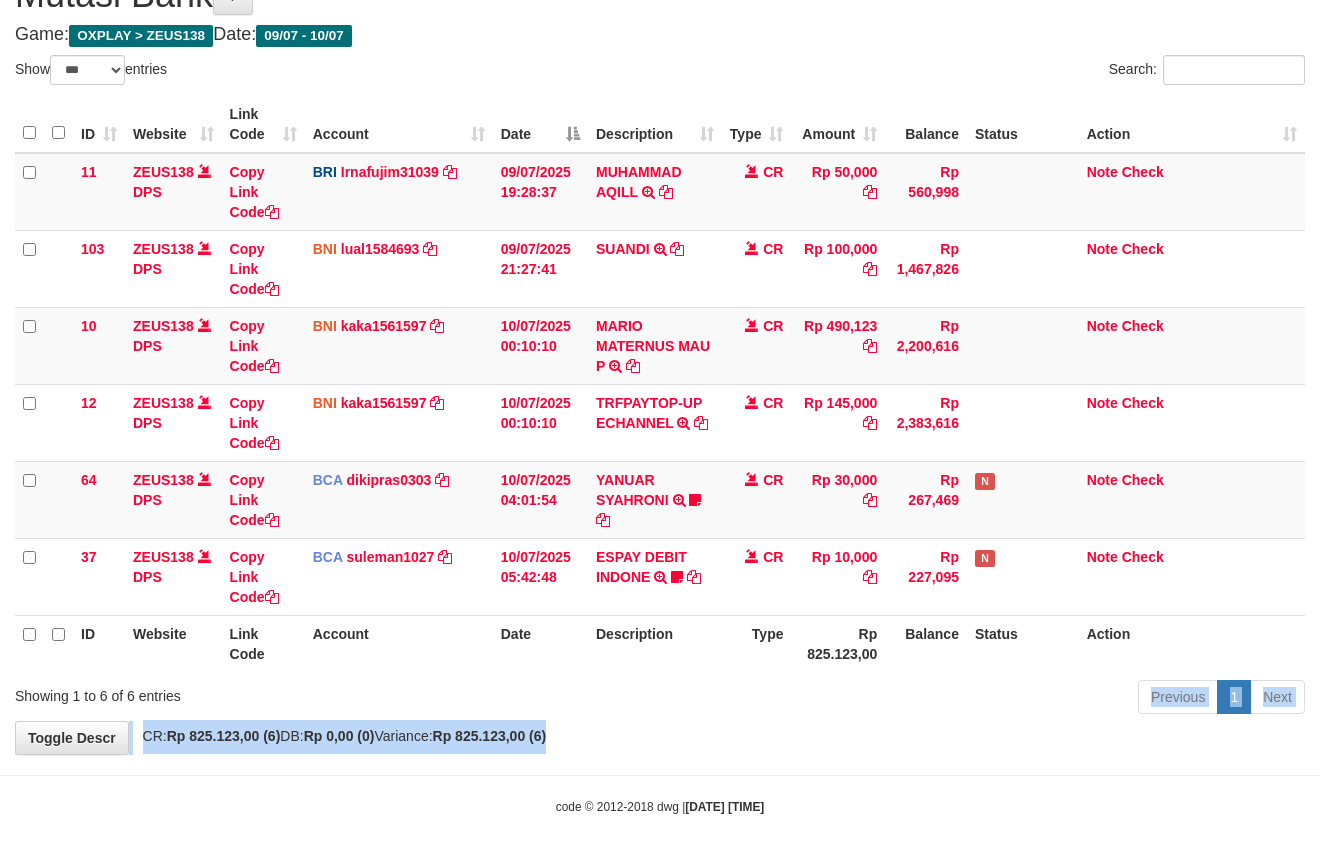 click on "**********" at bounding box center (660, 354) 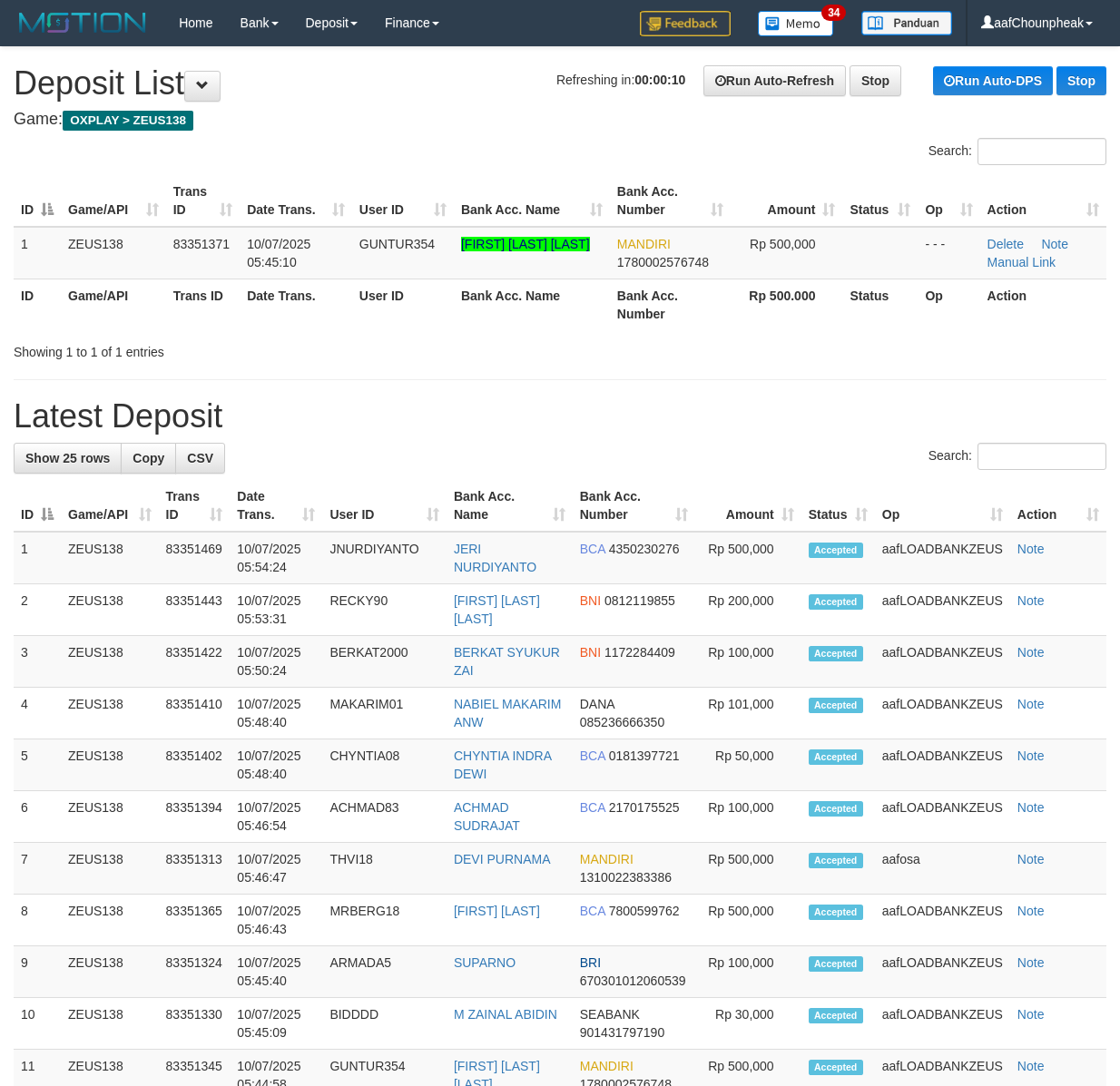 scroll, scrollTop: 0, scrollLeft: 0, axis: both 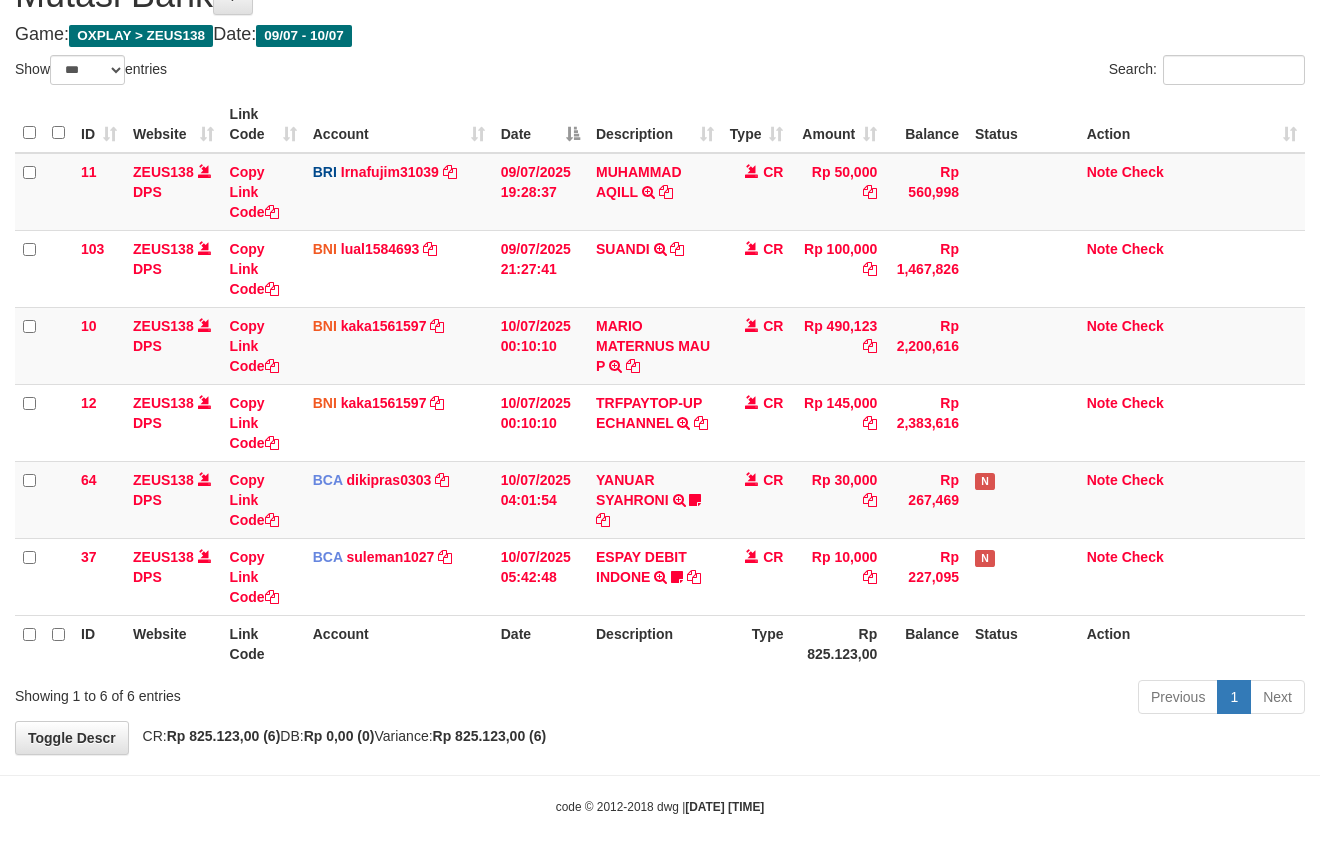 click on "**********" at bounding box center (660, 354) 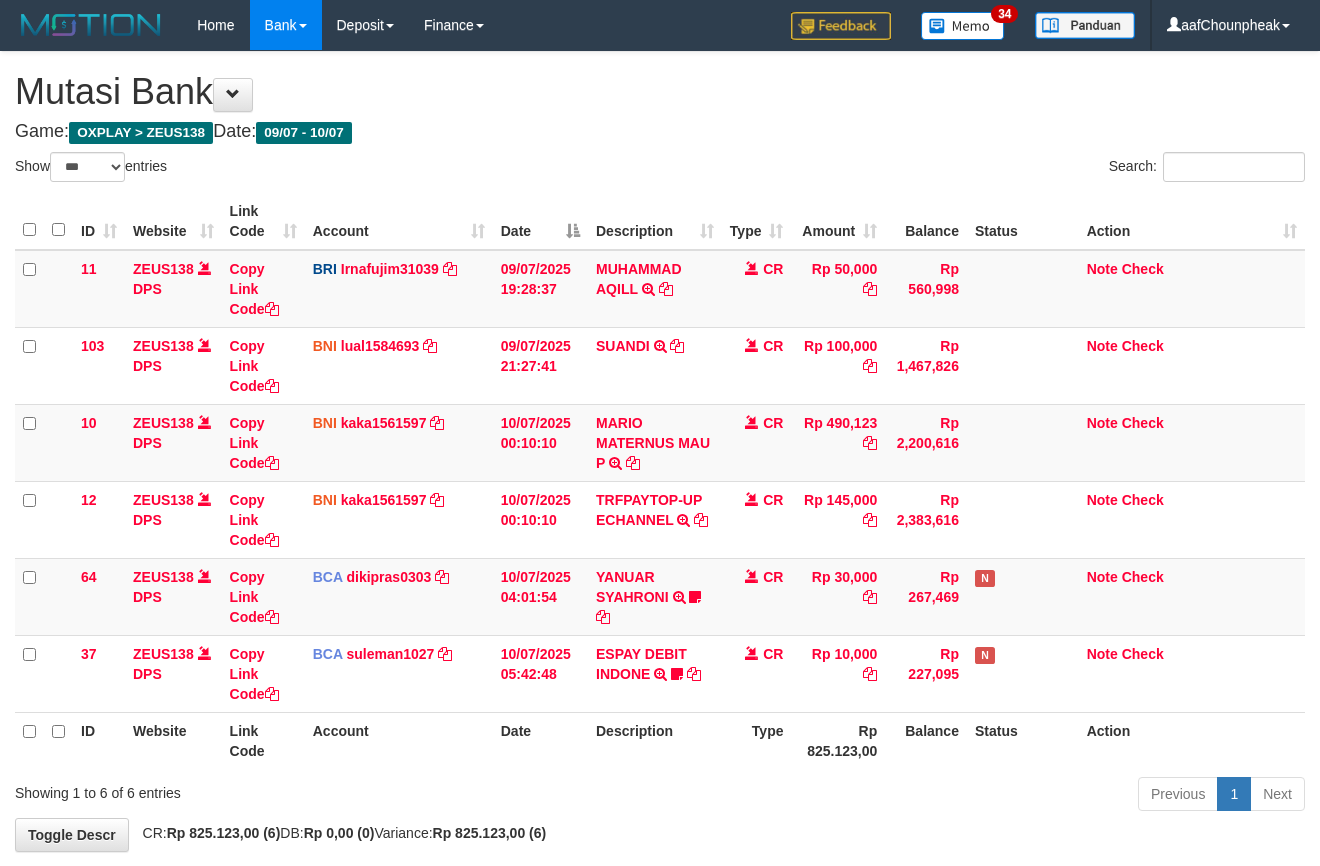 scroll, scrollTop: 100, scrollLeft: 0, axis: vertical 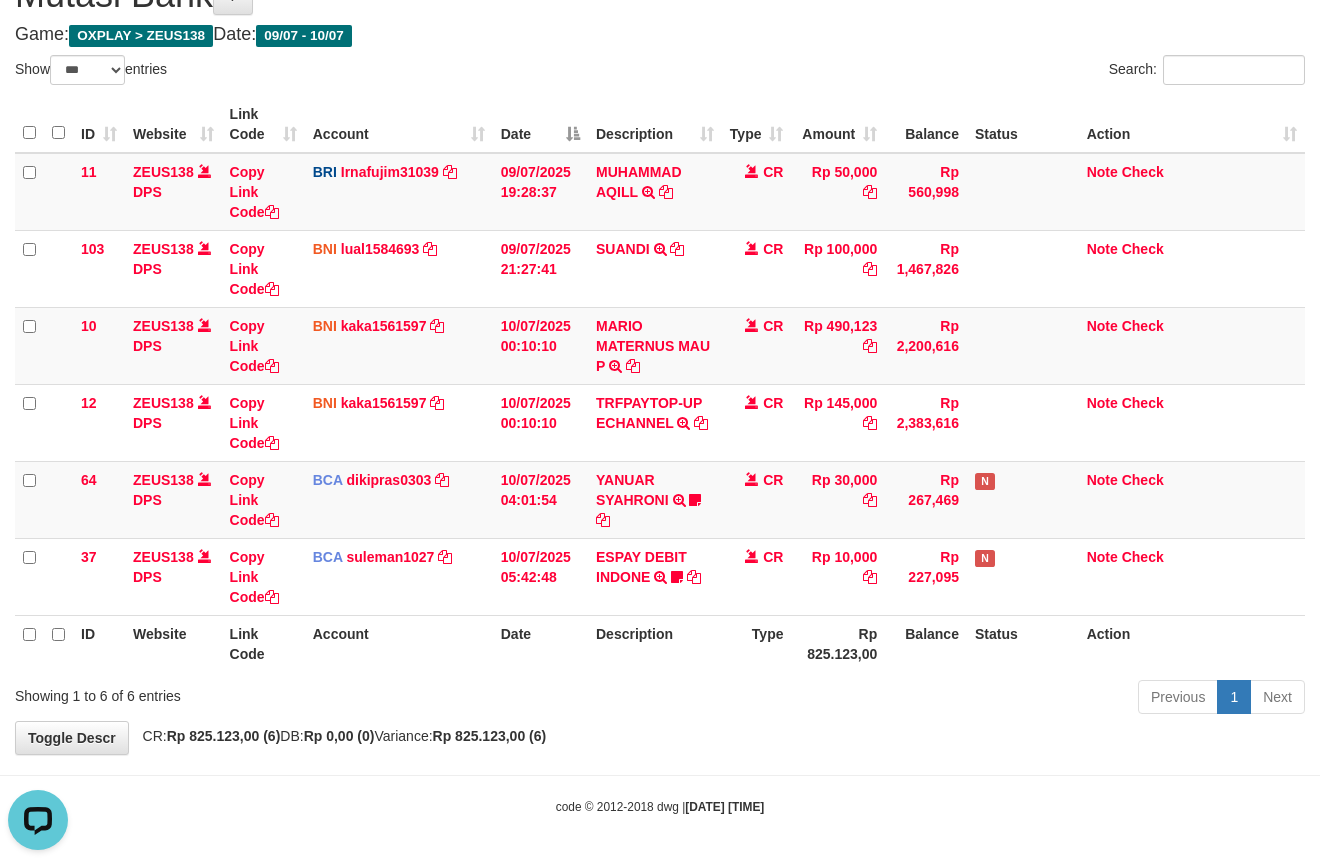 click on "Toggle navigation
Home
Bank
Account List
Mutasi Bank
Search
Note Mutasi
Deposit
DPS List
History
Finance
Financial Data
aafChounpheak
My Profile
Log Out
34" at bounding box center [660, 384] 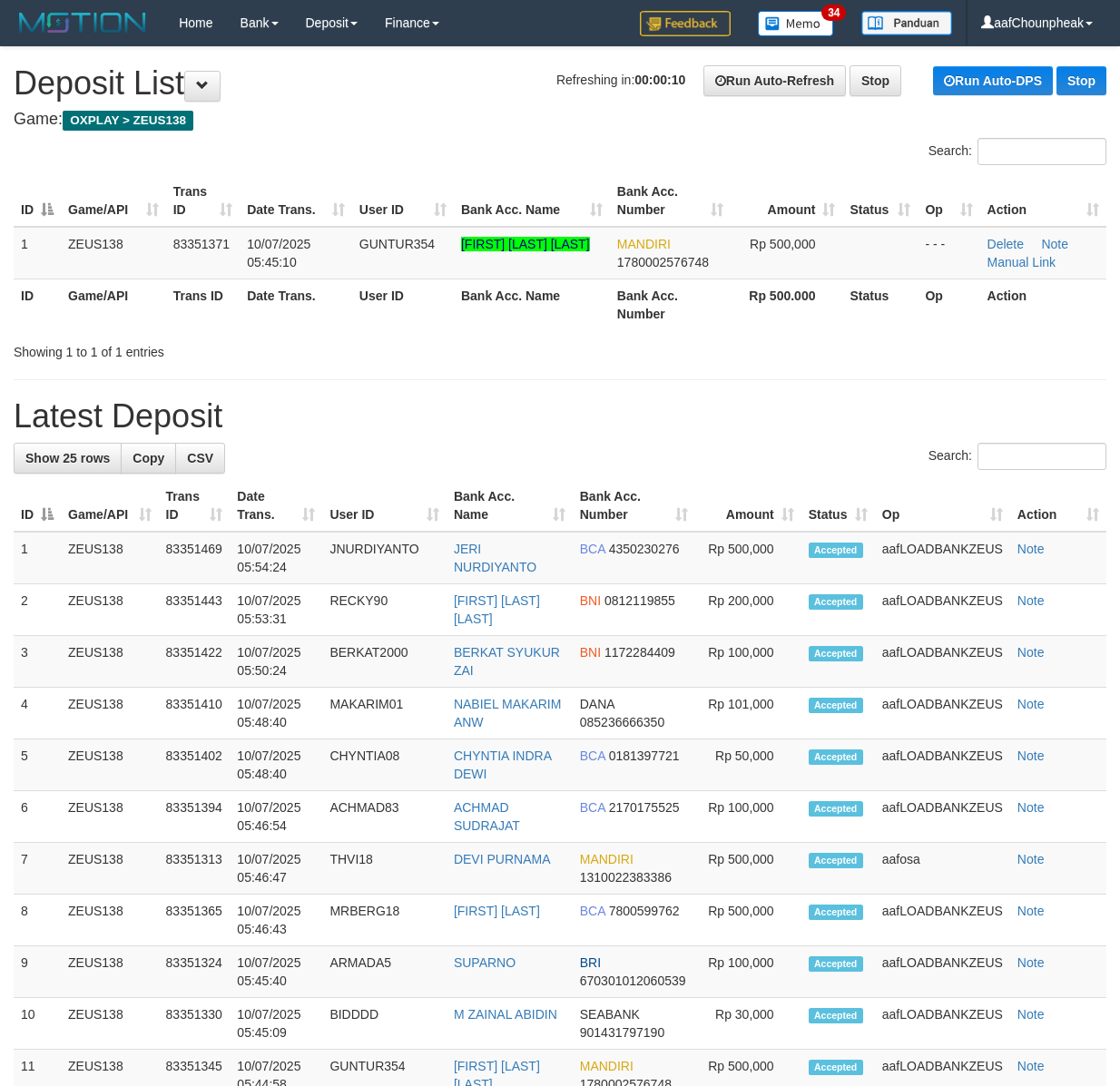 scroll, scrollTop: 0, scrollLeft: 0, axis: both 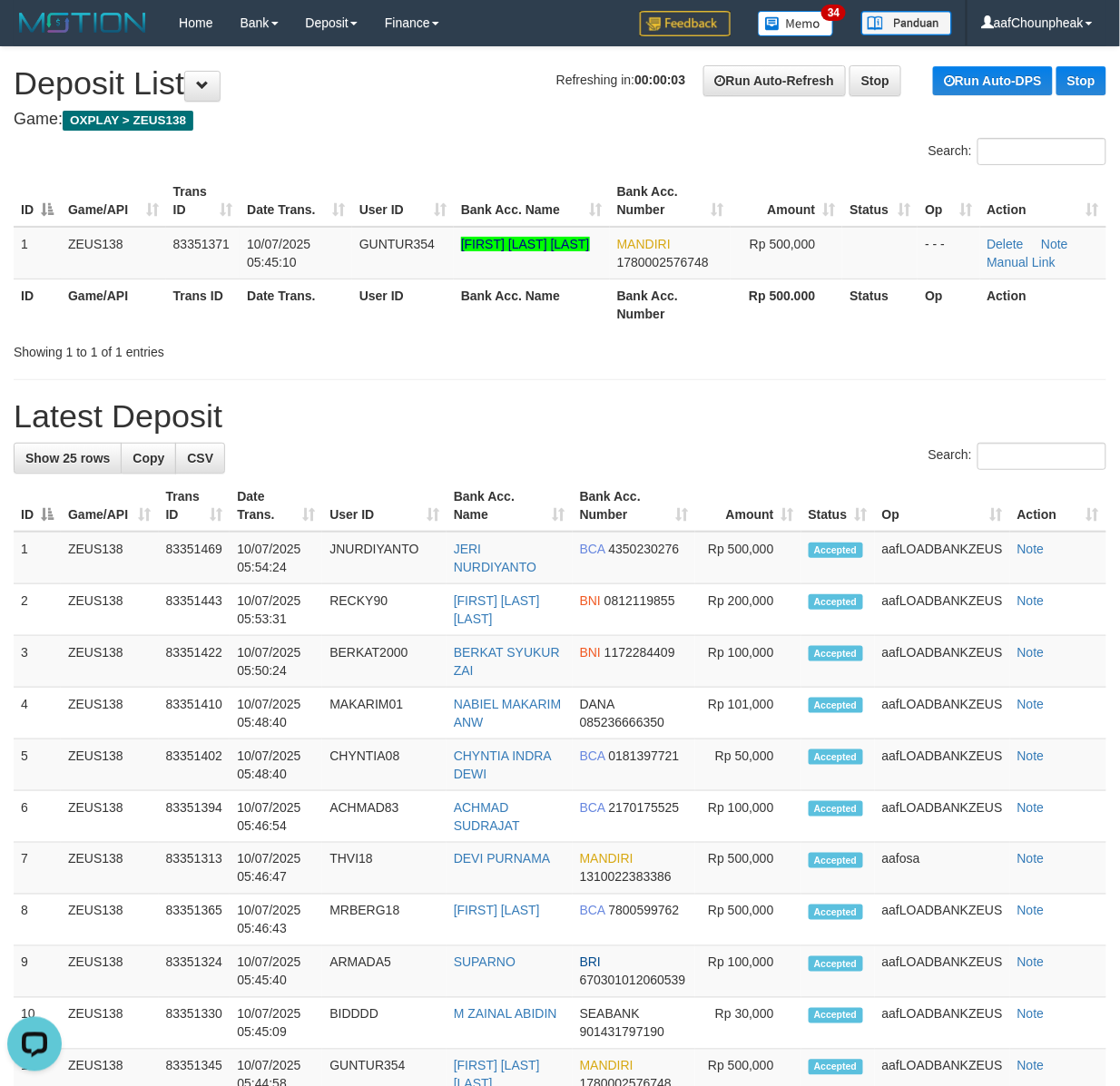 click on "Date Trans." at bounding box center (296, 201) 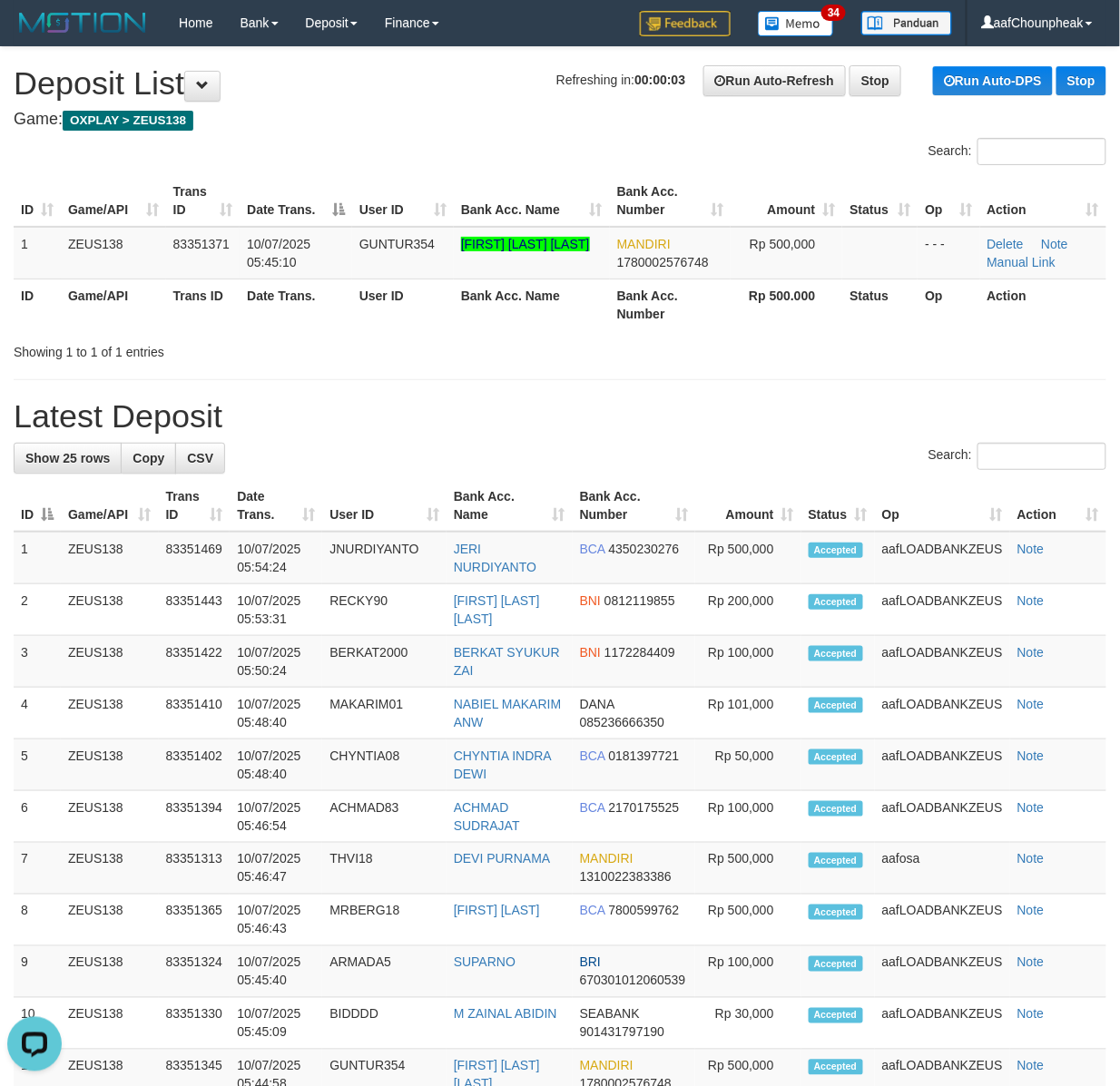 drag, startPoint x: 334, startPoint y: 164, endPoint x: 5, endPoint y: 219, distance: 333.5656 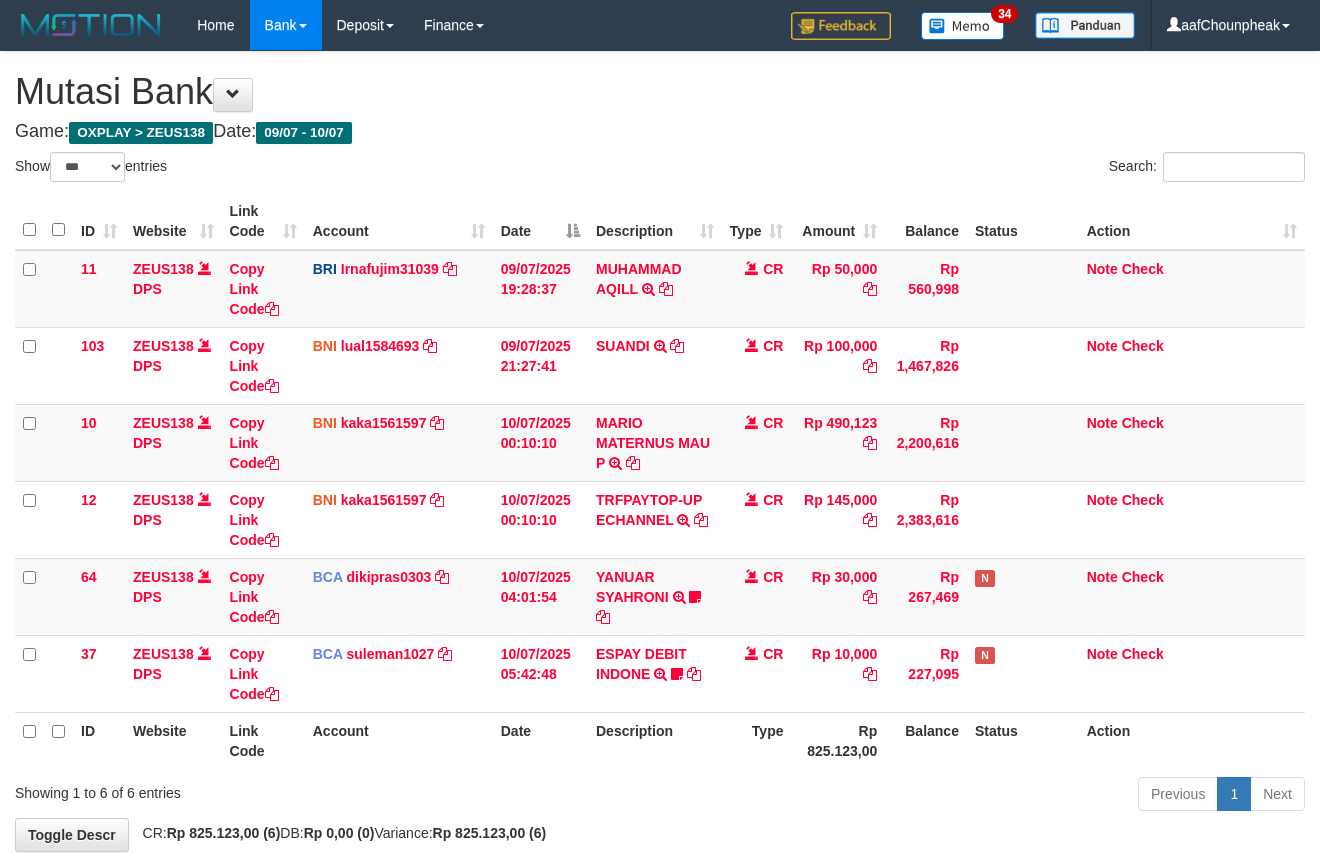 scroll, scrollTop: 100, scrollLeft: 0, axis: vertical 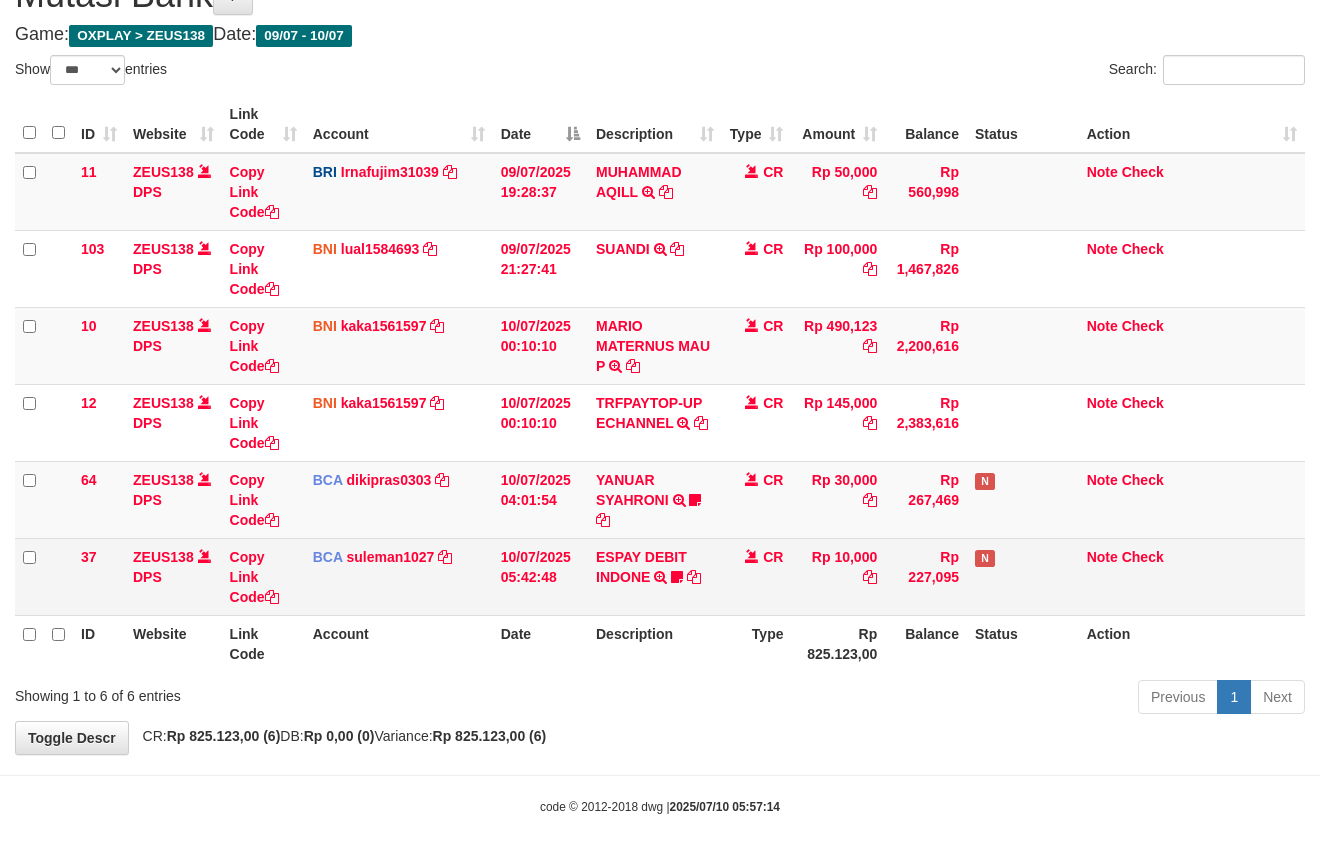 click on "ESPAY DEBIT INDONE            TRSF E-BANKING CR 1007/FTSCY/WS95051
10000.002025071027395177 TRFDN-ATING
ESPAY DEBIT INDONE    ziyrodi" at bounding box center (655, 268) 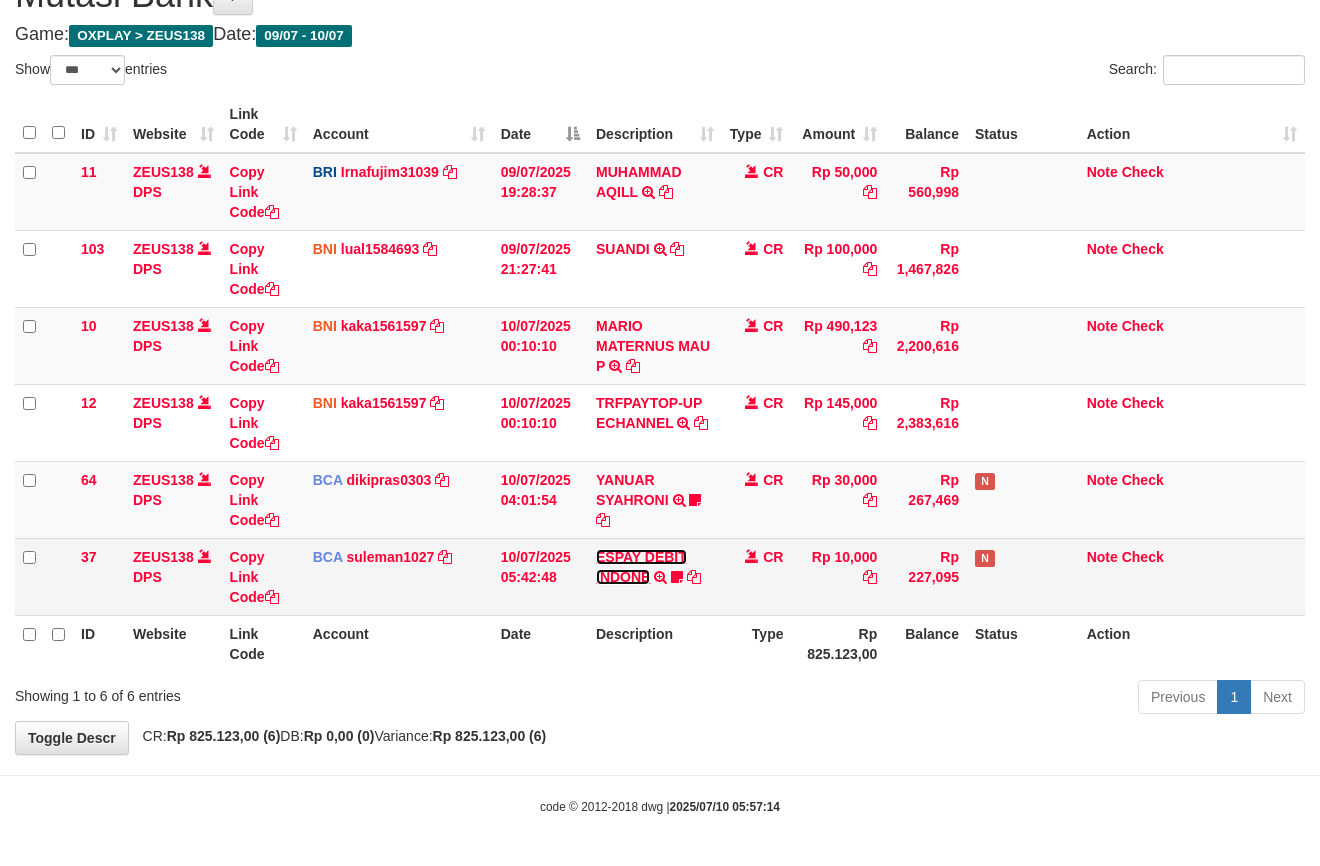 click on "ESPAY DEBIT INDONE" at bounding box center [163, 249] 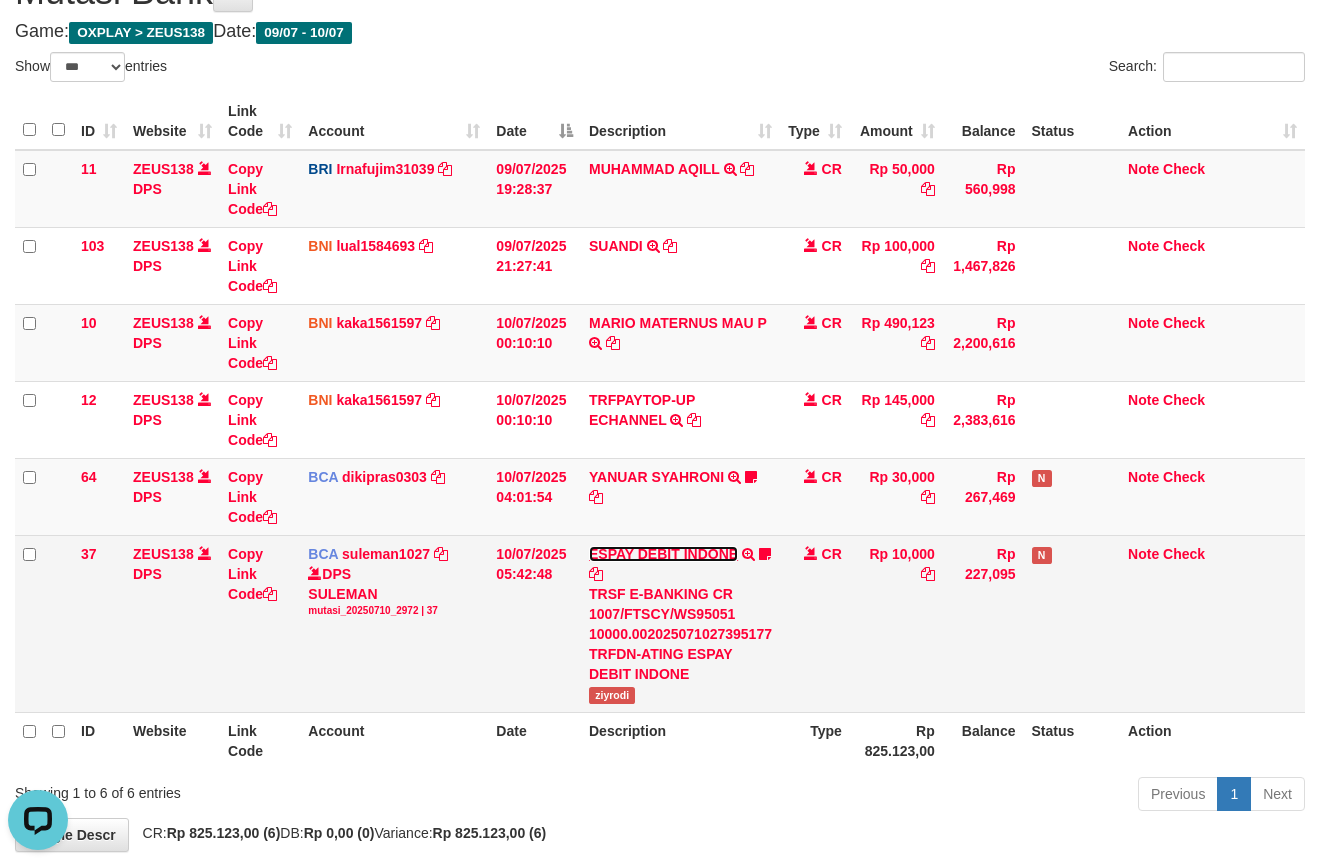 scroll, scrollTop: 0, scrollLeft: 0, axis: both 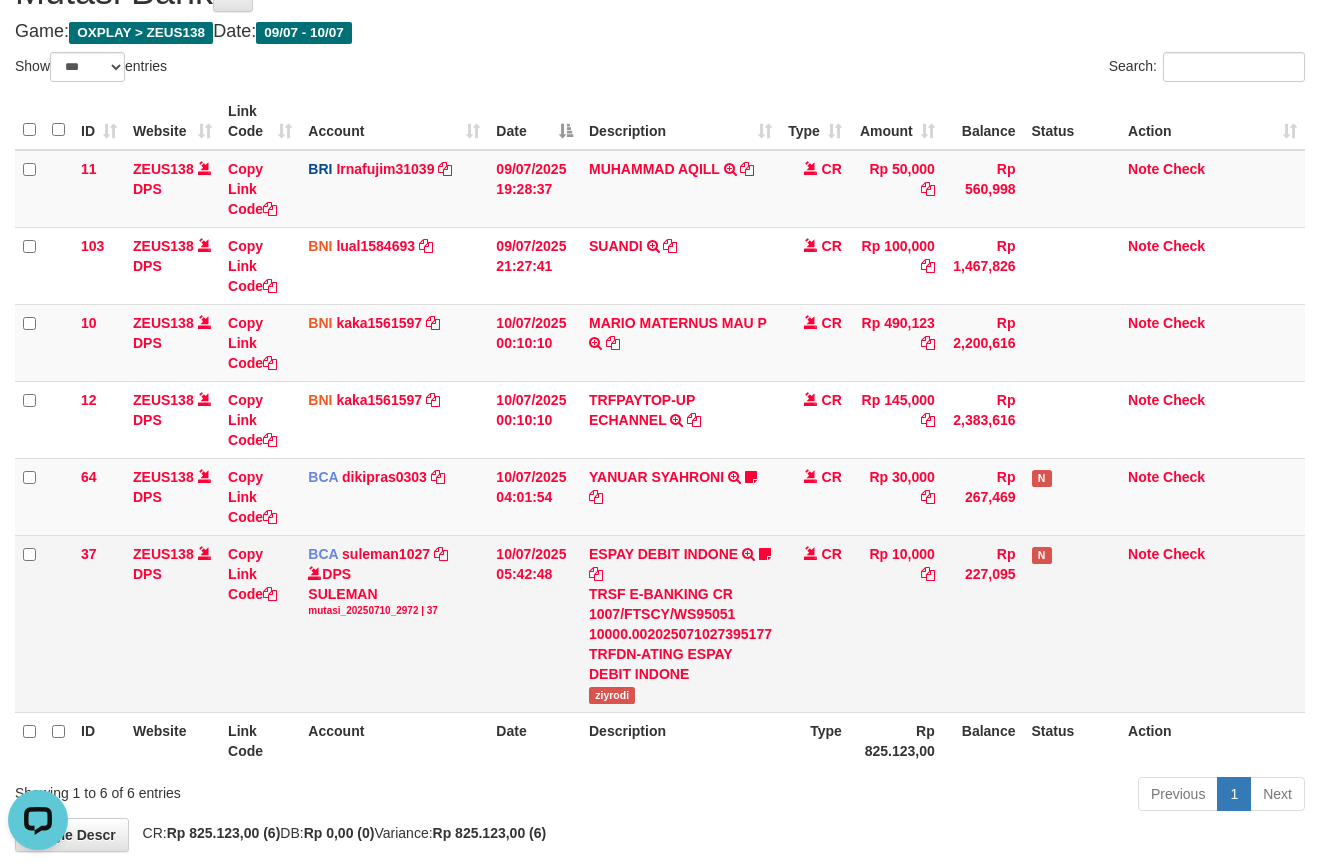 click on "ziyrodi" at bounding box center [612, 695] 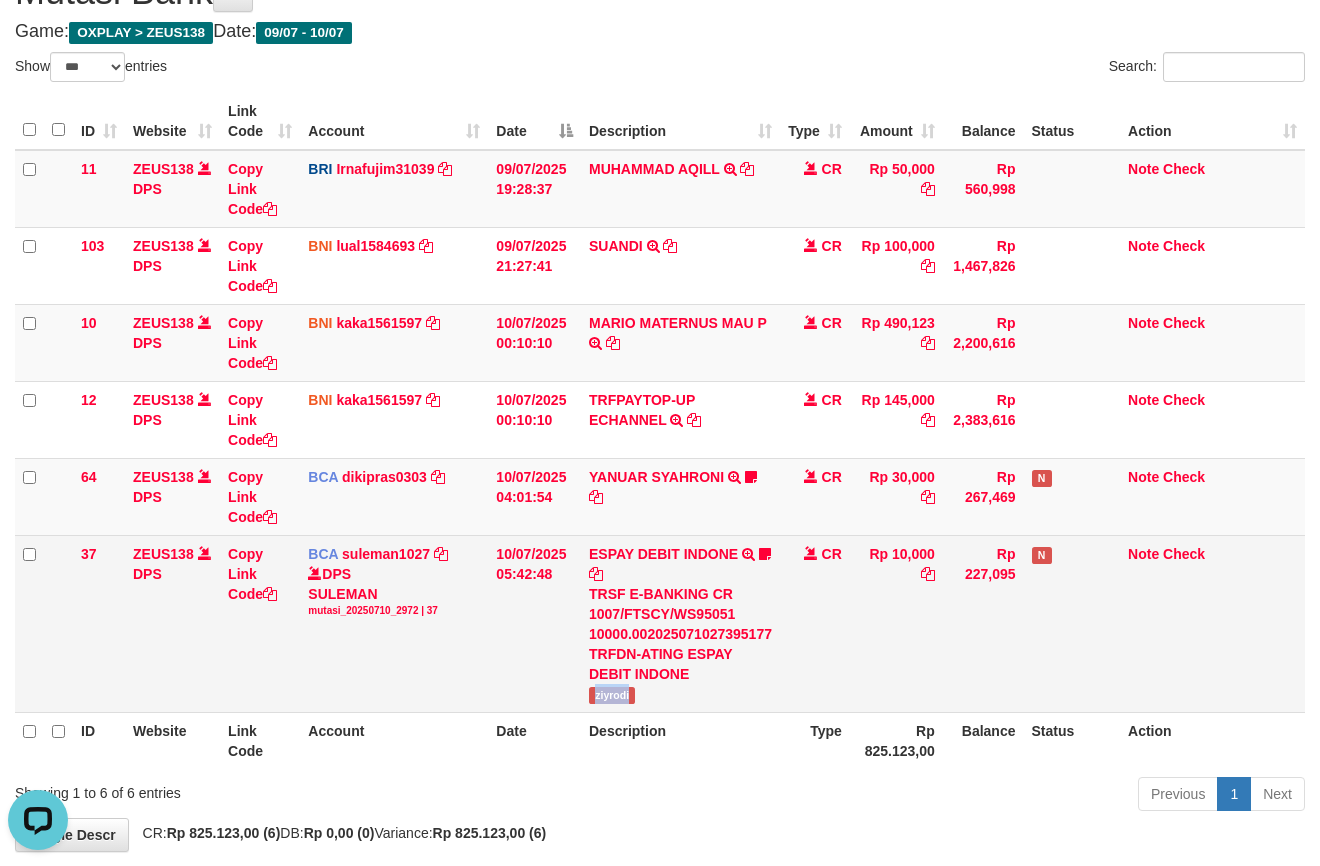 click on "ziyrodi" at bounding box center [612, 695] 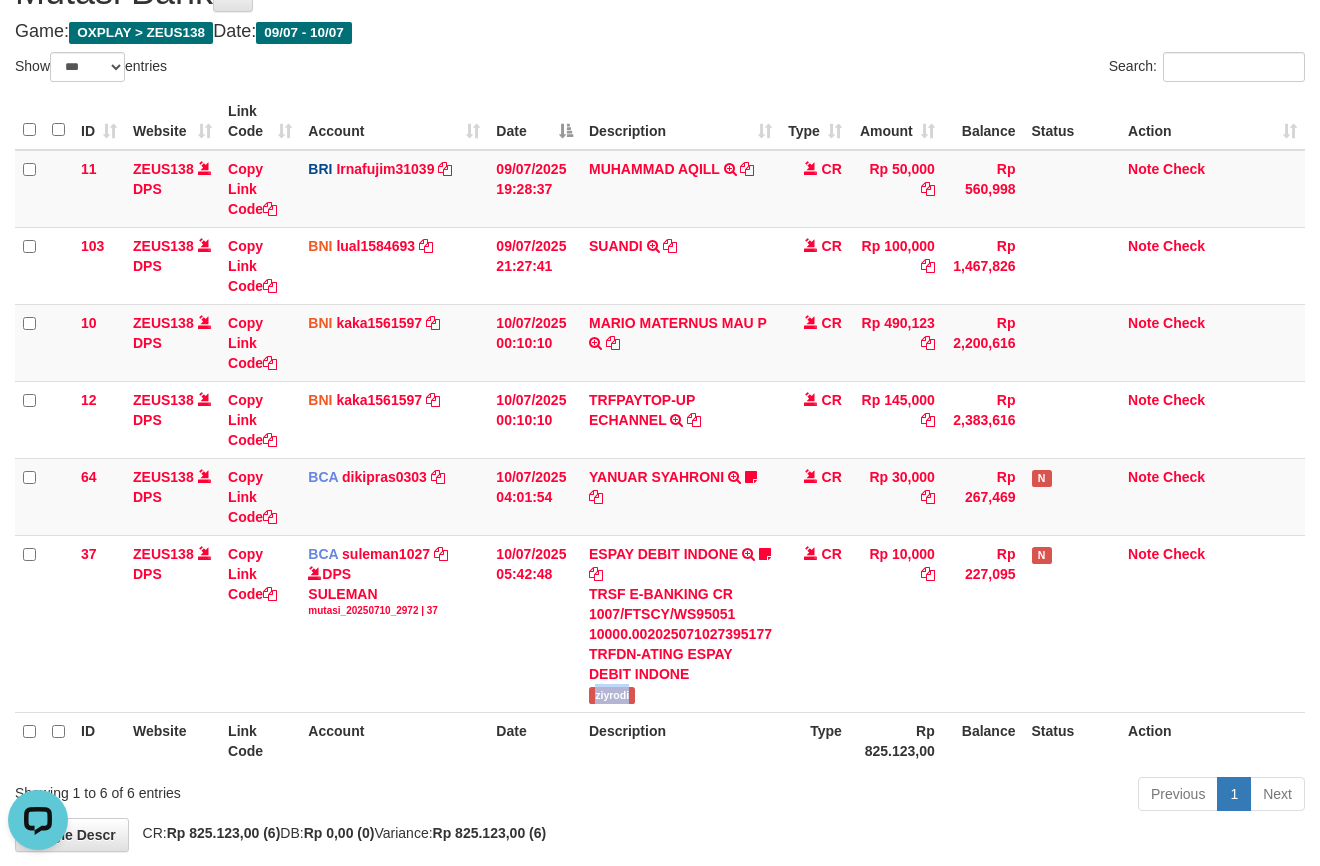 copy on "ziyrodi" 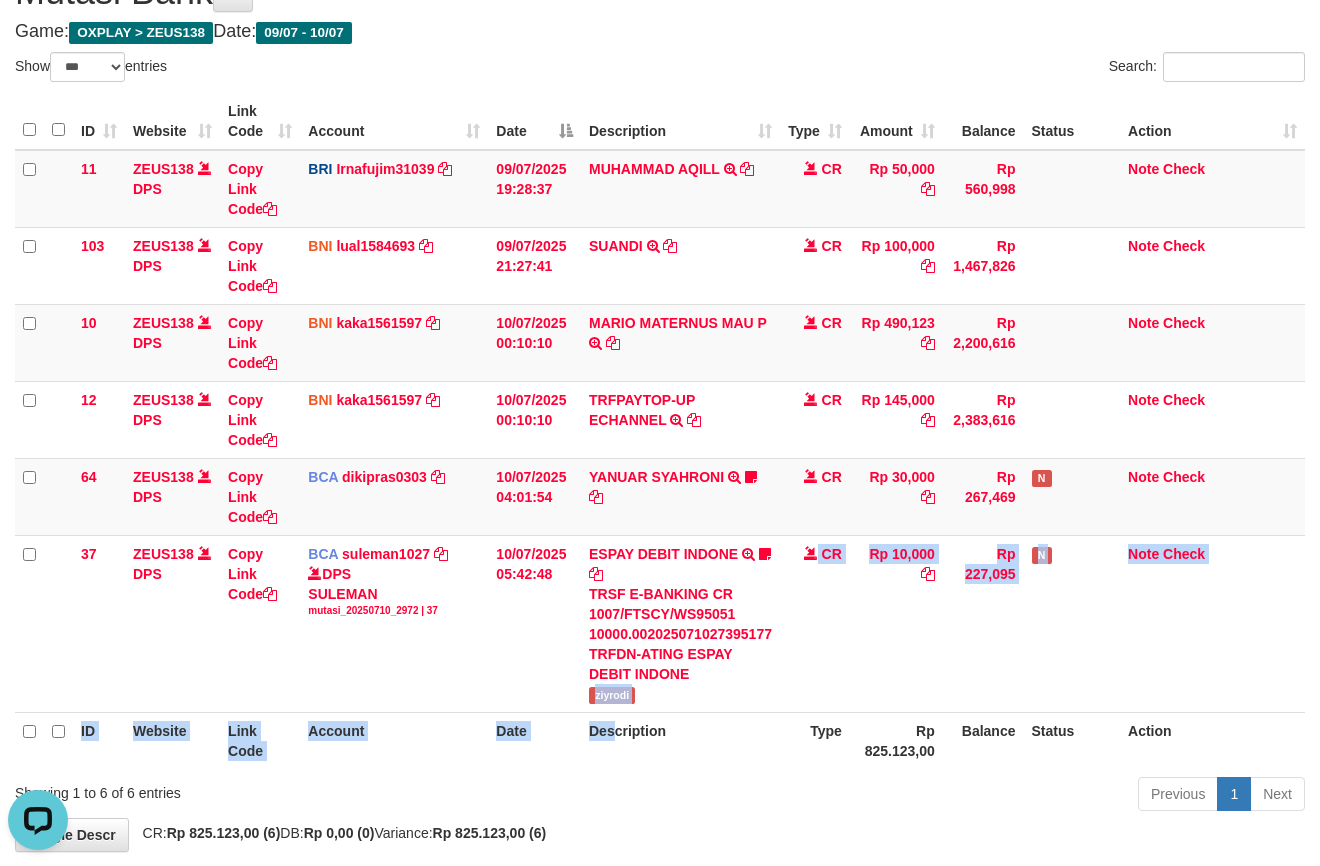 click on "ID Website Link Code Account Date Description Type Amount Balance Status Action
11
ZEUS138    DPS
Copy Link Code
BRI
Irnafujim31039
DPS
IRNA FUJI M
mutasi_20250709_3777 | 11
mutasi_20250709_3777 | 11
09/07/2025 19:28:37
MUHAMMAD AQILL         TRANSFER NBMB MUHAMMAD AQILL TO IRNA FUJI M
CR
Rp 50,000
Rp 560,998
Note
Check
103
ZEUS138    DPS
Copy Link Code
BNI
lual1584693
DPS
LUCKY ALAMSYAH" at bounding box center [660, 431] 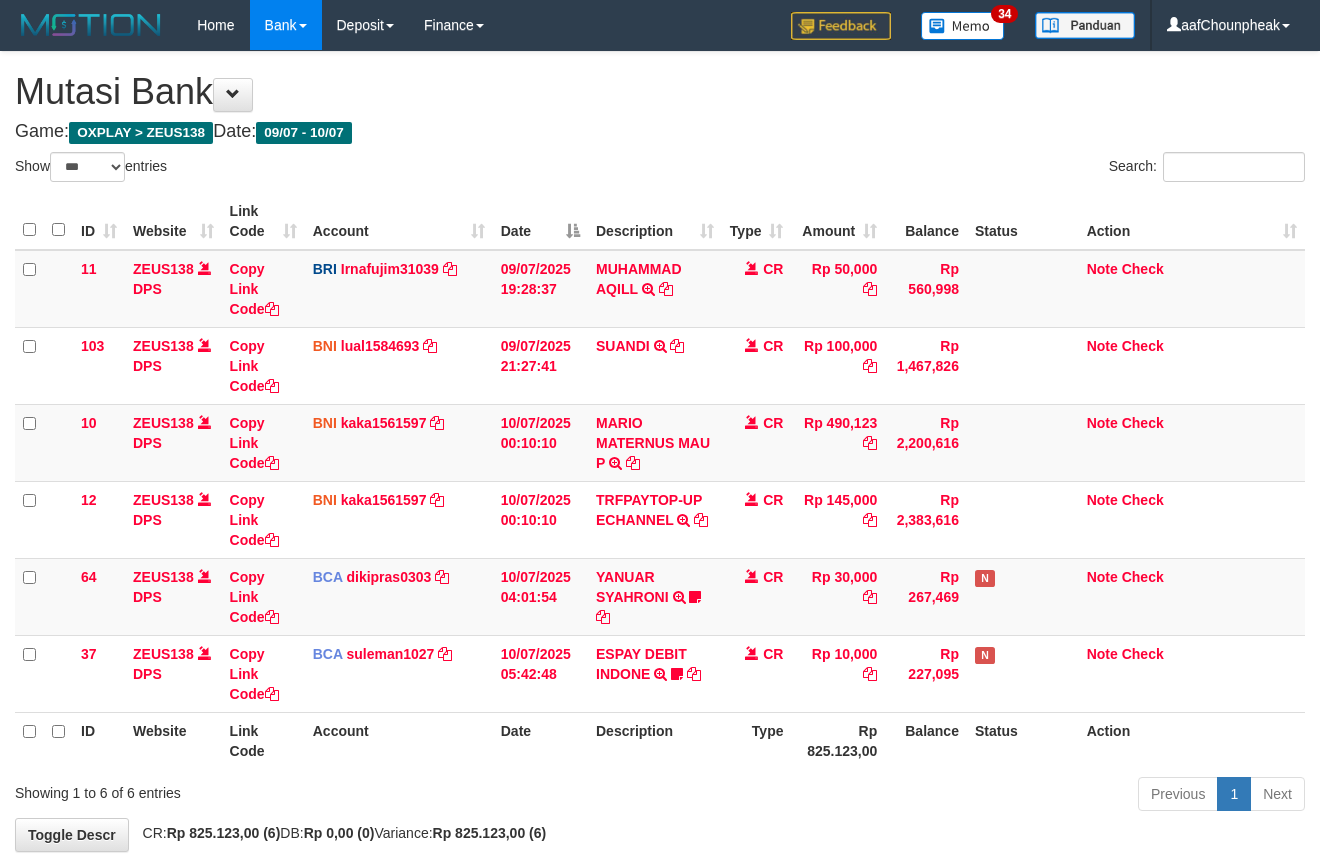 scroll, scrollTop: 100, scrollLeft: 0, axis: vertical 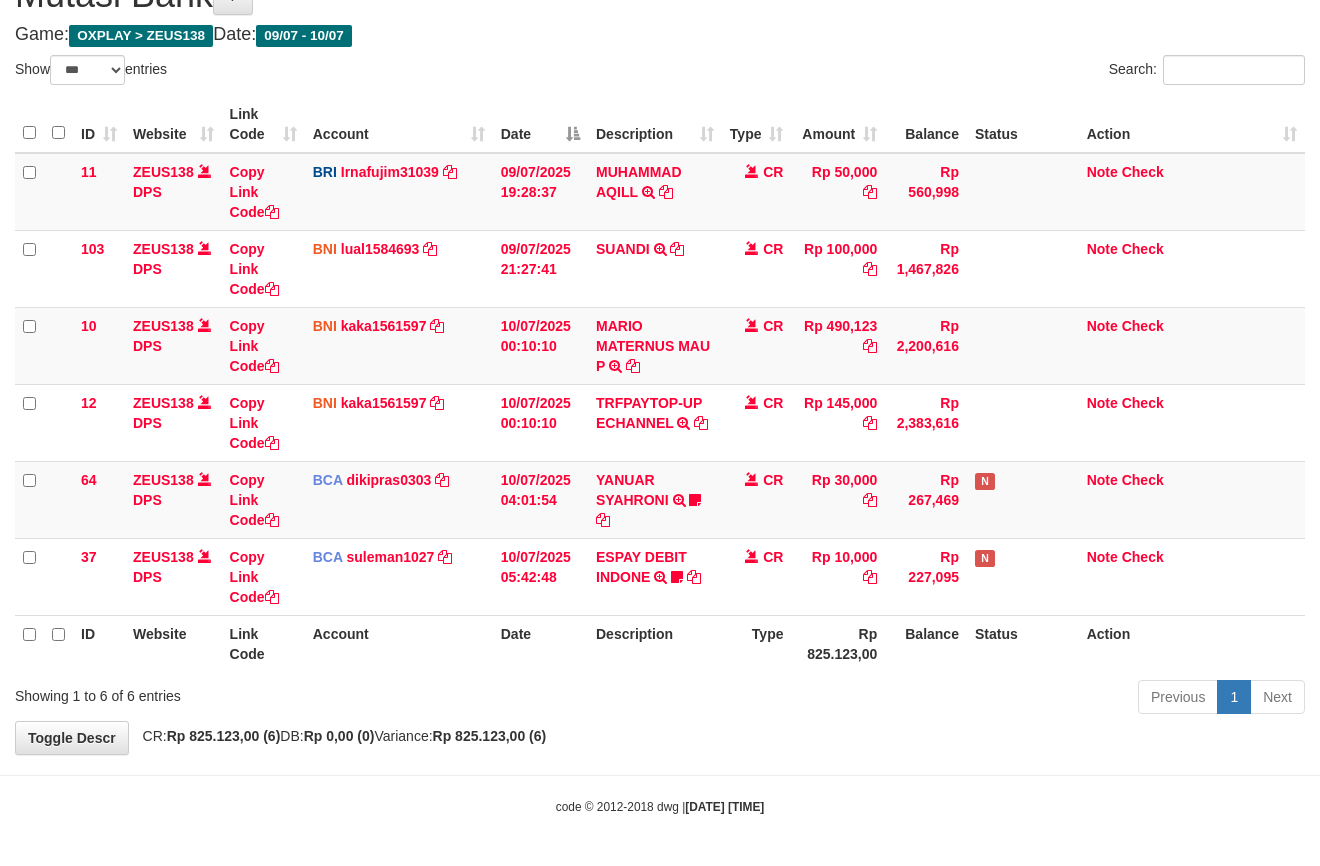 click on "Previous 1 Next" at bounding box center [935, 699] 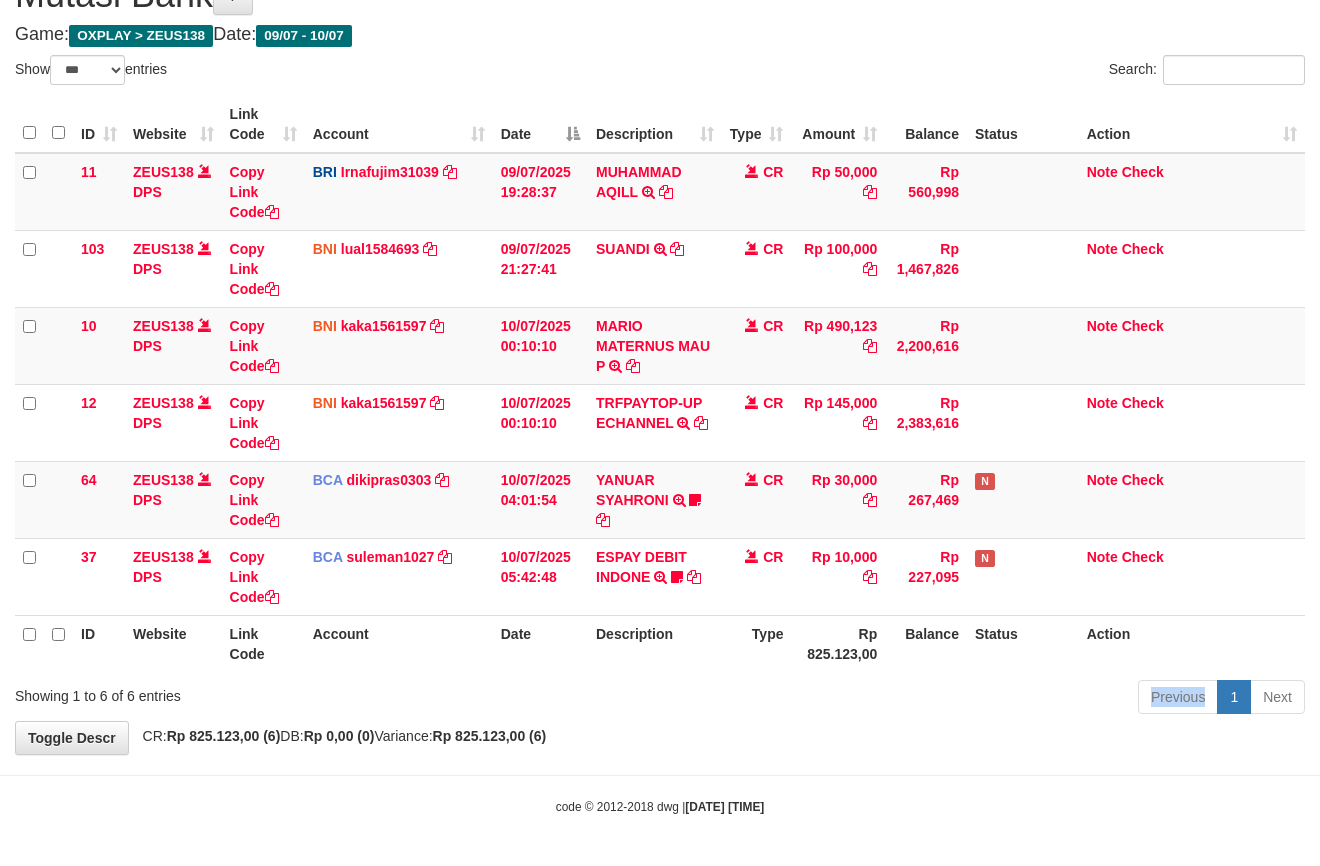 click on "Previous 1 Next" at bounding box center [935, 699] 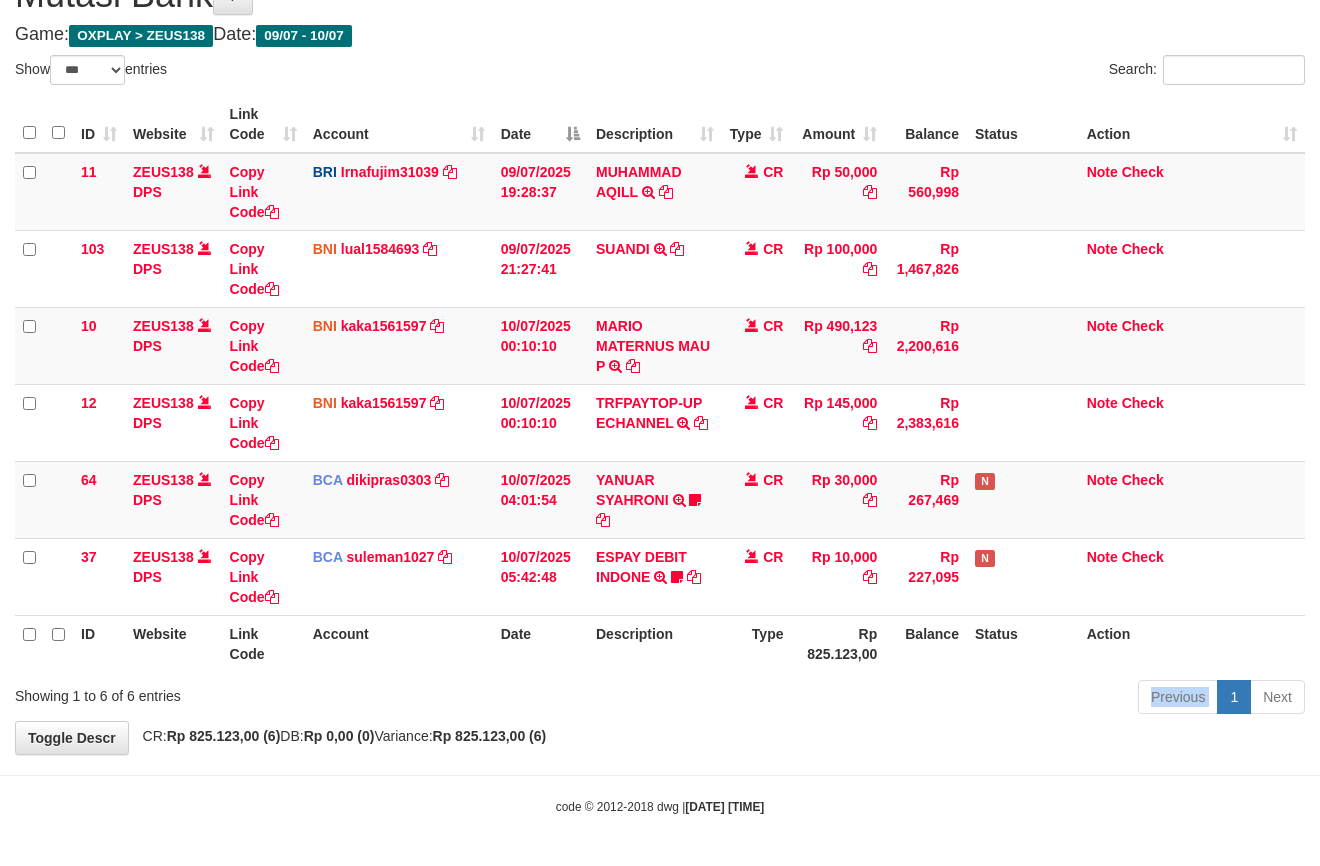 click on "Previous 1 Next" at bounding box center (935, 699) 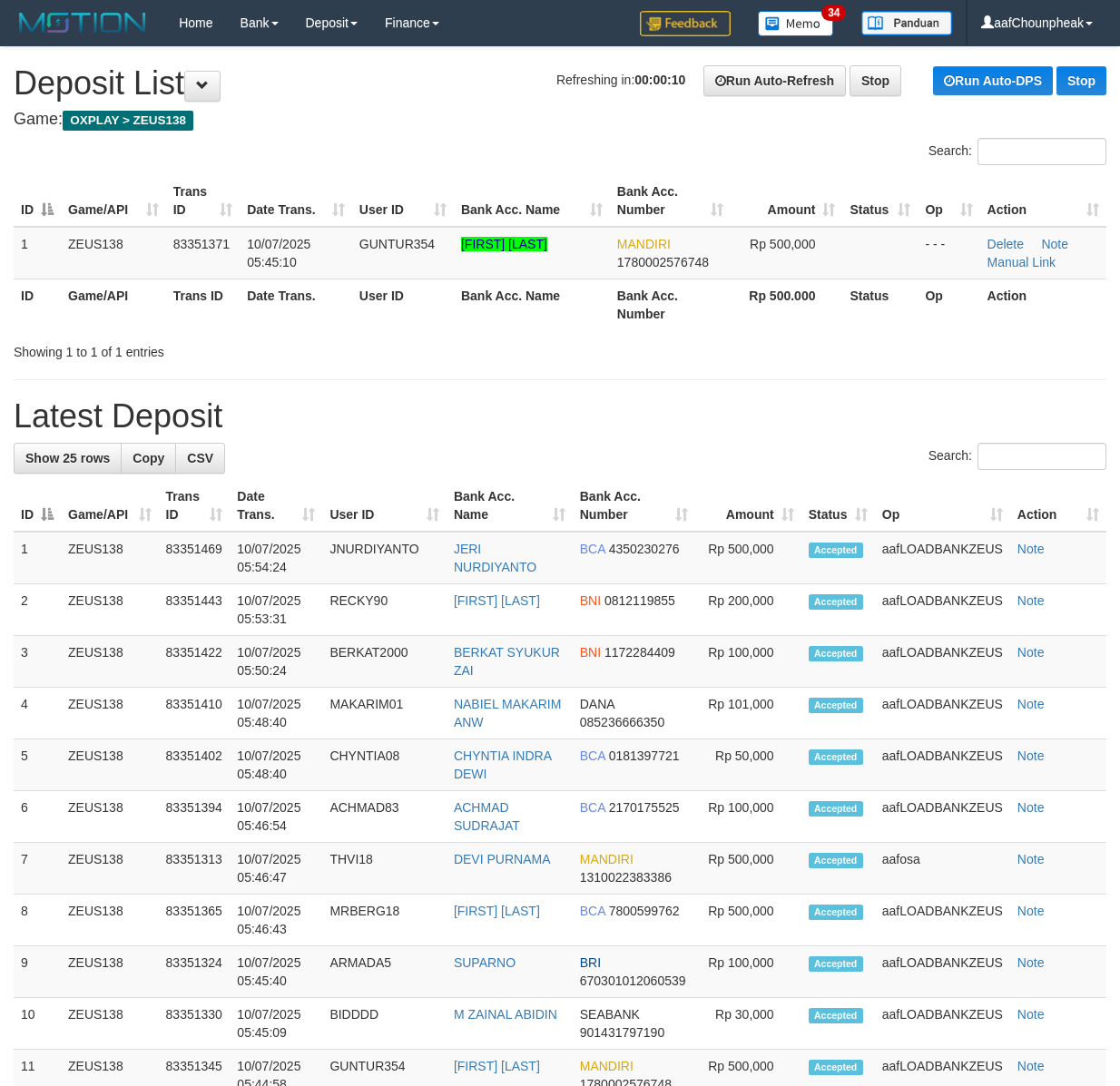 scroll, scrollTop: 0, scrollLeft: 0, axis: both 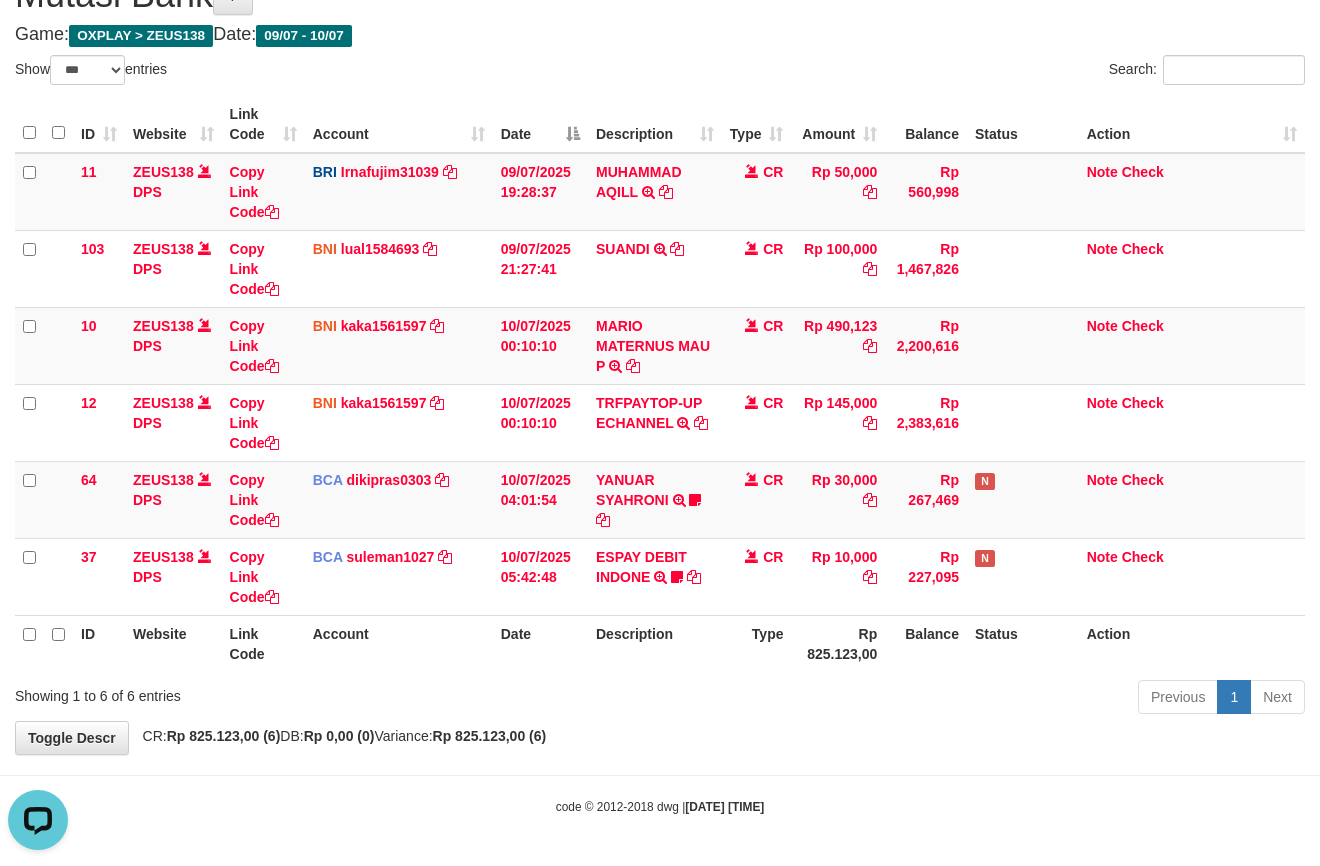 drag, startPoint x: 680, startPoint y: 689, endPoint x: 702, endPoint y: 706, distance: 27.802877 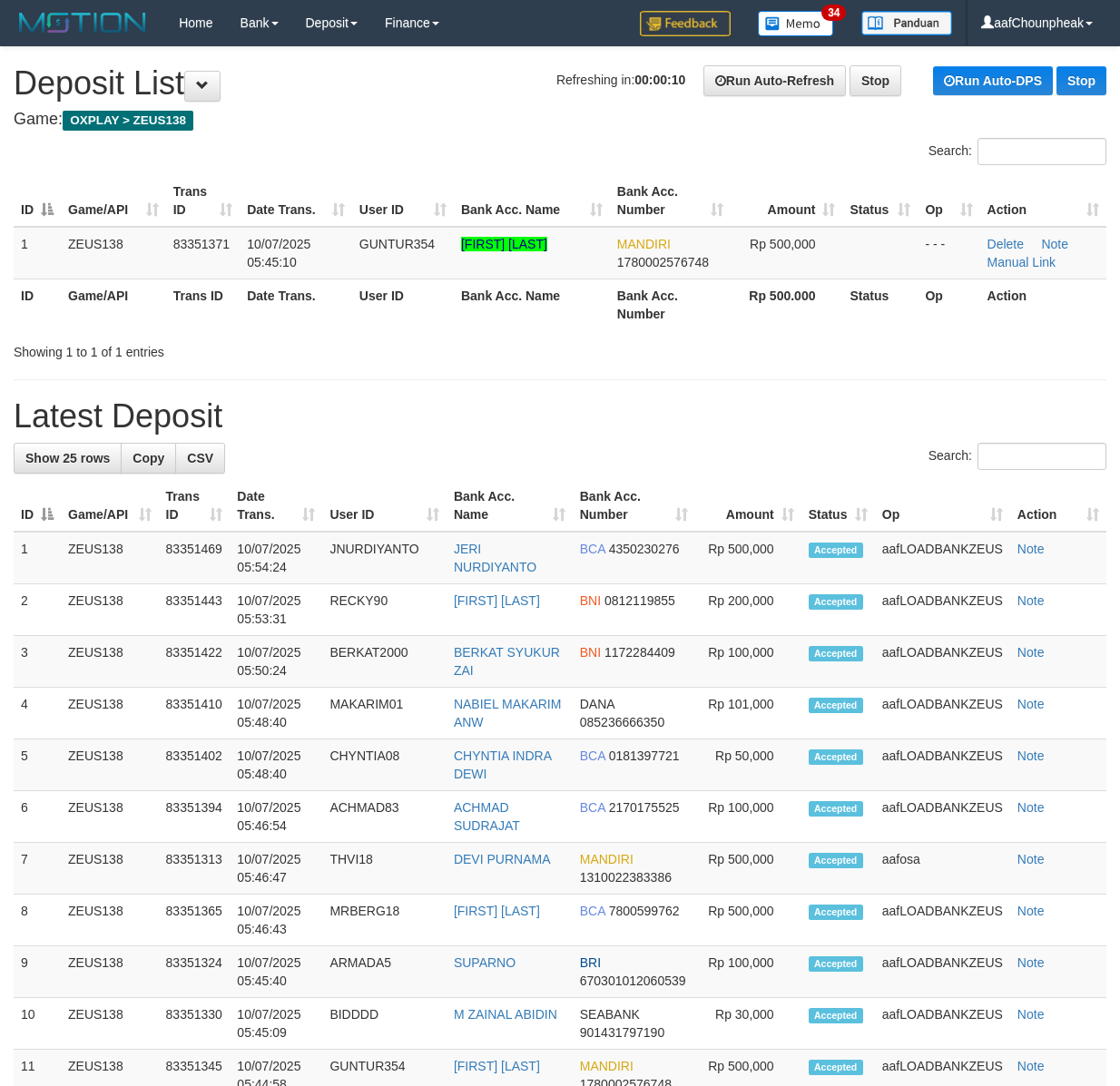 scroll, scrollTop: 0, scrollLeft: 0, axis: both 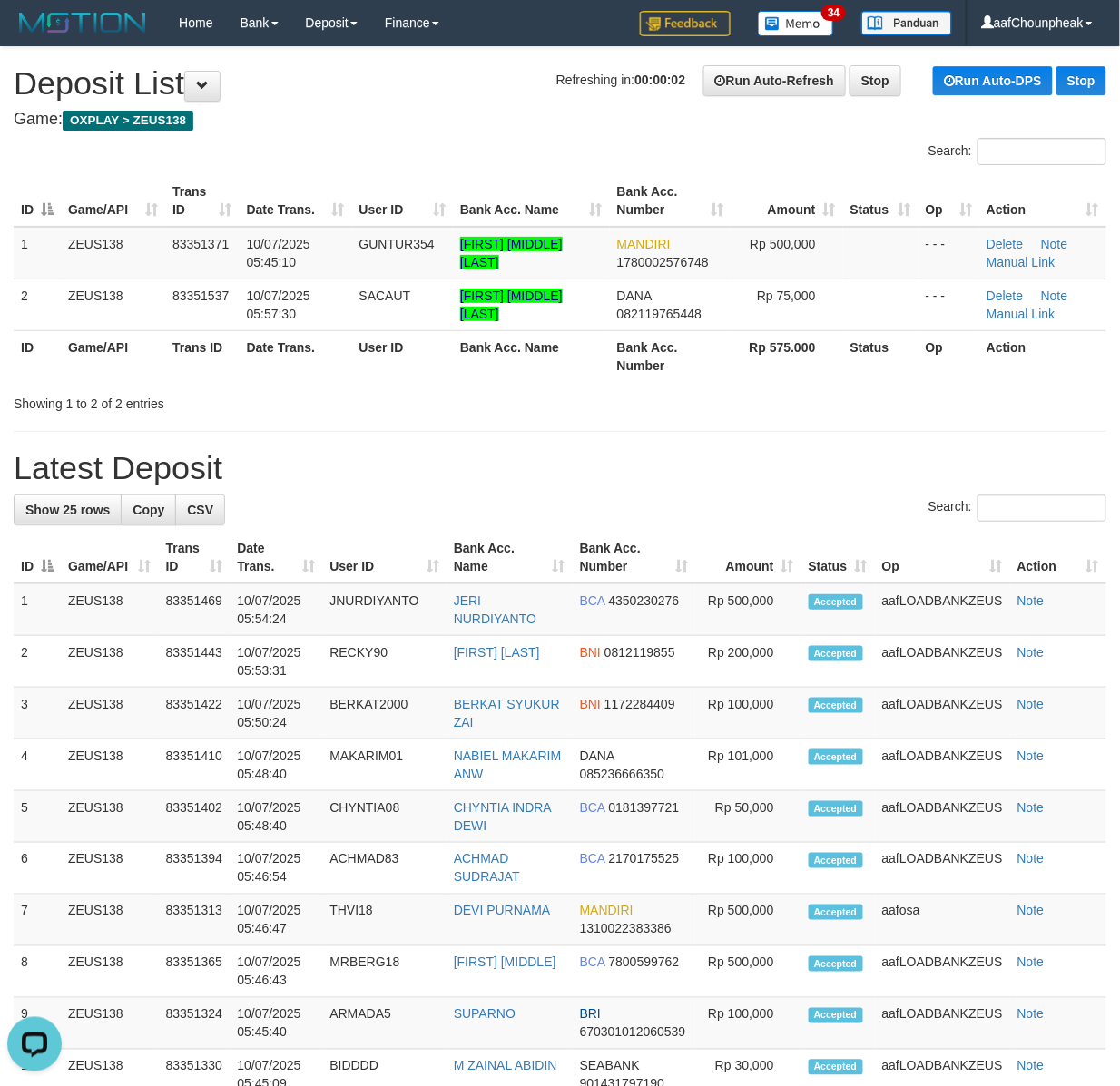 click on "Date Trans." at bounding box center (296, 201) 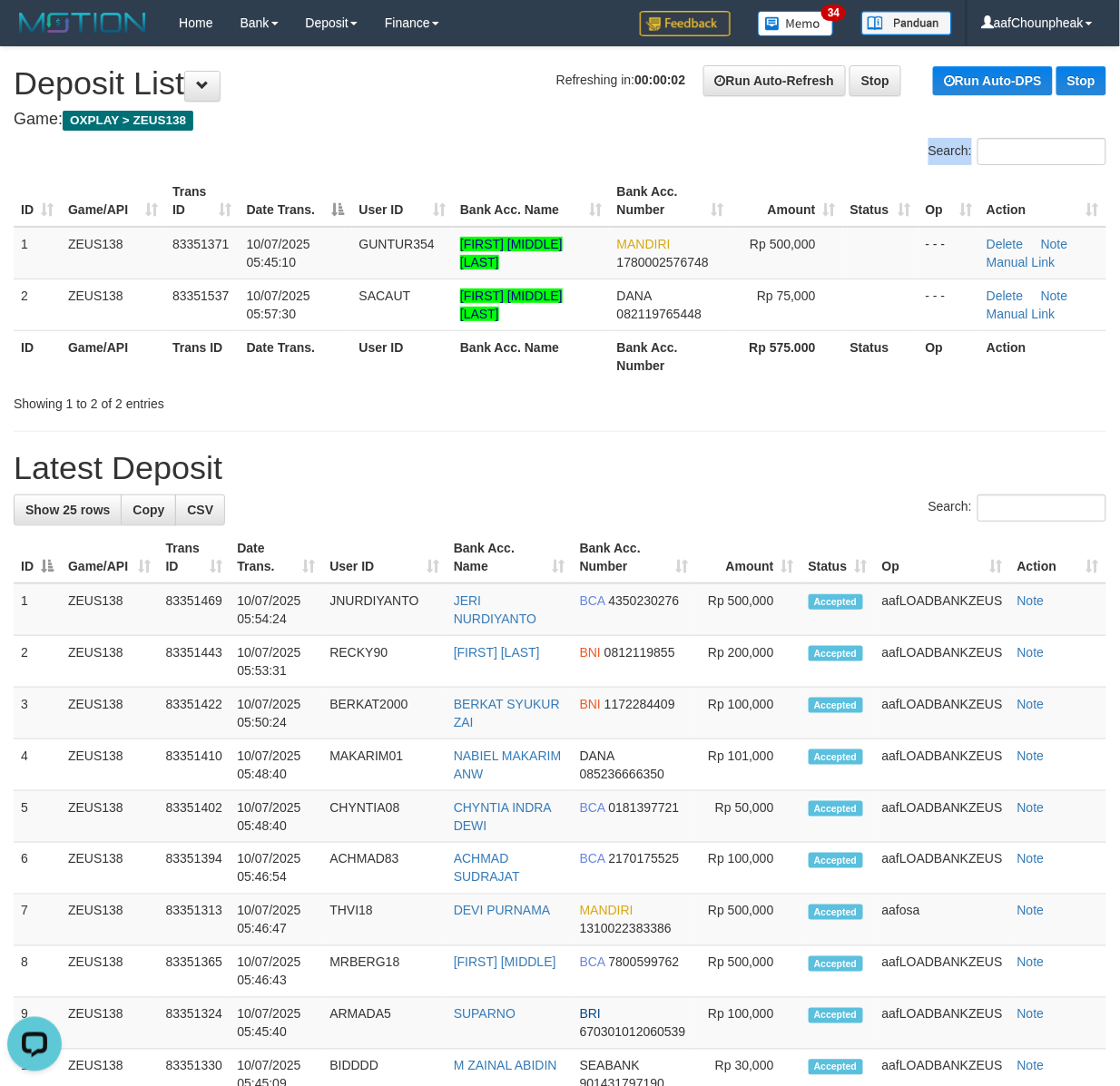 drag, startPoint x: 276, startPoint y: 168, endPoint x: 255, endPoint y: 172, distance: 21.377558 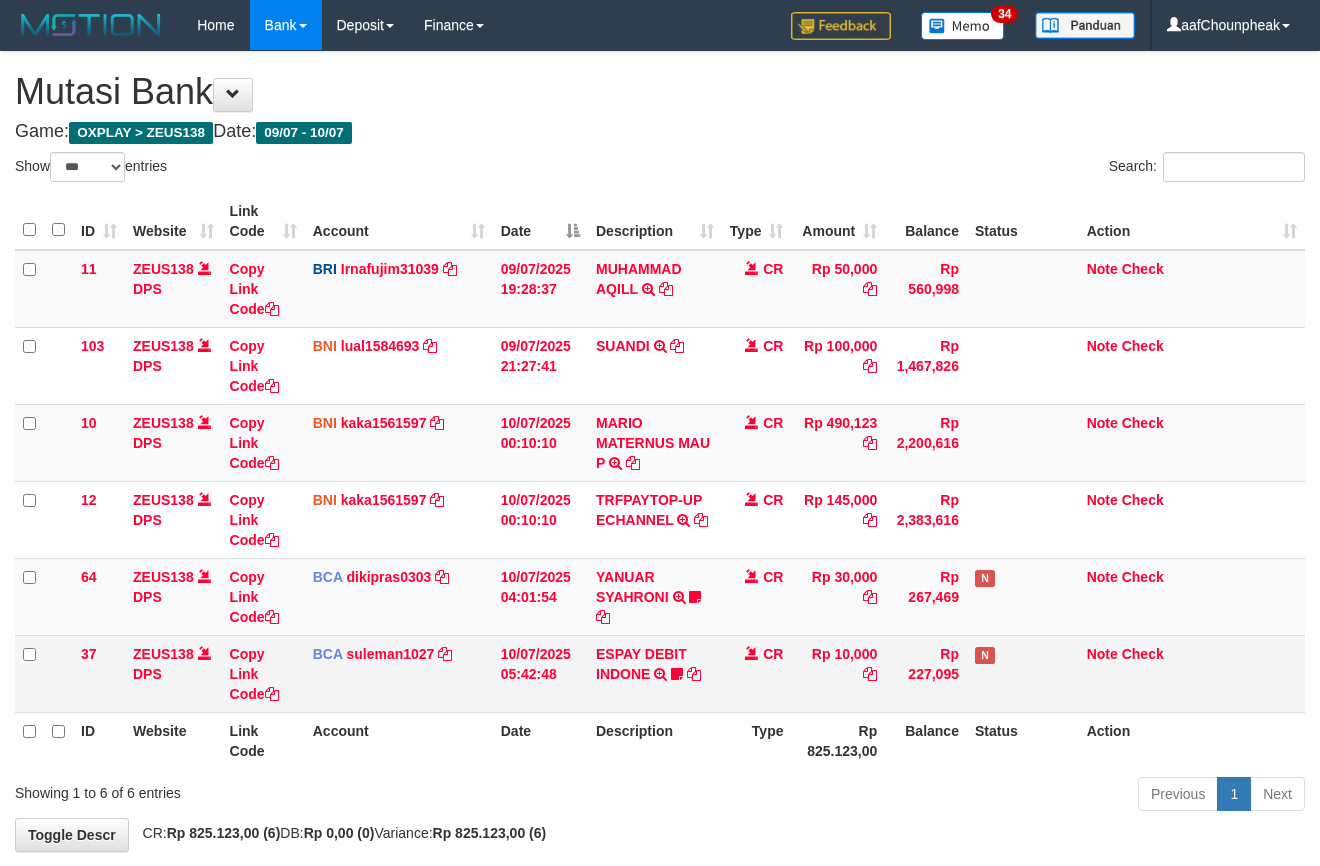 scroll, scrollTop: 100, scrollLeft: 0, axis: vertical 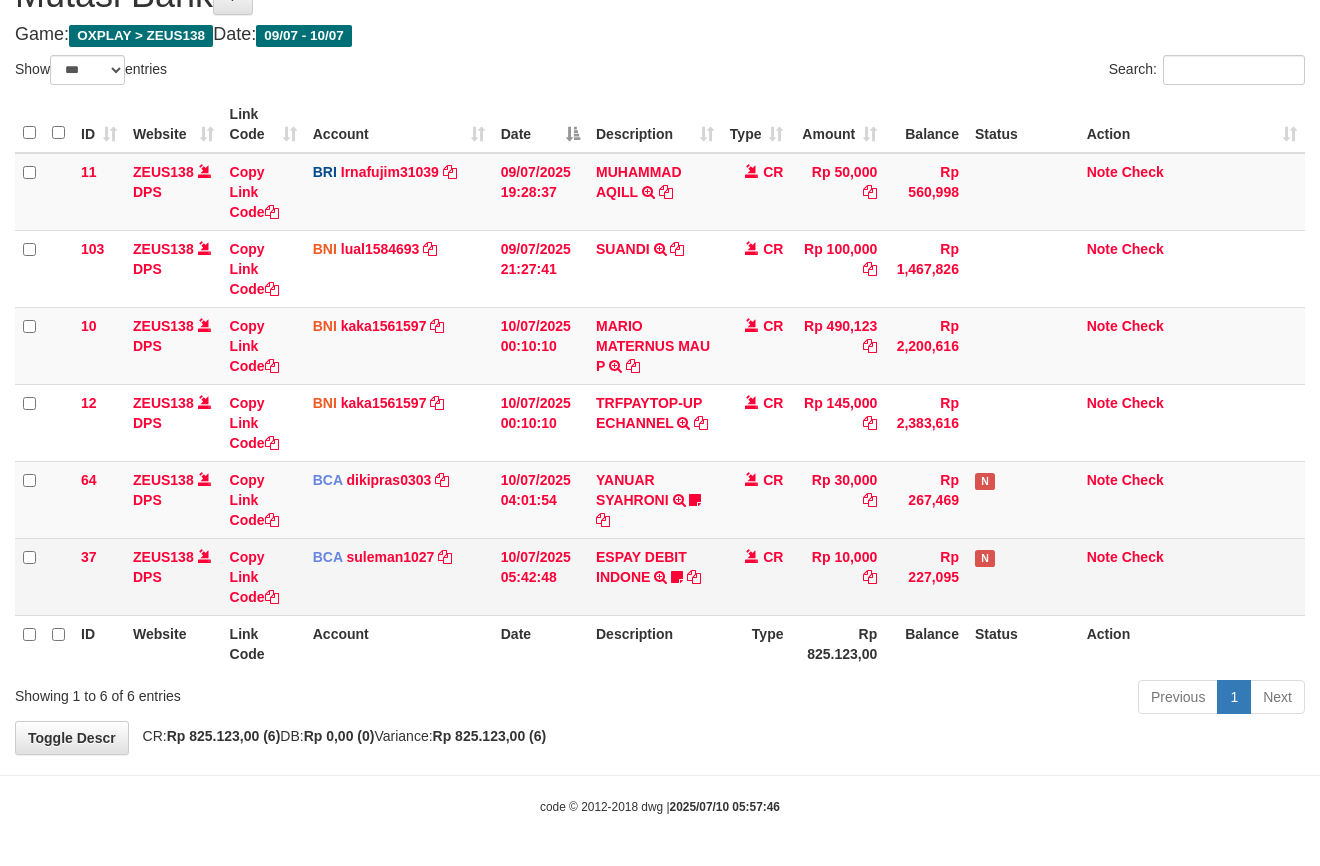 click on "ESPAY DEBIT INDONE            TRSF E-BANKING CR 1007/FTSCY/WS95051
10000.002025071027395177 TRFDN-ATING
ESPAY DEBIT INDONE    ziyrodi" at bounding box center (655, 268) 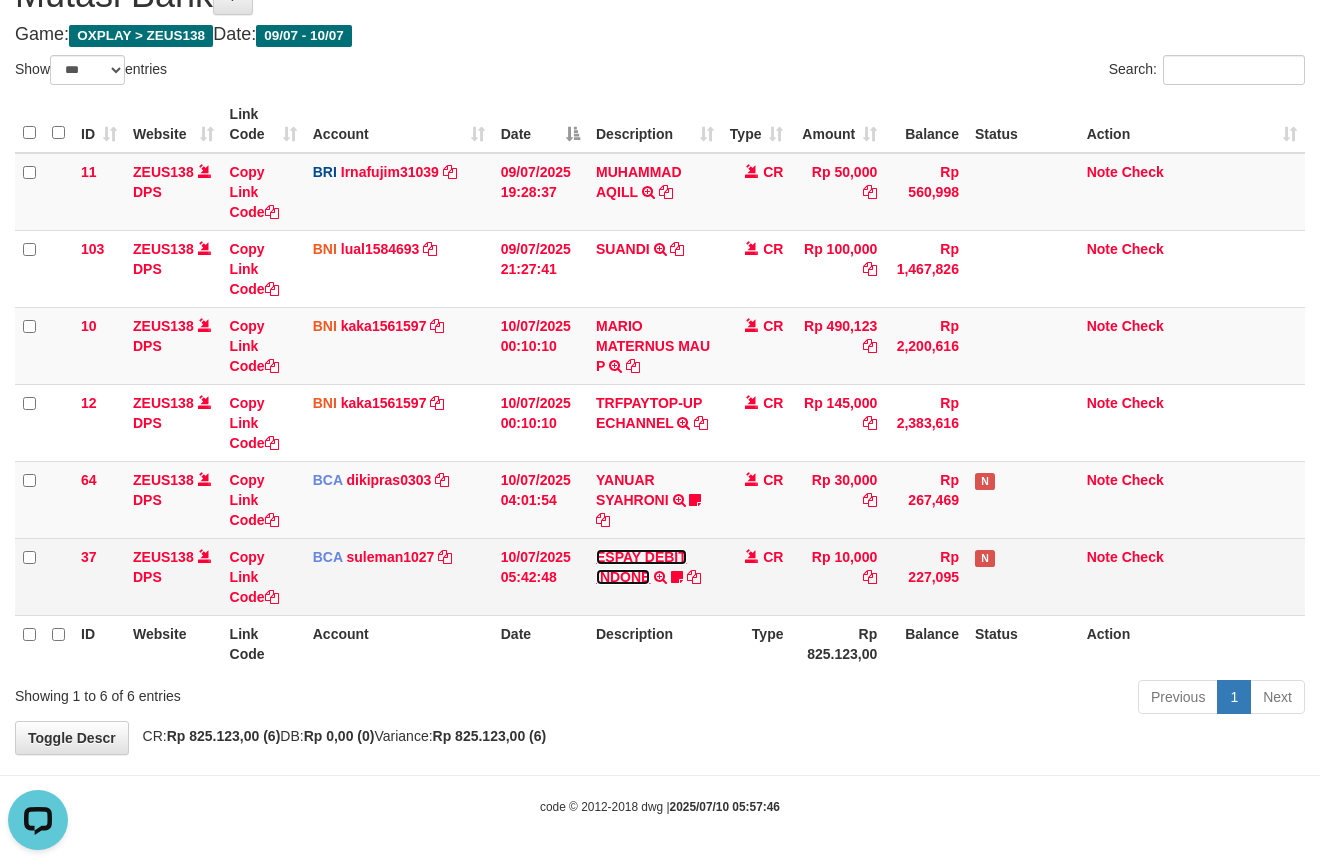 scroll, scrollTop: 0, scrollLeft: 0, axis: both 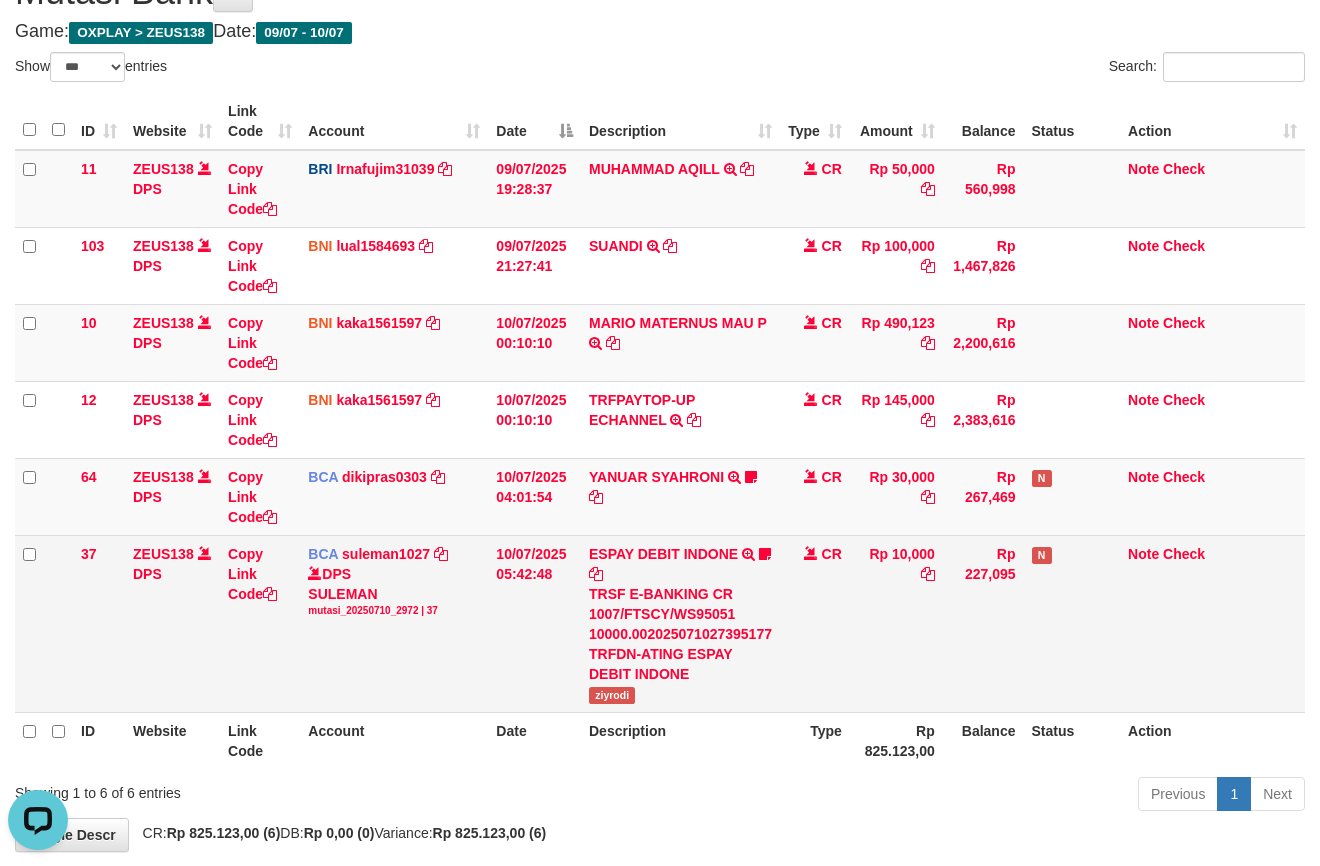 click on "ESPAY DEBIT INDONE            TRSF E-BANKING CR 1007/FTSCY/WS95051
10000.002025071027395177 TRFDN-ATING
ESPAY DEBIT INDONE    ziyrodi" at bounding box center [680, 265] 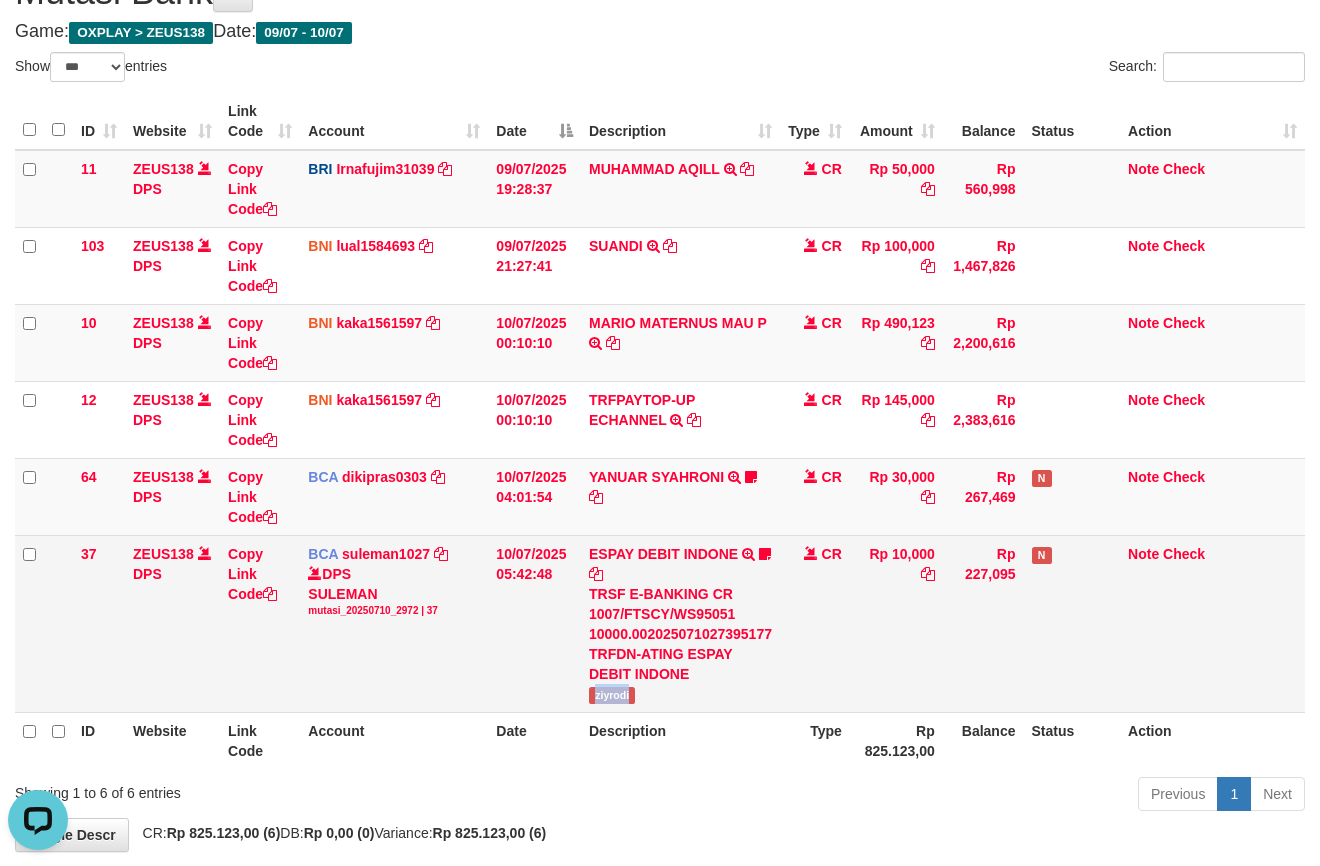 click on "ESPAY DEBIT INDONE            TRSF E-BANKING CR 1007/FTSCY/WS95051
10000.002025071027395177 TRFDN-ATING
ESPAY DEBIT INDONE    ziyrodi" at bounding box center (680, 265) 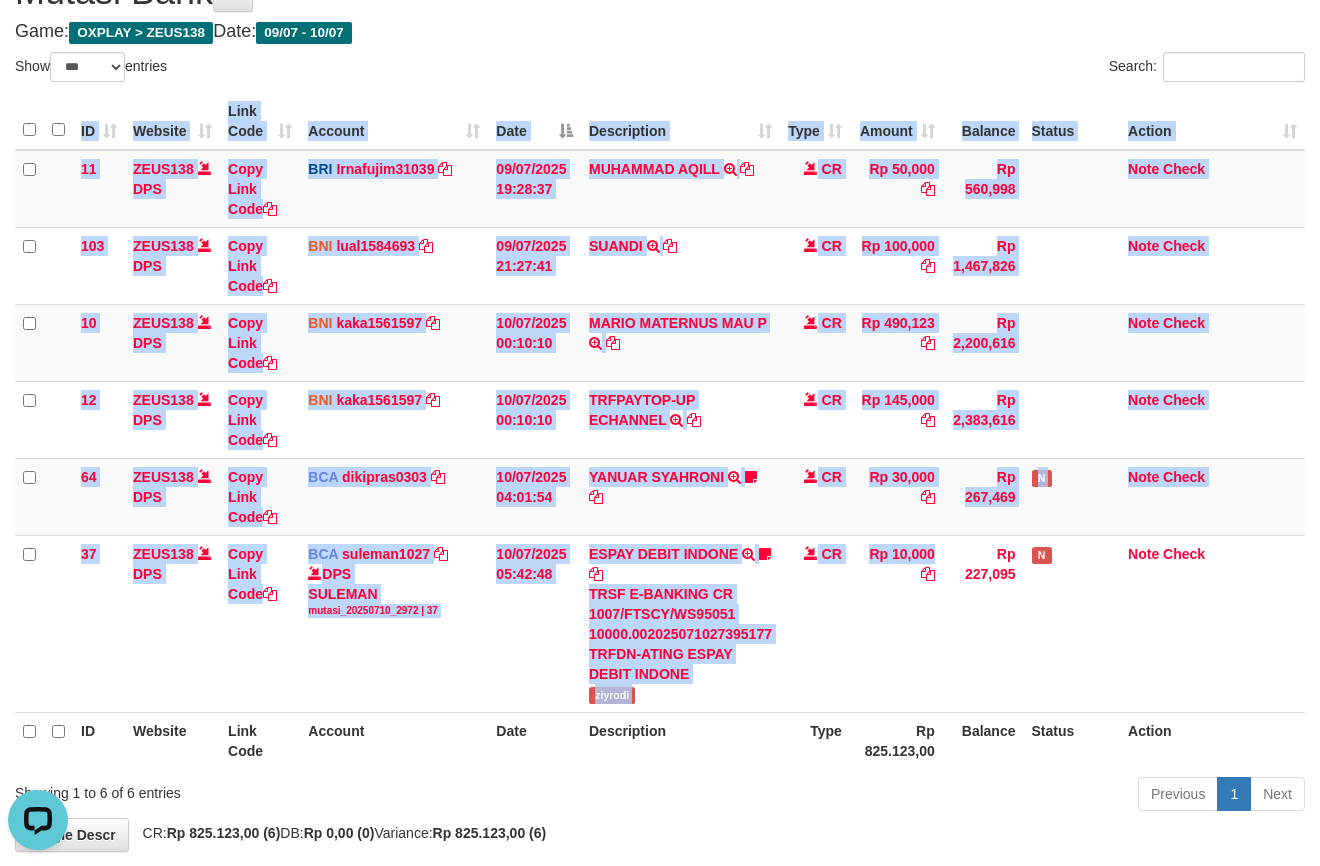 click on "ID Website Link Code Account Date Description Type Amount Balance Status Action
11
ZEUS138    DPS
Copy Link Code
BRI
Irnafujim31039
DPS
IRNA FUJI M
mutasi_20250709_3777 | 11
mutasi_20250709_3777 | 11
09/07/2025 19:28:37
MUHAMMAD AQILL         TRANSFER NBMB MUHAMMAD AQILL TO IRNA FUJI M
CR
Rp 50,000
Rp 560,998
Note
Check
103
ZEUS138    DPS
Copy Link Code
BNI
lual1584693
DPS
LUCKY ALAMSYAH" at bounding box center (660, 431) 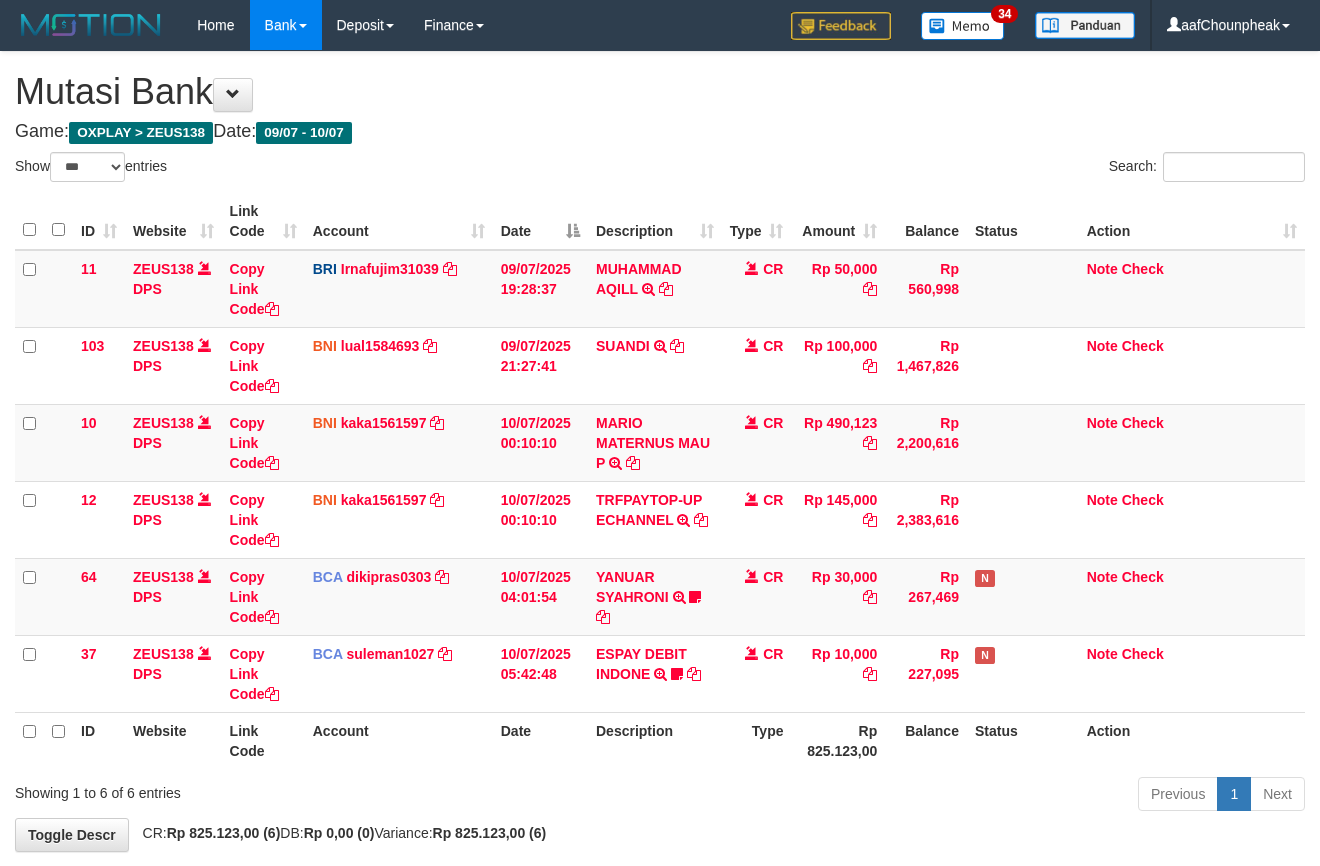 scroll, scrollTop: 100, scrollLeft: 0, axis: vertical 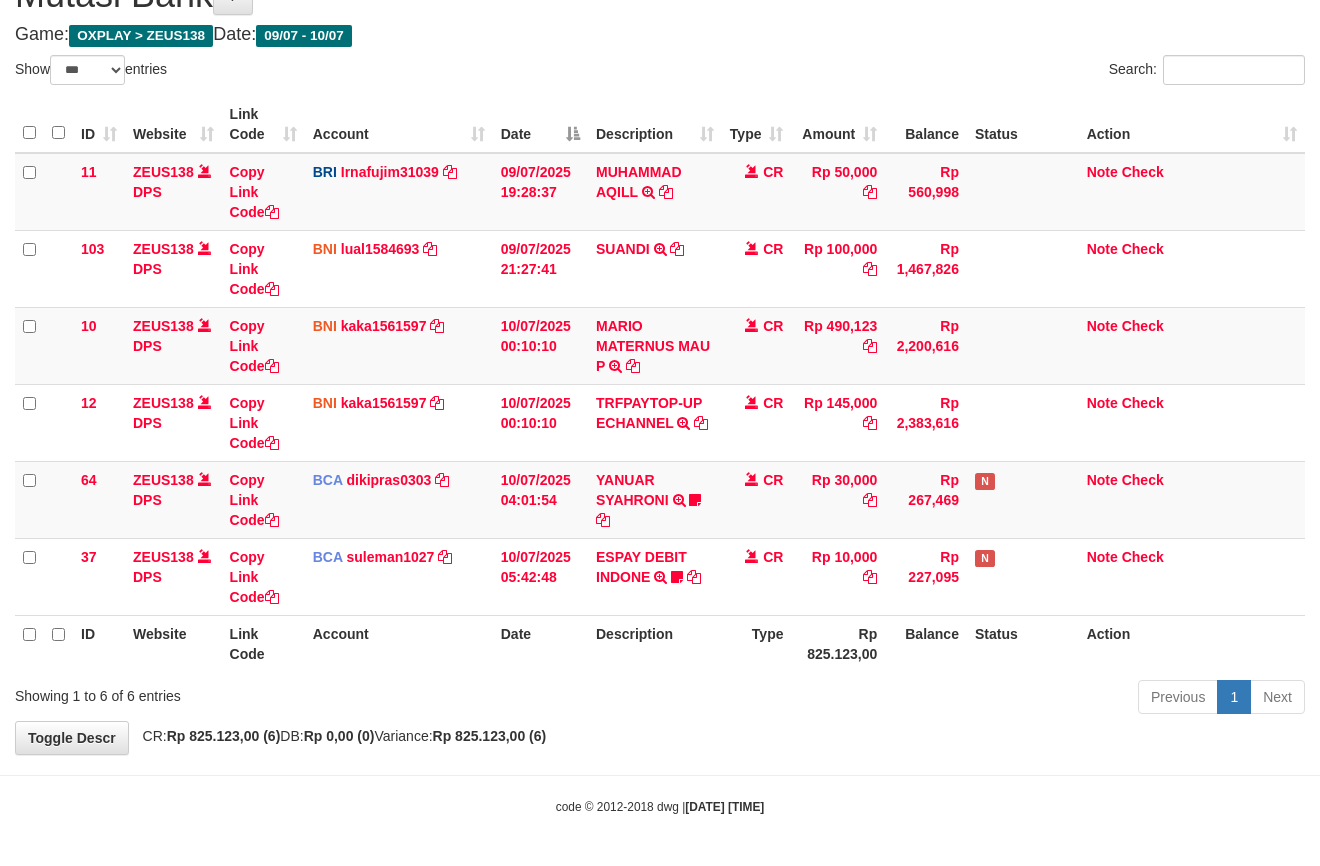 click on "Toggle navigation
Home
Bank
Account List
Mutasi Bank
Search
Note Mutasi
Deposit
DPS List
History
Finance
Financial Data
aafChounpheak
My Profile
Log Out
34" at bounding box center [660, 384] 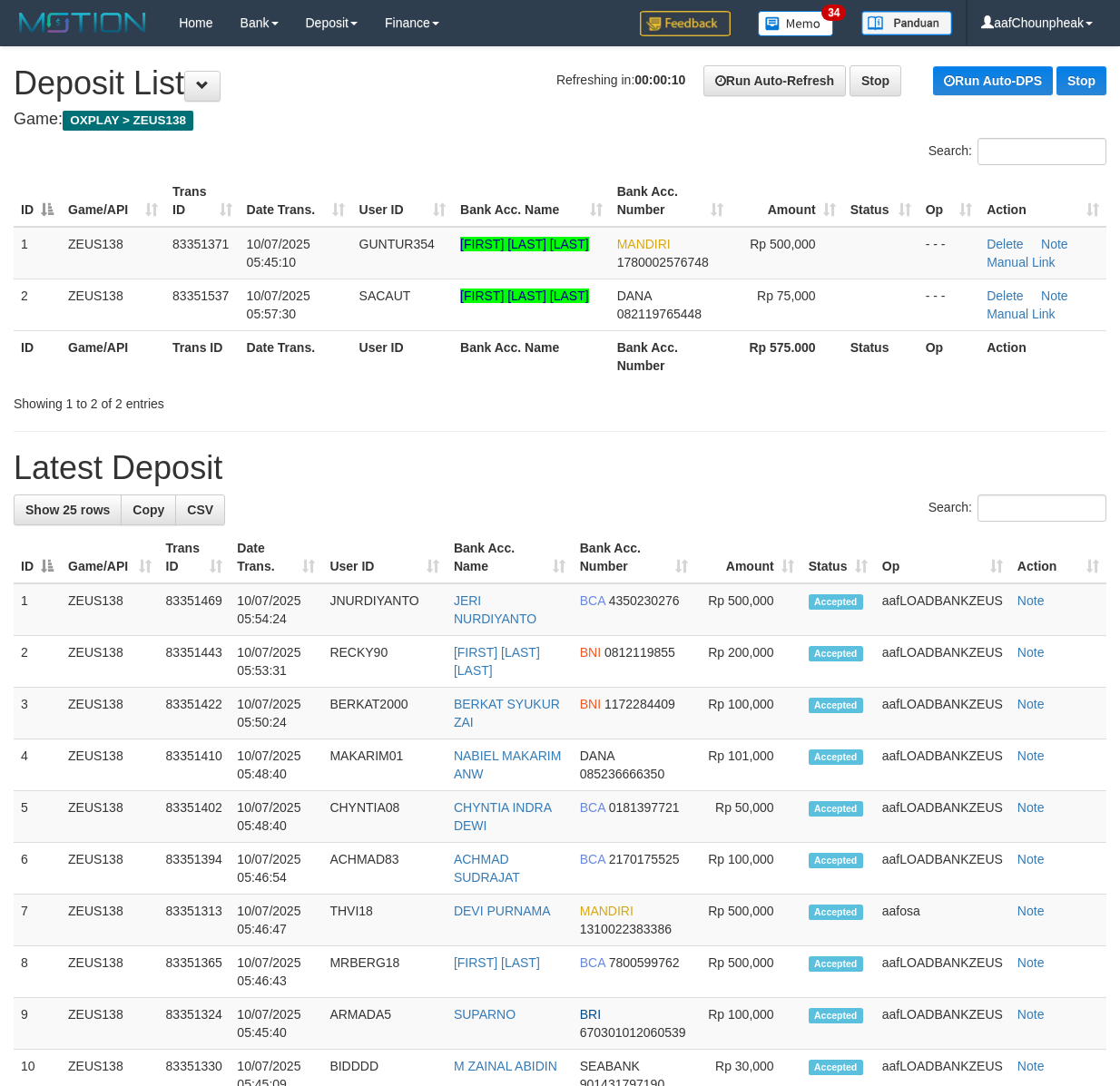 scroll, scrollTop: 0, scrollLeft: 0, axis: both 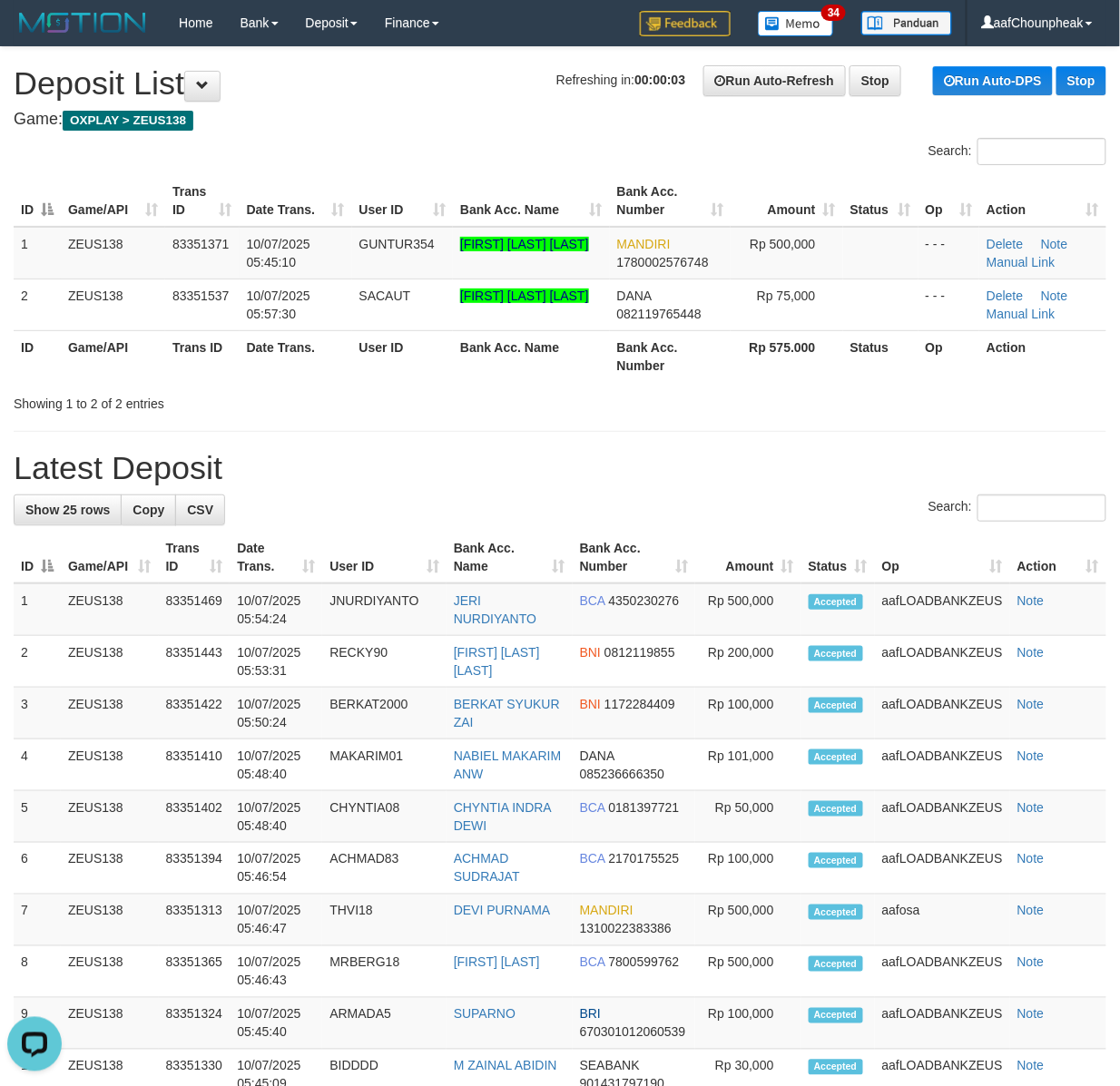click on "ID Game/API Trans ID Date Trans. User ID Bank Acc. Name Bank Acc. Number Amount Status Op Action" at bounding box center [560, 201] 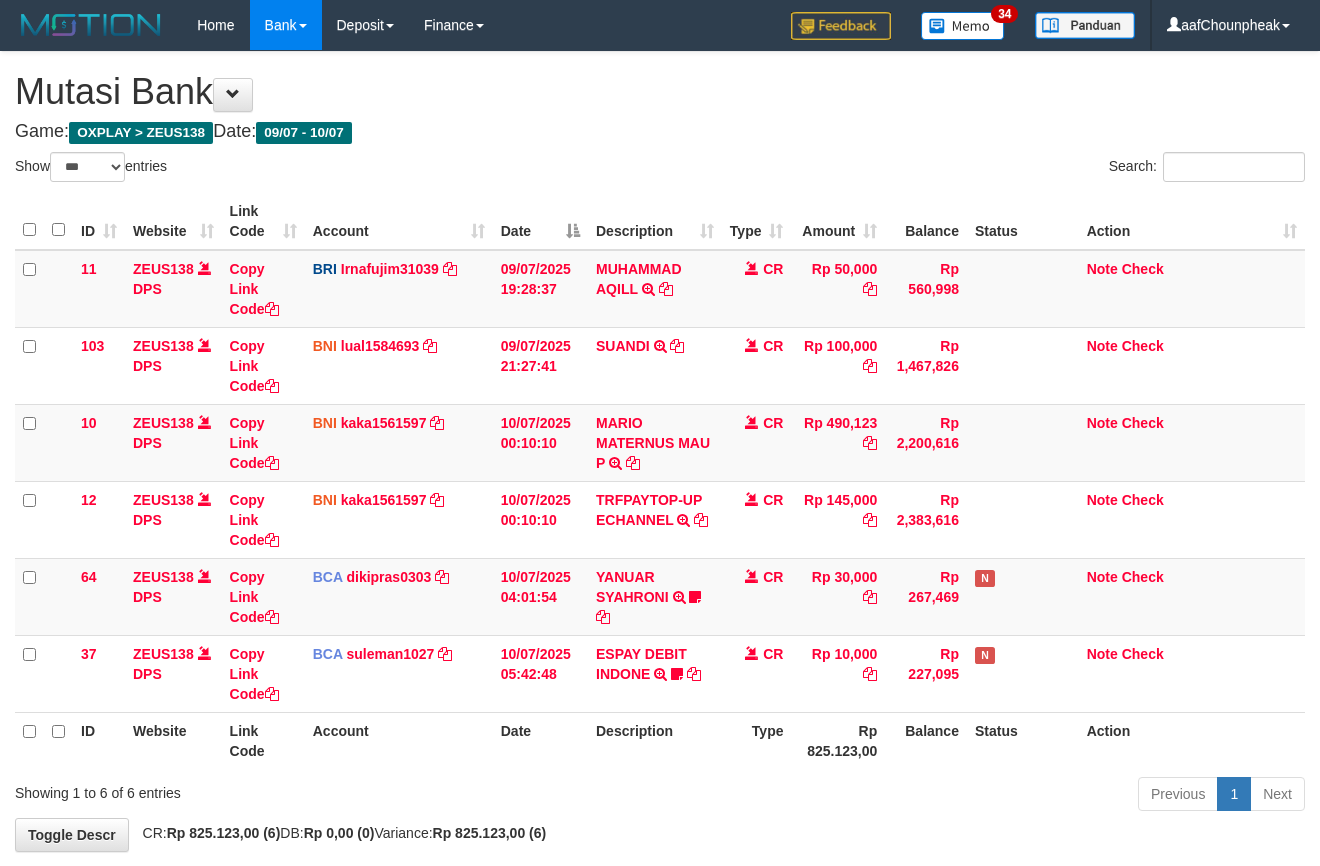 scroll, scrollTop: 100, scrollLeft: 0, axis: vertical 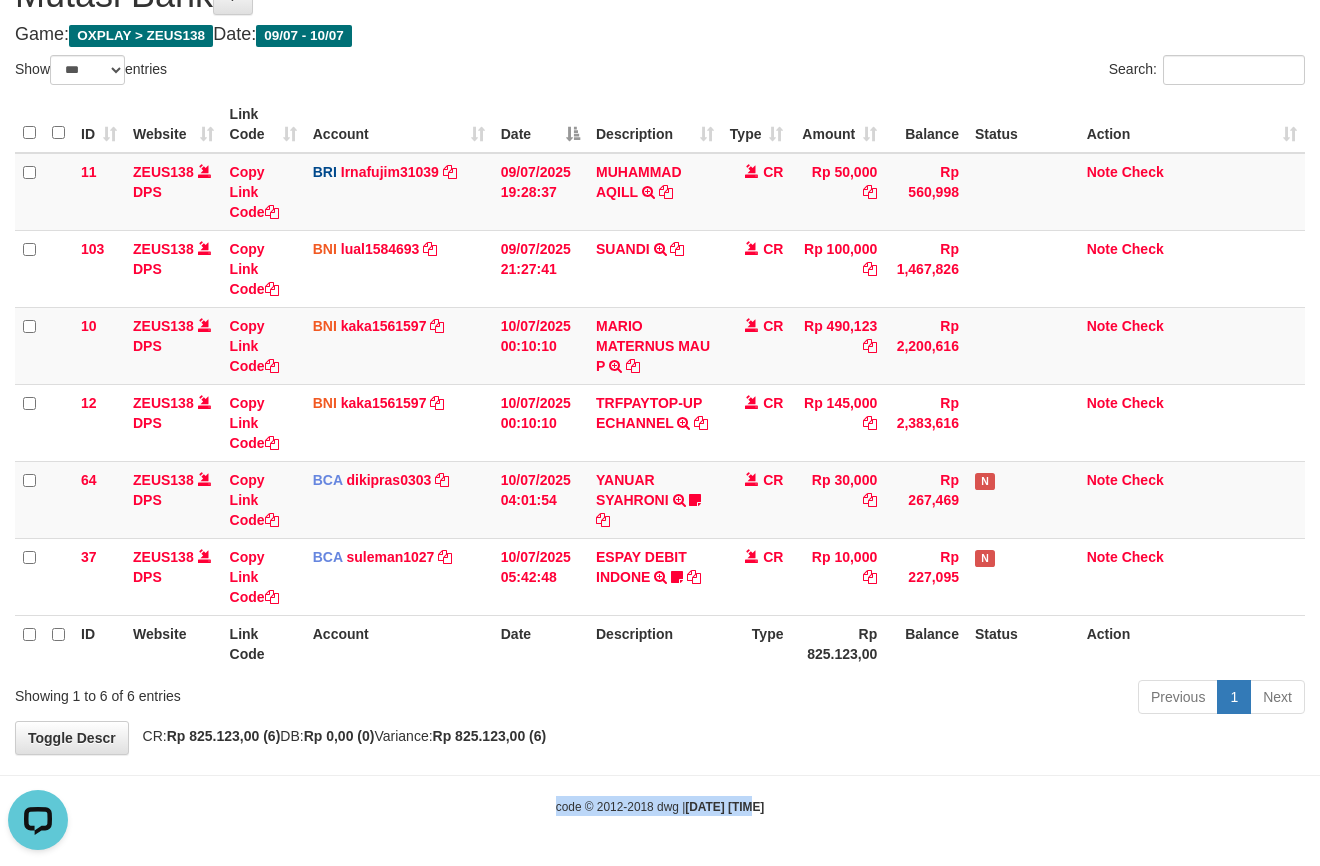 drag, startPoint x: 736, startPoint y: 797, endPoint x: 733, endPoint y: 808, distance: 11.401754 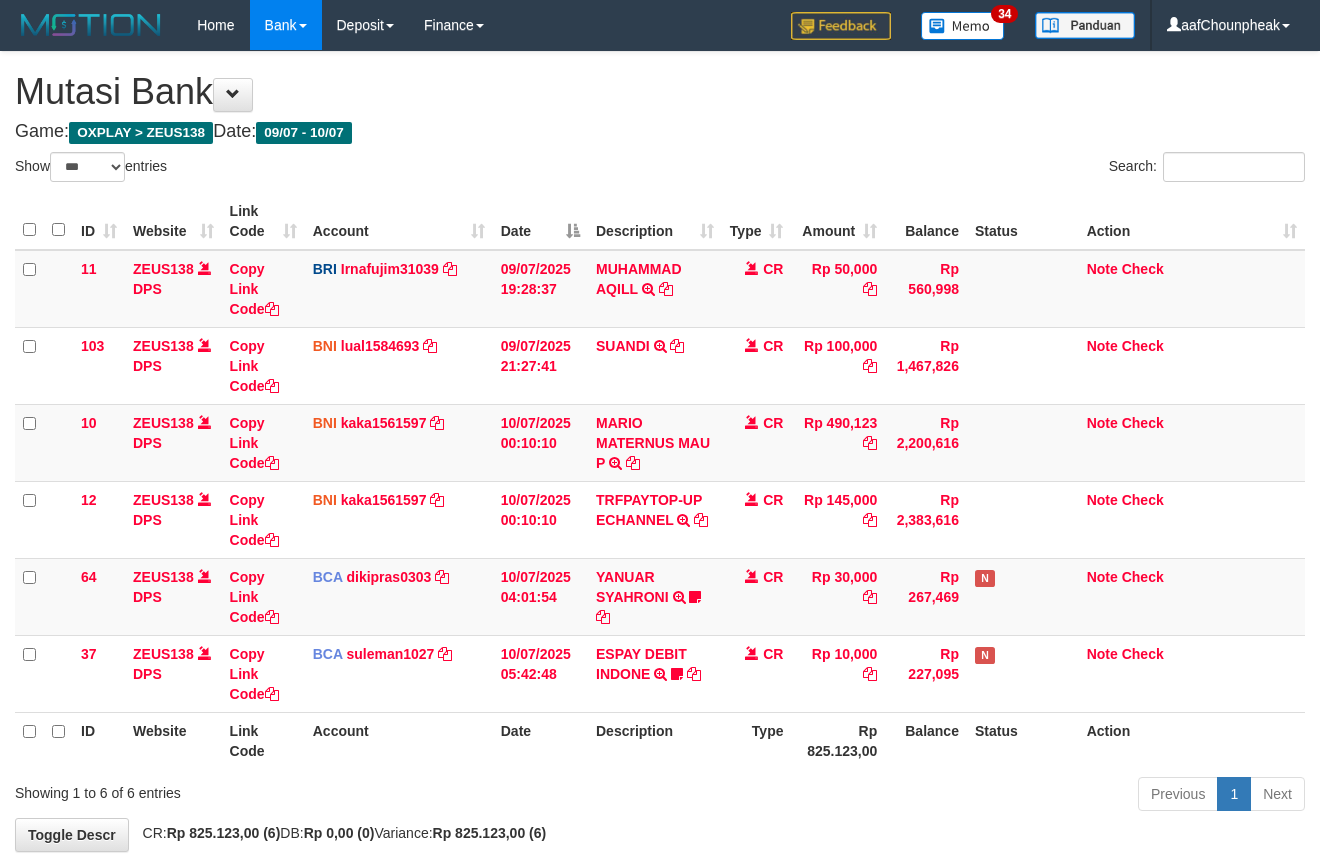 scroll, scrollTop: 100, scrollLeft: 0, axis: vertical 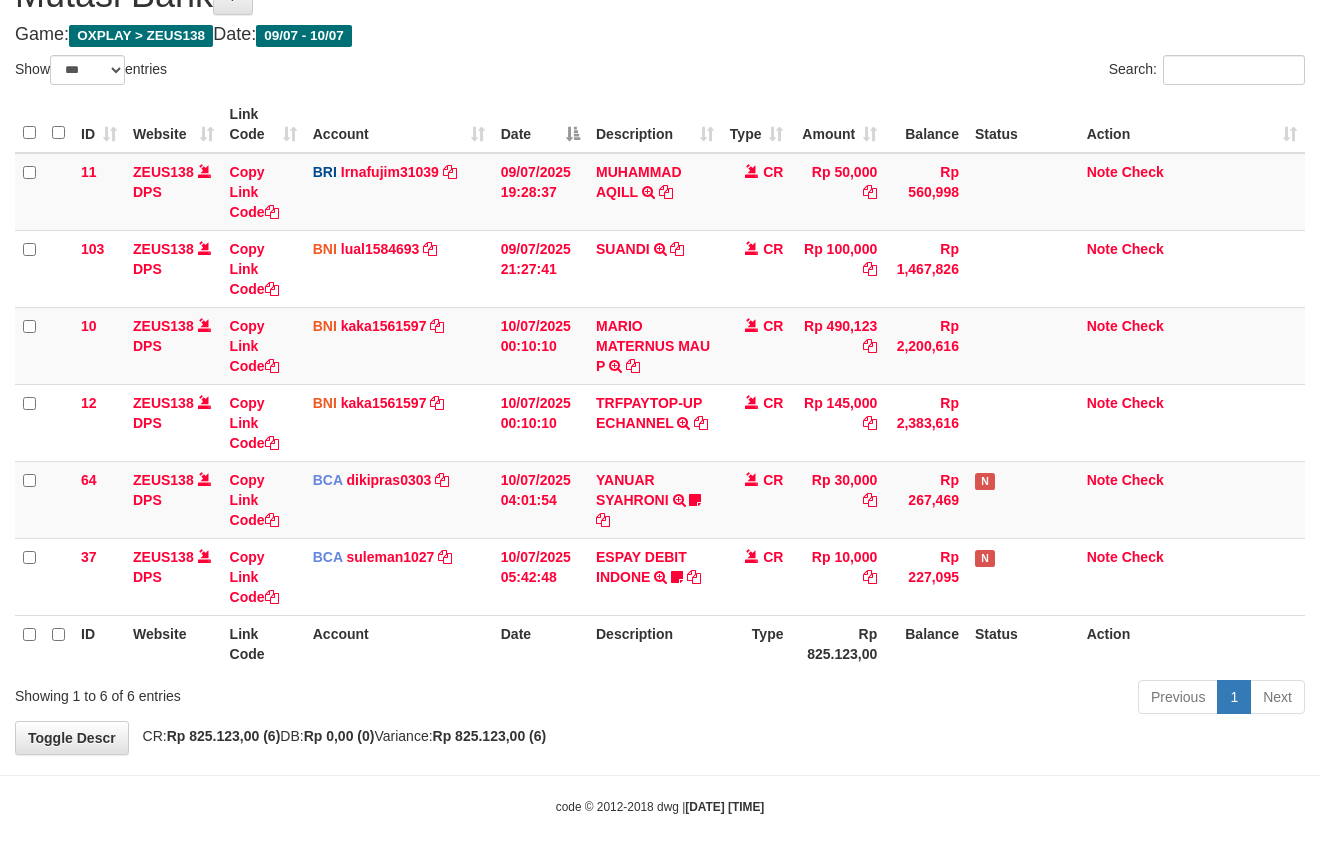 click at bounding box center (660, 775) 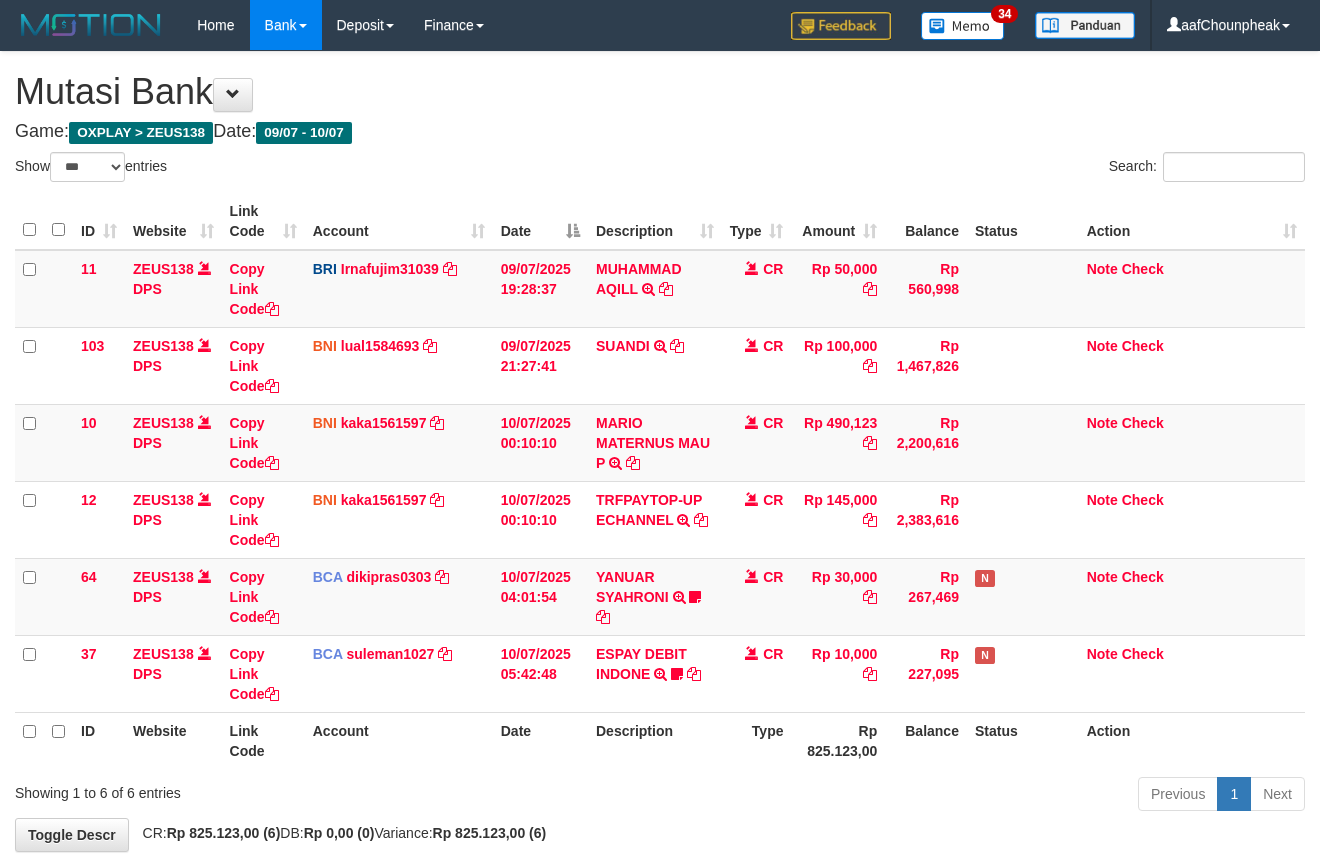 scroll, scrollTop: 100, scrollLeft: 0, axis: vertical 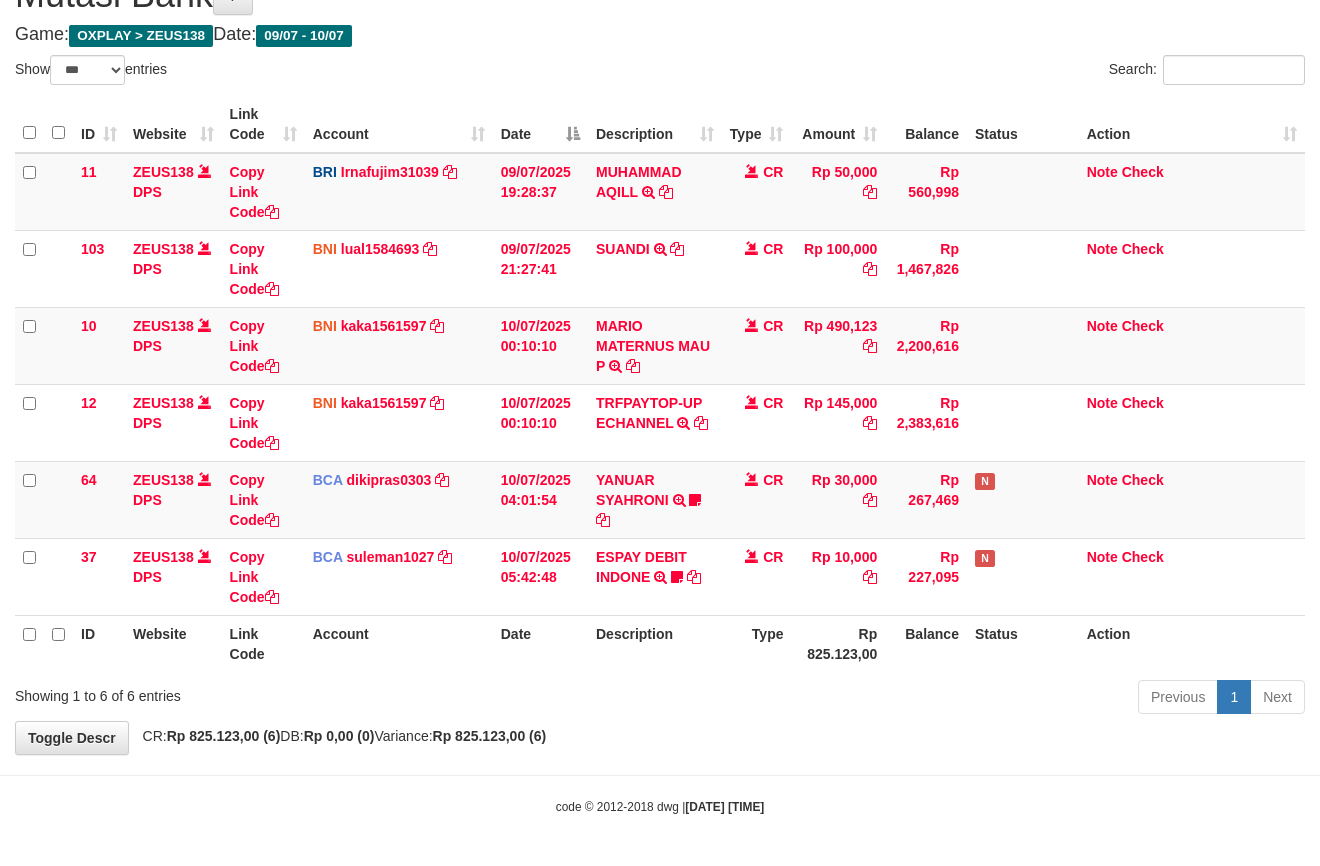 drag, startPoint x: 765, startPoint y: 726, endPoint x: 754, endPoint y: 752, distance: 28.231188 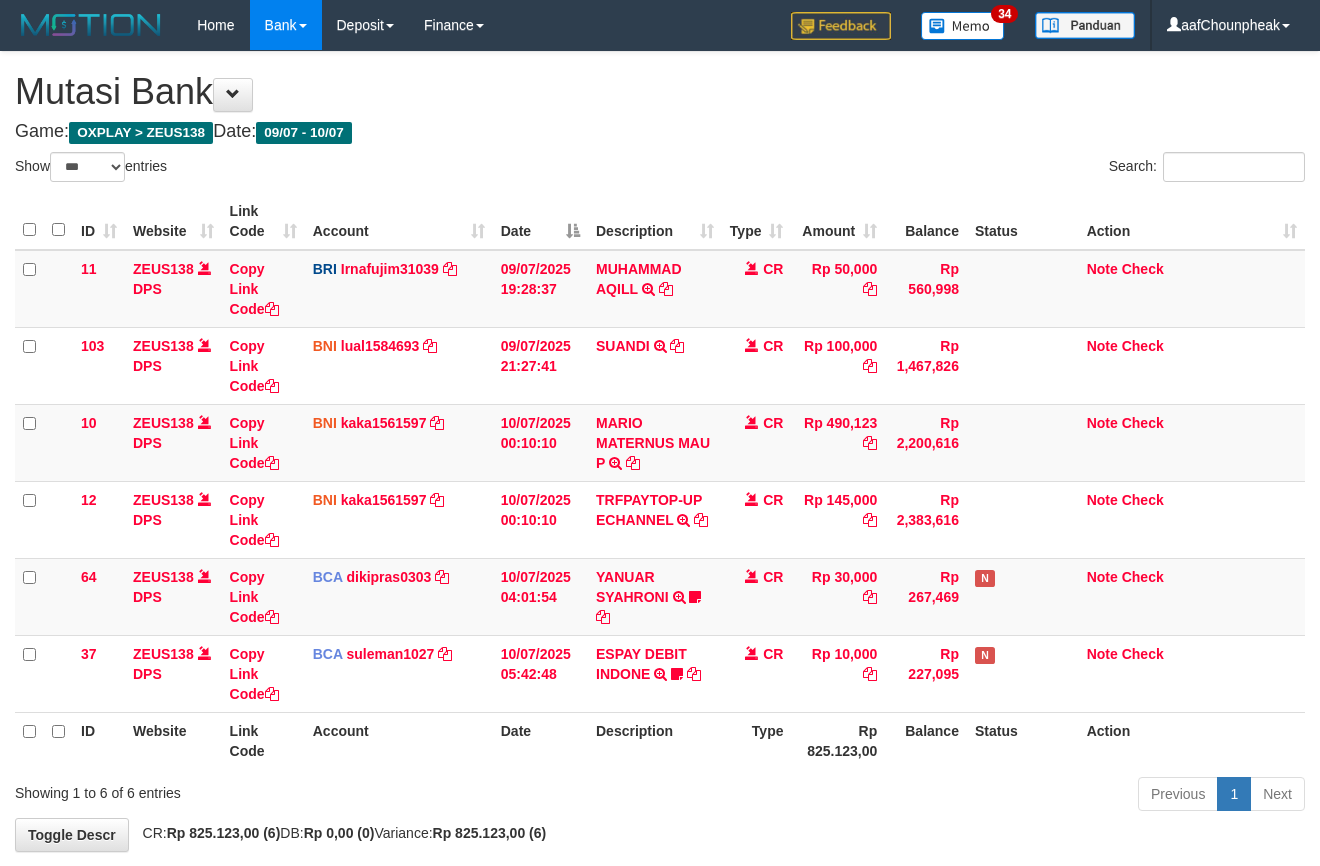 scroll, scrollTop: 100, scrollLeft: 0, axis: vertical 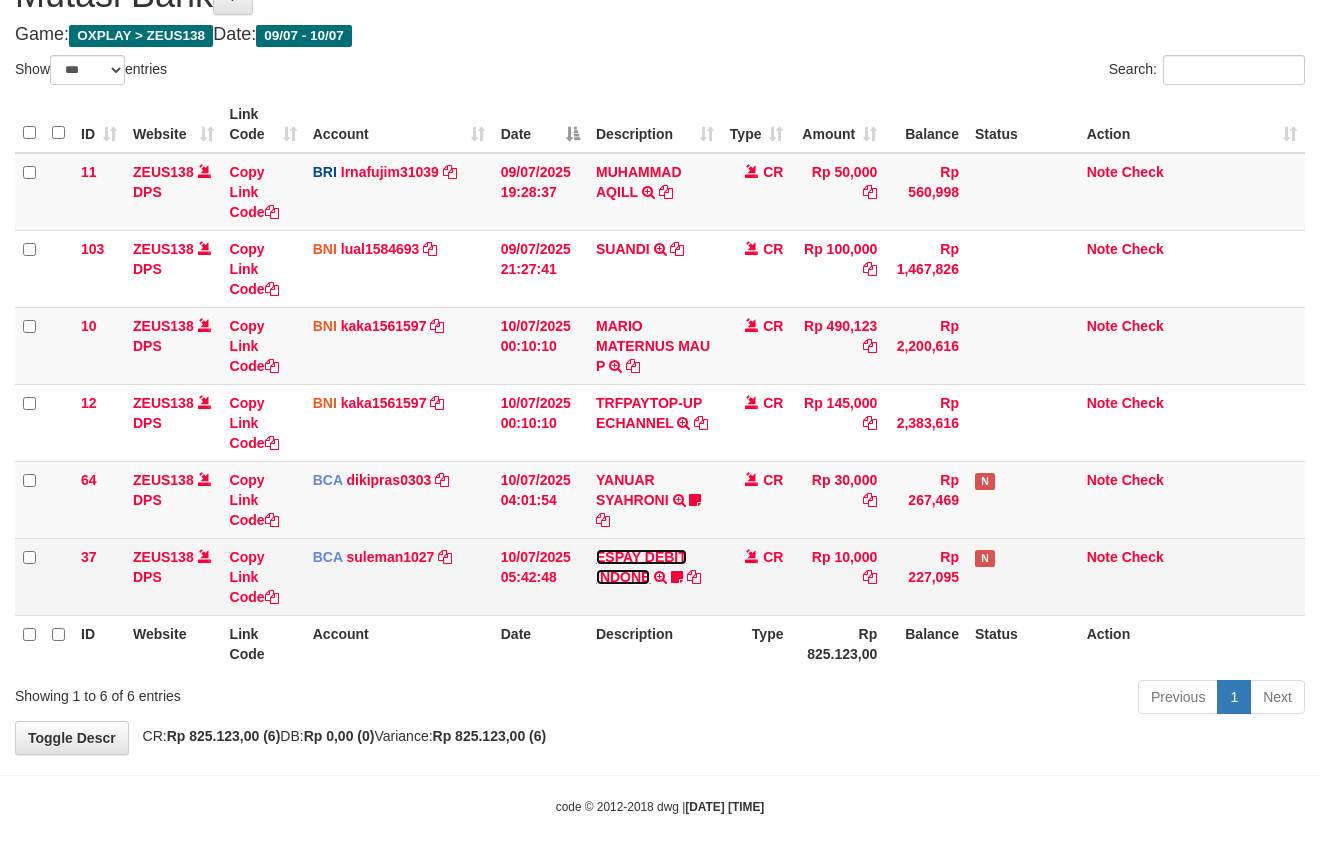 drag, startPoint x: 0, startPoint y: 0, endPoint x: 629, endPoint y: 569, distance: 848.17566 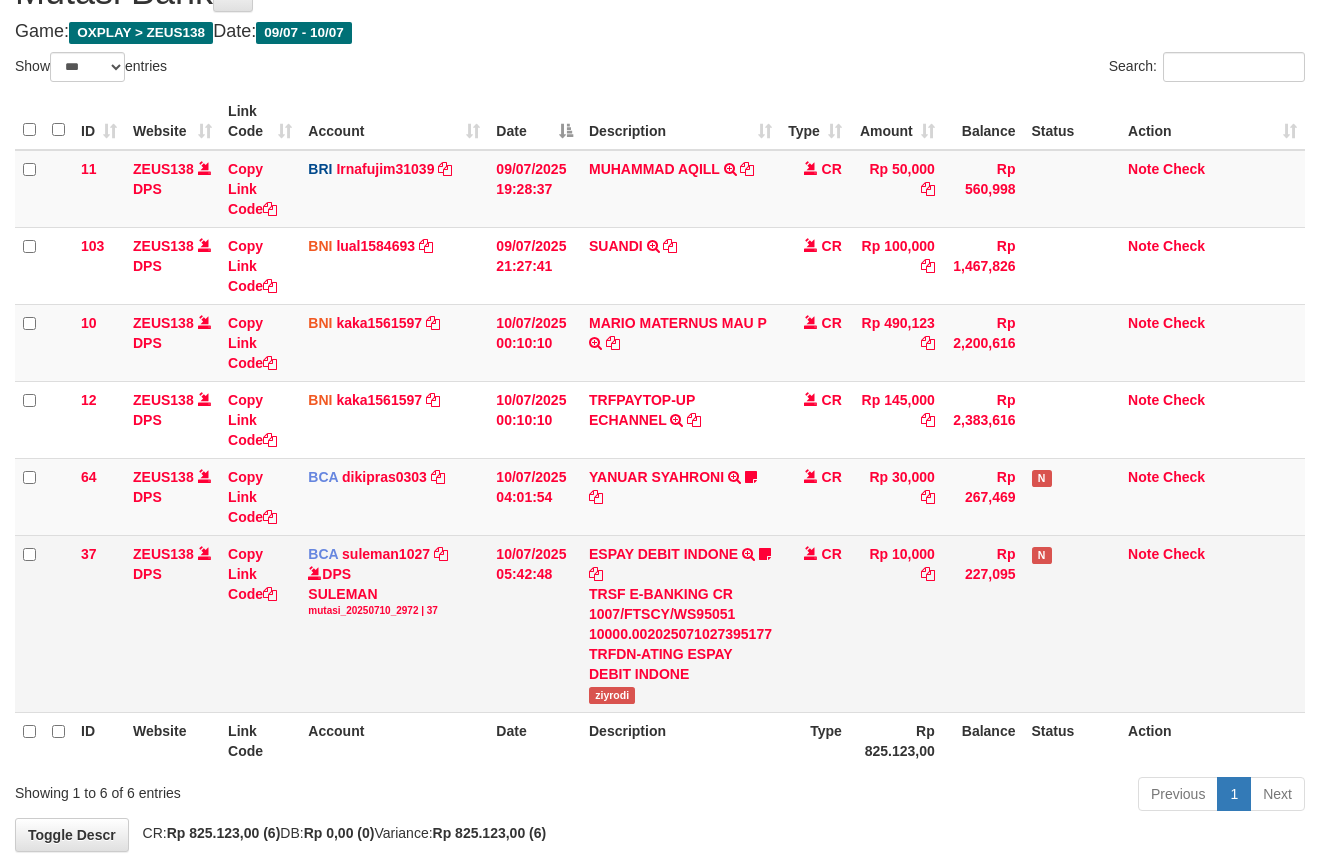 click on "ziyrodi" at bounding box center (612, 695) 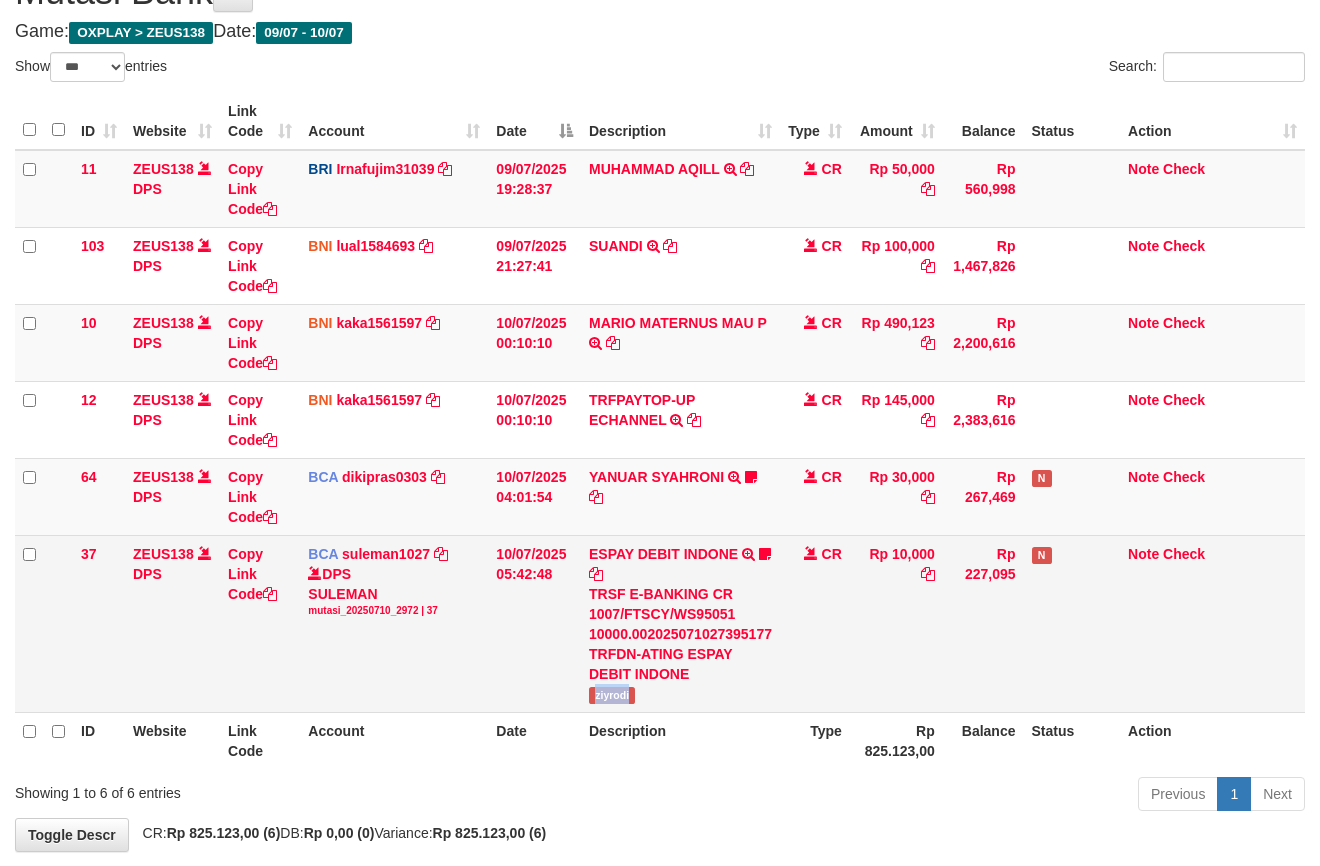 click on "ziyrodi" at bounding box center (612, 695) 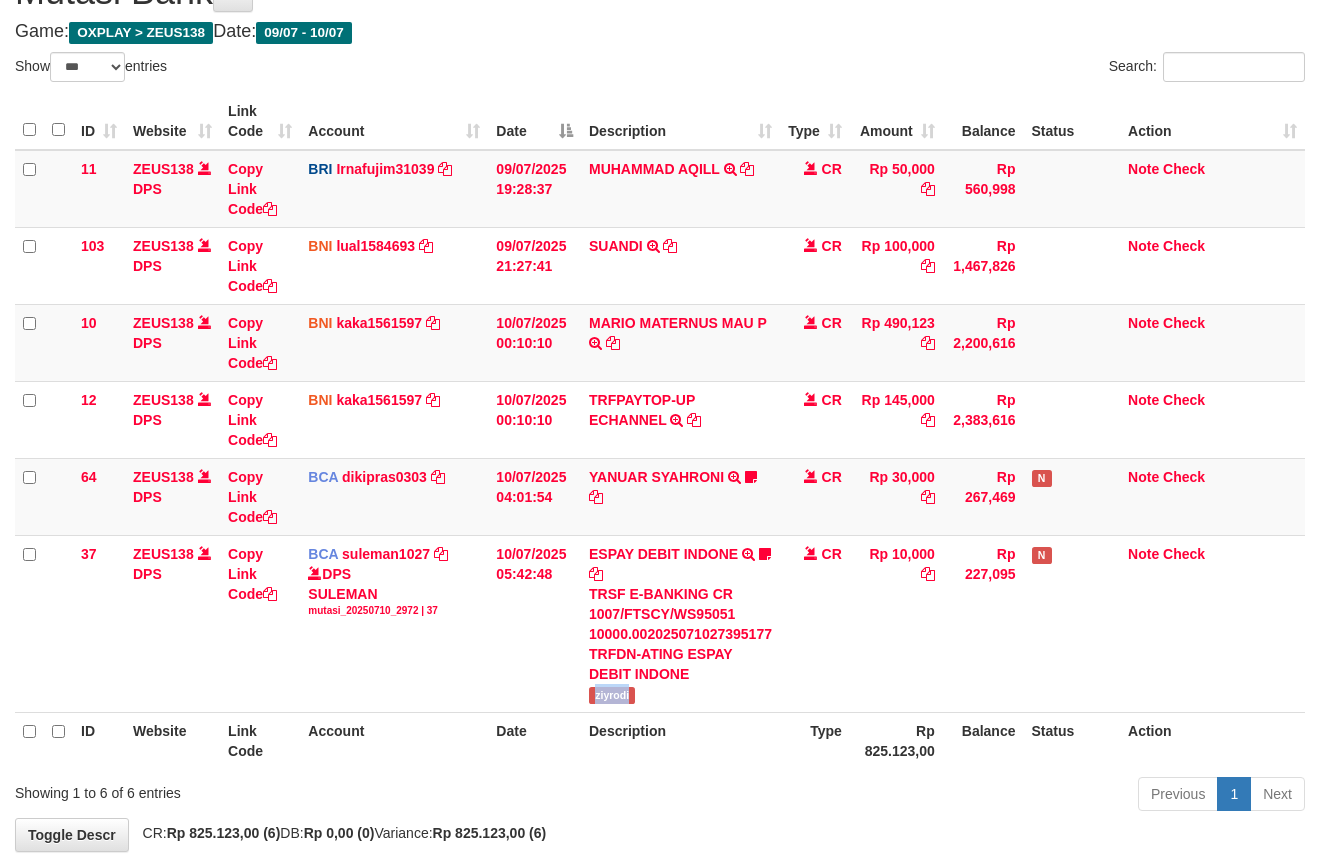 copy on "ziyrodi" 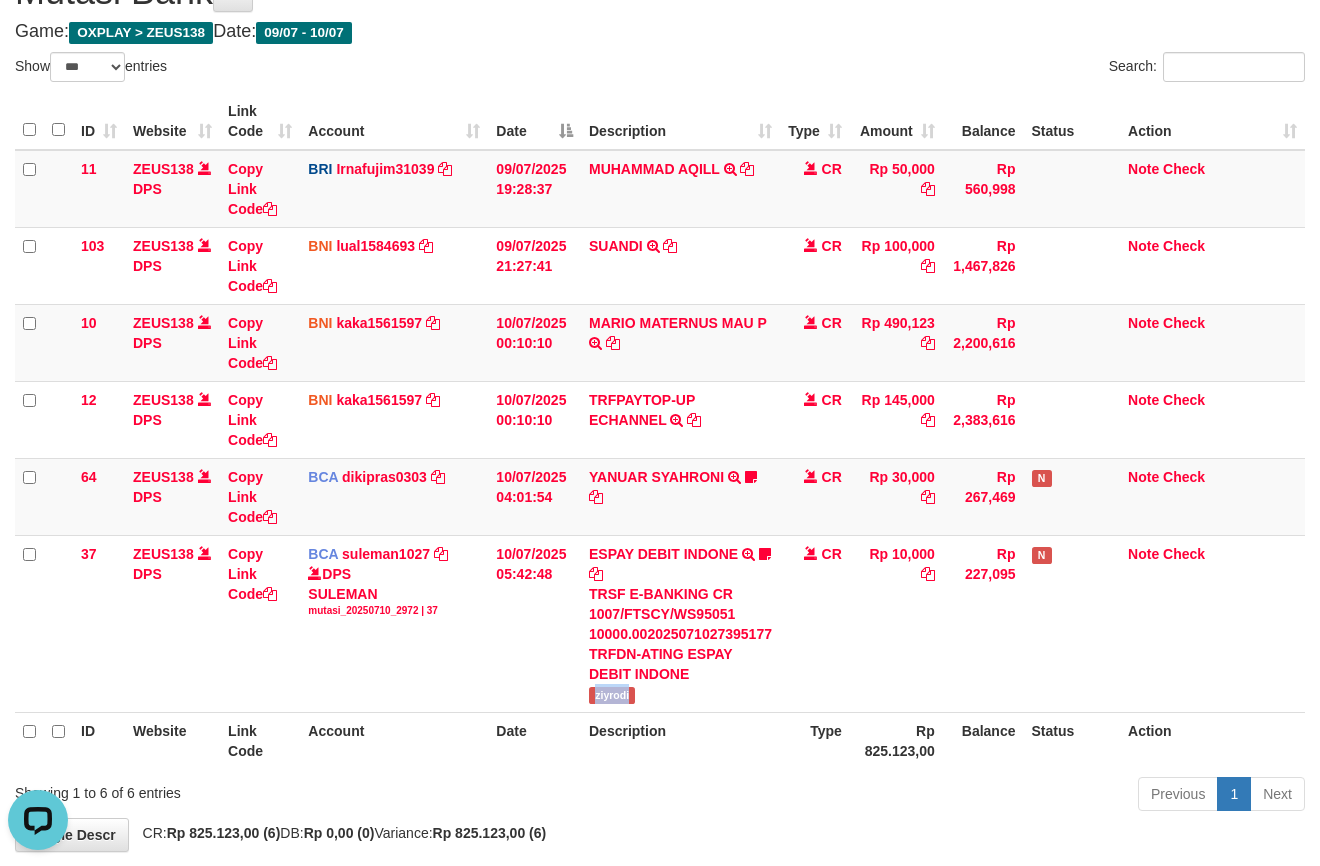 scroll, scrollTop: 0, scrollLeft: 0, axis: both 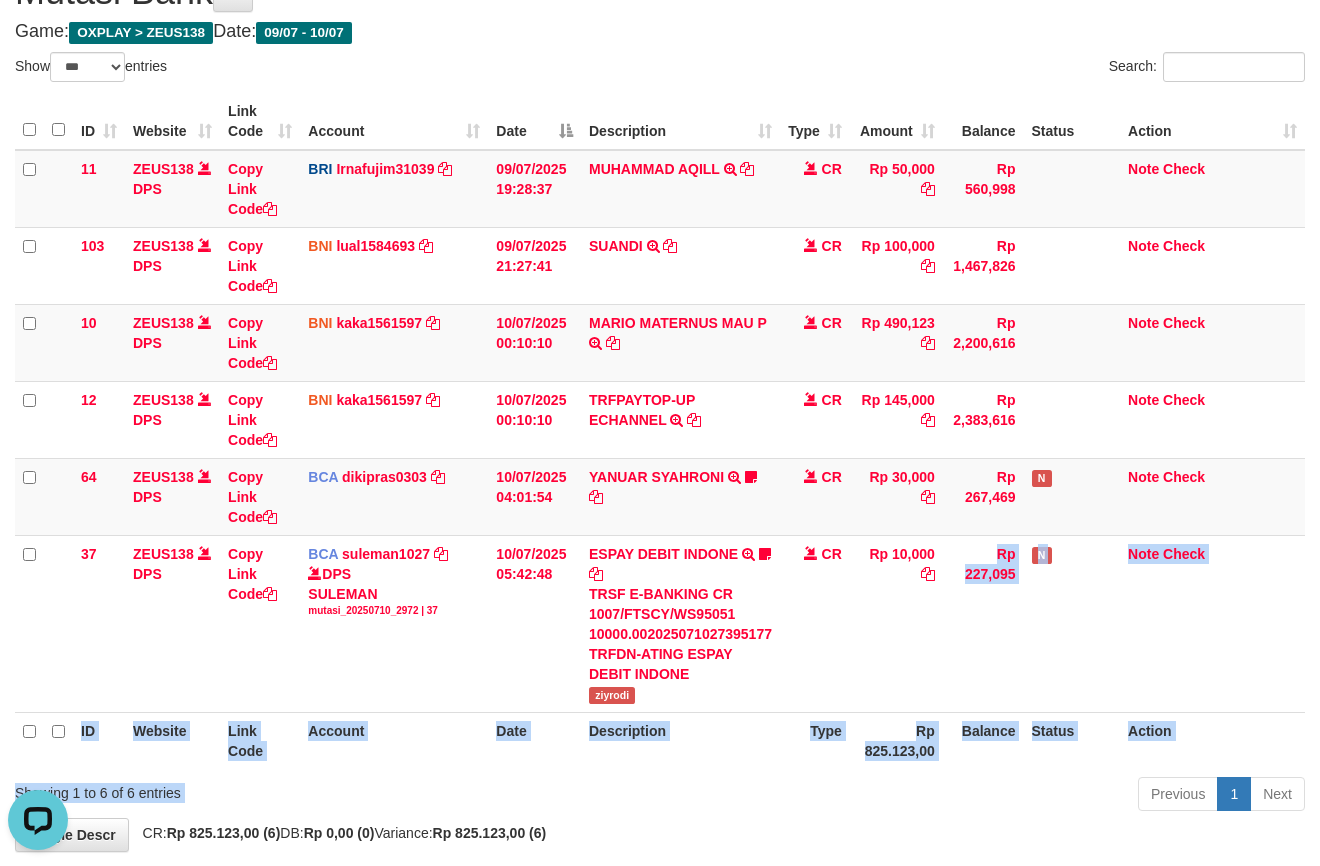 drag, startPoint x: 829, startPoint y: 784, endPoint x: 836, endPoint y: 809, distance: 25.96151 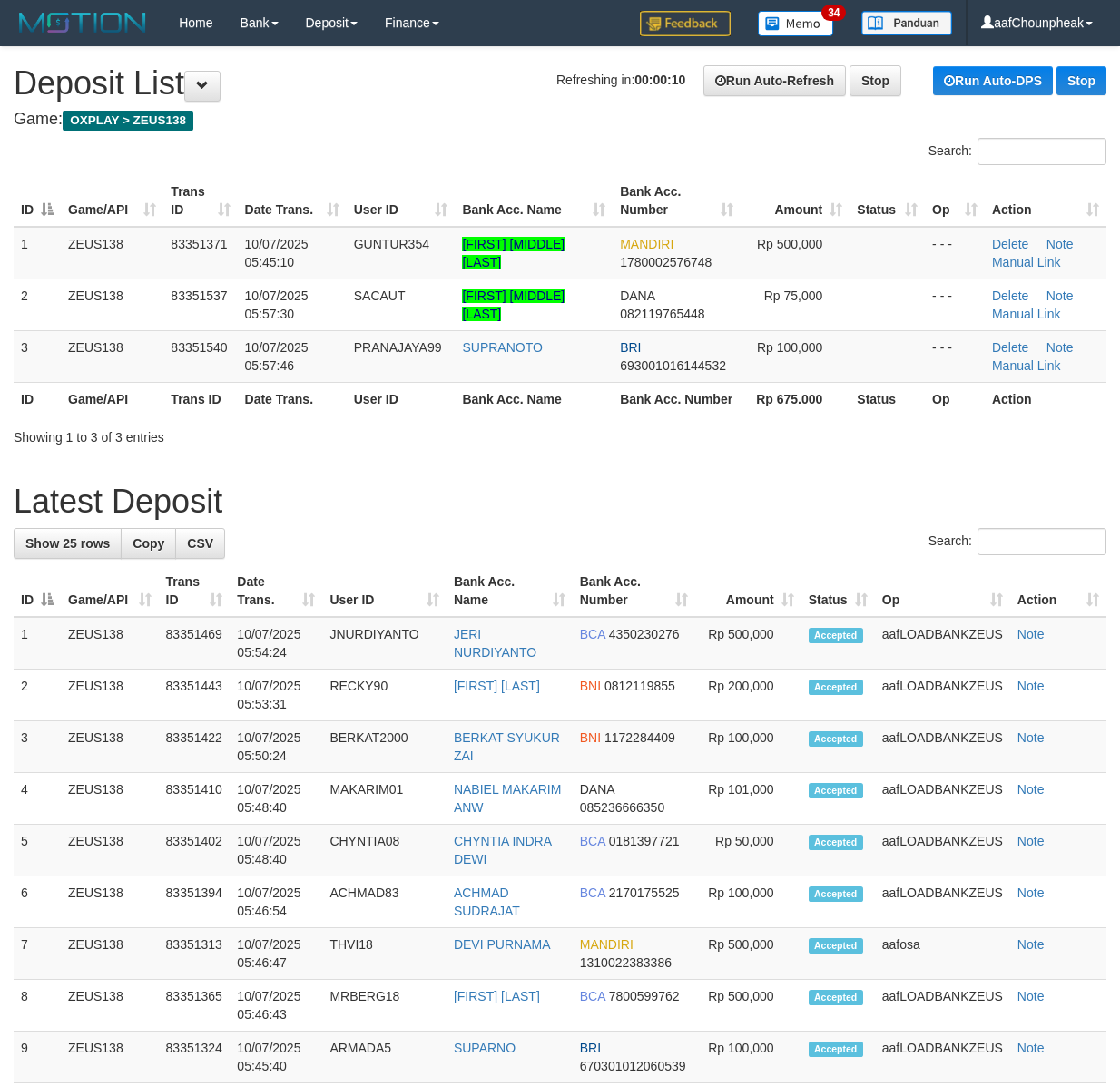 scroll, scrollTop: 0, scrollLeft: 0, axis: both 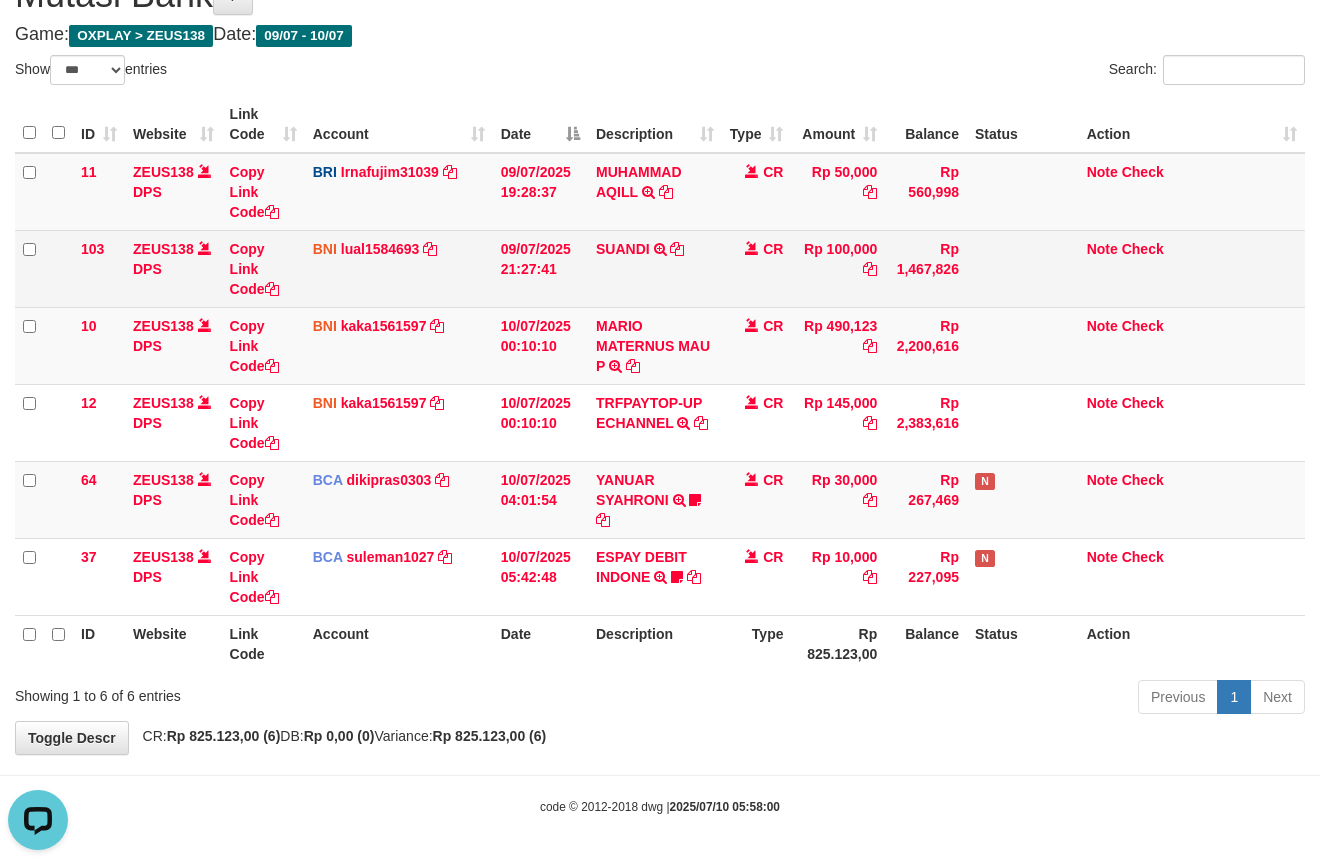 click on "SUANDI         TRF/PAY/TOP-UP ECHANNEL SUANDI" at bounding box center [655, 268] 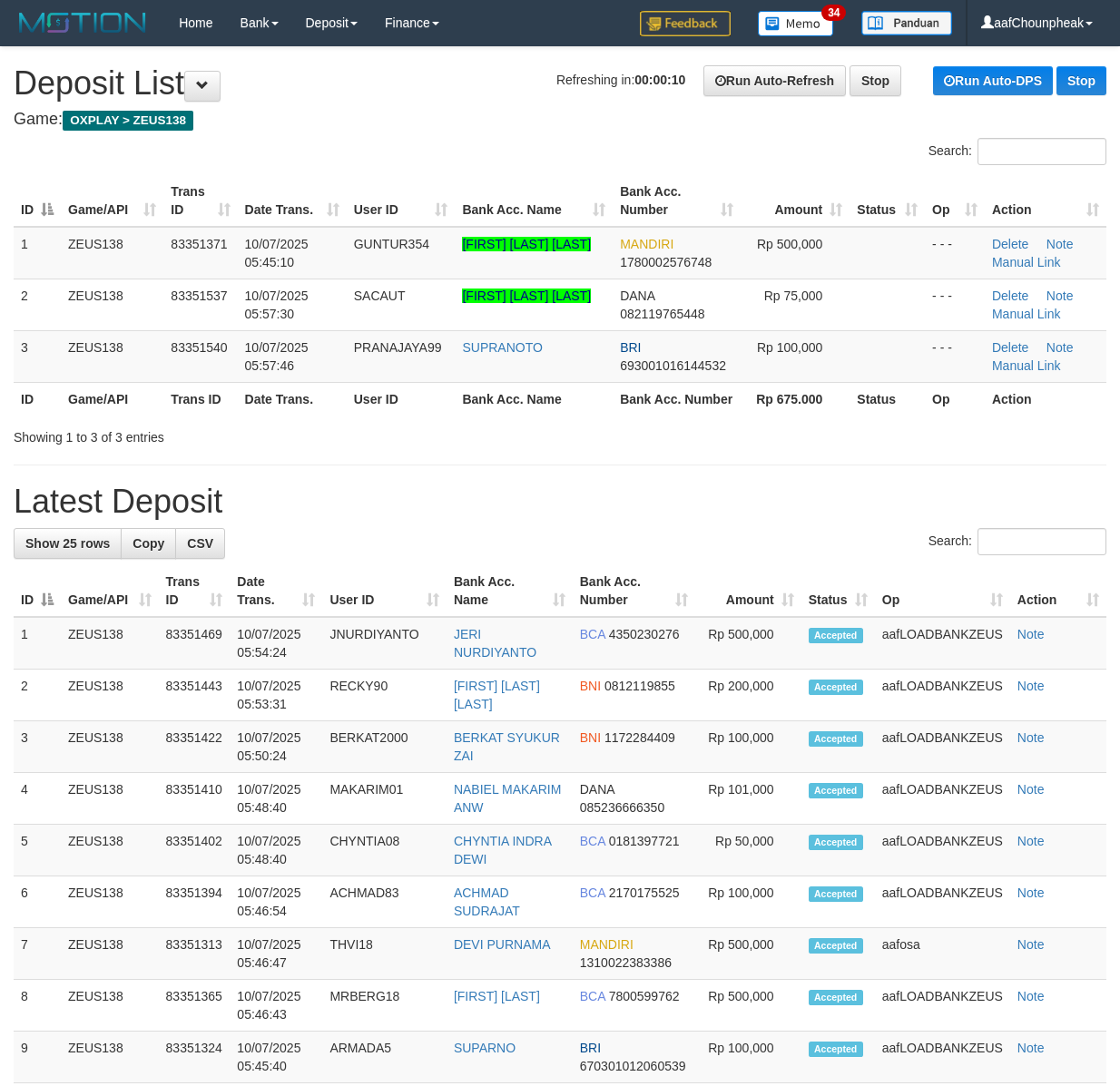 scroll, scrollTop: 0, scrollLeft: 0, axis: both 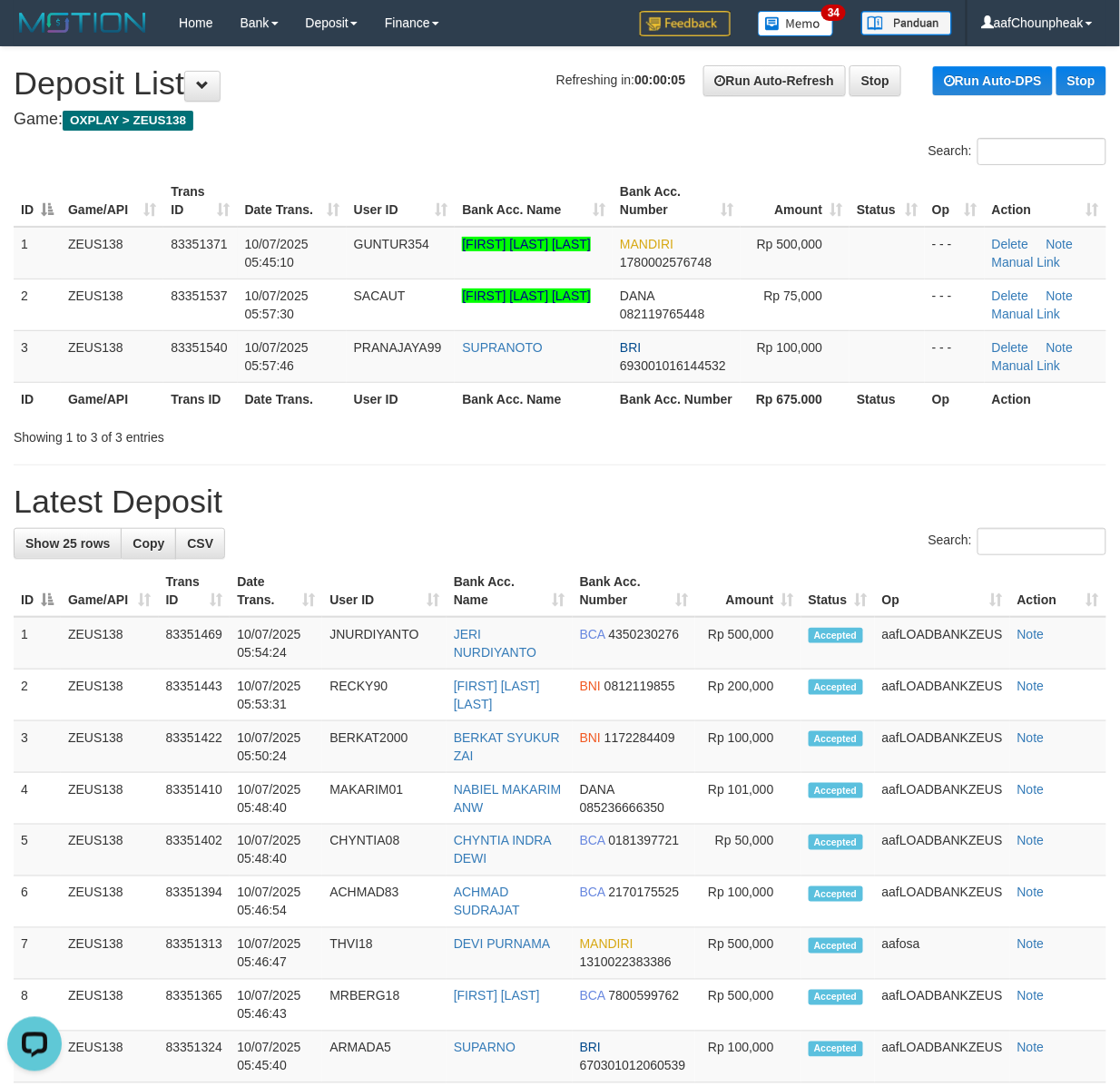 click on "Search:" at bounding box center [560, 153] 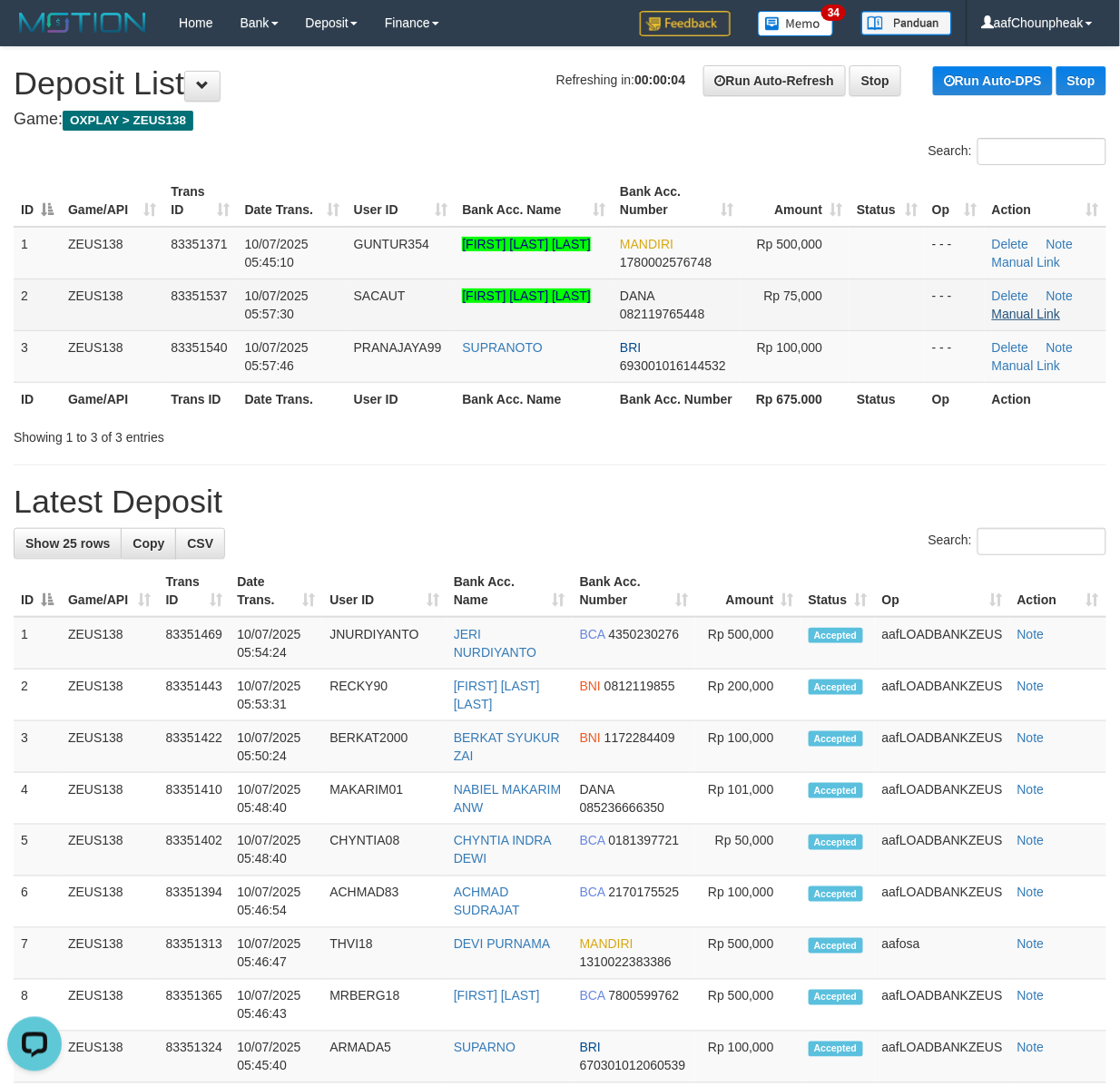 click on "Manual Link" at bounding box center (1027, 314) 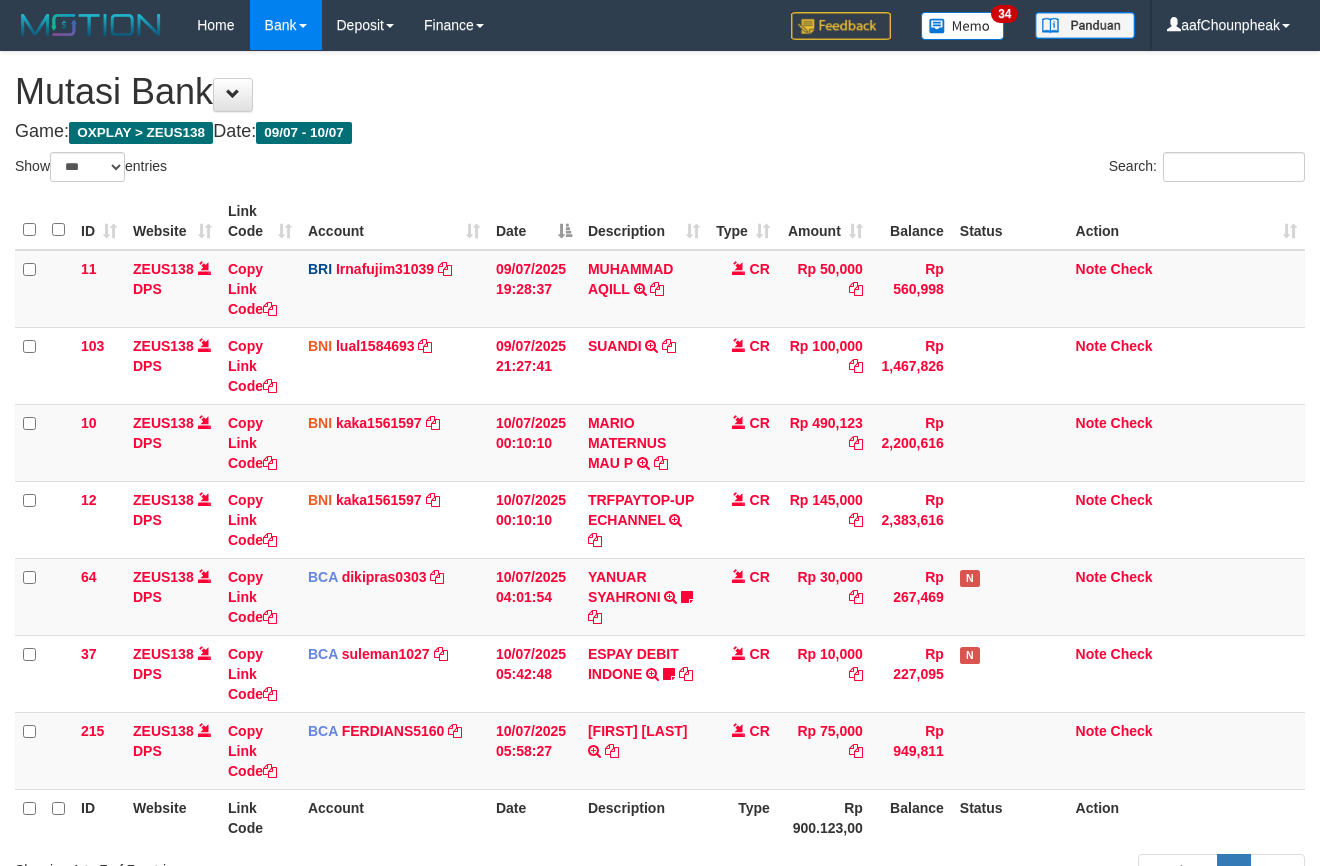 scroll, scrollTop: 101, scrollLeft: 0, axis: vertical 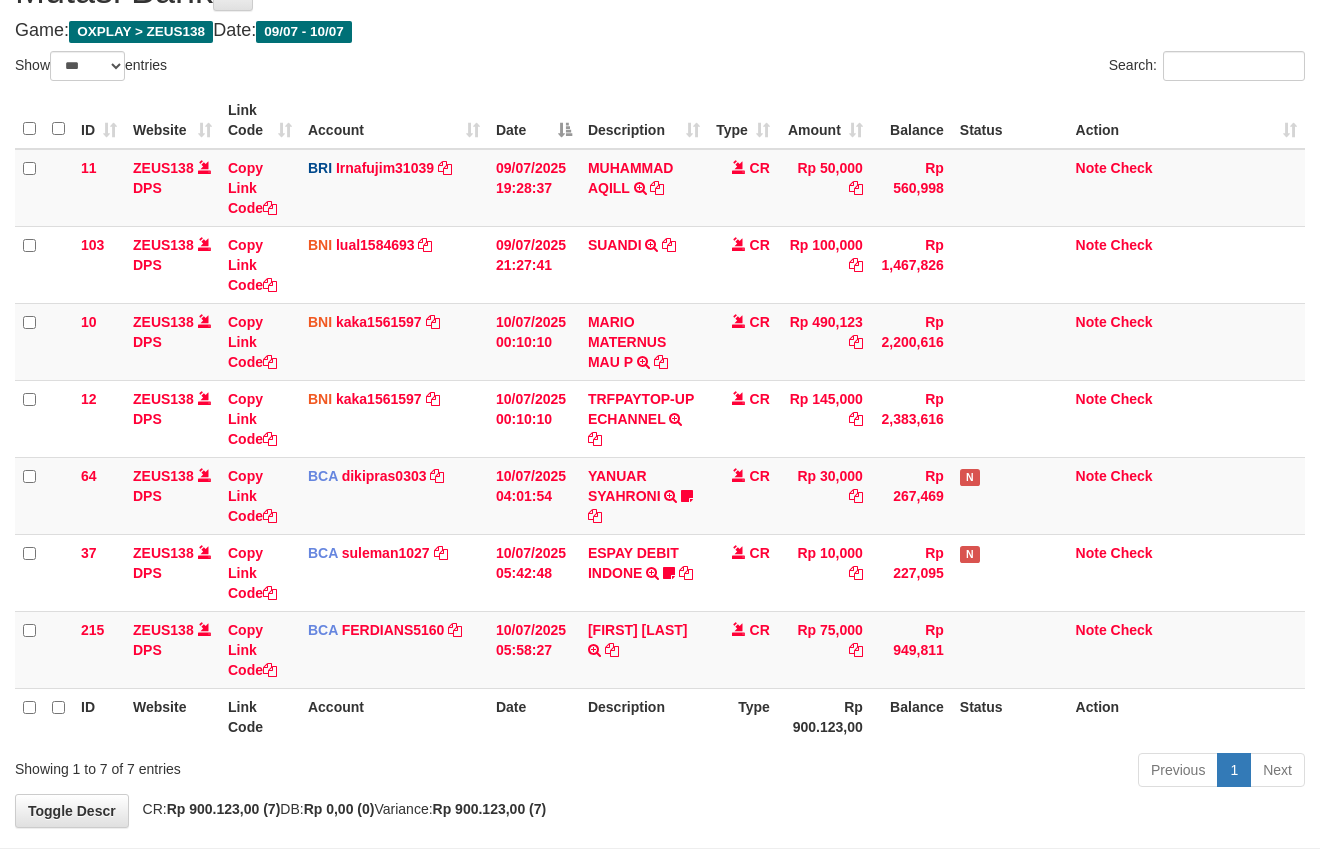 click on "Previous 1 Next" at bounding box center (935, 772) 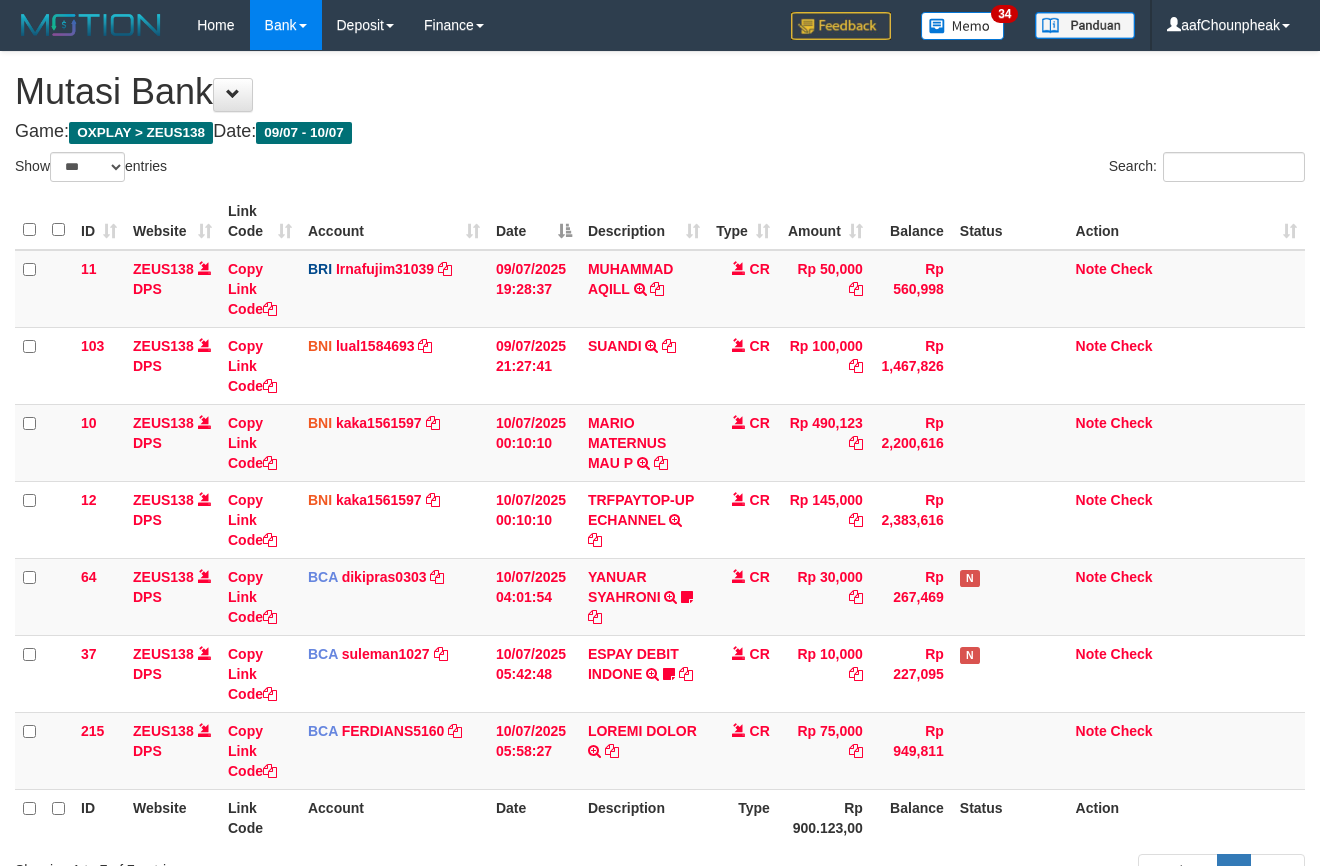 scroll, scrollTop: 101, scrollLeft: 0, axis: vertical 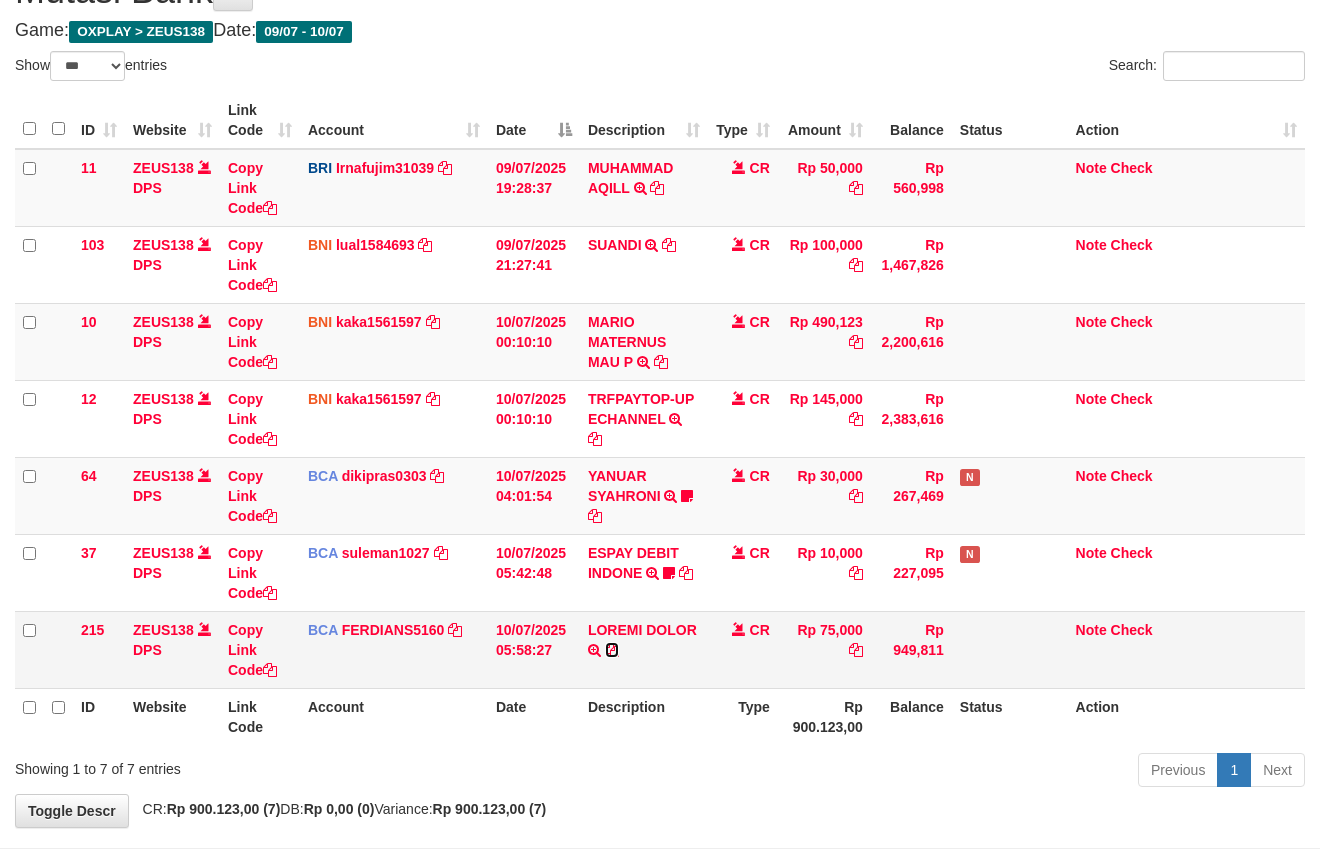 click at bounding box center (270, 208) 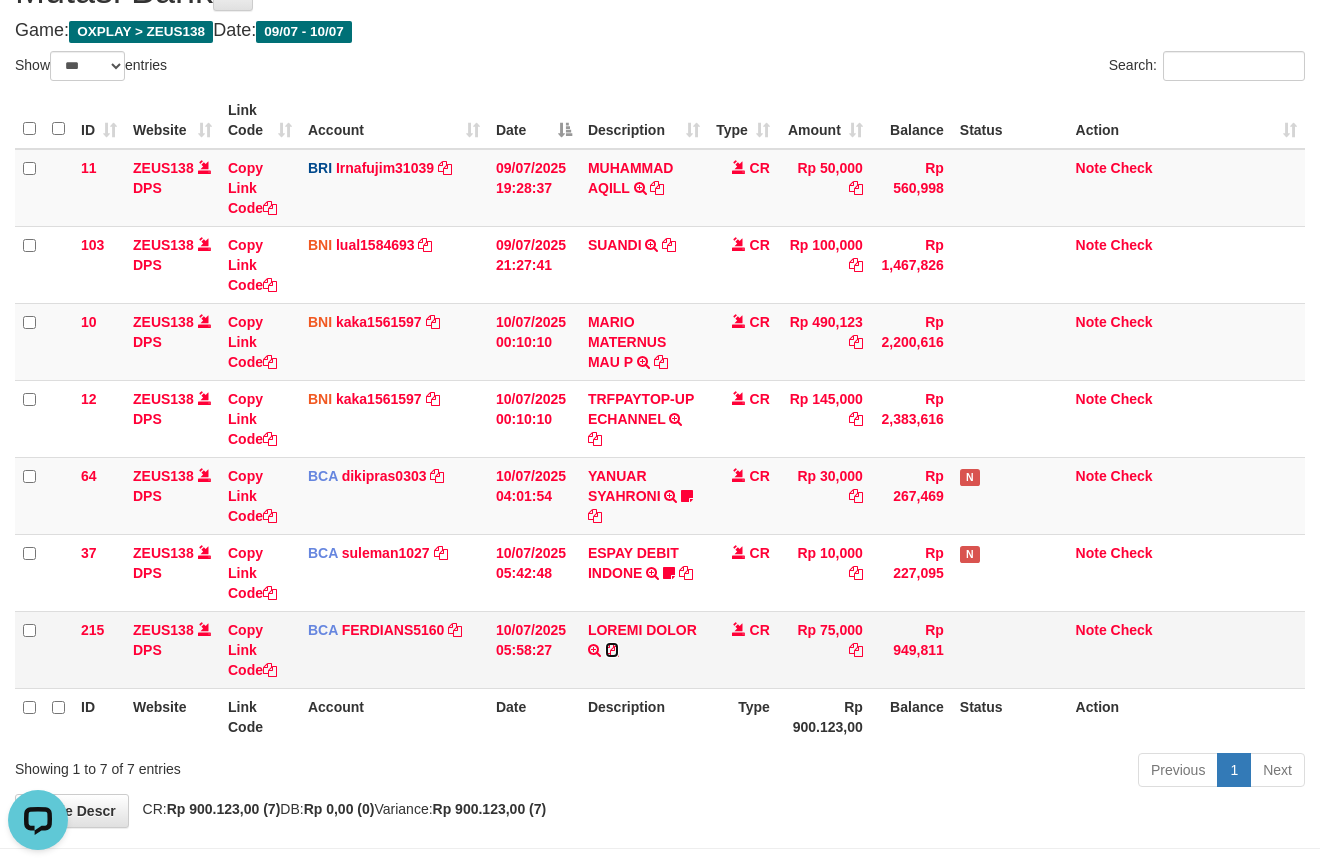 scroll, scrollTop: 0, scrollLeft: 0, axis: both 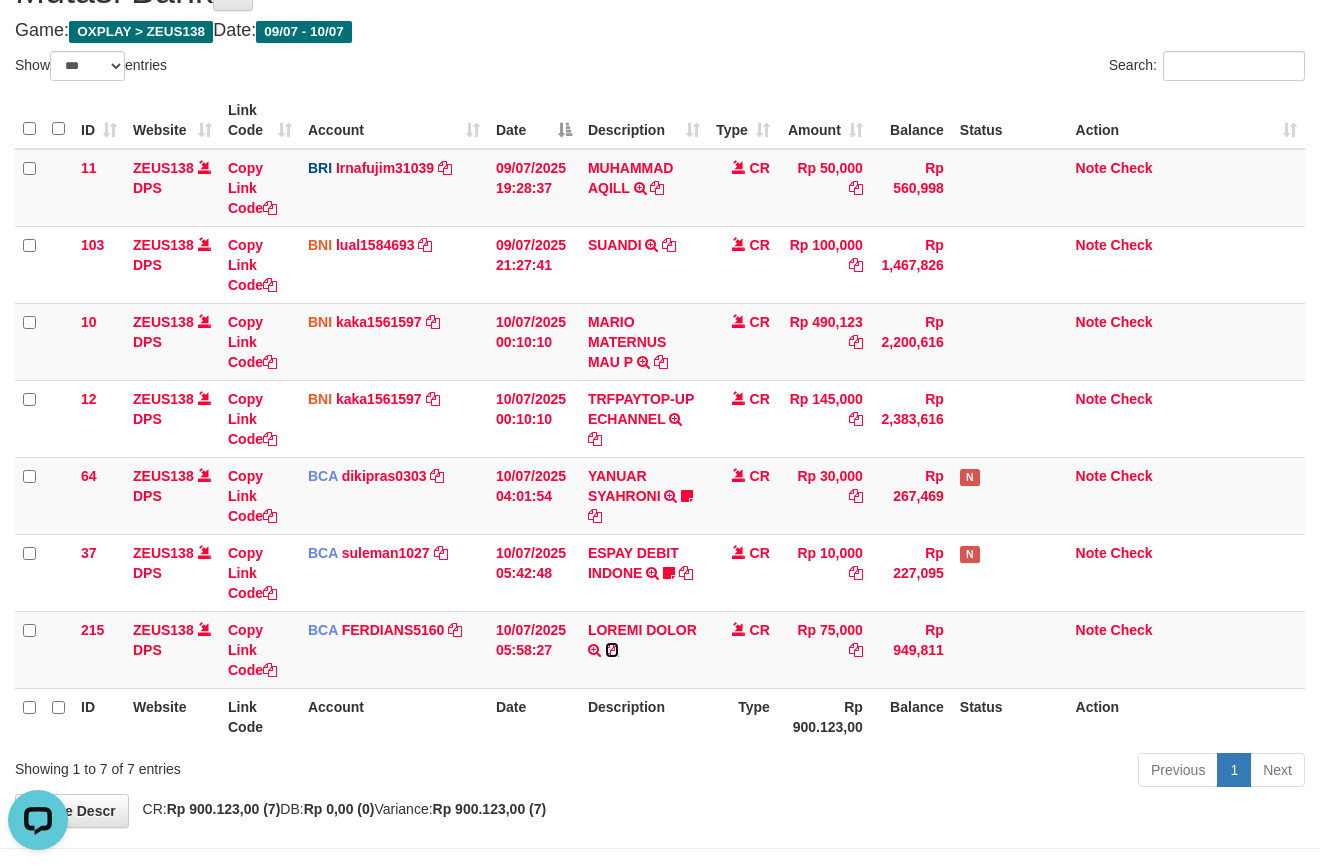 drag, startPoint x: 614, startPoint y: 656, endPoint x: 1336, endPoint y: 684, distance: 722.5427 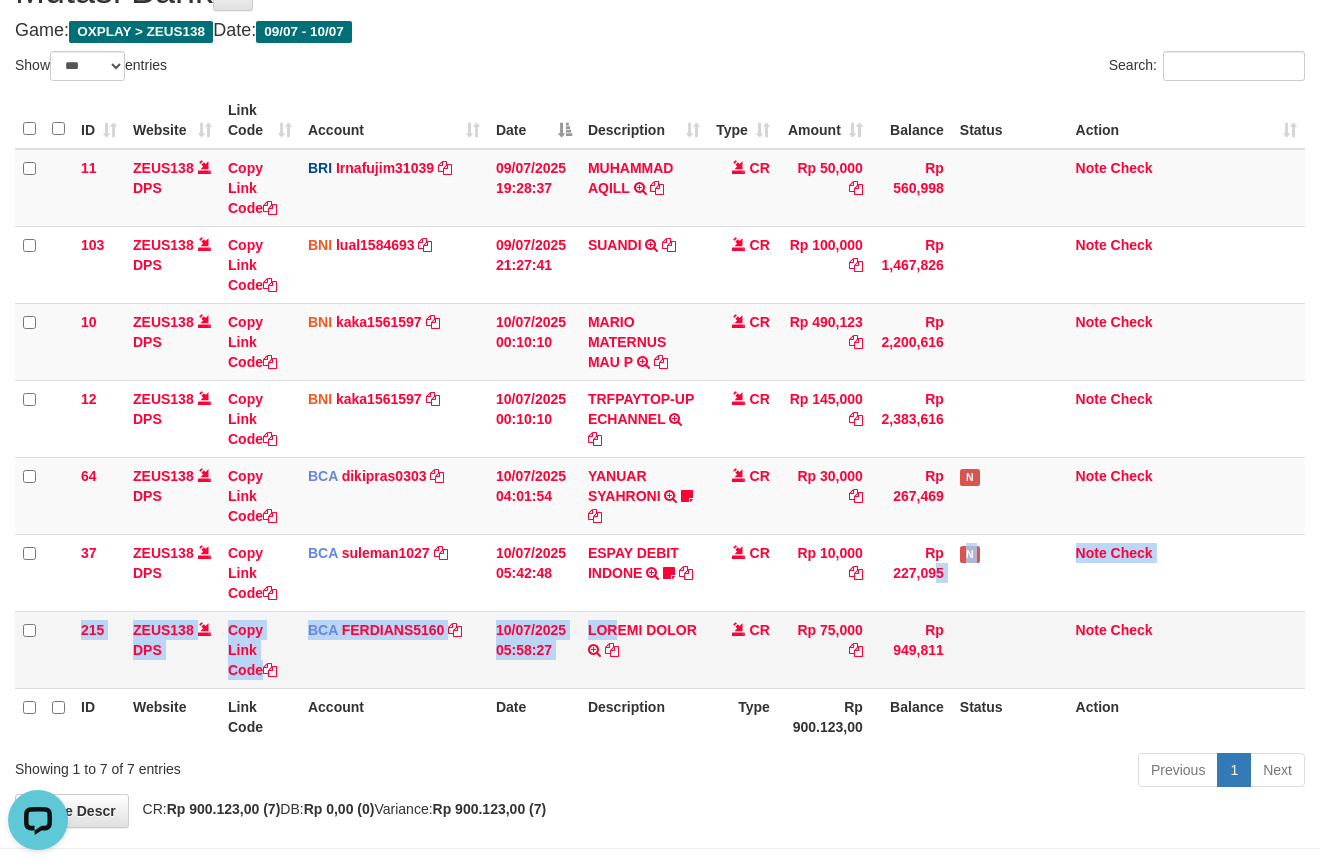 drag, startPoint x: 629, startPoint y: 597, endPoint x: 624, endPoint y: 618, distance: 21.587032 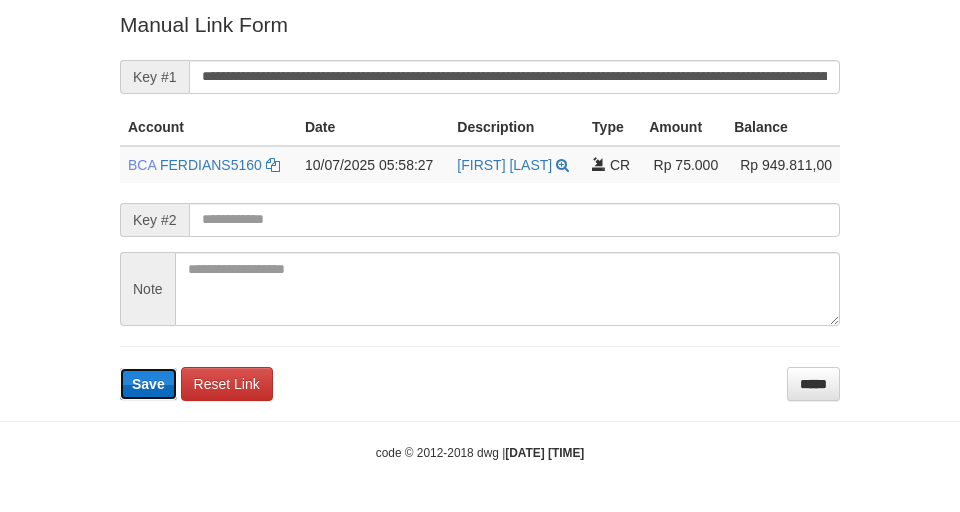 scroll, scrollTop: 424, scrollLeft: 0, axis: vertical 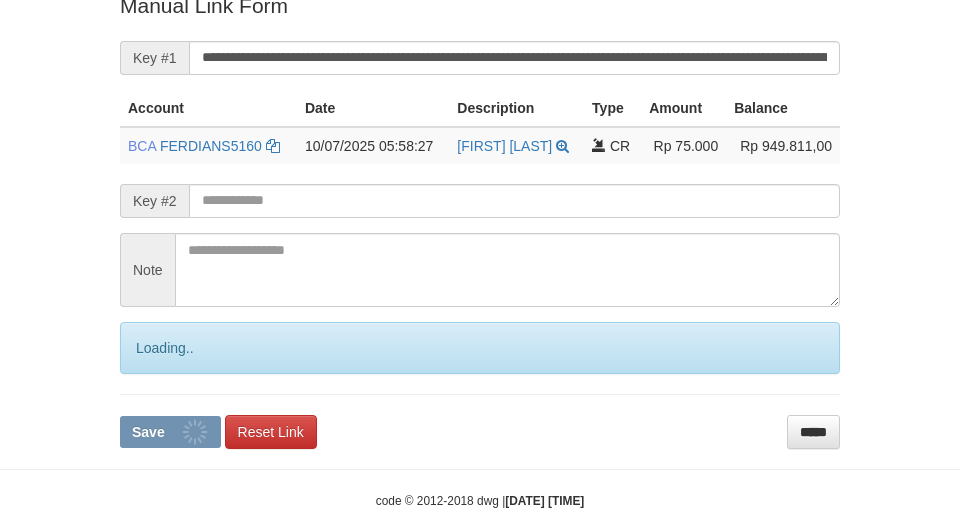 click on "**********" at bounding box center (480, 219) 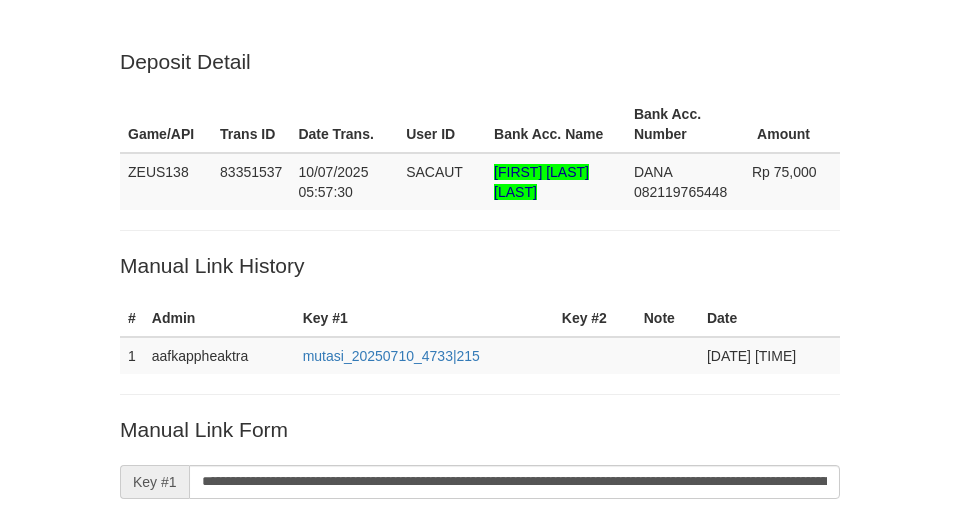 type 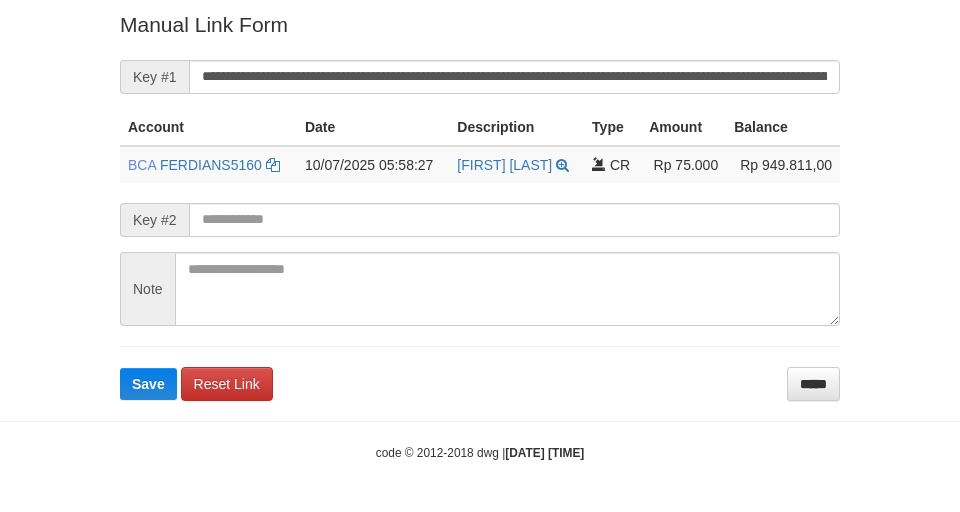 click on "Save" at bounding box center (148, 384) 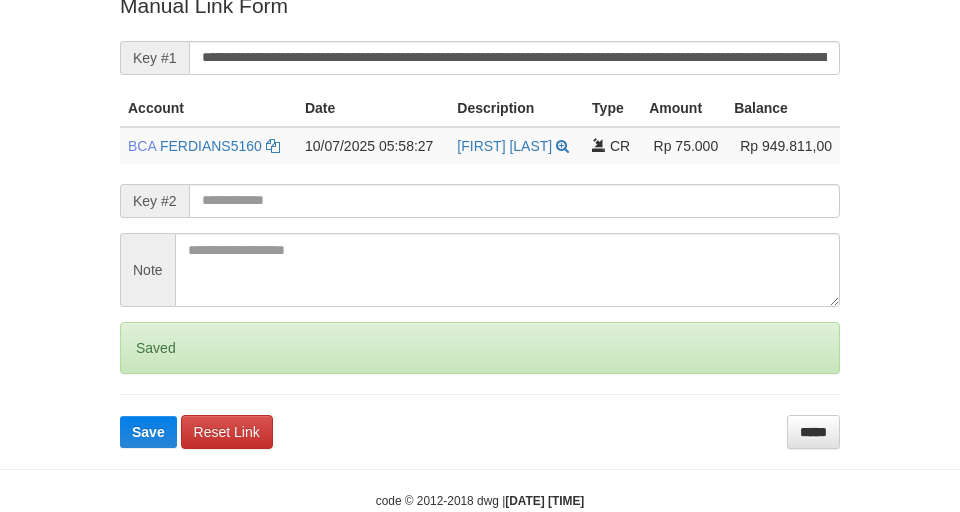click on "Saved" at bounding box center (480, 348) 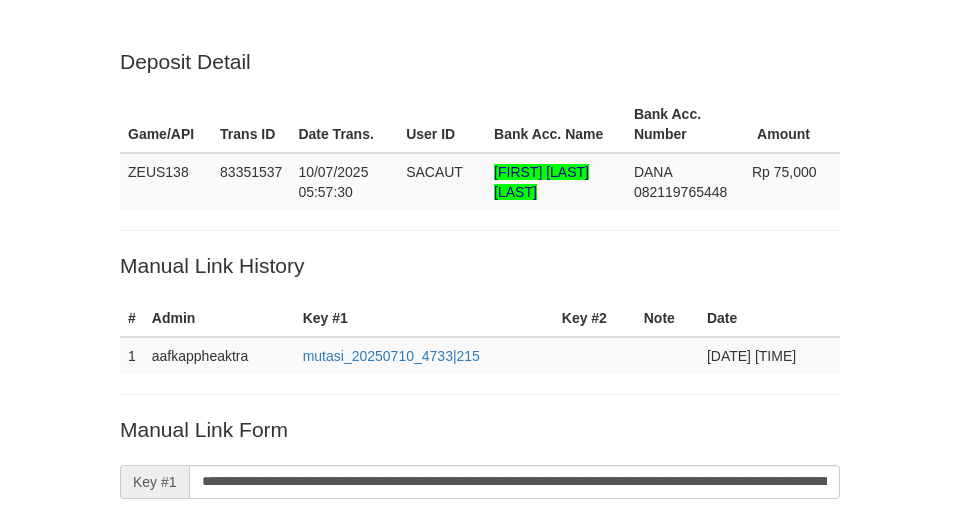 scroll, scrollTop: 424, scrollLeft: 0, axis: vertical 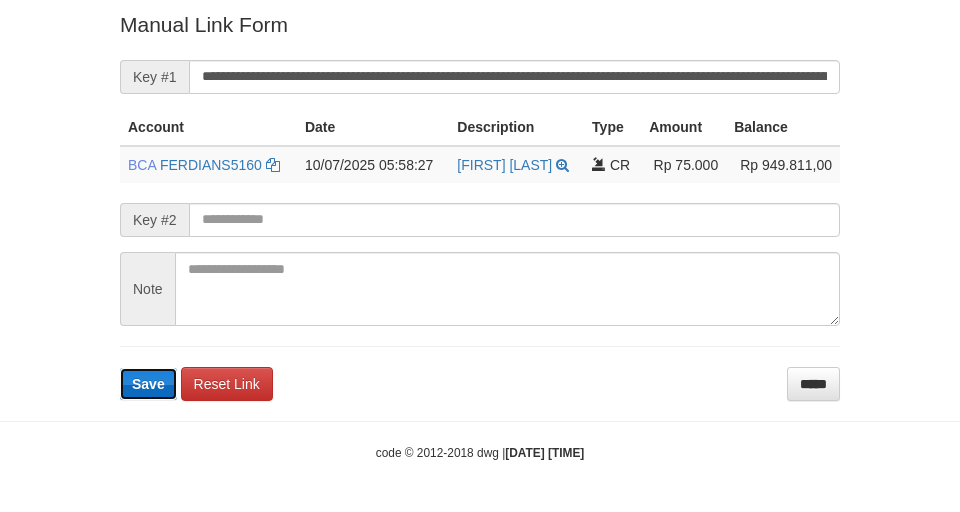 click on "Save" at bounding box center [148, 384] 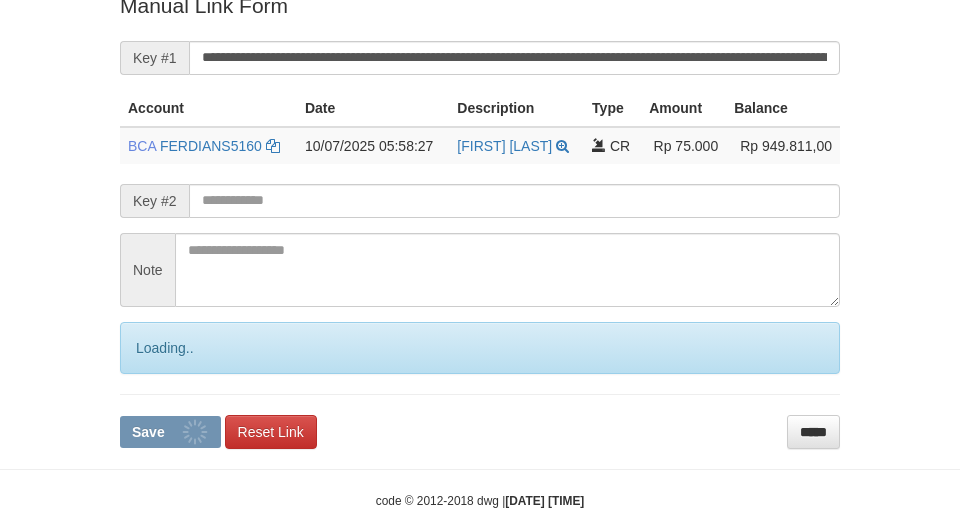 click on "Loading.." at bounding box center (480, 348) 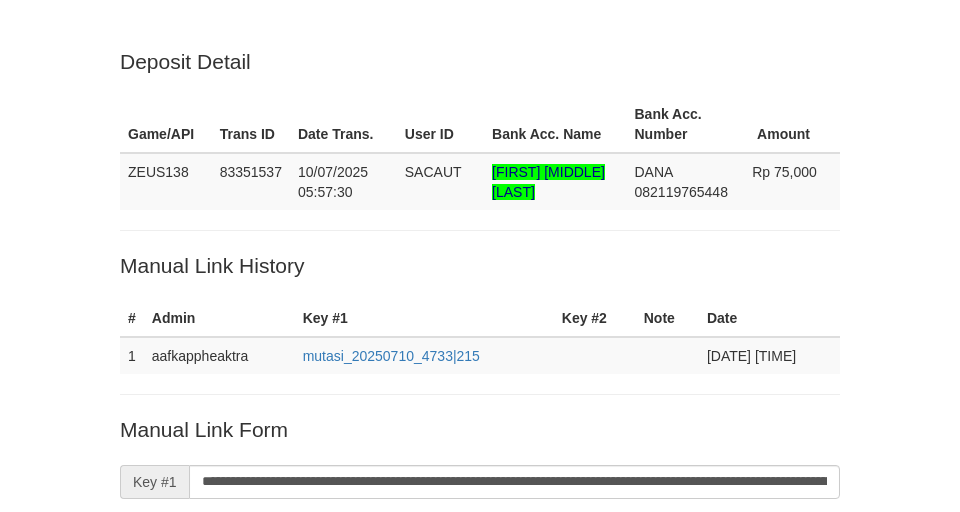 scroll, scrollTop: 424, scrollLeft: 0, axis: vertical 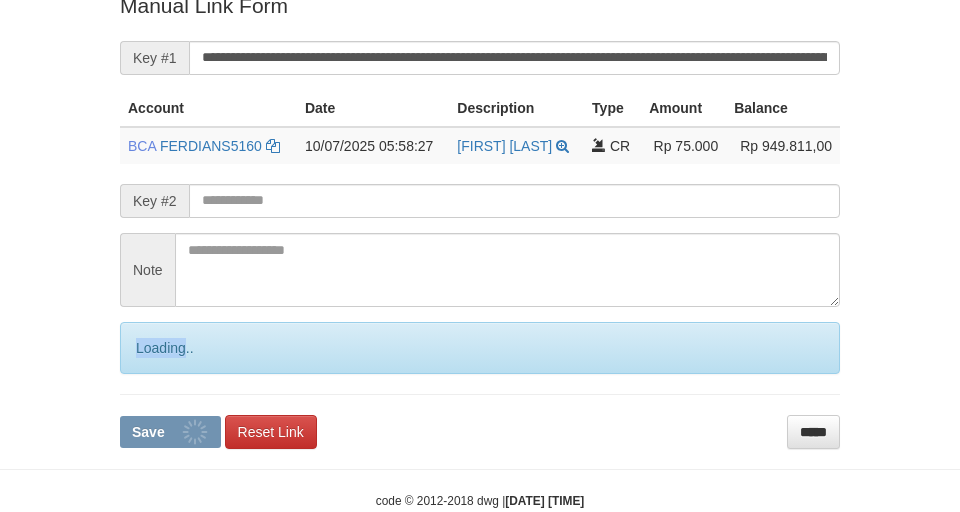 click on "Loading.." at bounding box center [480, 348] 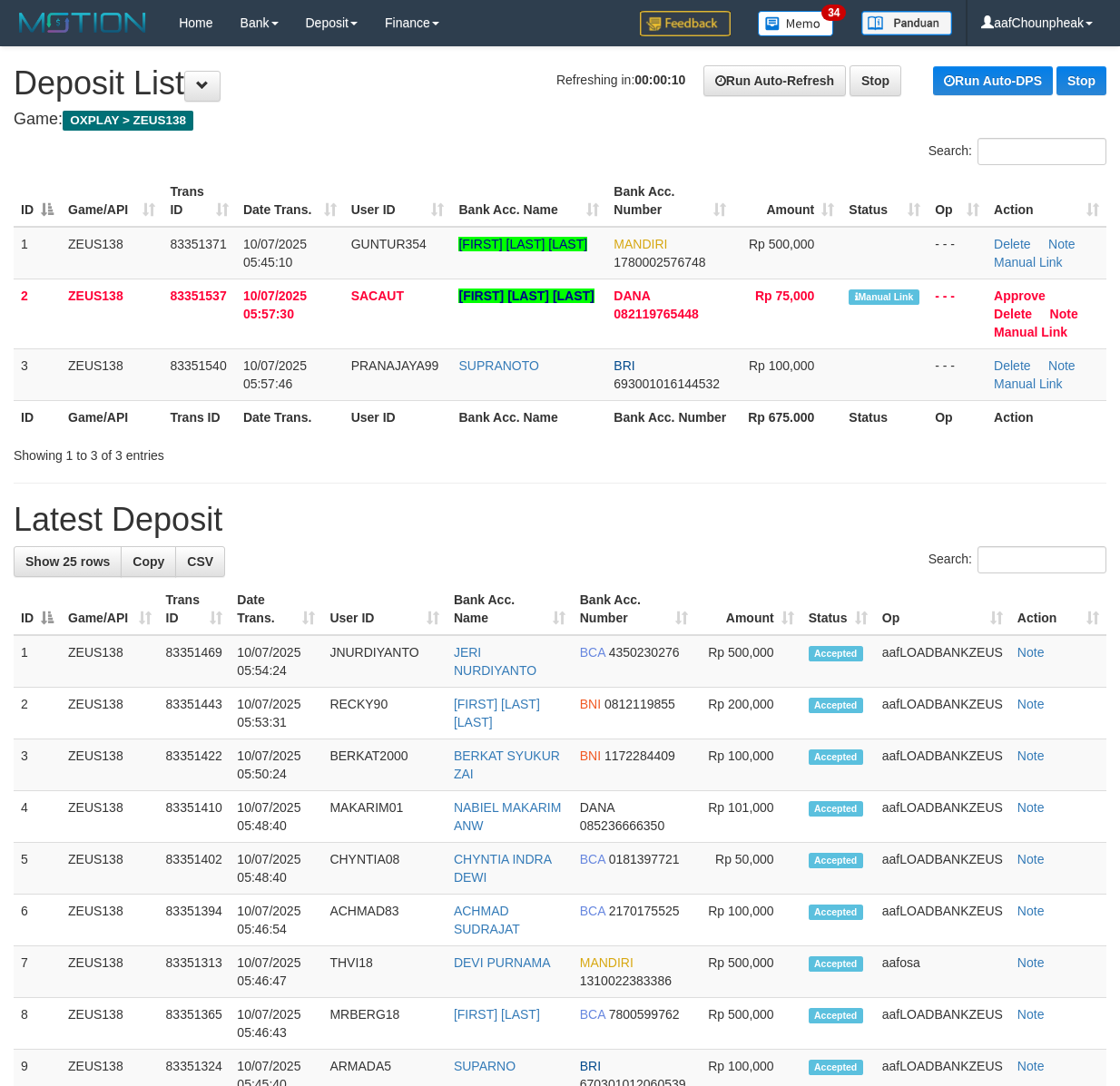 scroll, scrollTop: 0, scrollLeft: 0, axis: both 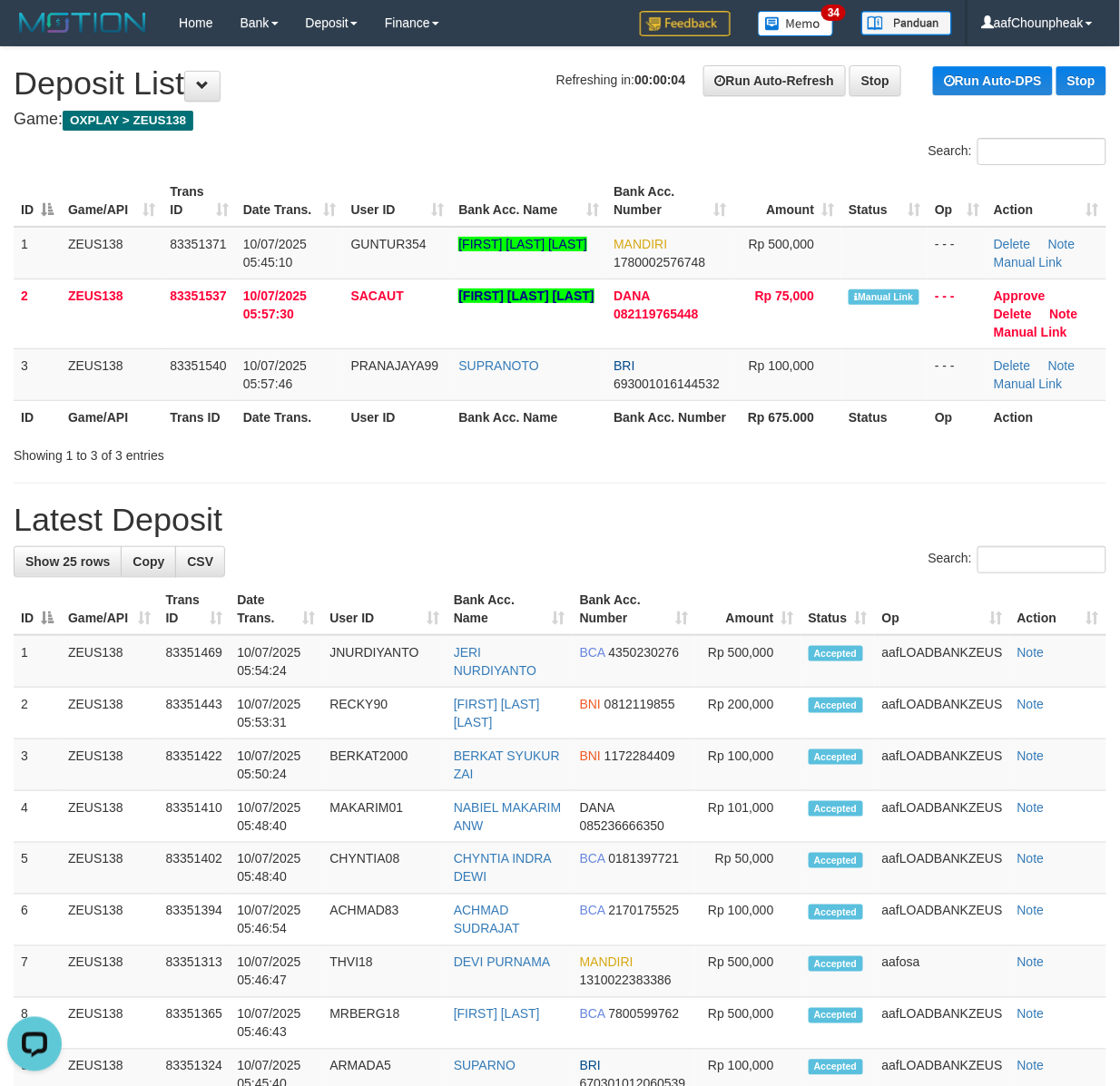 drag, startPoint x: 390, startPoint y: 156, endPoint x: 2, endPoint y: 211, distance: 391.8788 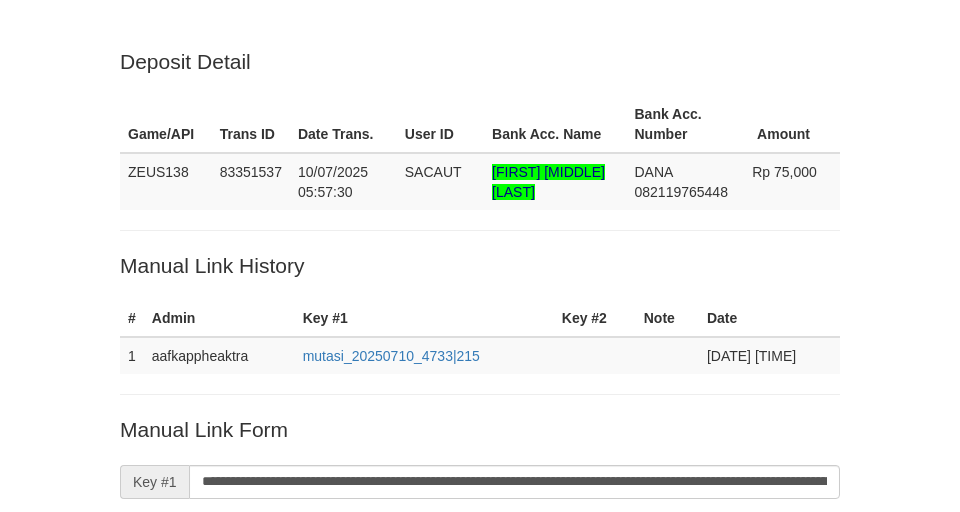 click on "Save" at bounding box center (148, 789) 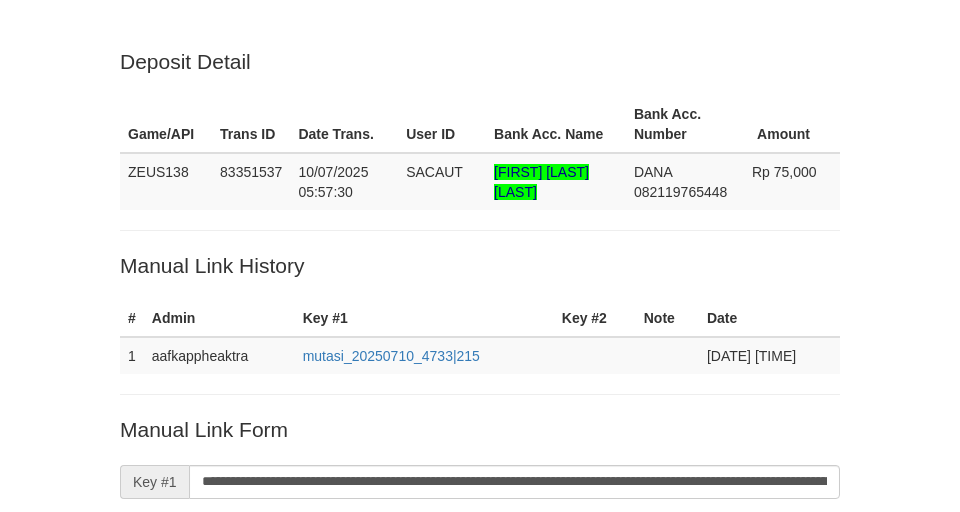scroll, scrollTop: 424, scrollLeft: 0, axis: vertical 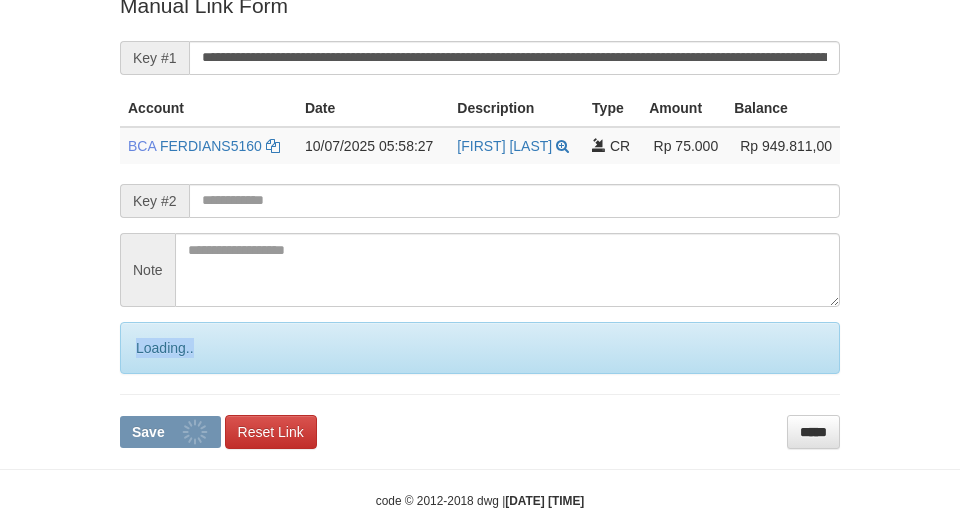 click on "Loading.." at bounding box center [480, 348] 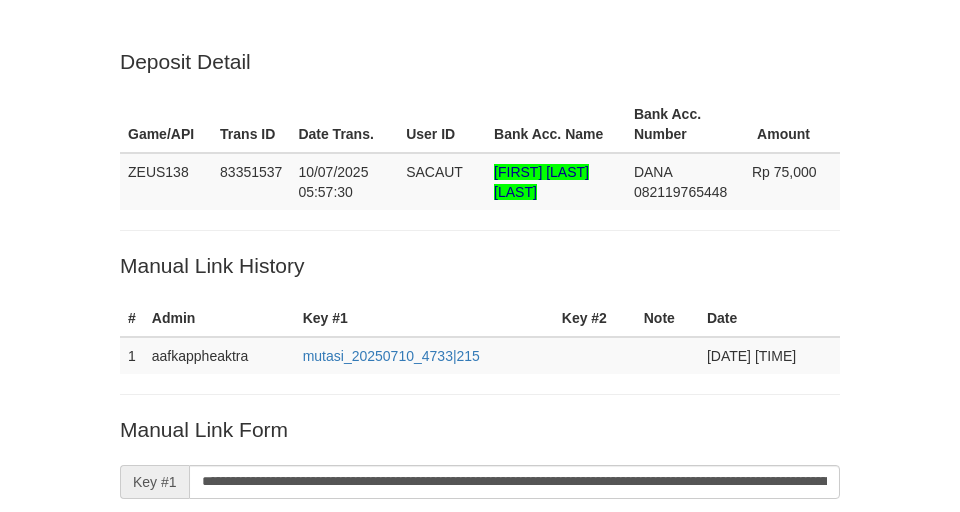 scroll, scrollTop: 424, scrollLeft: 0, axis: vertical 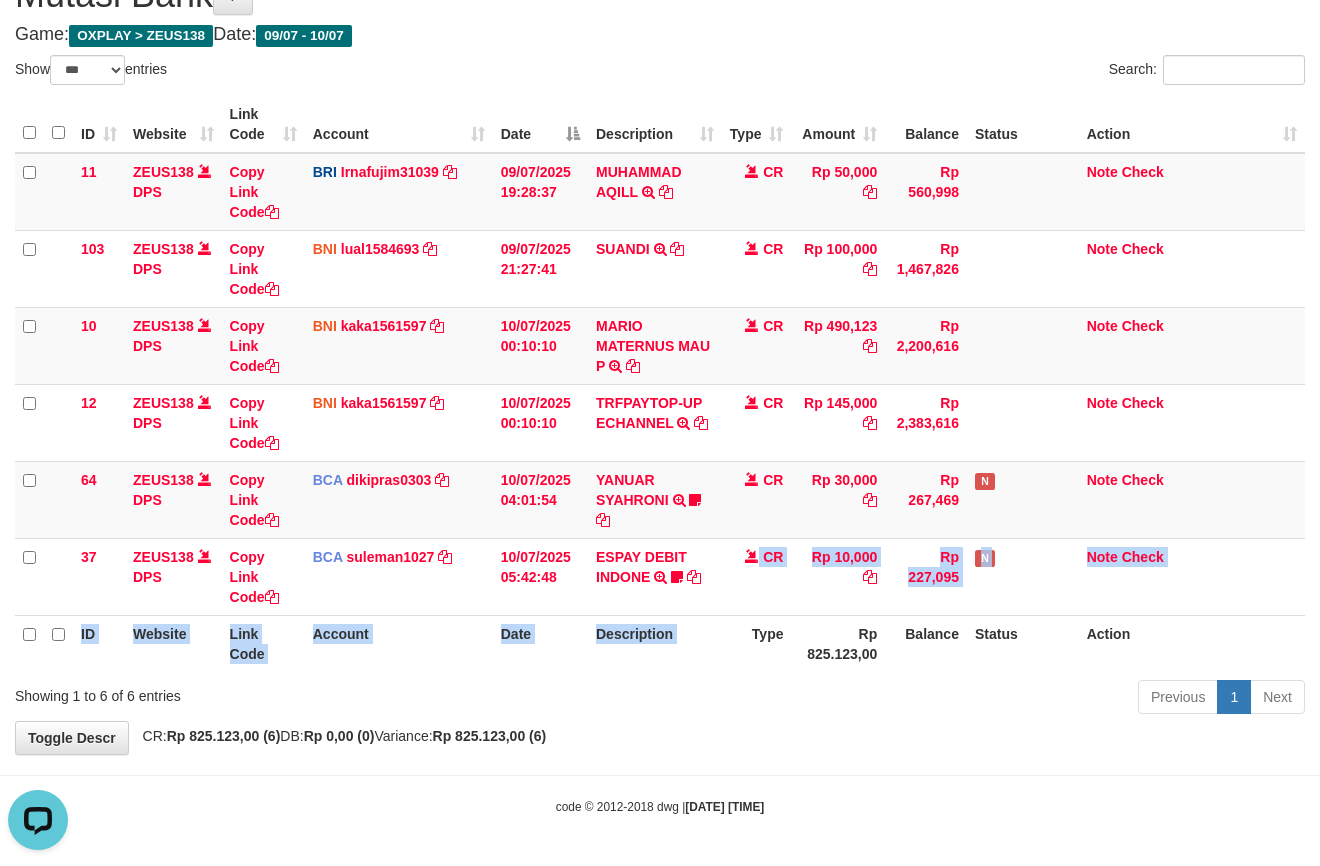 drag, startPoint x: 736, startPoint y: 597, endPoint x: 740, endPoint y: 636, distance: 39.20459 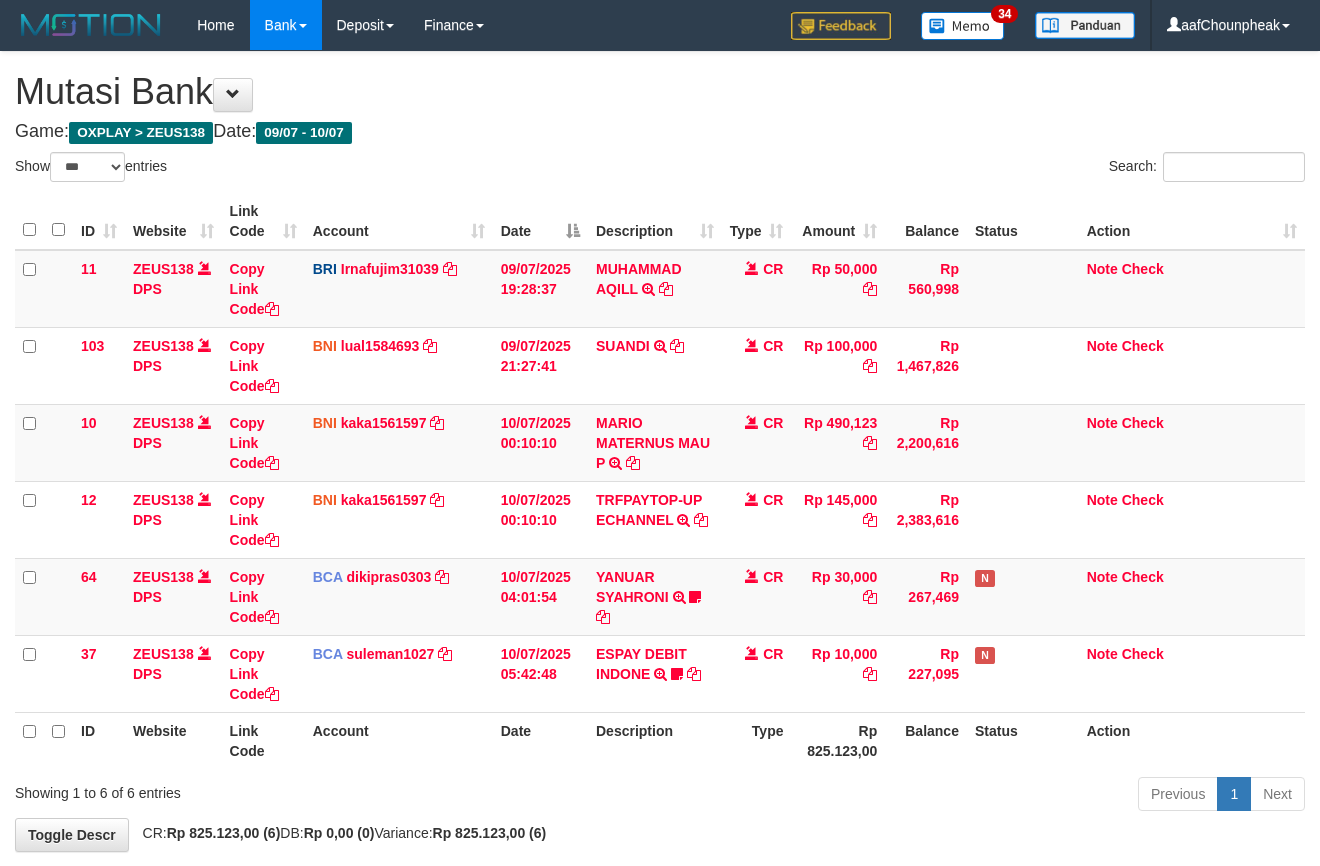 scroll, scrollTop: 100, scrollLeft: 0, axis: vertical 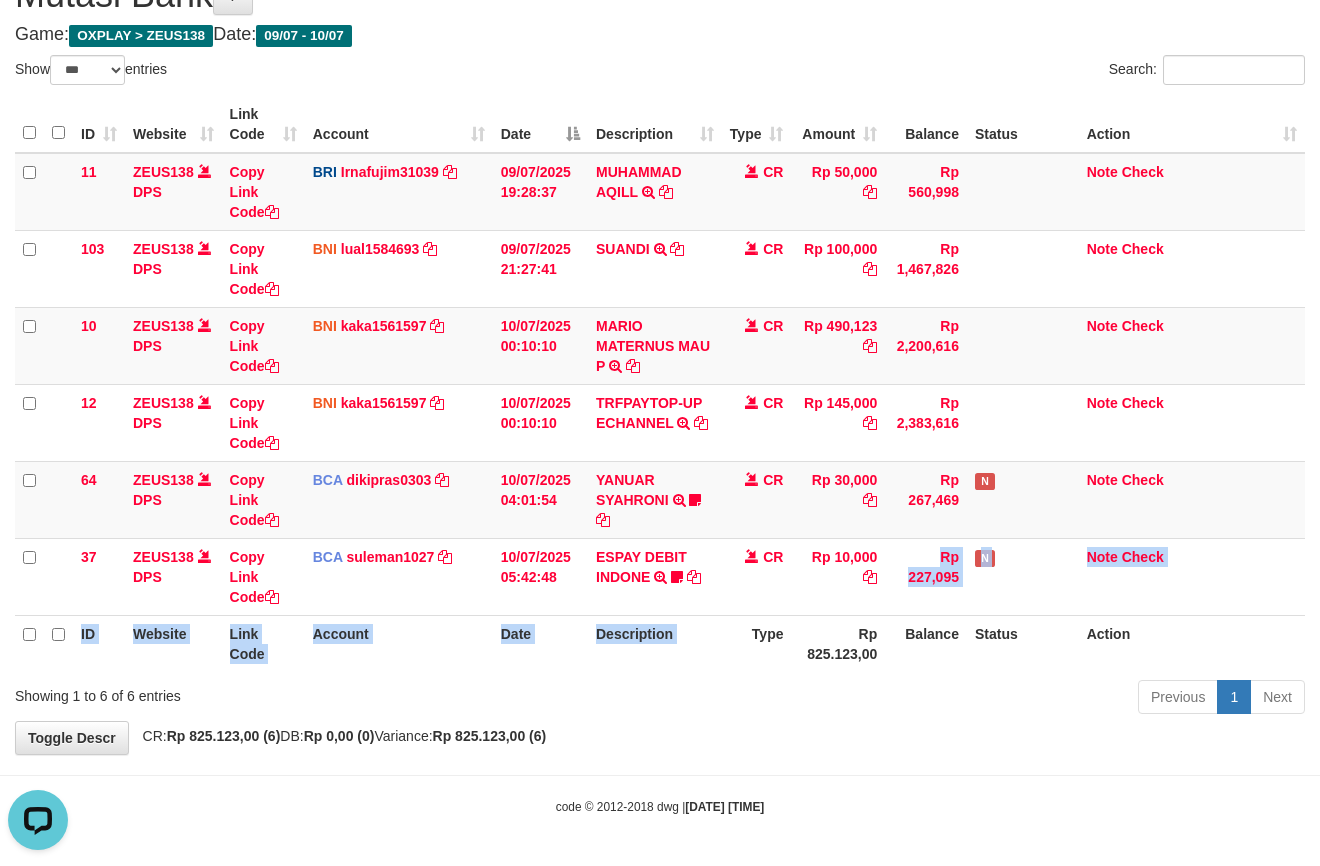 drag, startPoint x: 756, startPoint y: 609, endPoint x: 732, endPoint y: 622, distance: 27.294687 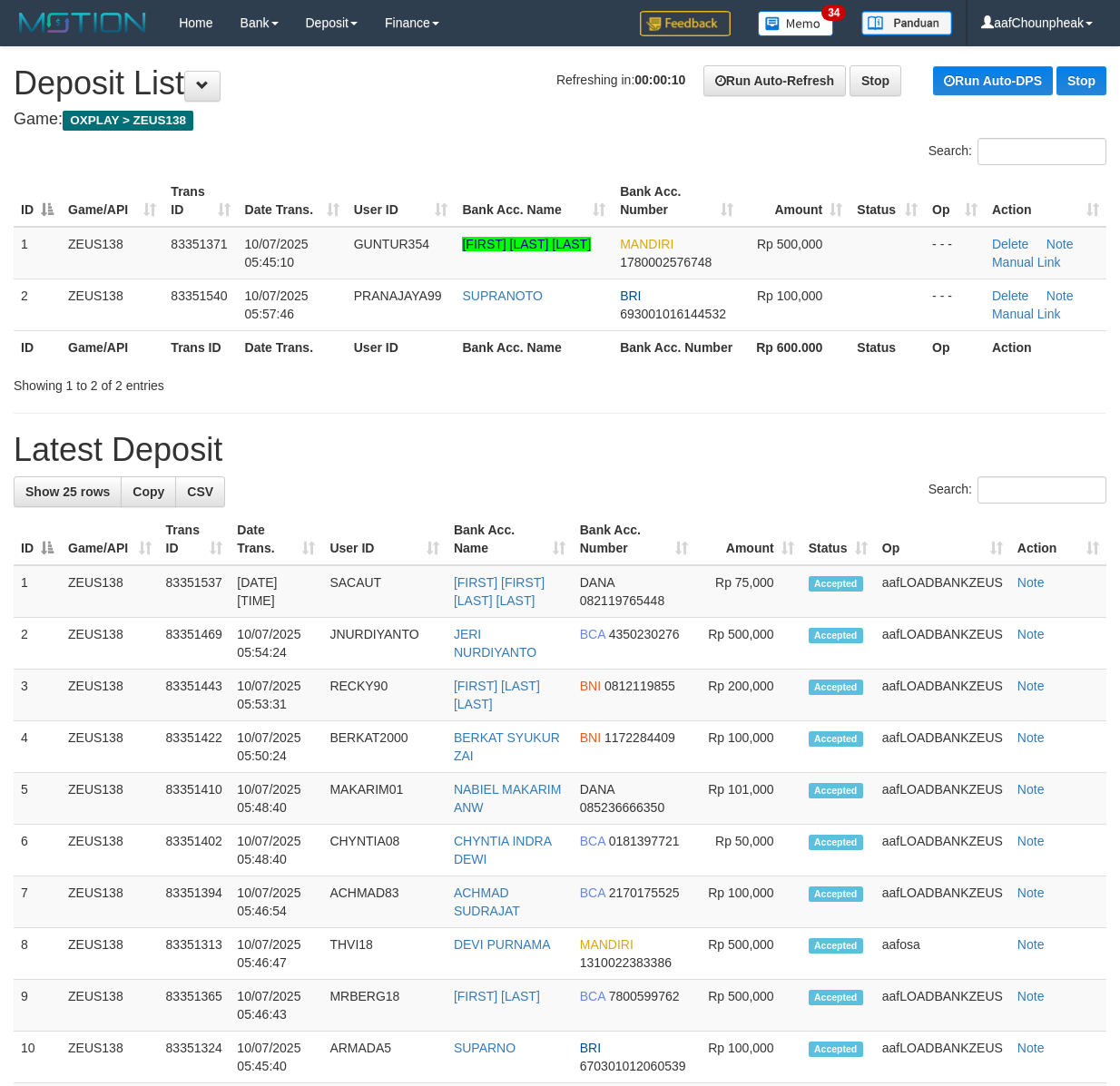 scroll, scrollTop: 0, scrollLeft: 0, axis: both 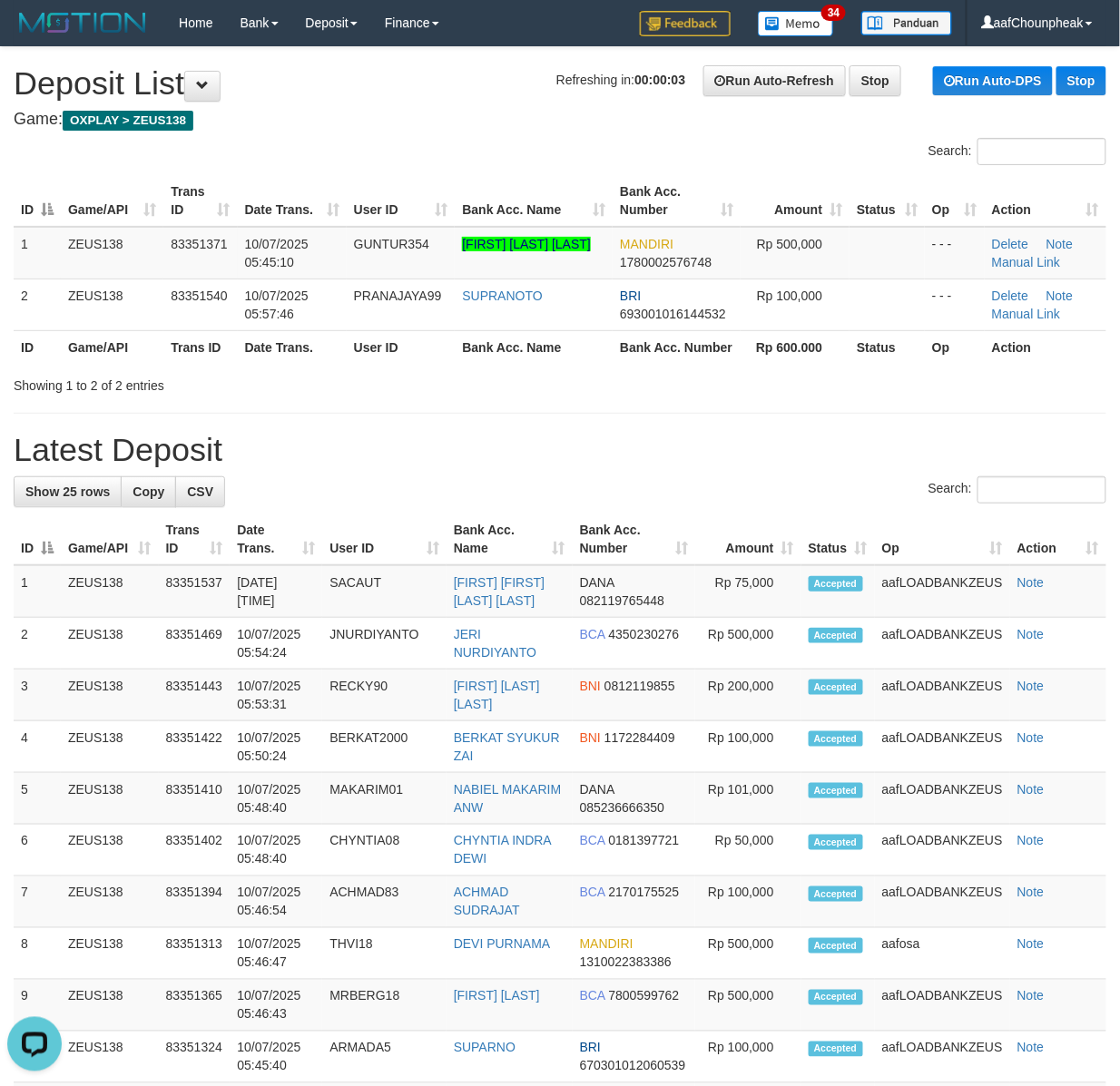 click on "Search:" at bounding box center [560, 153] 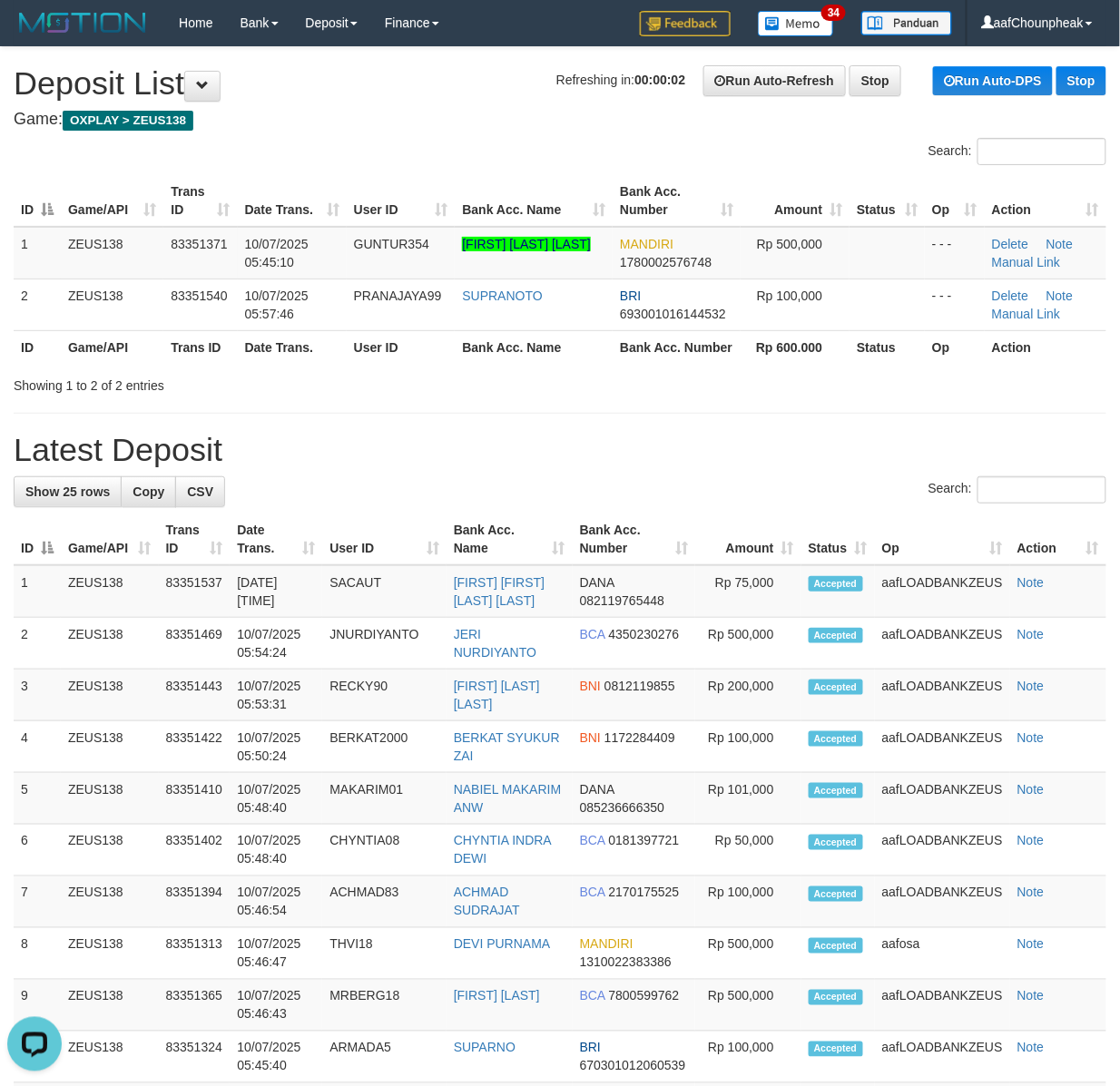 drag, startPoint x: 346, startPoint y: 134, endPoint x: 5, endPoint y: 192, distance: 345.89738 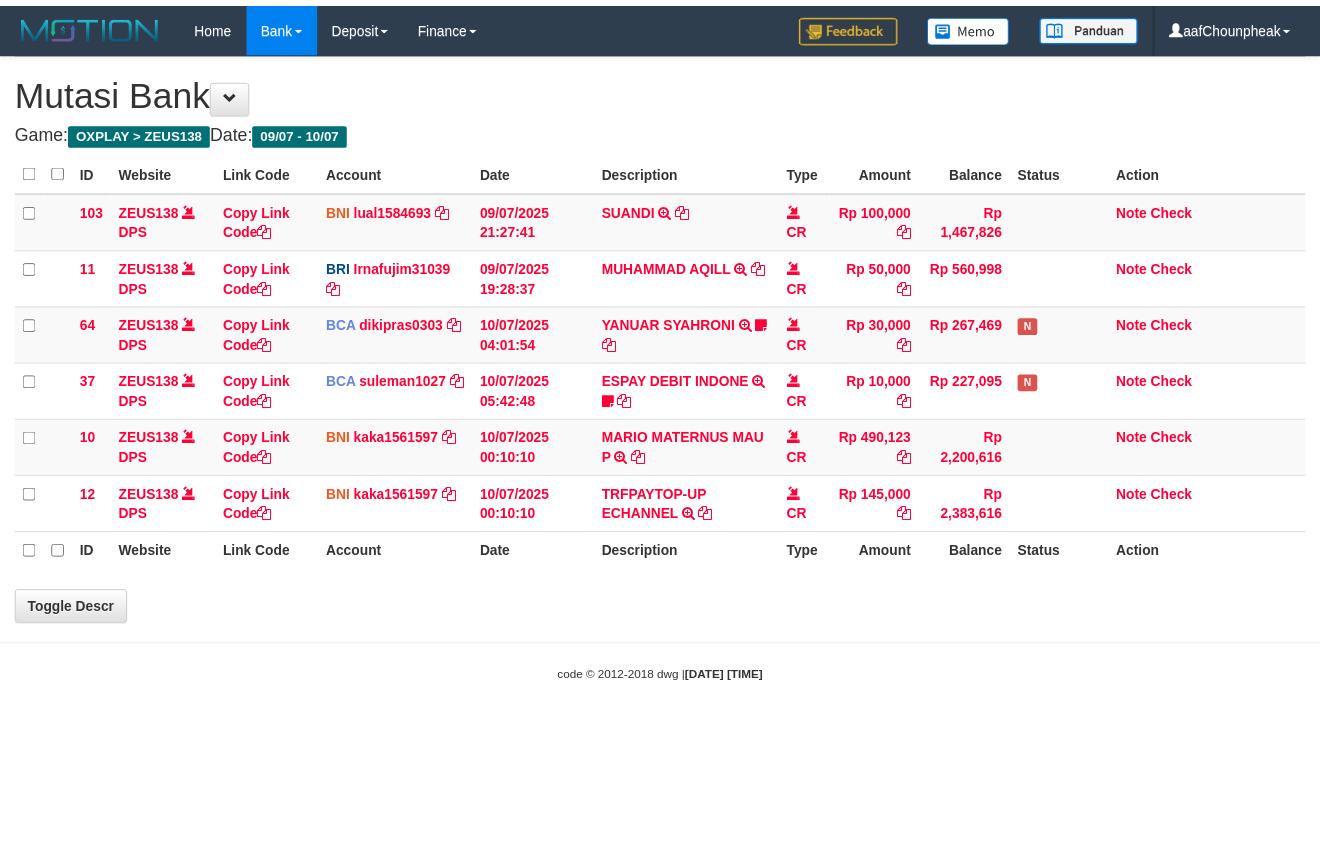 scroll, scrollTop: 100, scrollLeft: 0, axis: vertical 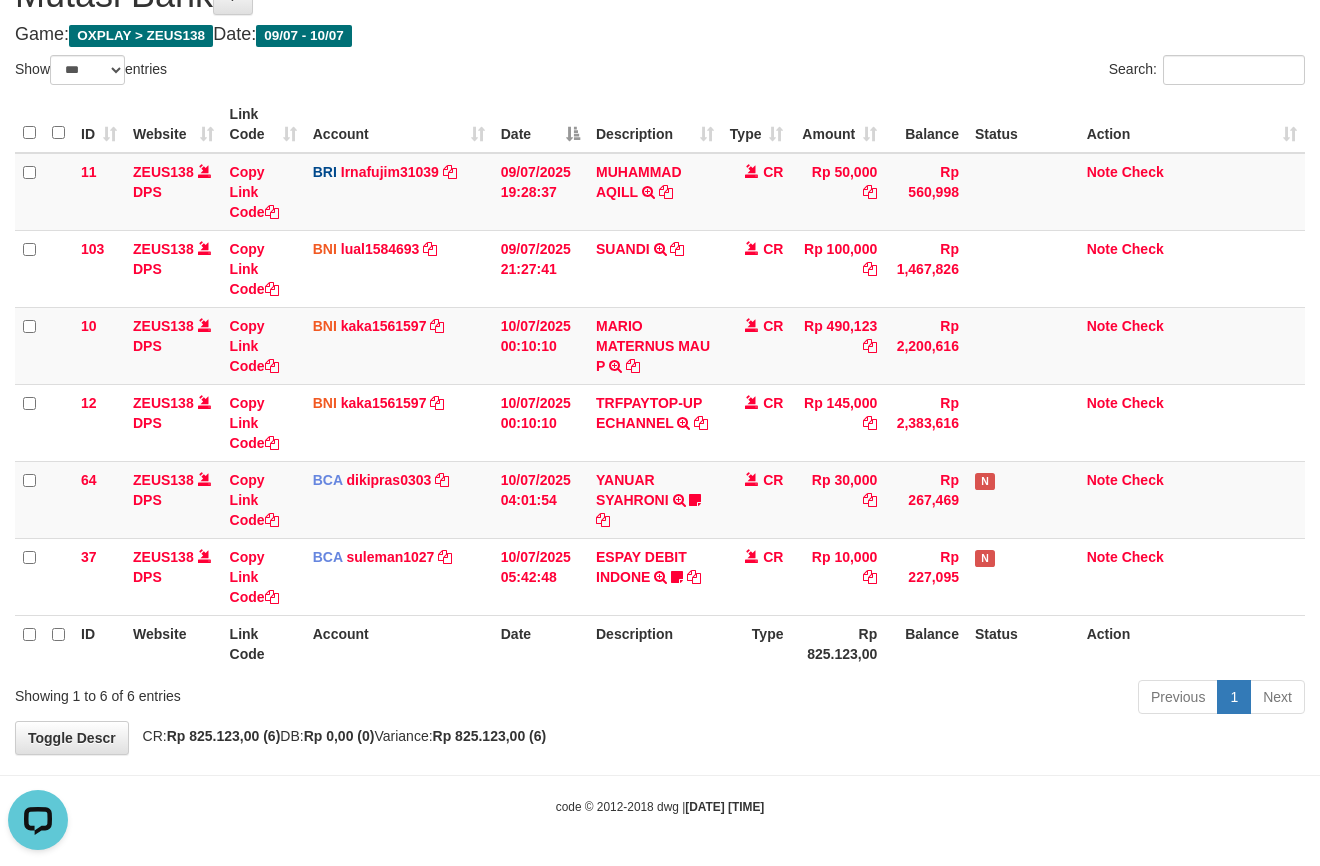 click on "Description" at bounding box center (655, 643) 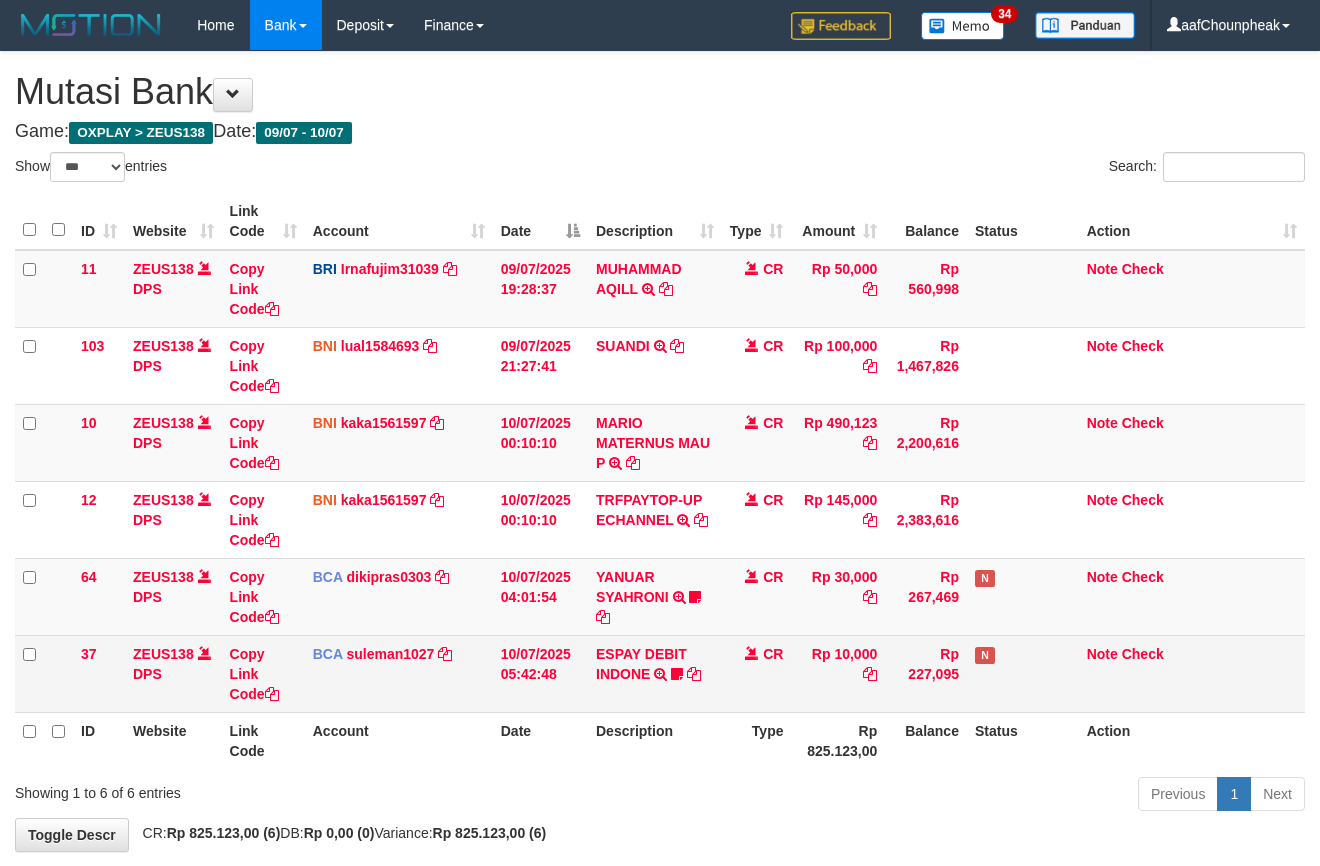 scroll, scrollTop: 100, scrollLeft: 0, axis: vertical 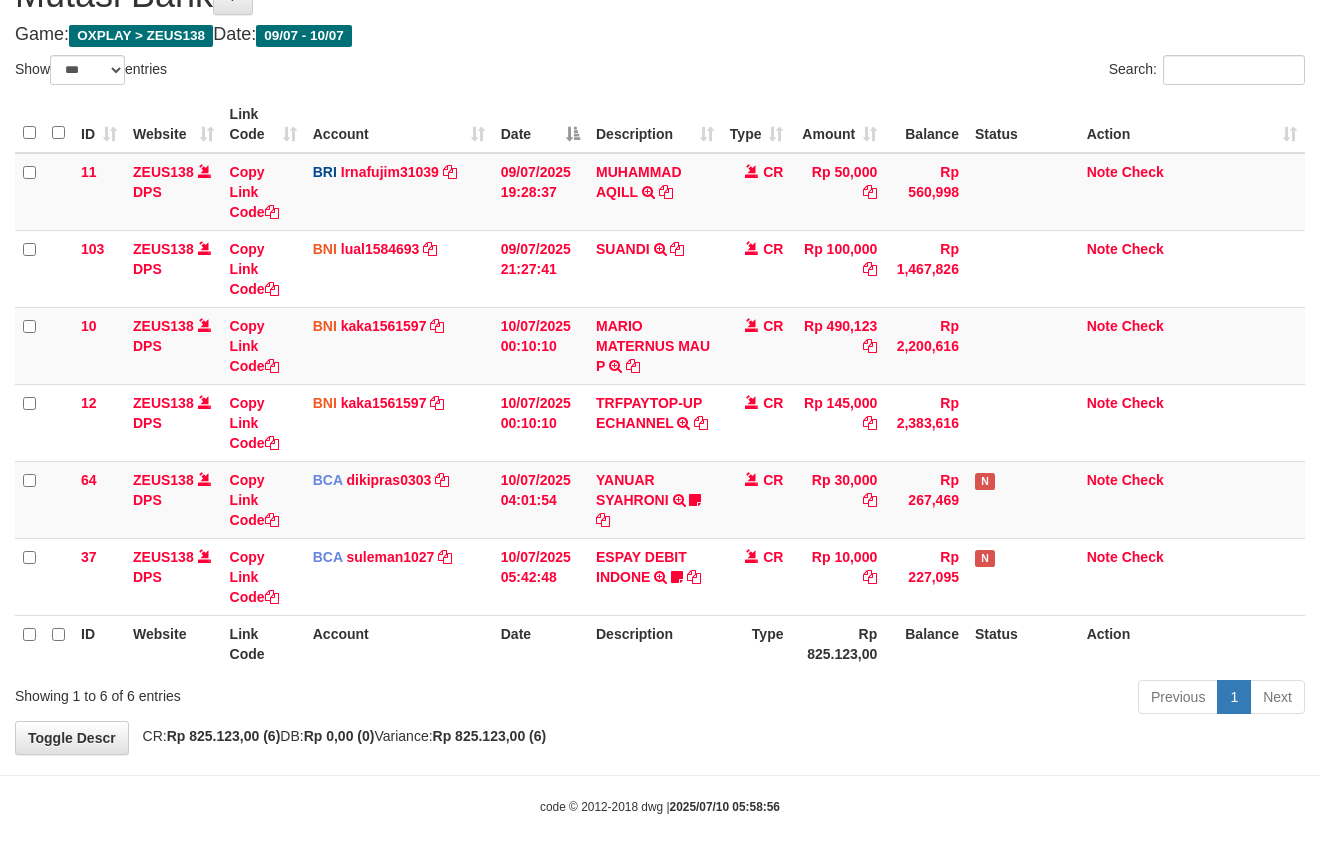 drag, startPoint x: 744, startPoint y: 642, endPoint x: 732, endPoint y: 641, distance: 12.0415945 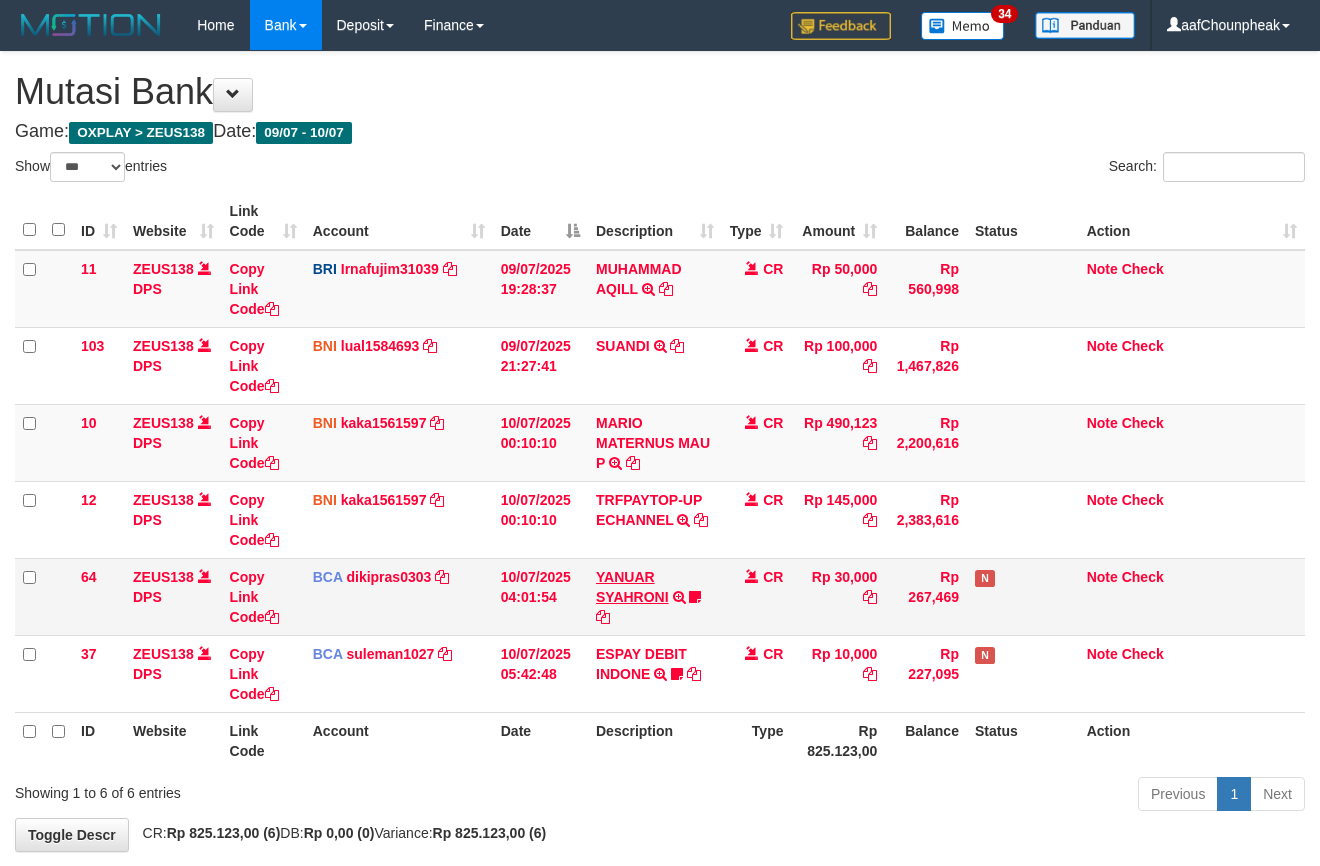 scroll, scrollTop: 100, scrollLeft: 0, axis: vertical 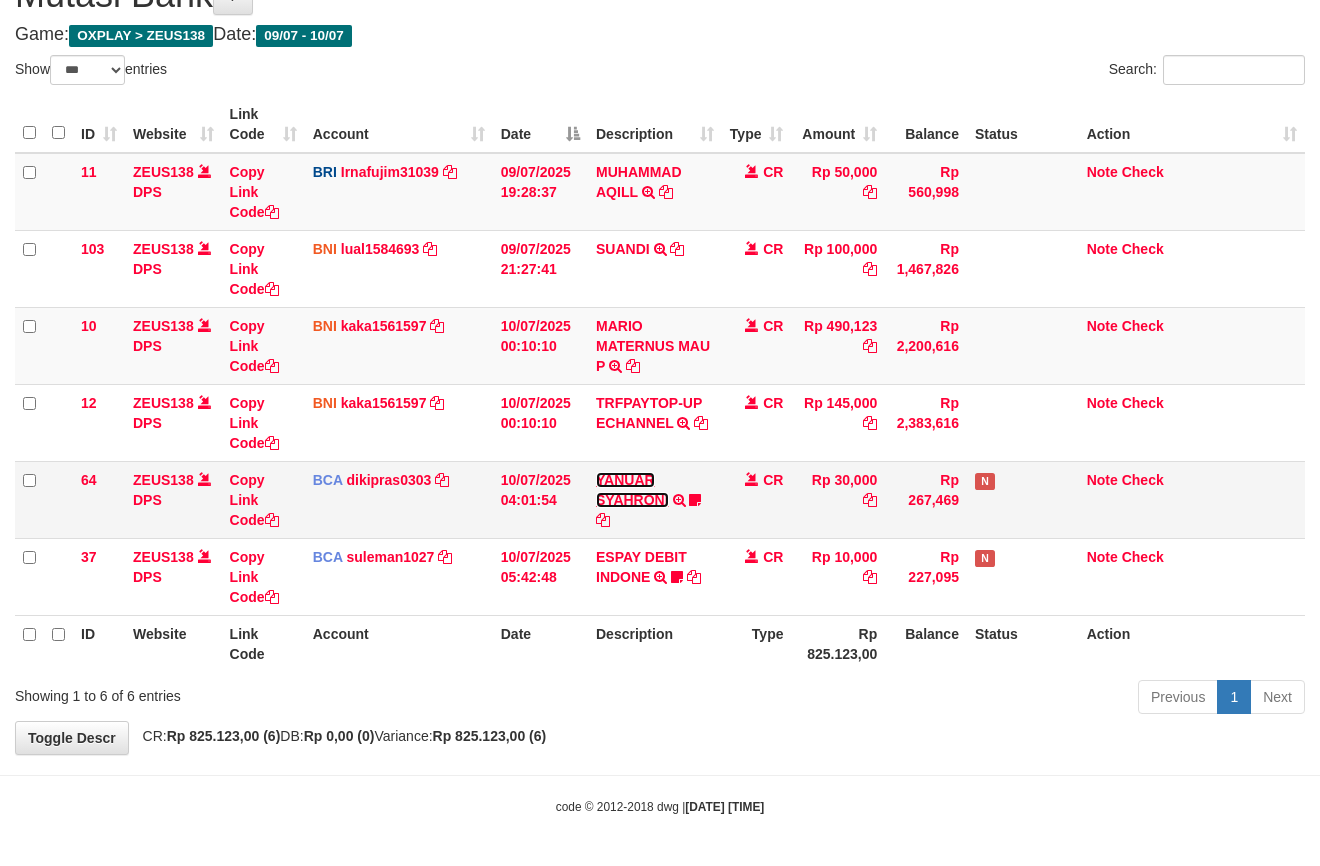 click on "YANUAR SYAHRONI" at bounding box center (163, 172) 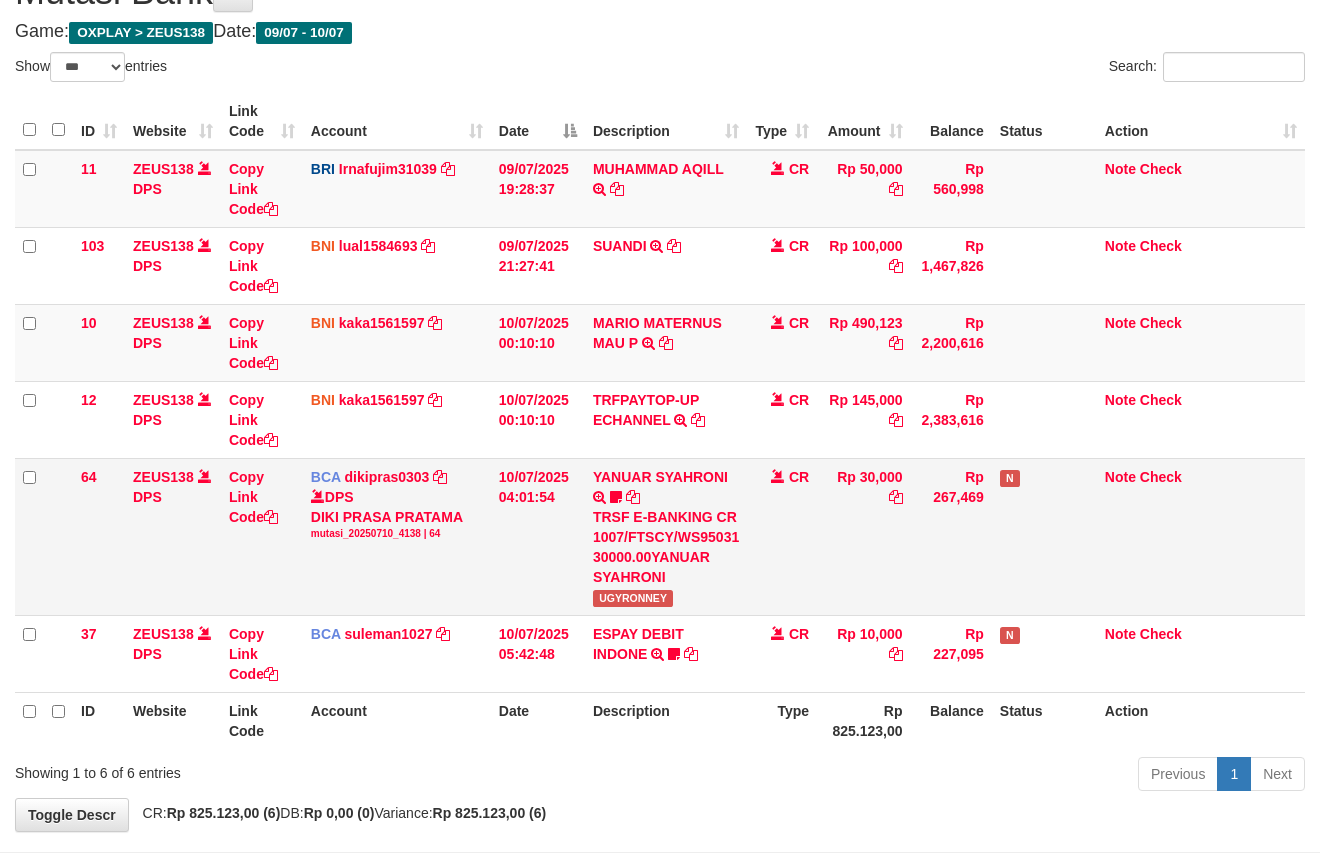 click on "UGYRONNEY" at bounding box center (633, 598) 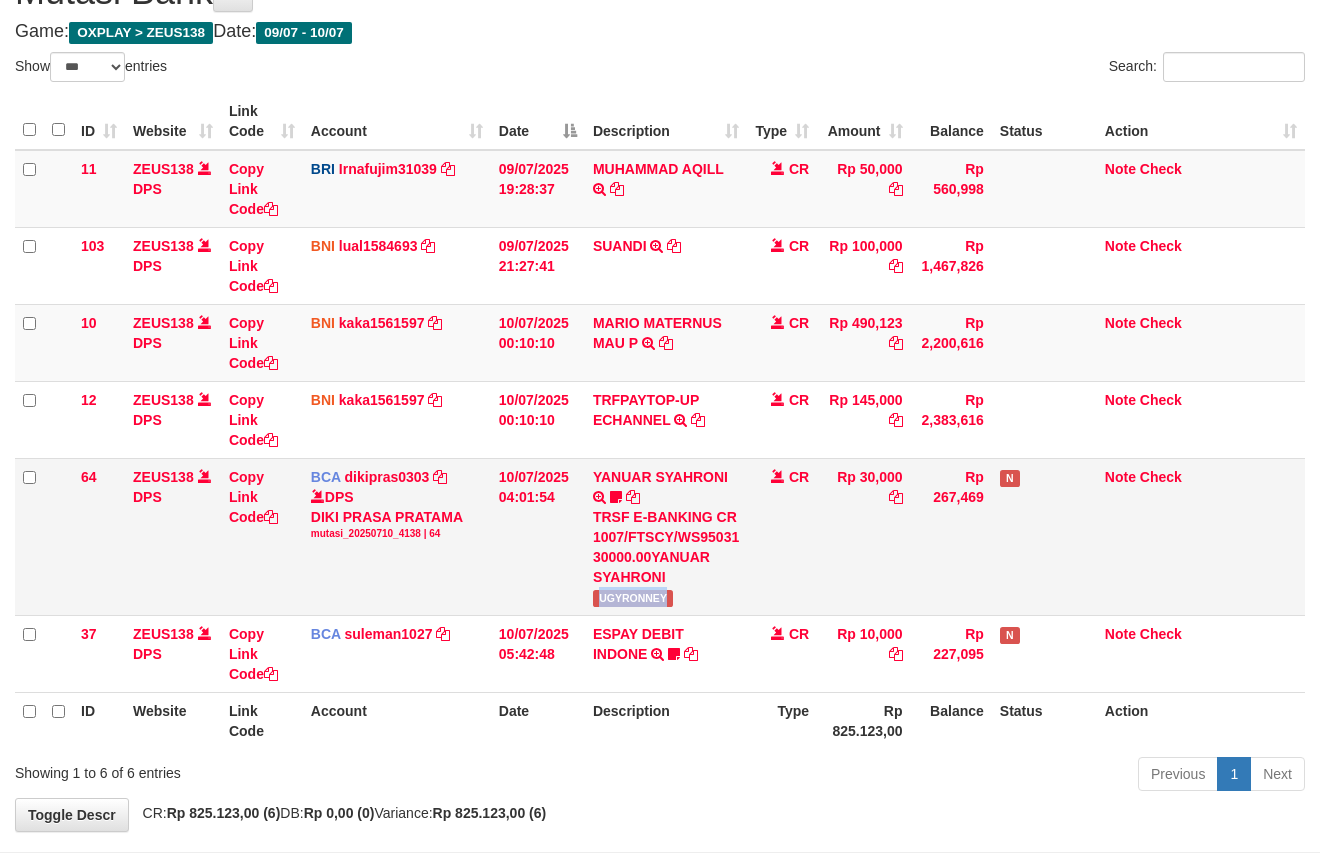 click on "UGYRONNEY" at bounding box center (633, 598) 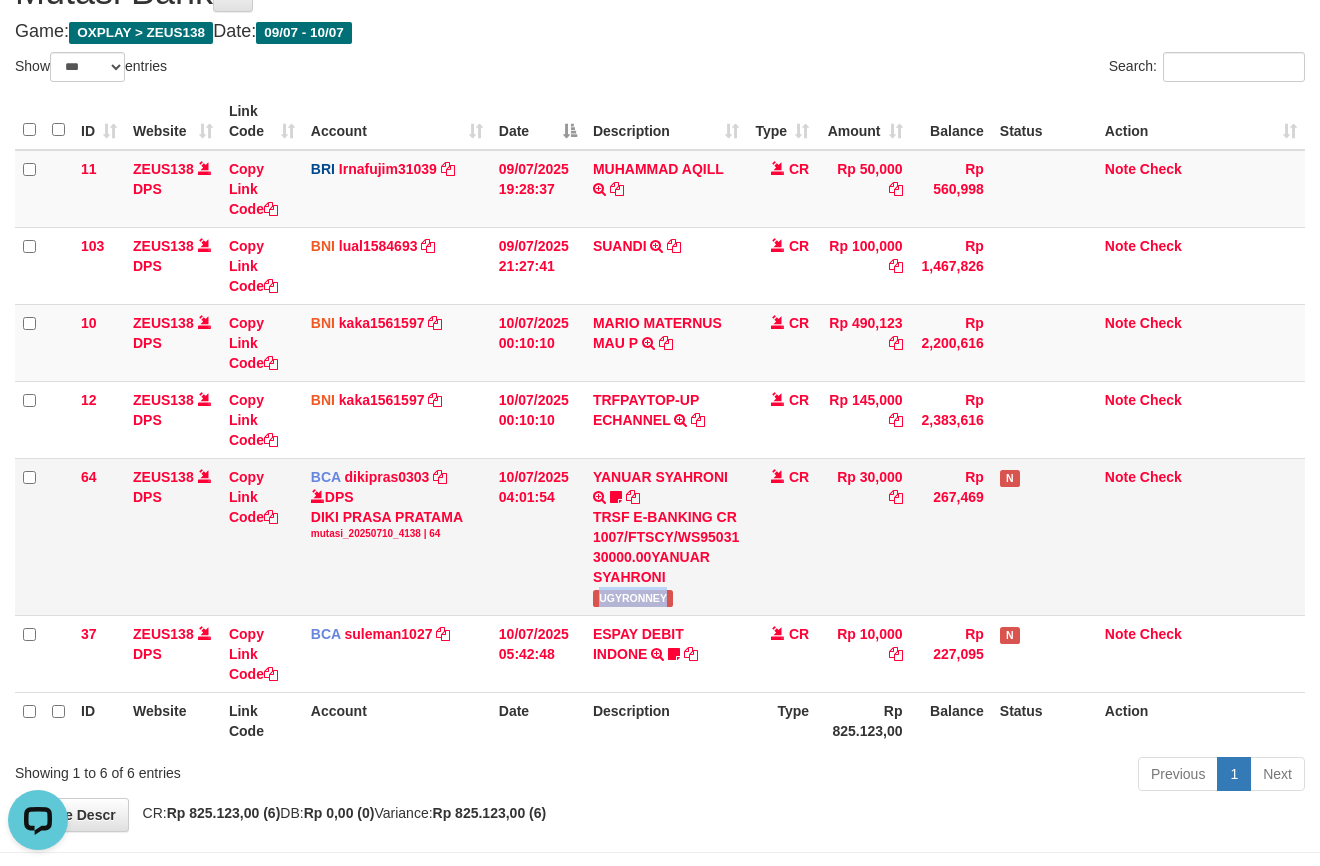 scroll, scrollTop: 0, scrollLeft: 0, axis: both 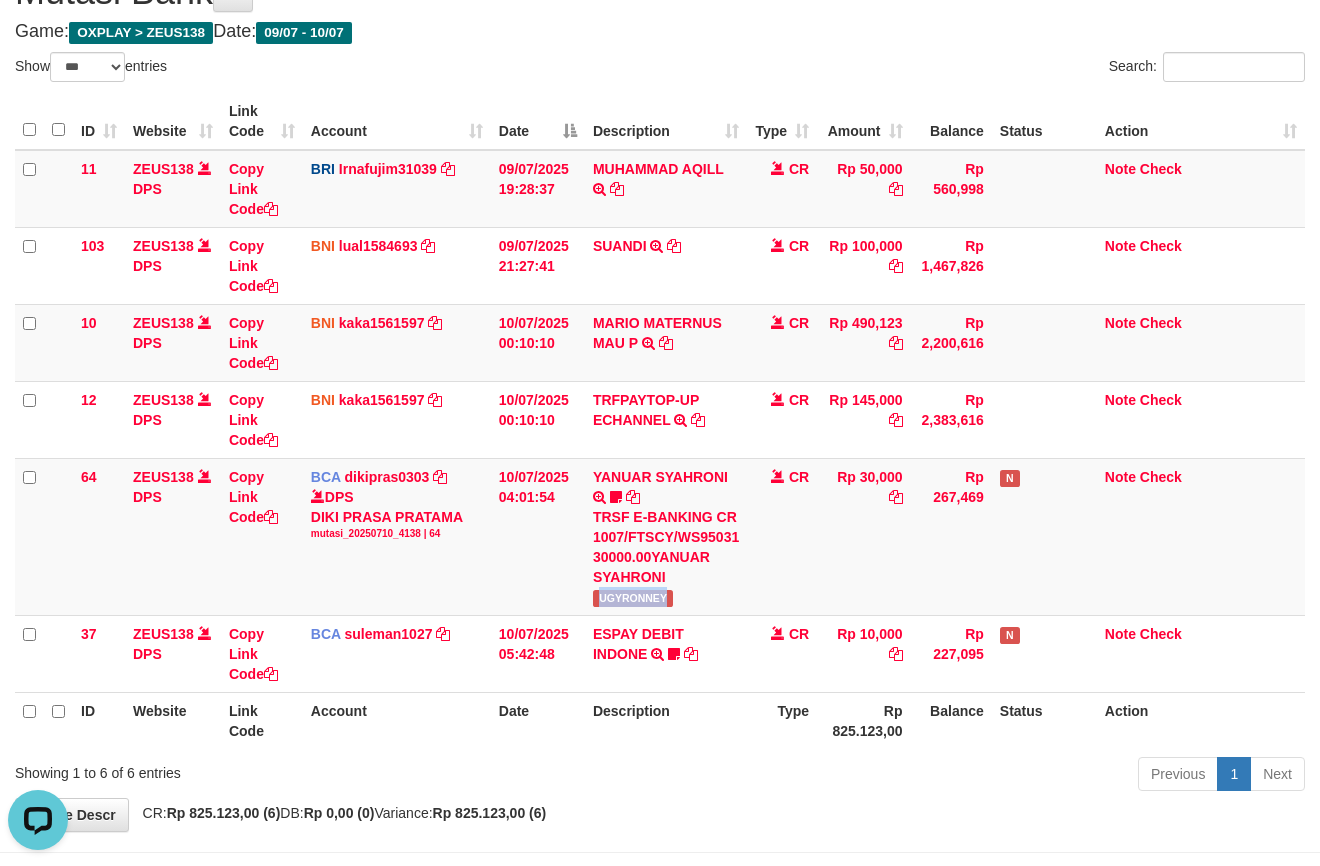 copy on "UGYRONNEY" 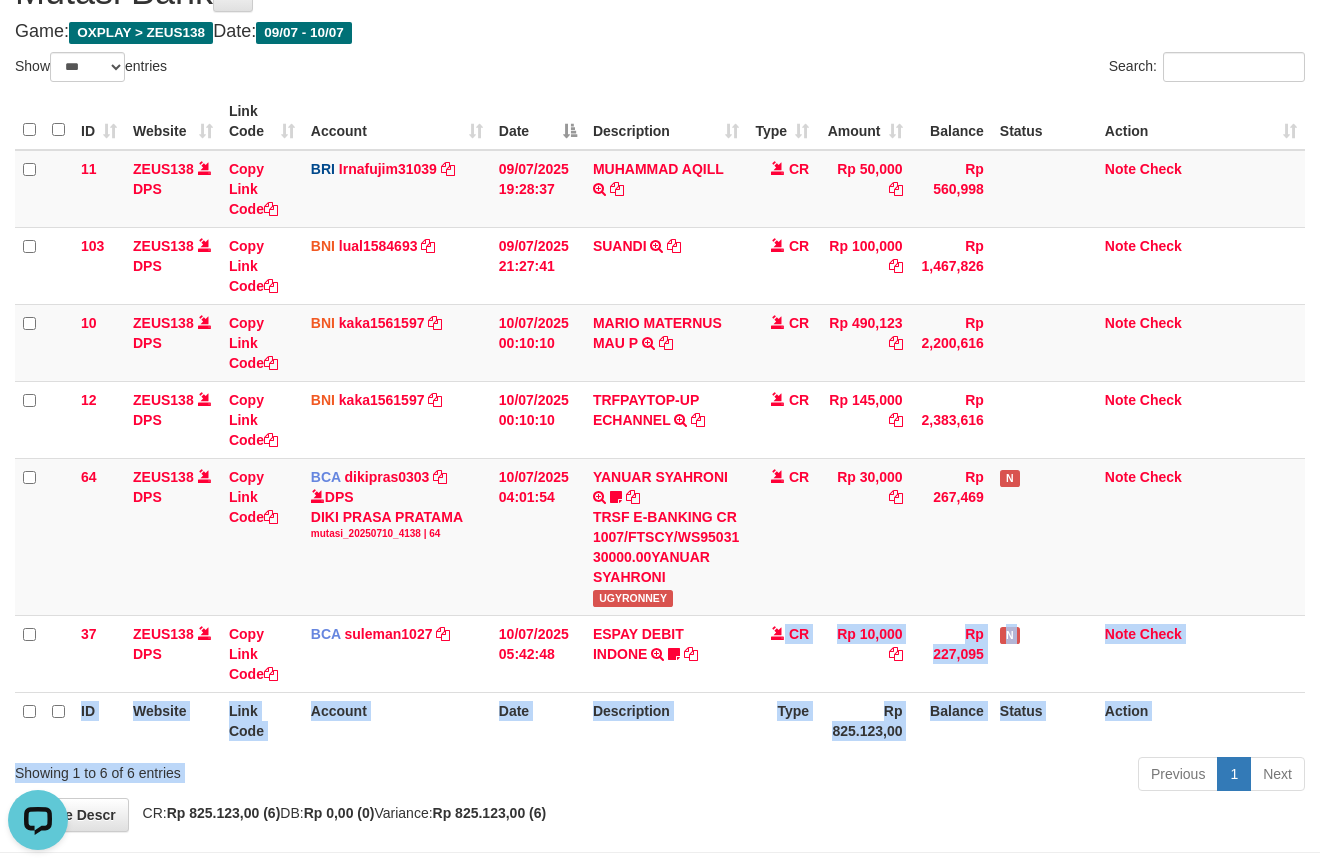drag, startPoint x: 668, startPoint y: 768, endPoint x: 665, endPoint y: 780, distance: 12.369317 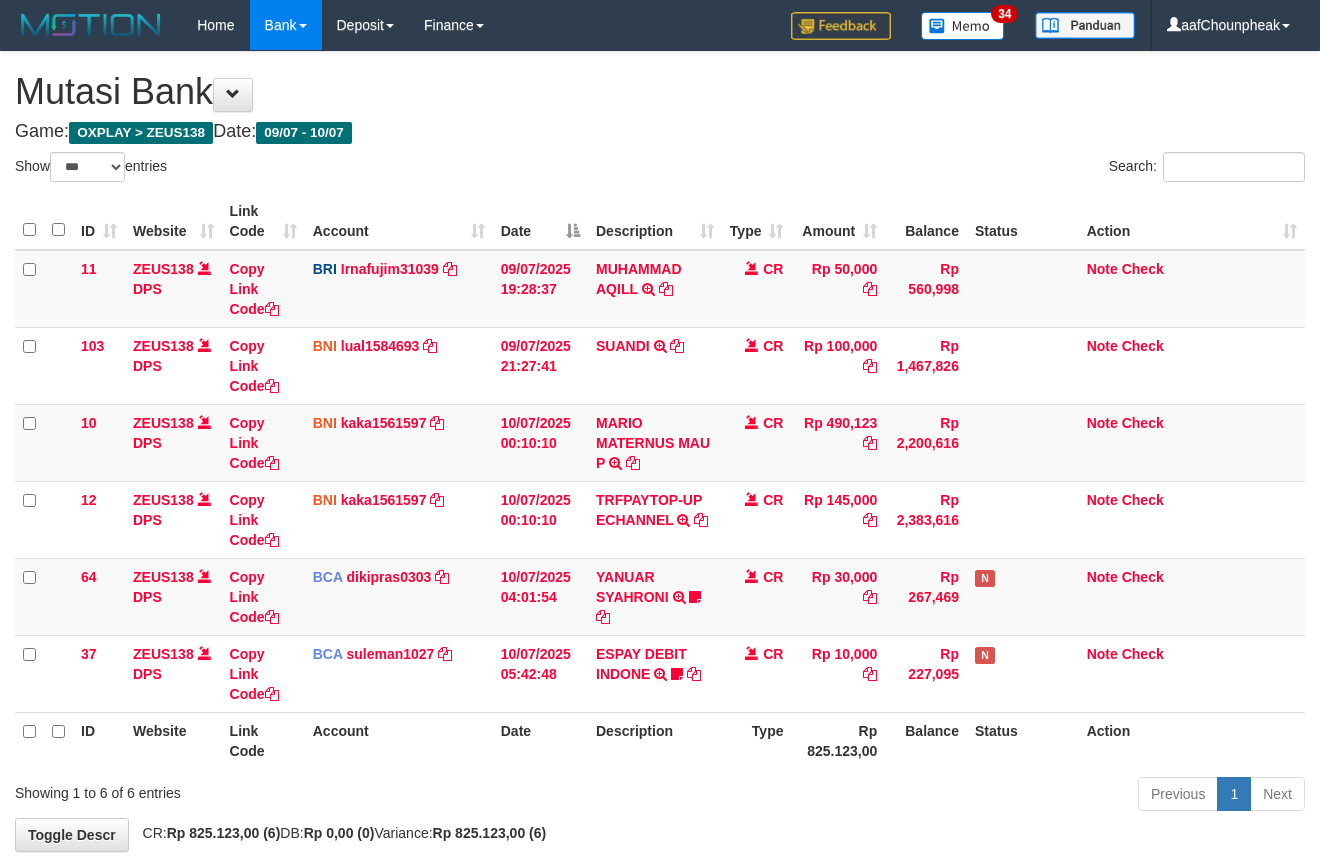 scroll, scrollTop: 100, scrollLeft: 0, axis: vertical 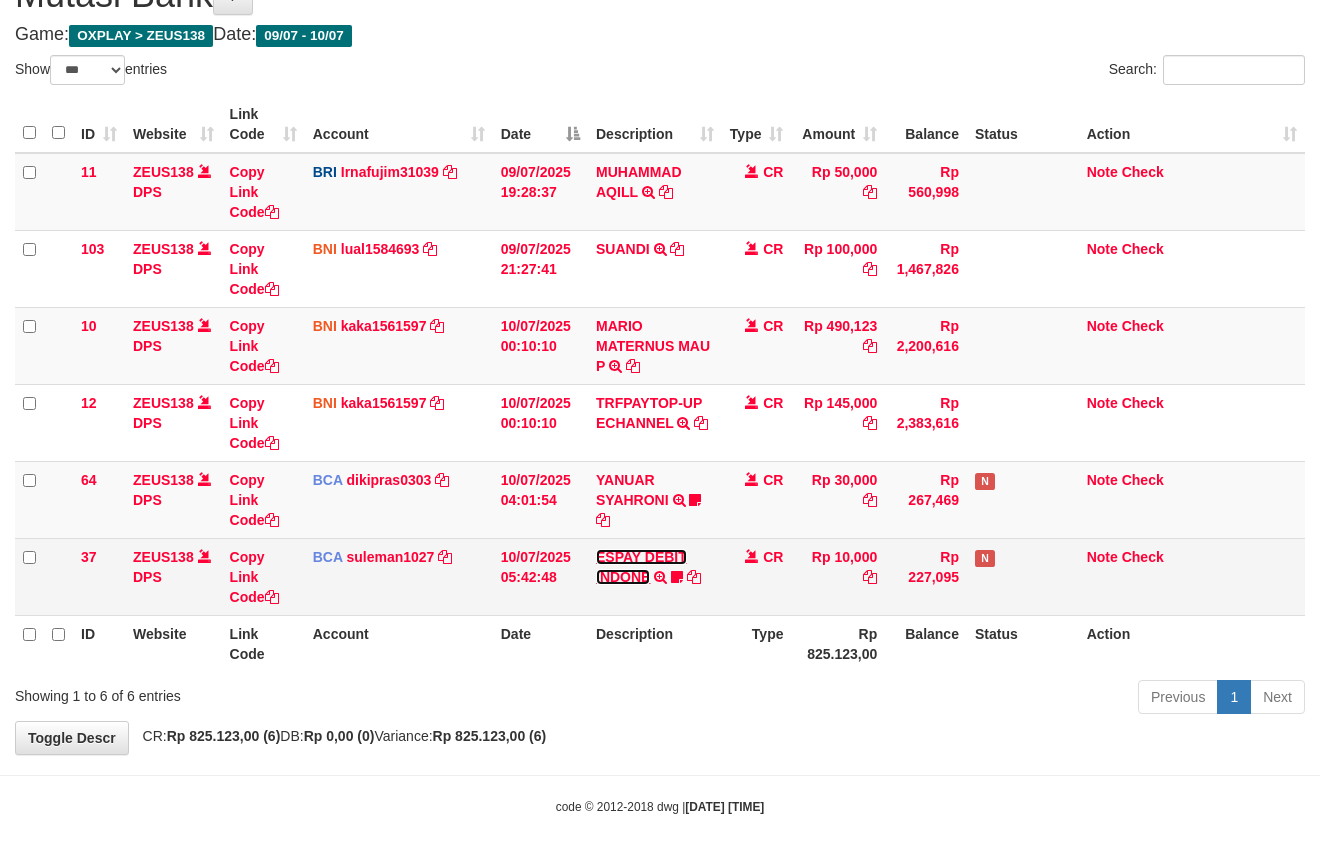 click on "ESPAY DEBIT INDONE" at bounding box center [163, 249] 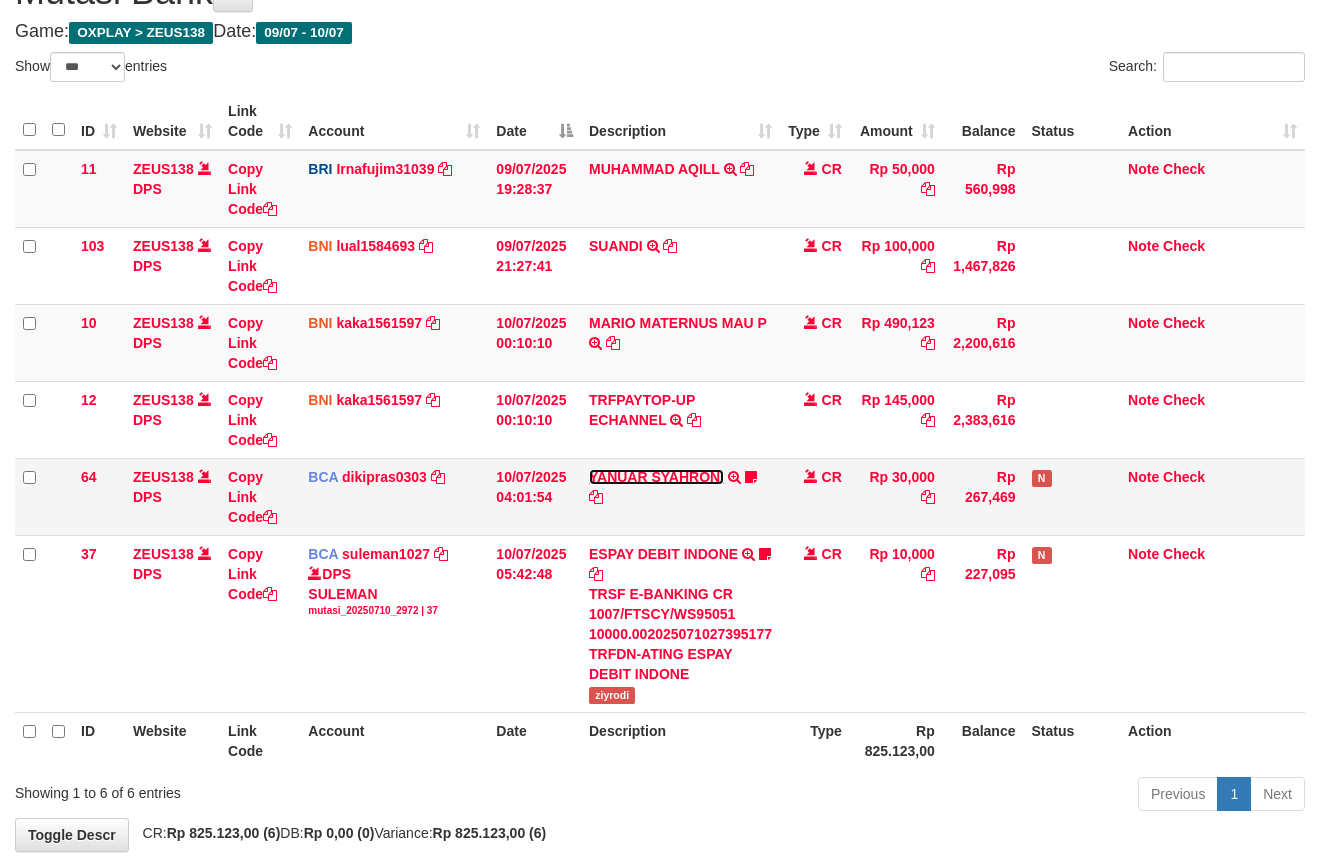 click on "YANUAR SYAHRONI" at bounding box center [163, 169] 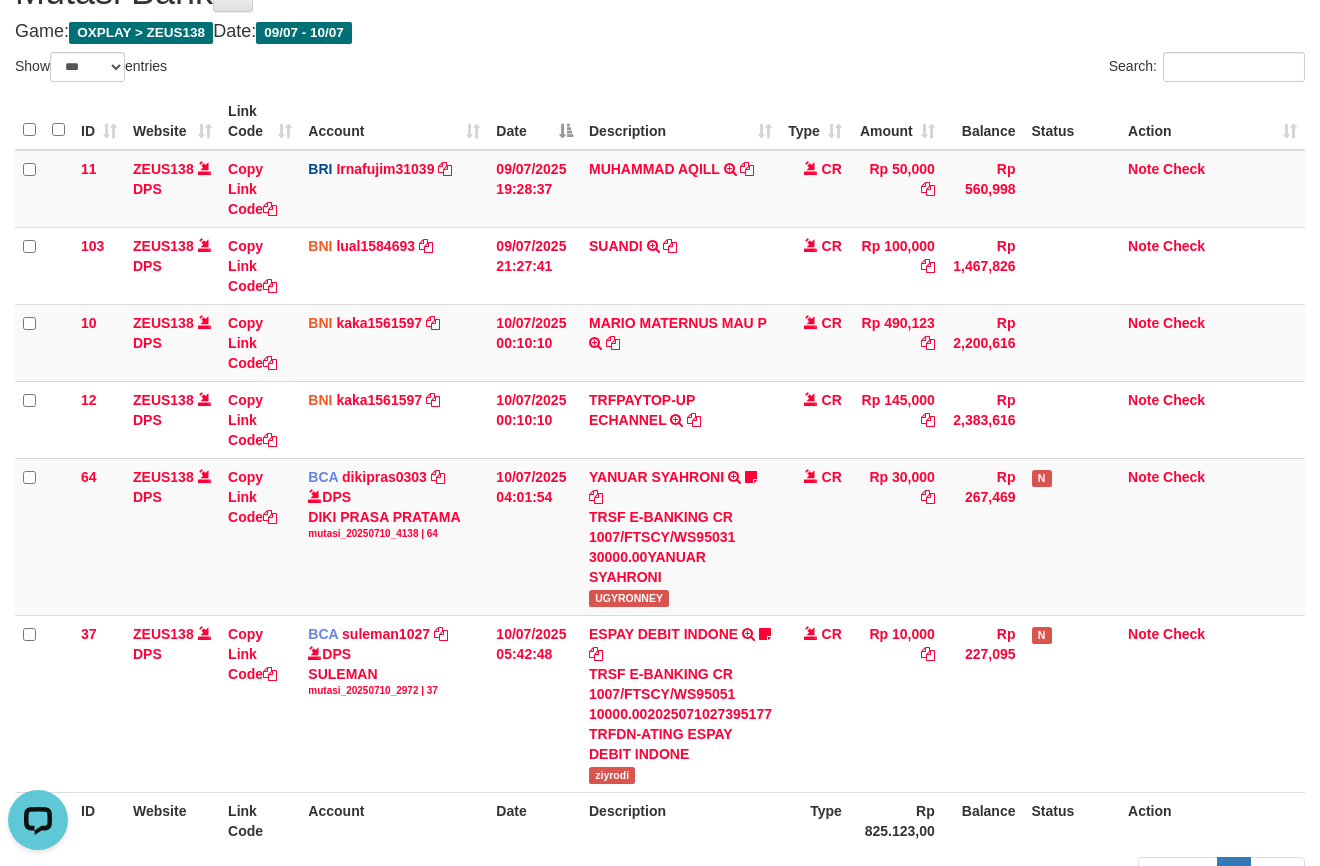 scroll, scrollTop: 0, scrollLeft: 0, axis: both 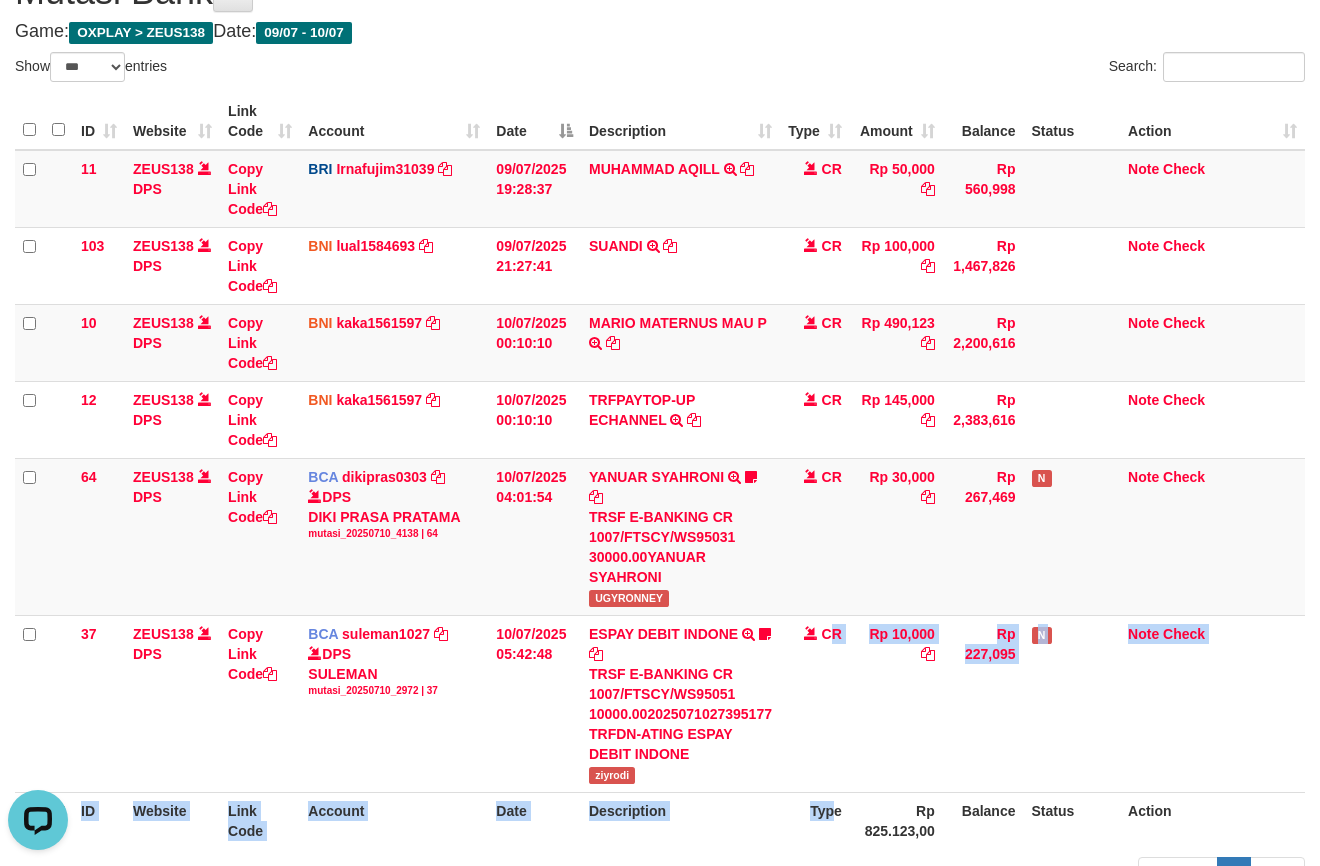 click on "ID Website Link Code Account Date Description Type Amount Balance Status Action
11
ZEUS138    DPS
Copy Link Code
BRI
Irnafujim31039
DPS
IRNA FUJI M
mutasi_20250709_3777 | 11
mutasi_20250709_3777 | 11
09/07/2025 19:28:37
MUHAMMAD AQILL         TRANSFER NBMB MUHAMMAD AQILL TO IRNA FUJI M
CR
Rp 50,000
Rp 560,998
Note
Check
103
ZEUS138    DPS
Copy Link Code
BNI
lual1584693
DPS
LUCKY ALAMSYAH" at bounding box center [660, 471] 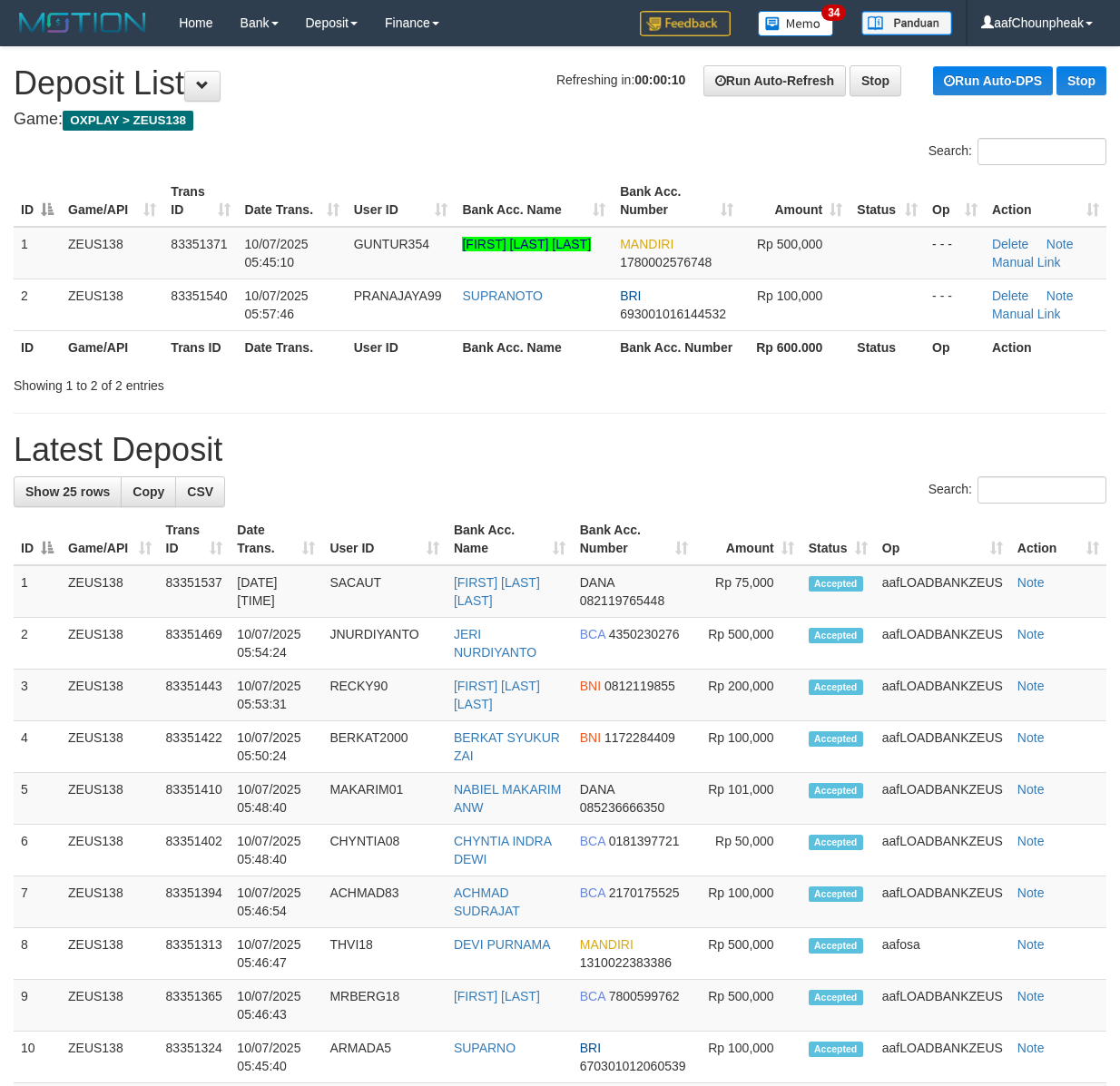 scroll, scrollTop: 0, scrollLeft: 0, axis: both 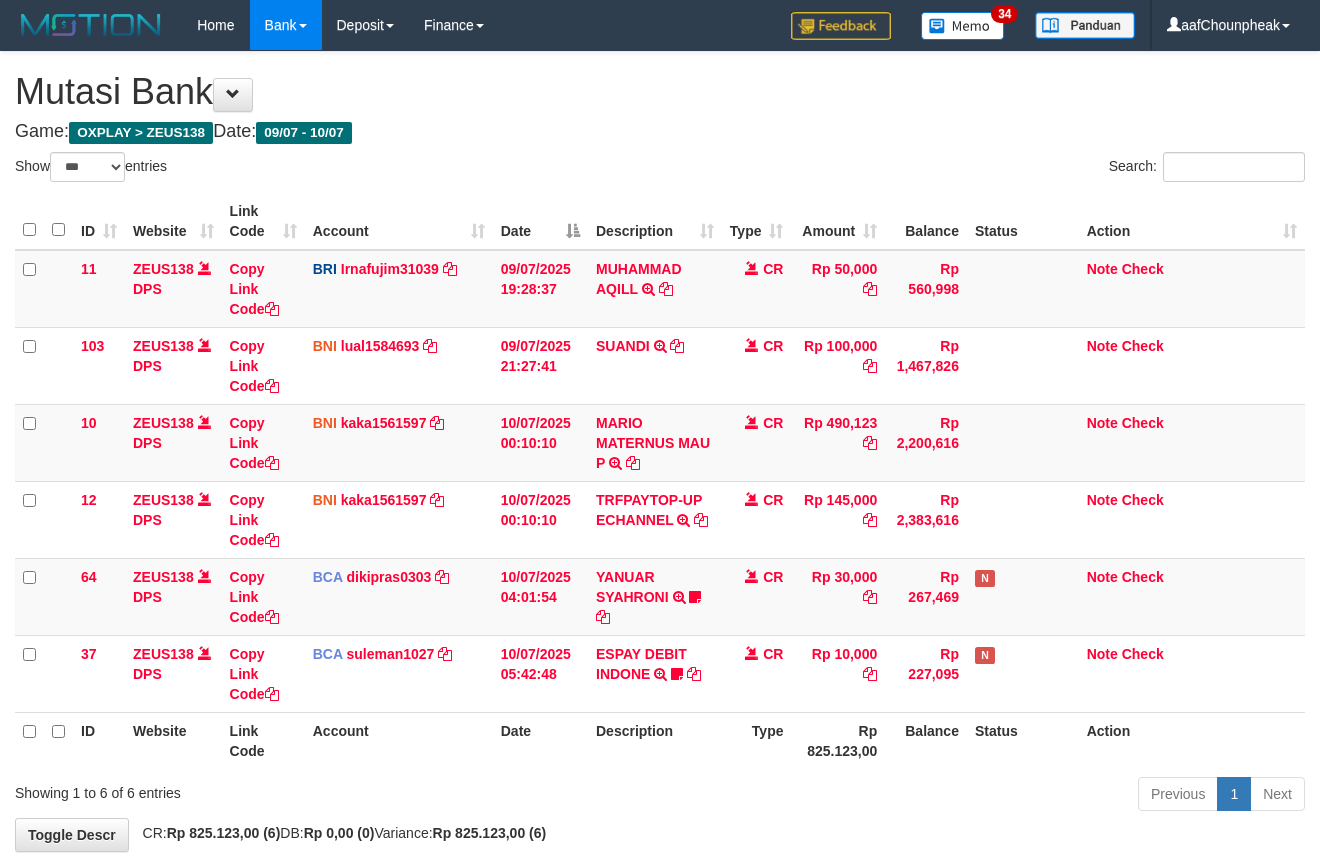click on "Toggle navigation
Home
Bank
Account List
Mutasi Bank
Search
Note Mutasi
Deposit
DPS List
History
Finance
Financial Data
aafChounpheak
My Profile
Log Out
34" at bounding box center [660, 481] 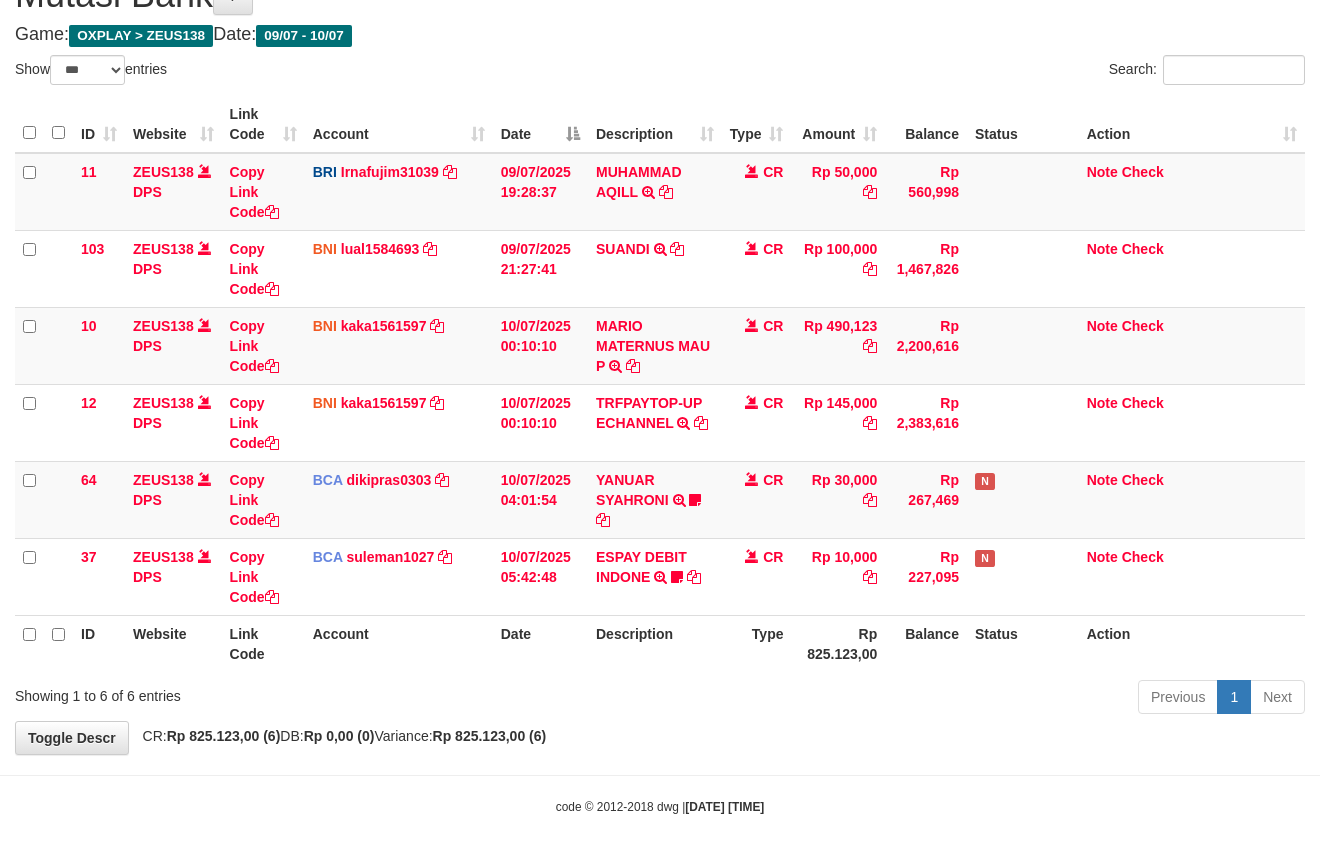 click on "Toggle navigation
Home
Bank
Account List
Mutasi Bank
Search
Note Mutasi
Deposit
DPS List
History
Finance
Financial Data
aafChounpheak
My Profile
Log Out
34" at bounding box center [660, 384] 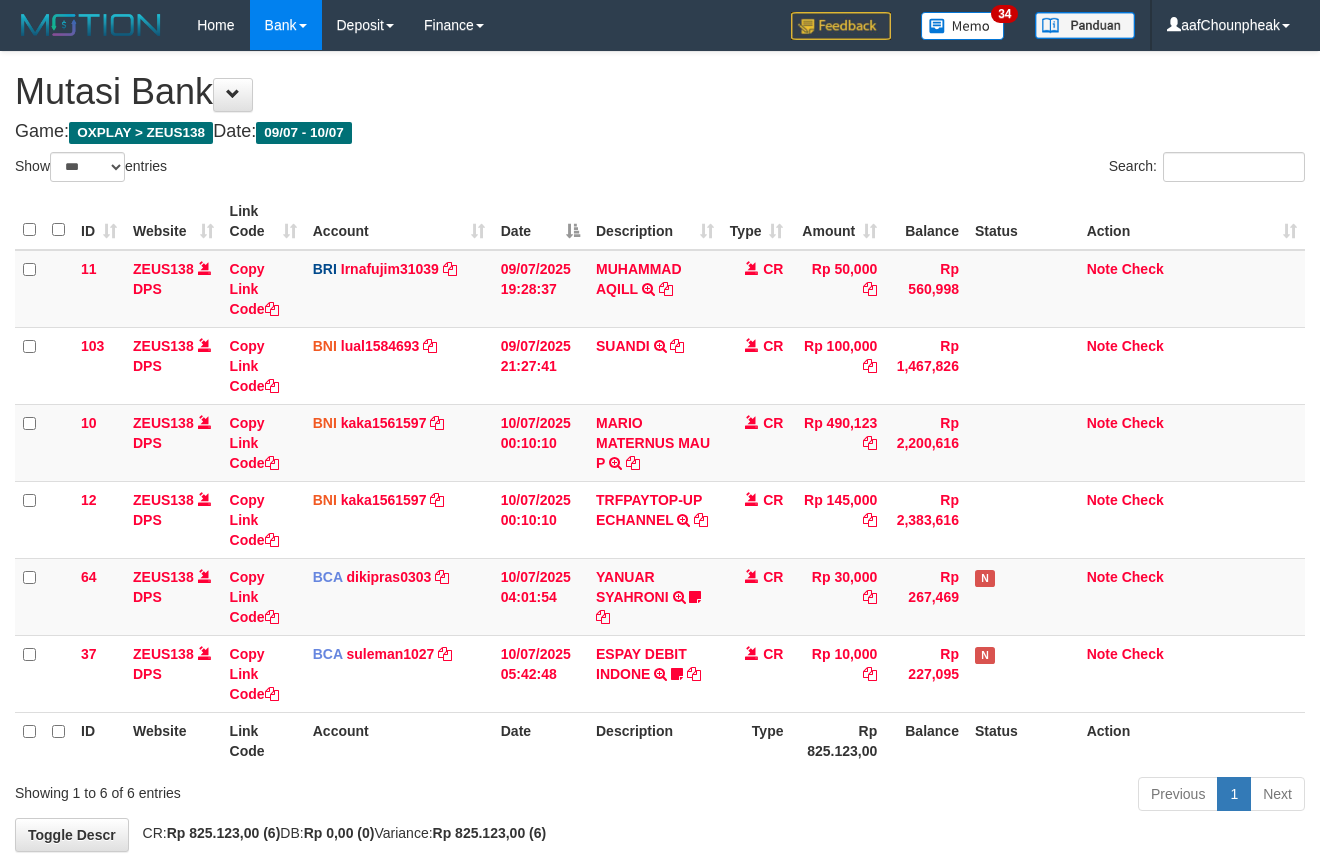 scroll, scrollTop: 100, scrollLeft: 0, axis: vertical 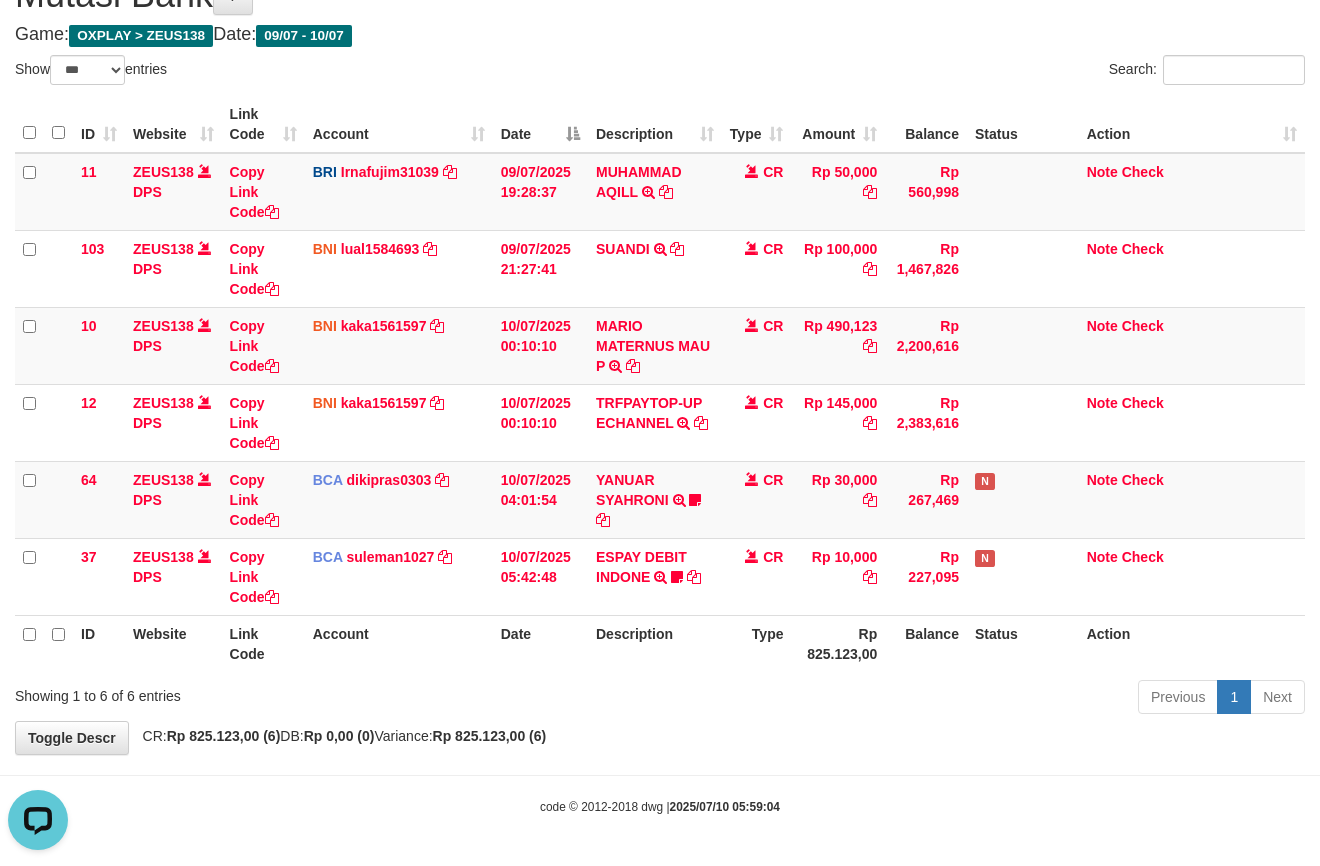 click on "Toggle navigation
Home
Bank
Account List
Mutasi Bank
Search
Note Mutasi
Deposit
DPS List
History
Finance
Financial Data
aafChounpheak
My Profile
Log Out
34" at bounding box center [660, 384] 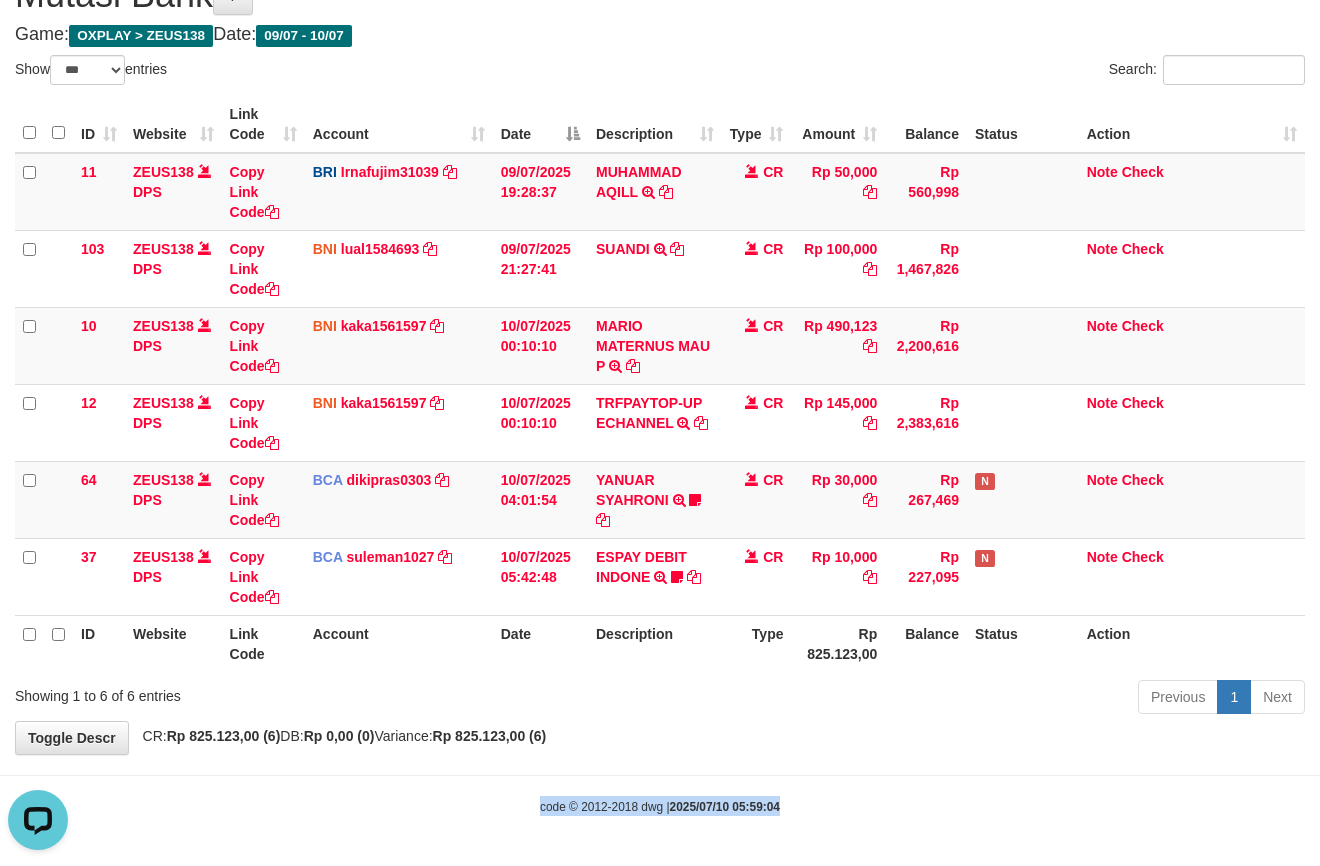 drag, startPoint x: 982, startPoint y: 766, endPoint x: 980, endPoint y: 781, distance: 15.132746 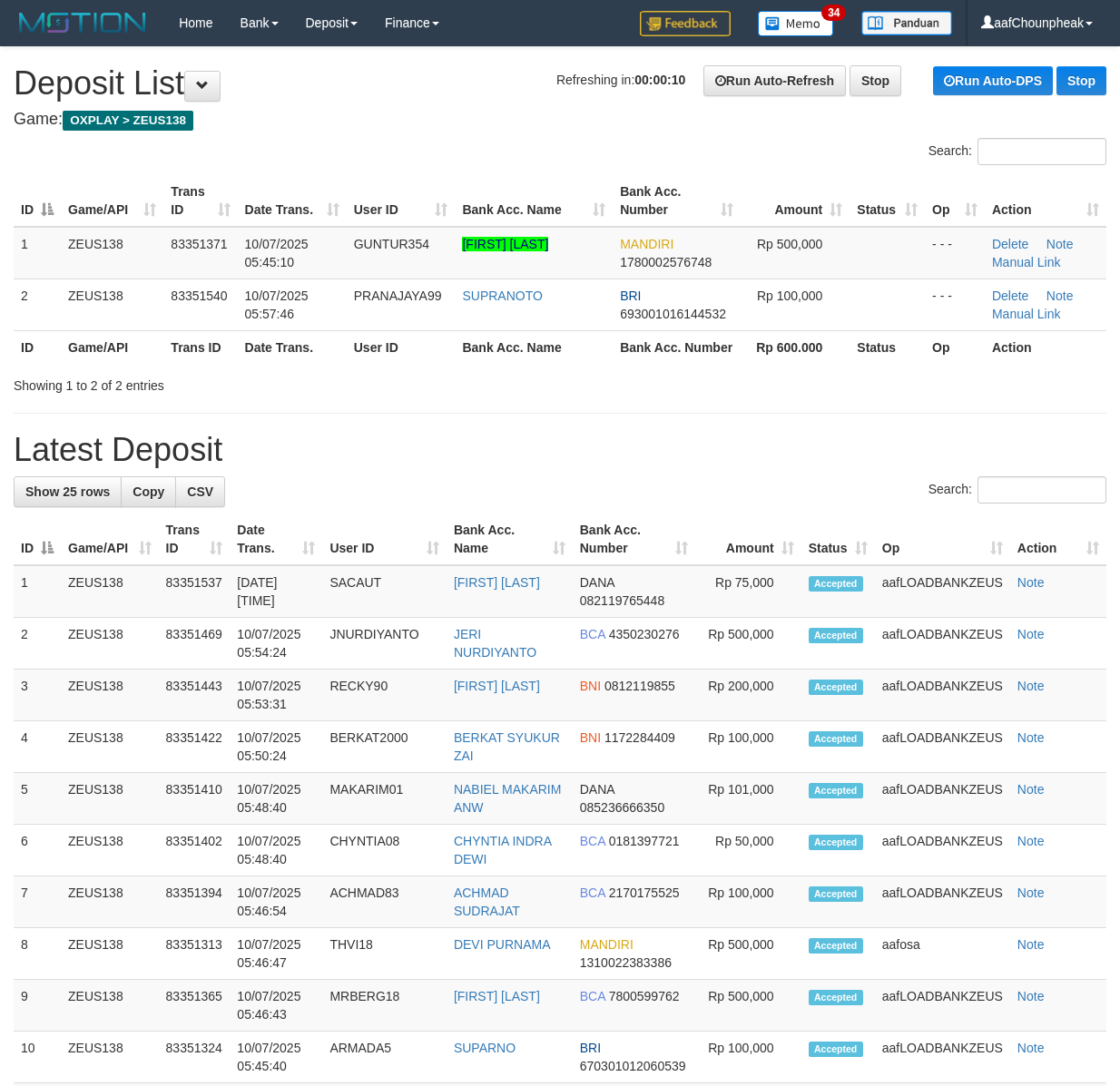scroll, scrollTop: 0, scrollLeft: 0, axis: both 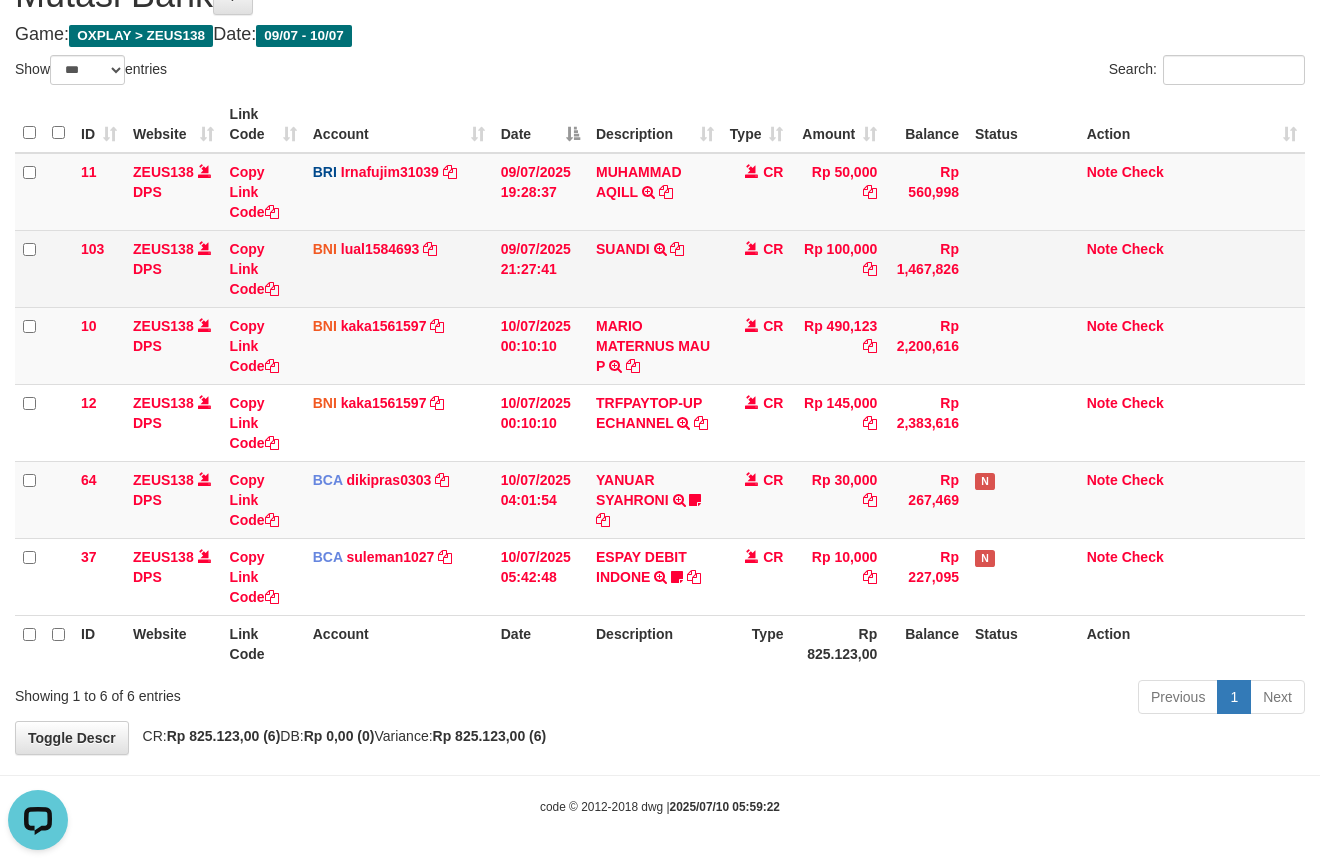click on "BNI
lual1584693
DPS
[NAME]
mutasi_20250709_2414 | 103
mutasi_20250709_2414 | 103" at bounding box center [399, 268] 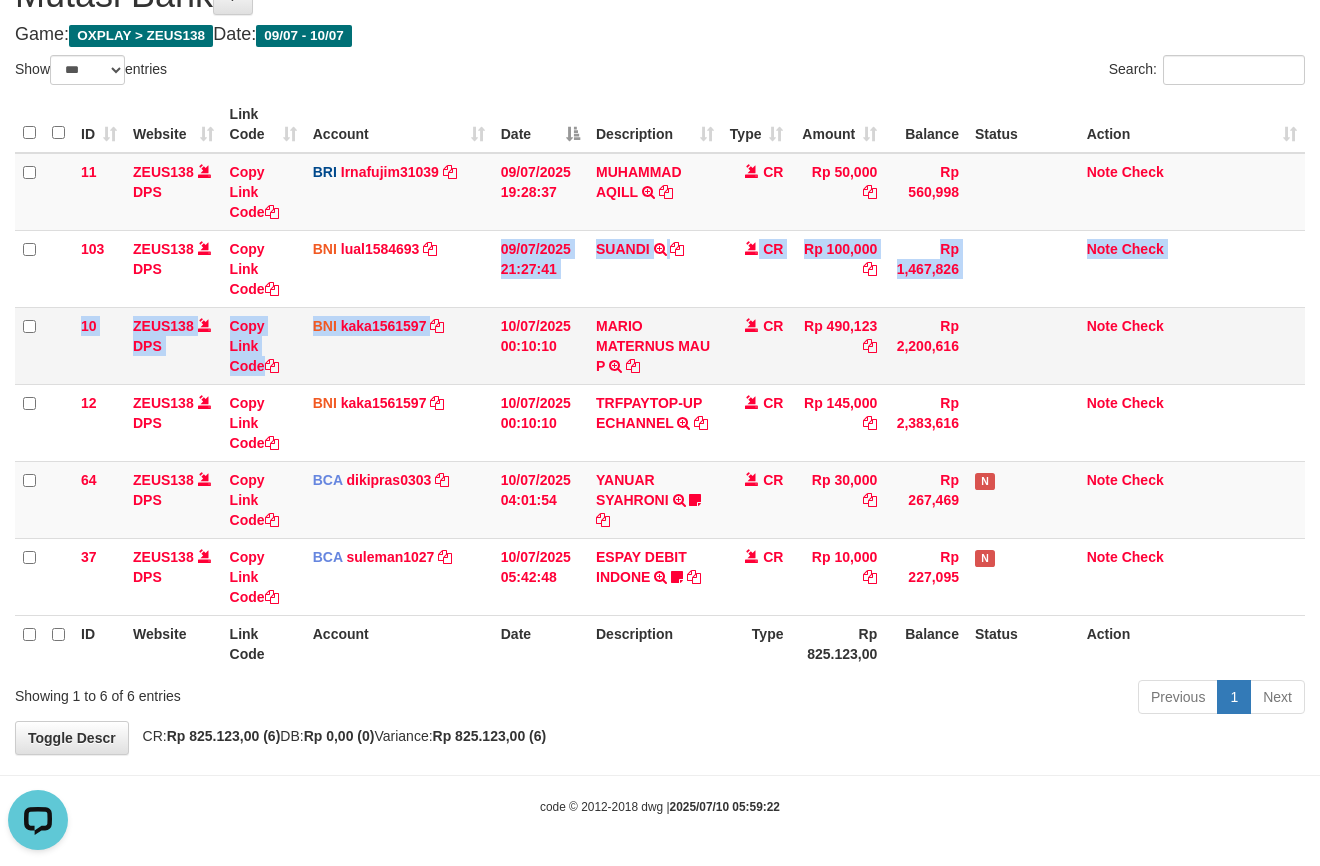 click on "11
ZEUS138    DPS
Copy Link Code
BRI
Irnafujim31039
DPS
IRNA FUJI M
mutasi_20250709_3777 | 11
mutasi_20250709_3777 | 11
09/07/2025 19:28:37
MUHAMMAD AQILL         TRANSFER NBMB MUHAMMAD AQILL TO IRNA FUJI M
CR
Rp 50,000
Rp 560,998
Note
Check
103
ZEUS138    DPS
Copy Link Code
BNI
lual1584693
DPS
LUCKY ALAMSYAH
mutasi_20250709_2414 | 103
mutasi_20250709_2414 | 103
SUANDI" at bounding box center (660, 384) 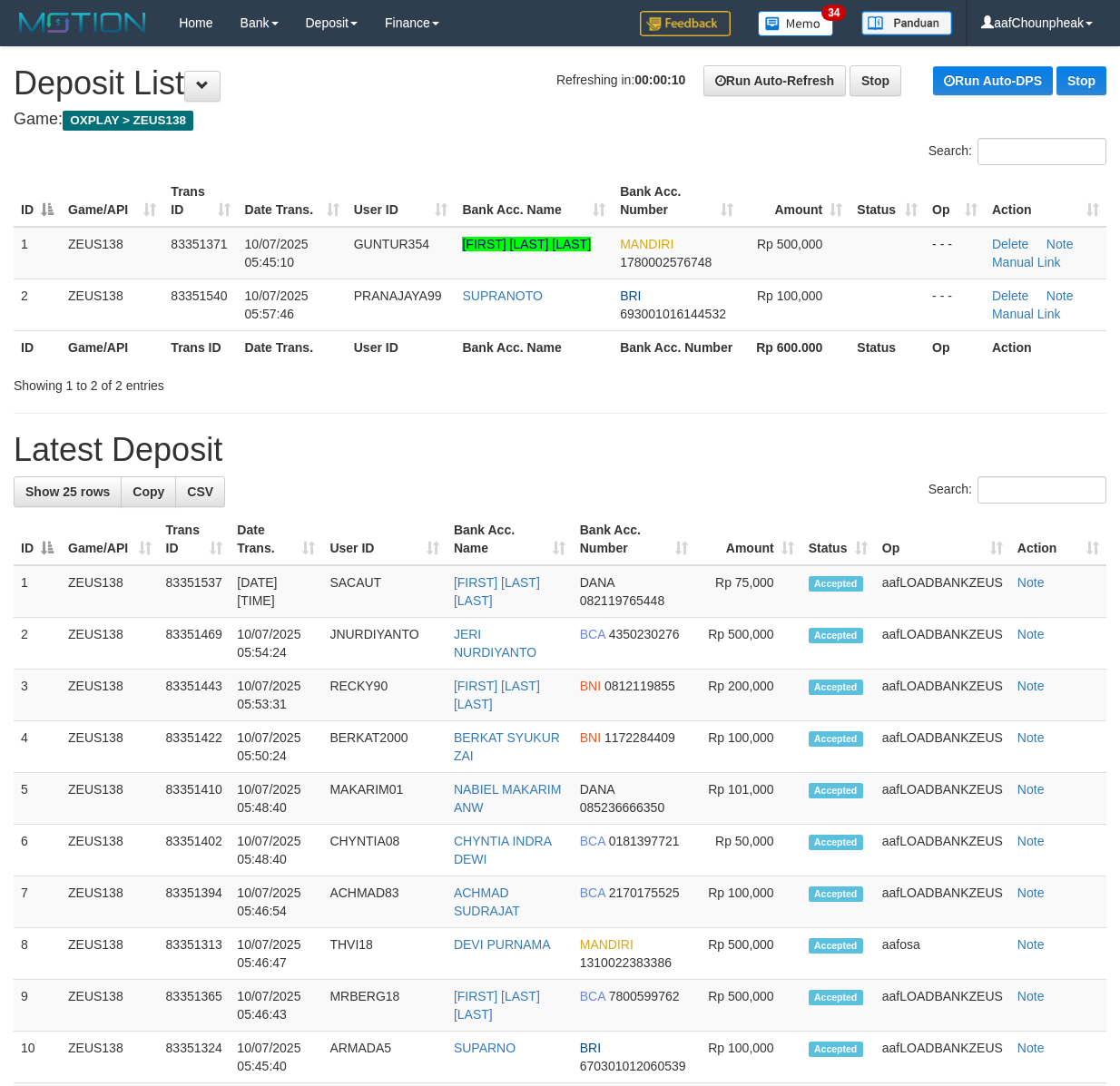 scroll, scrollTop: 0, scrollLeft: 0, axis: both 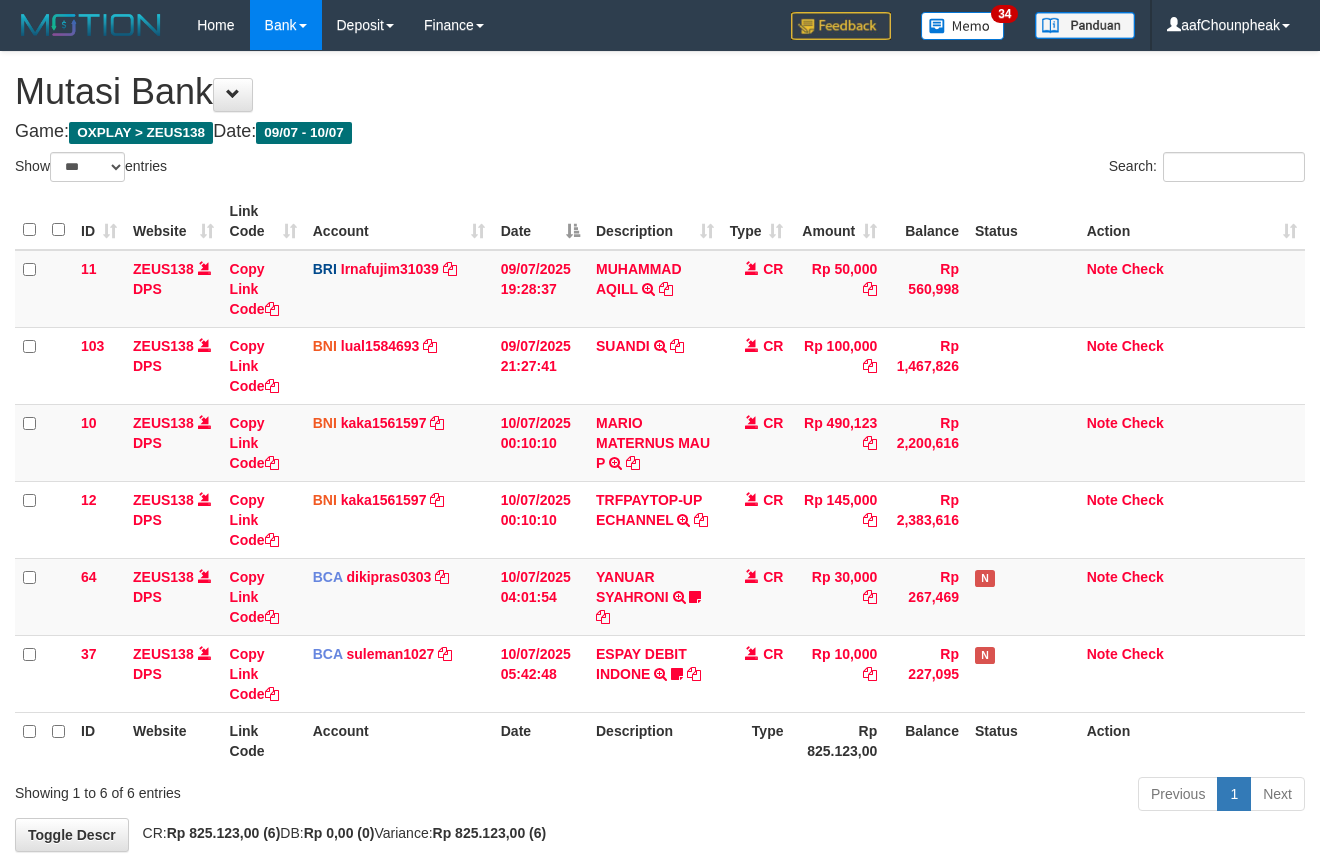 click on "Type" at bounding box center (757, 740) 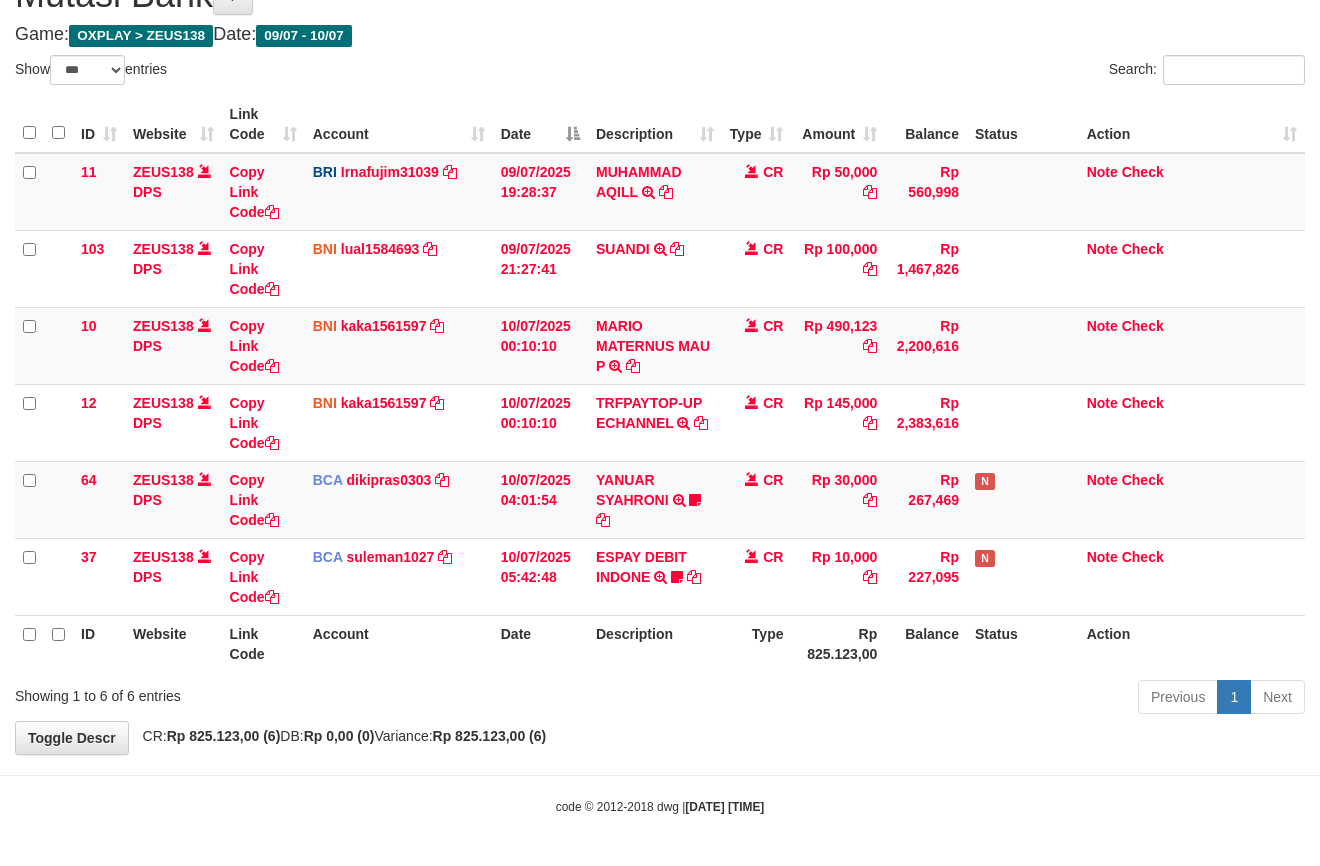 click on "ID Website Link Code Account Date Description Type Amount Balance Status Action
11
ZEUS138    DPS
Copy Link Code
BRI
Irnafujim31039
DPS
IRNA FUJI M
mutasi_20250709_3777 | 11
mutasi_20250709_3777 | 11
09/07/2025 19:28:37
MUHAMMAD AQILL         TRANSFER NBMB MUHAMMAD AQILL TO IRNA FUJI M
CR
Rp 50,000
Rp 560,998
Note
Check
103
ZEUS138    DPS
Copy Link Code
BNI
lual1584693
DPS
LUCKY ALAMSYAH" at bounding box center [660, 384] 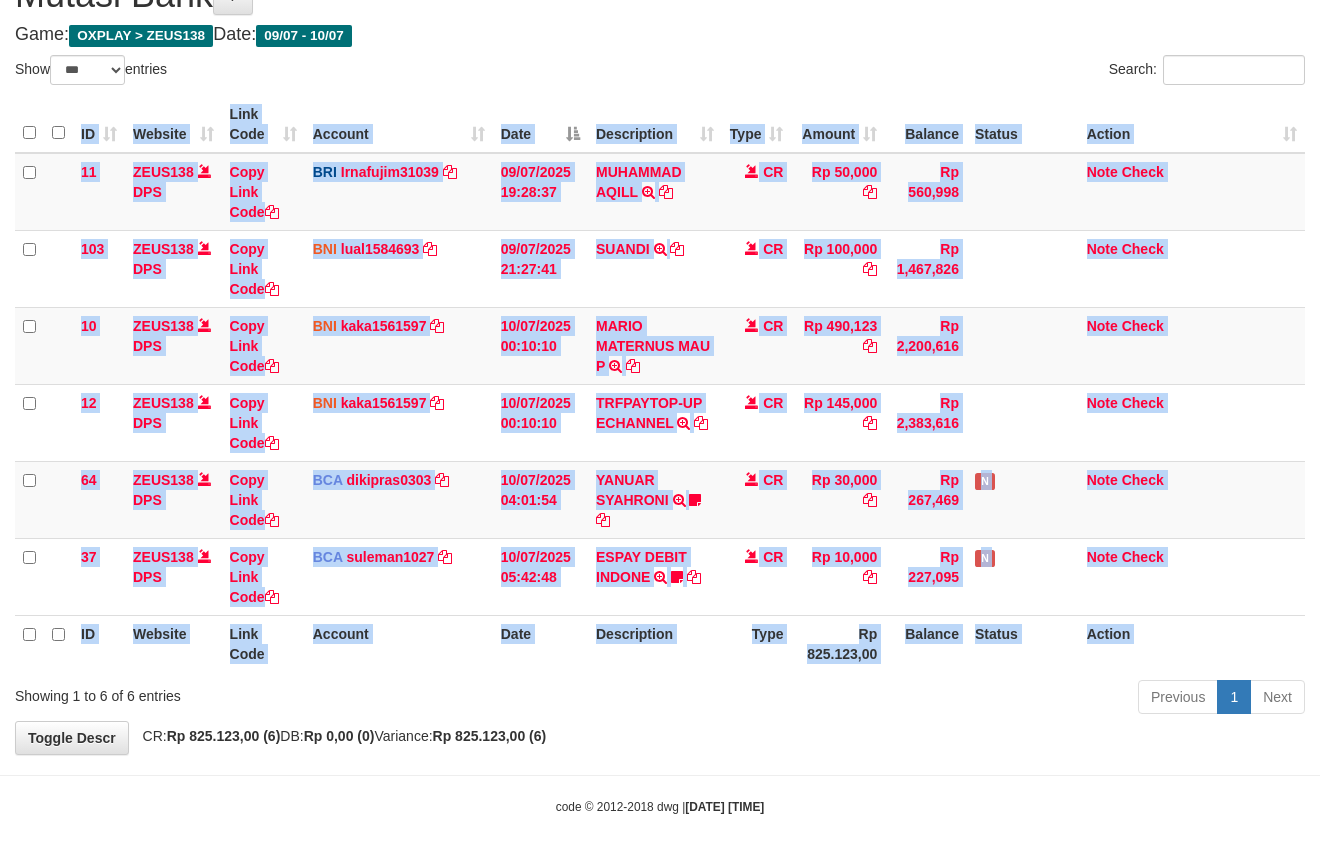 click on "ID Website Link Code Account Date Description Type Amount Balance Status Action
11
ZEUS138    DPS
Copy Link Code
BRI
Irnafujim31039
DPS
IRNA FUJI M
mutasi_20250709_3777 | 11
mutasi_20250709_3777 | 11
09/07/2025 19:28:37
MUHAMMAD AQILL         TRANSFER NBMB MUHAMMAD AQILL TO IRNA FUJI M
CR
Rp 50,000
Rp 560,998
Note
Check
103
ZEUS138    DPS
Copy Link Code
BNI
lual1584693
DPS
LUCKY ALAMSYAH" at bounding box center [660, 384] 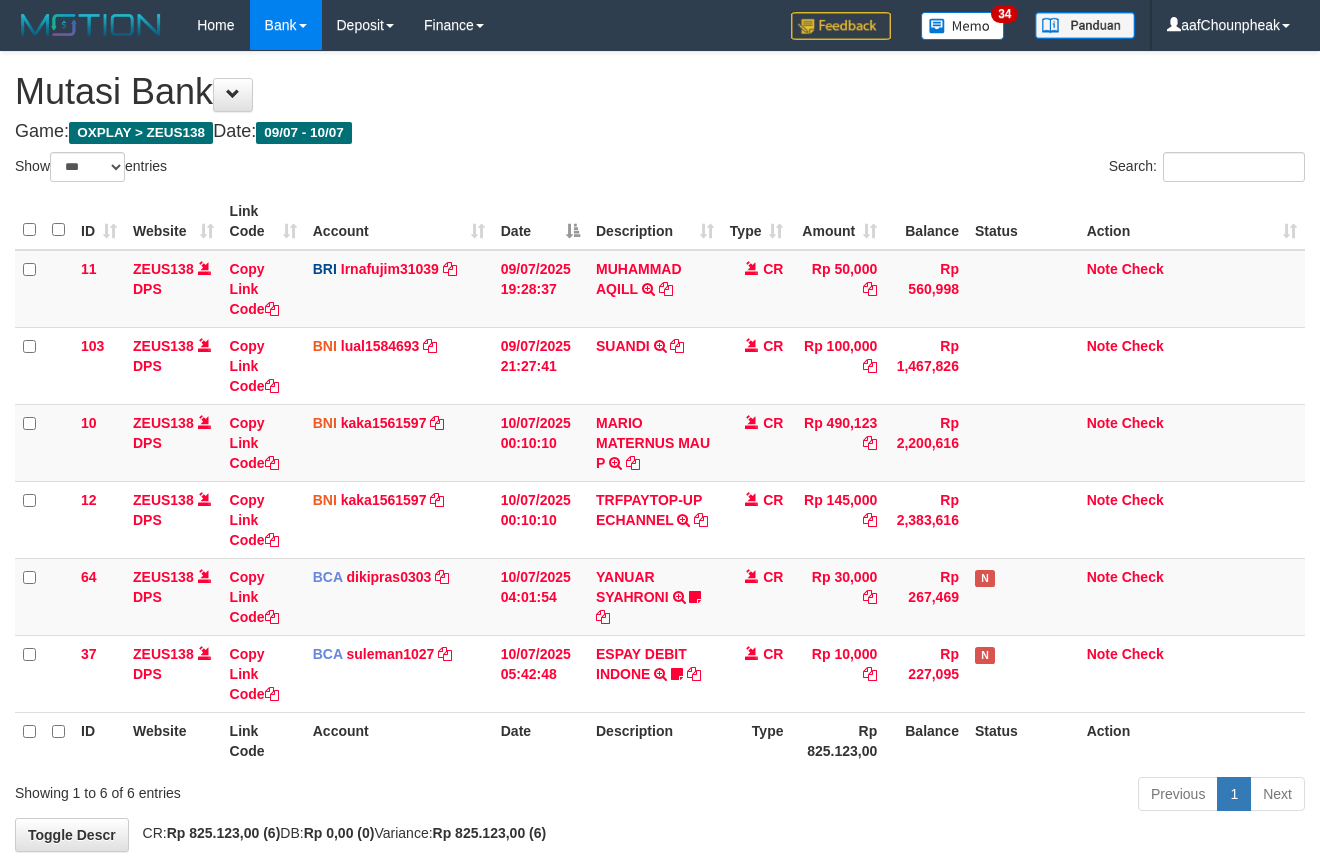 scroll, scrollTop: 100, scrollLeft: 0, axis: vertical 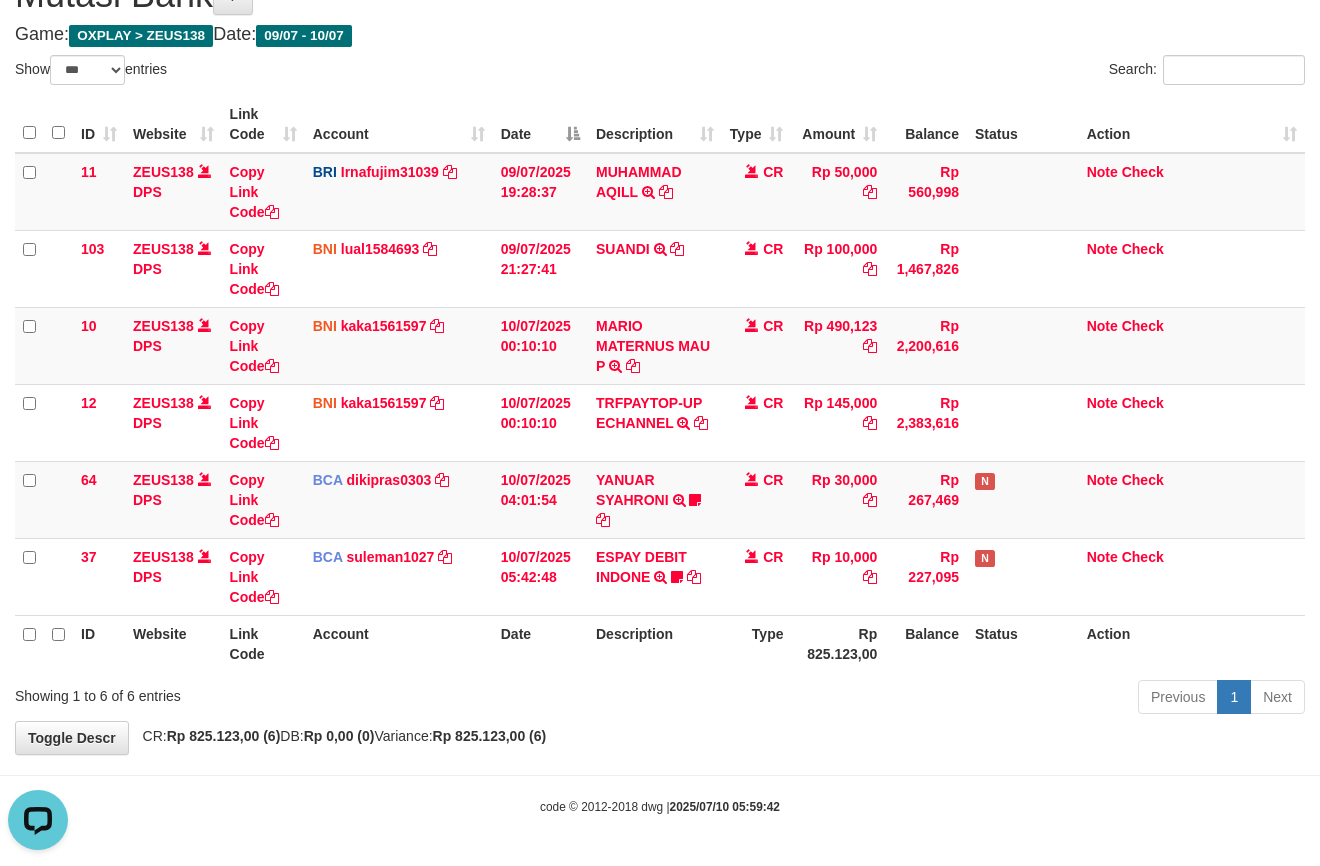 drag, startPoint x: 766, startPoint y: 678, endPoint x: 781, endPoint y: 684, distance: 16.155495 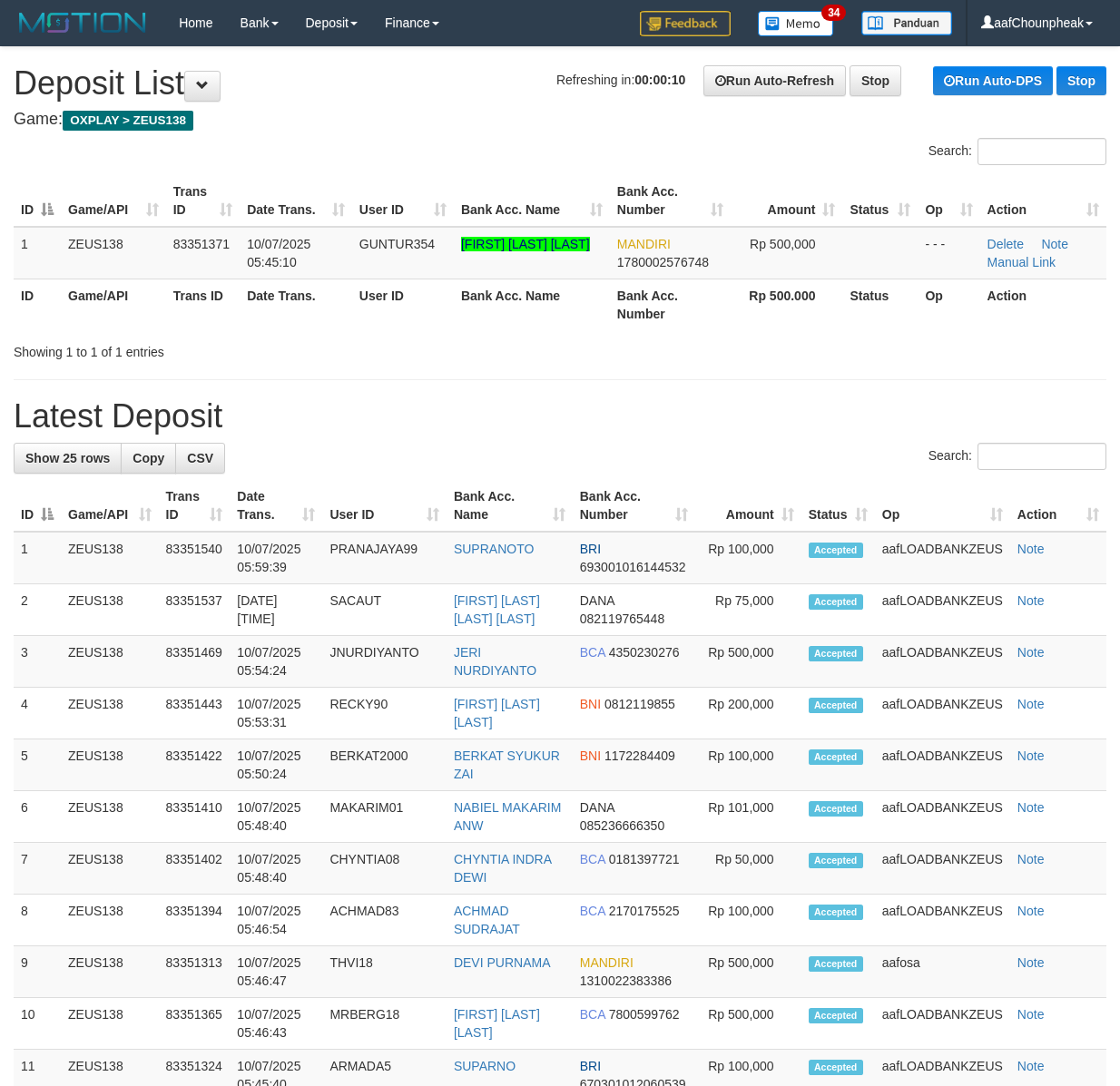 scroll, scrollTop: 0, scrollLeft: 0, axis: both 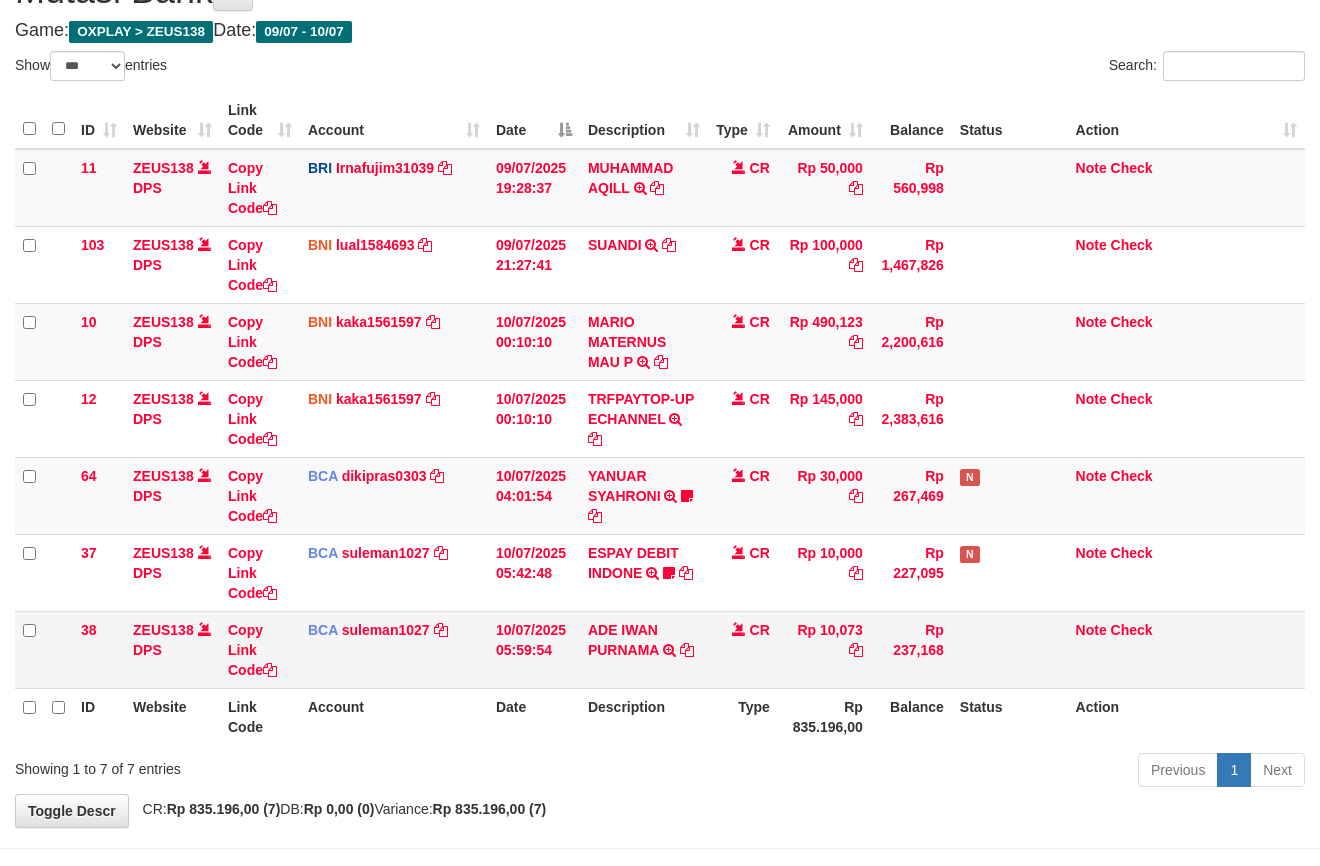 click on "Rp 10,073" at bounding box center [824, 188] 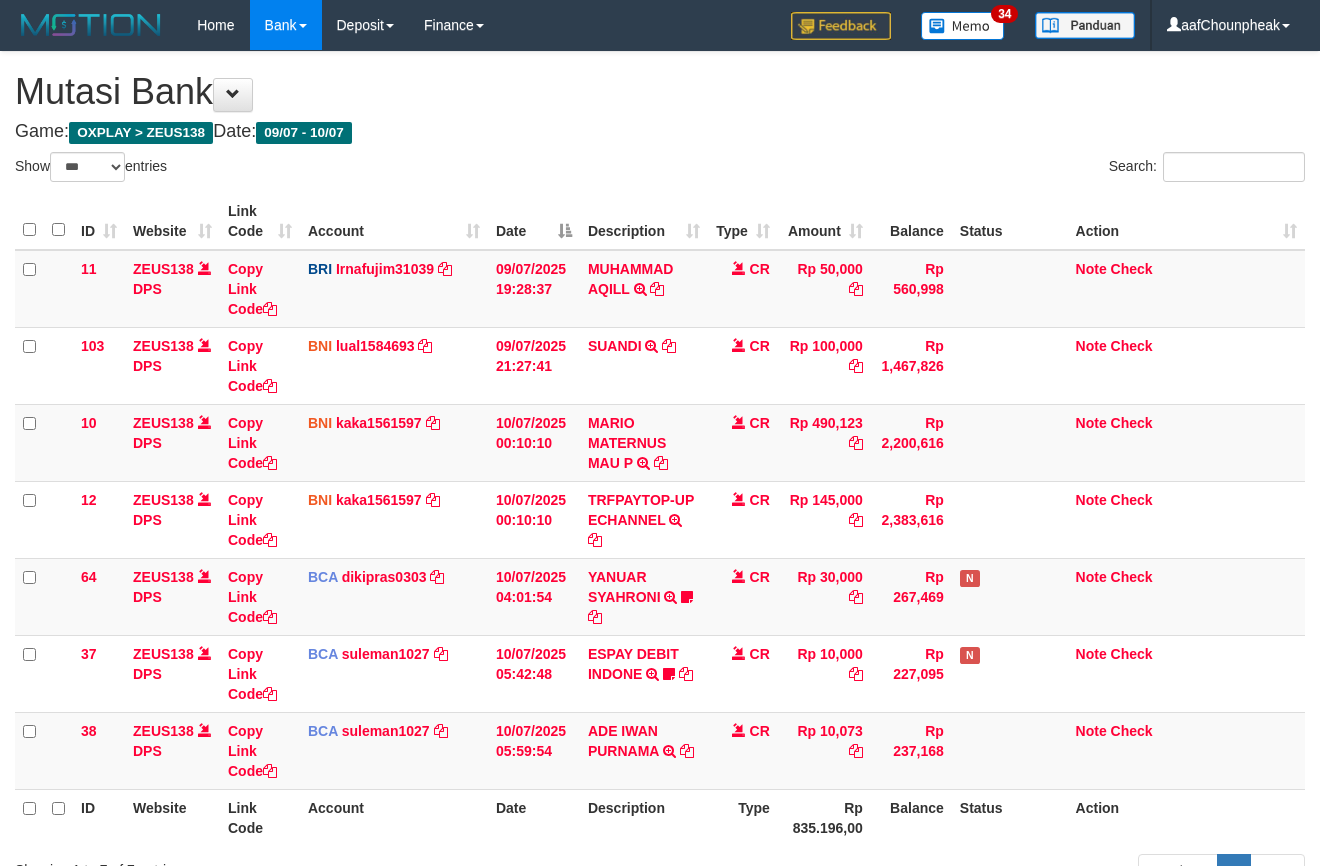scroll, scrollTop: 102, scrollLeft: 0, axis: vertical 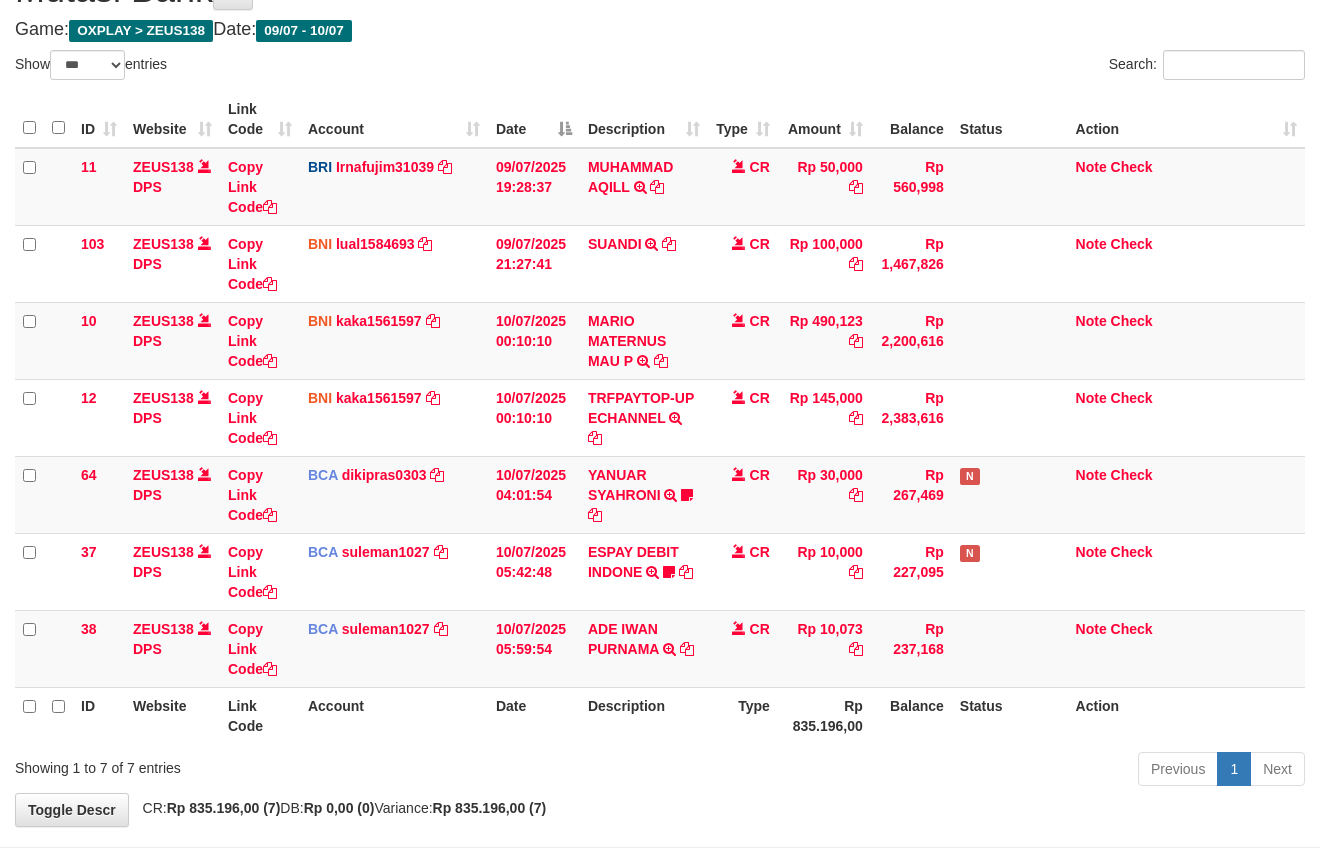 click on "Type" at bounding box center (743, 715) 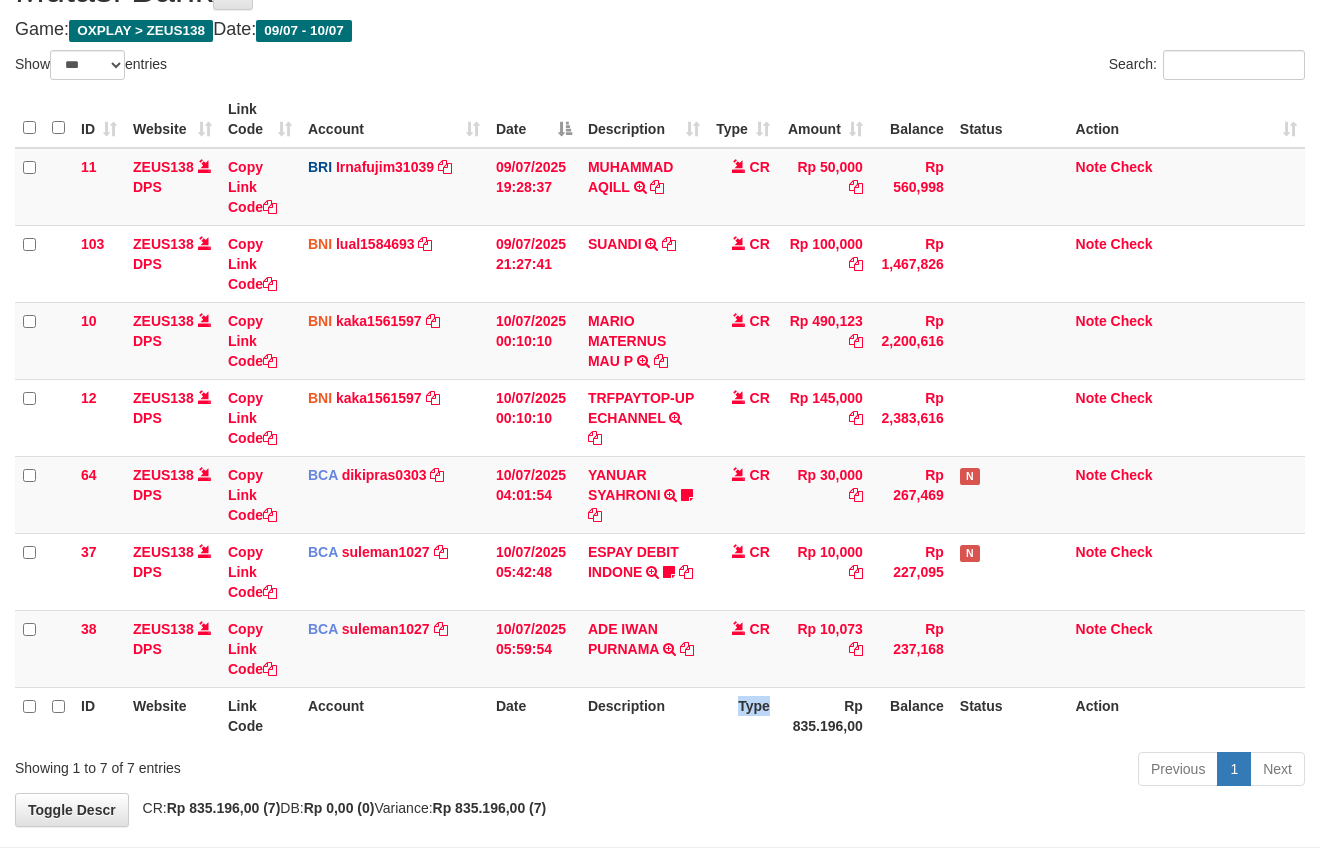 click on "Type" at bounding box center (743, 715) 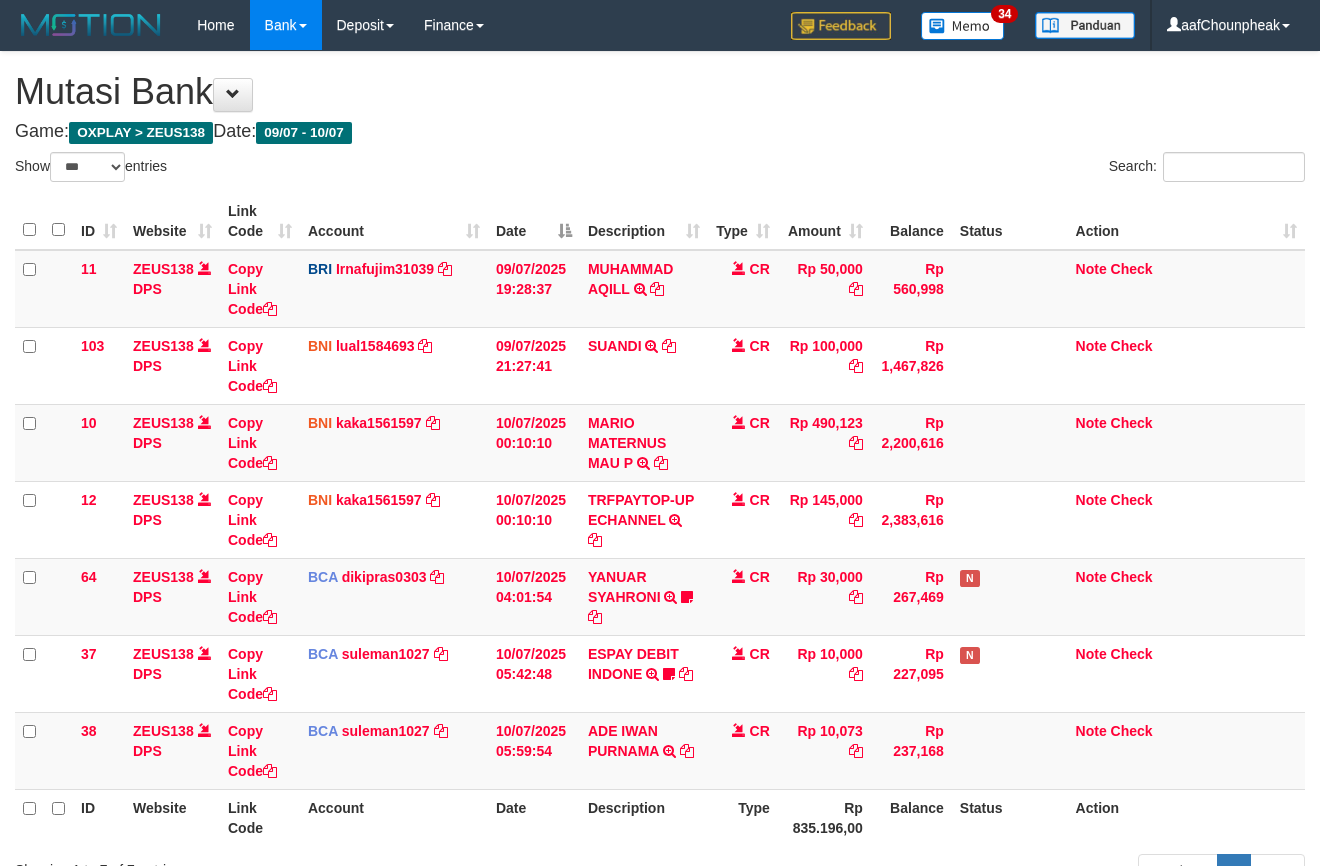scroll, scrollTop: 102, scrollLeft: 0, axis: vertical 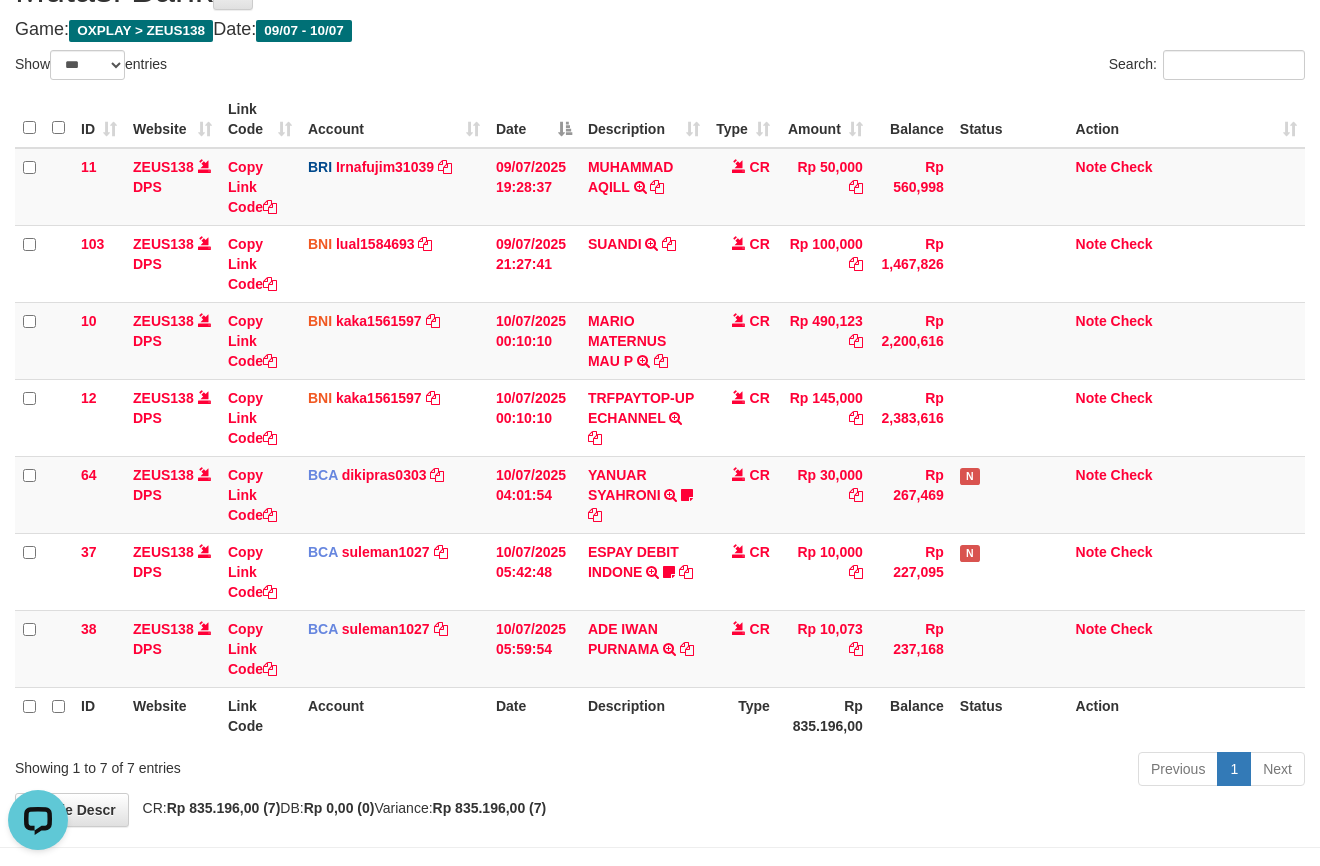 click on "Previous 1 Next" at bounding box center [935, 771] 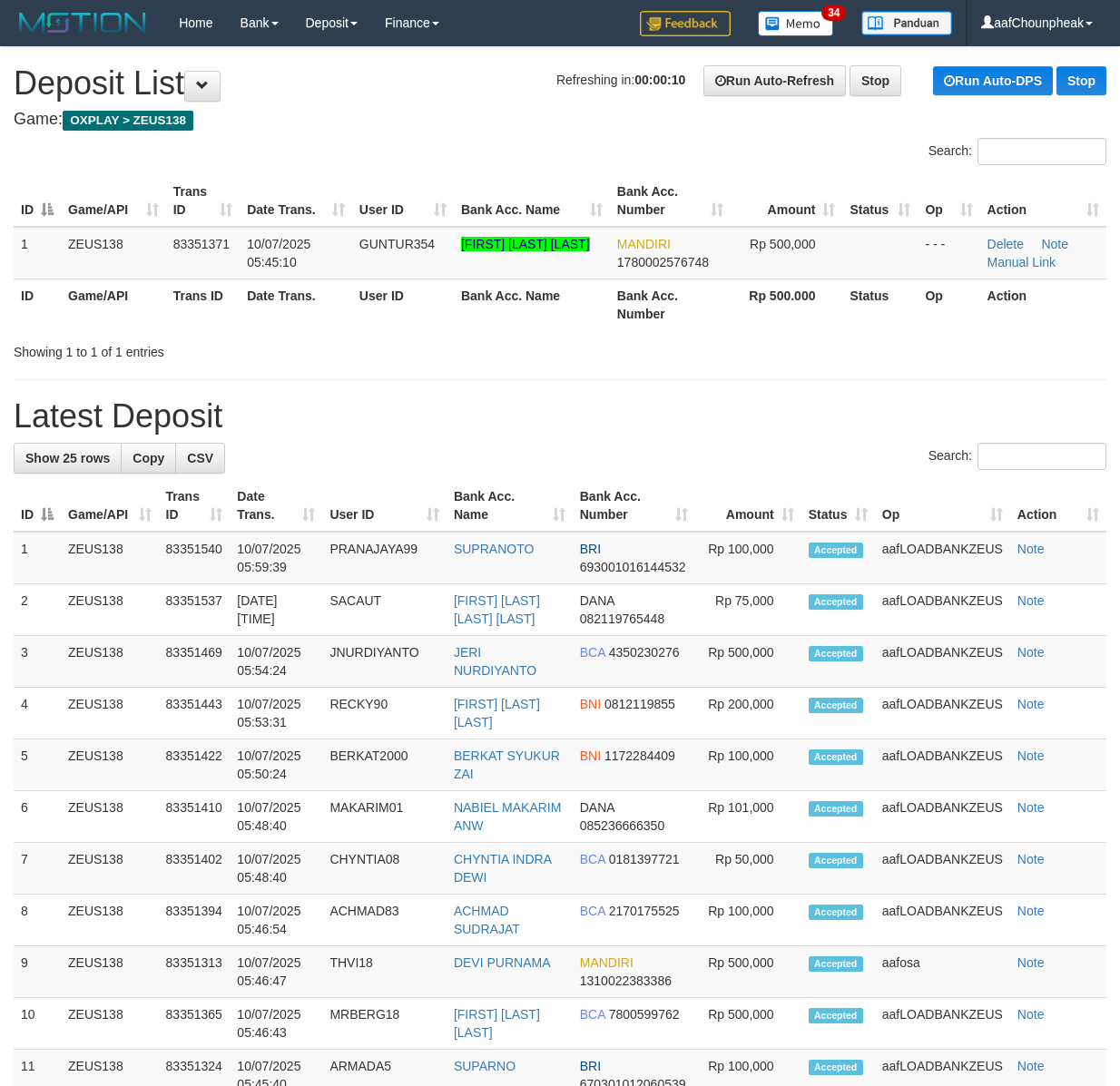 scroll, scrollTop: 0, scrollLeft: 0, axis: both 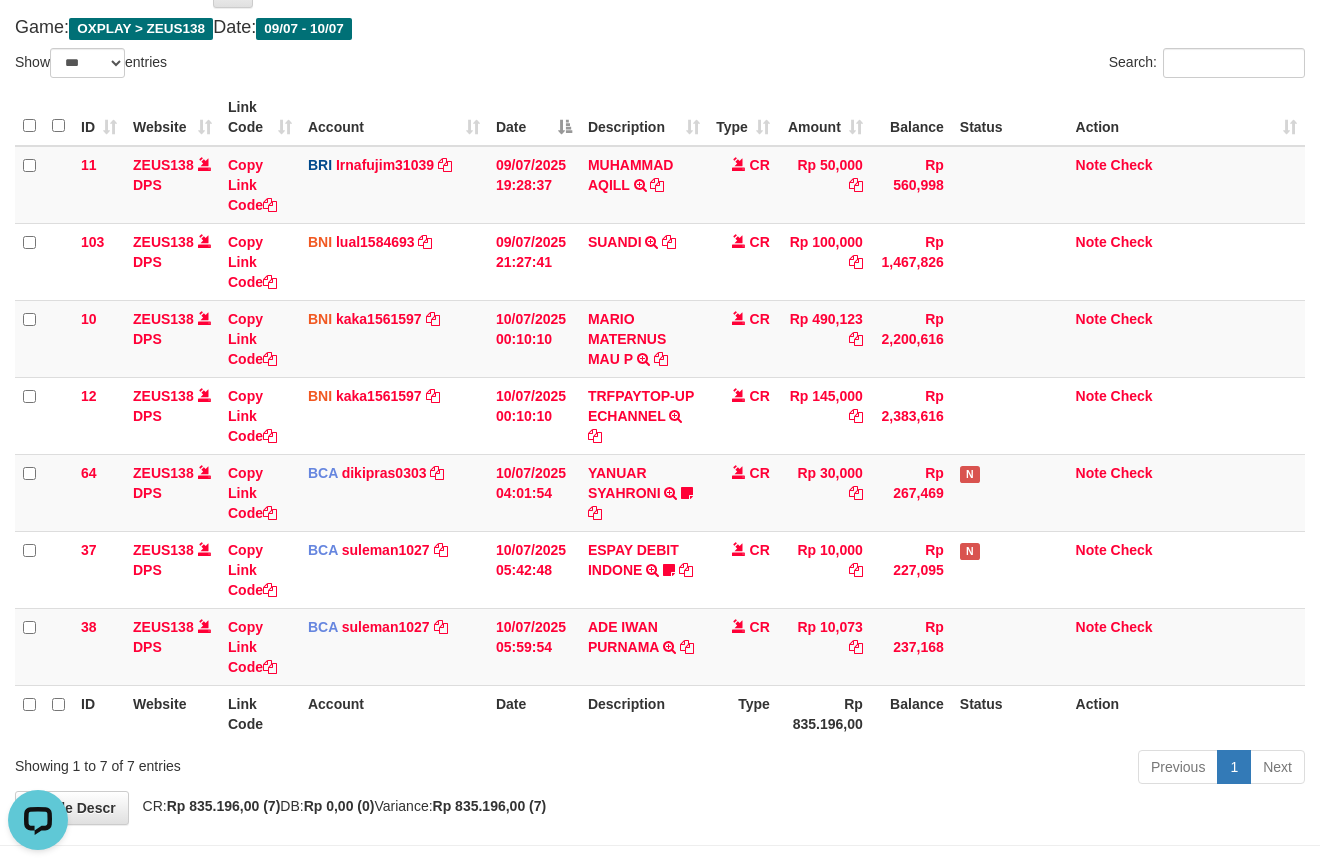 click on "**********" at bounding box center (660, 386) 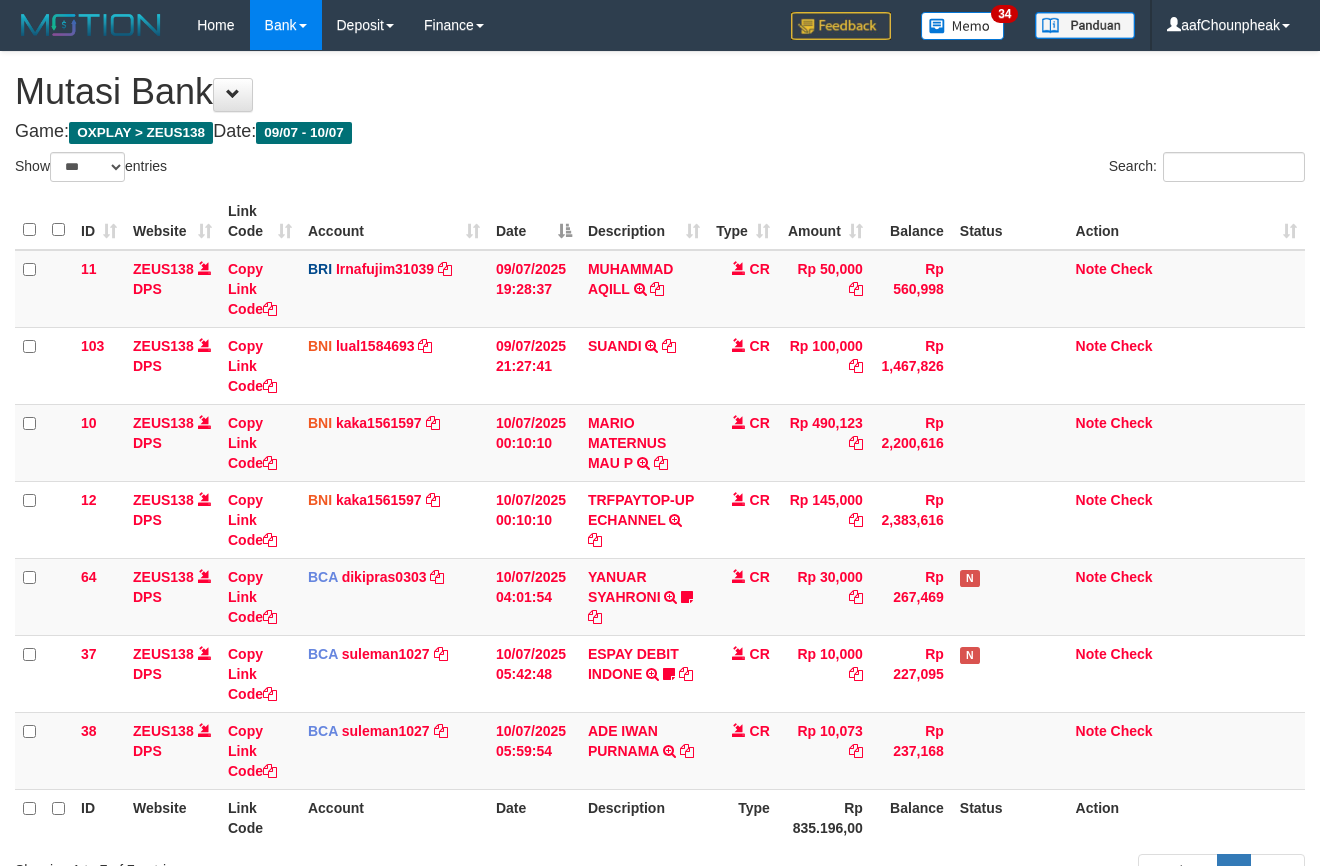 scroll, scrollTop: 105, scrollLeft: 0, axis: vertical 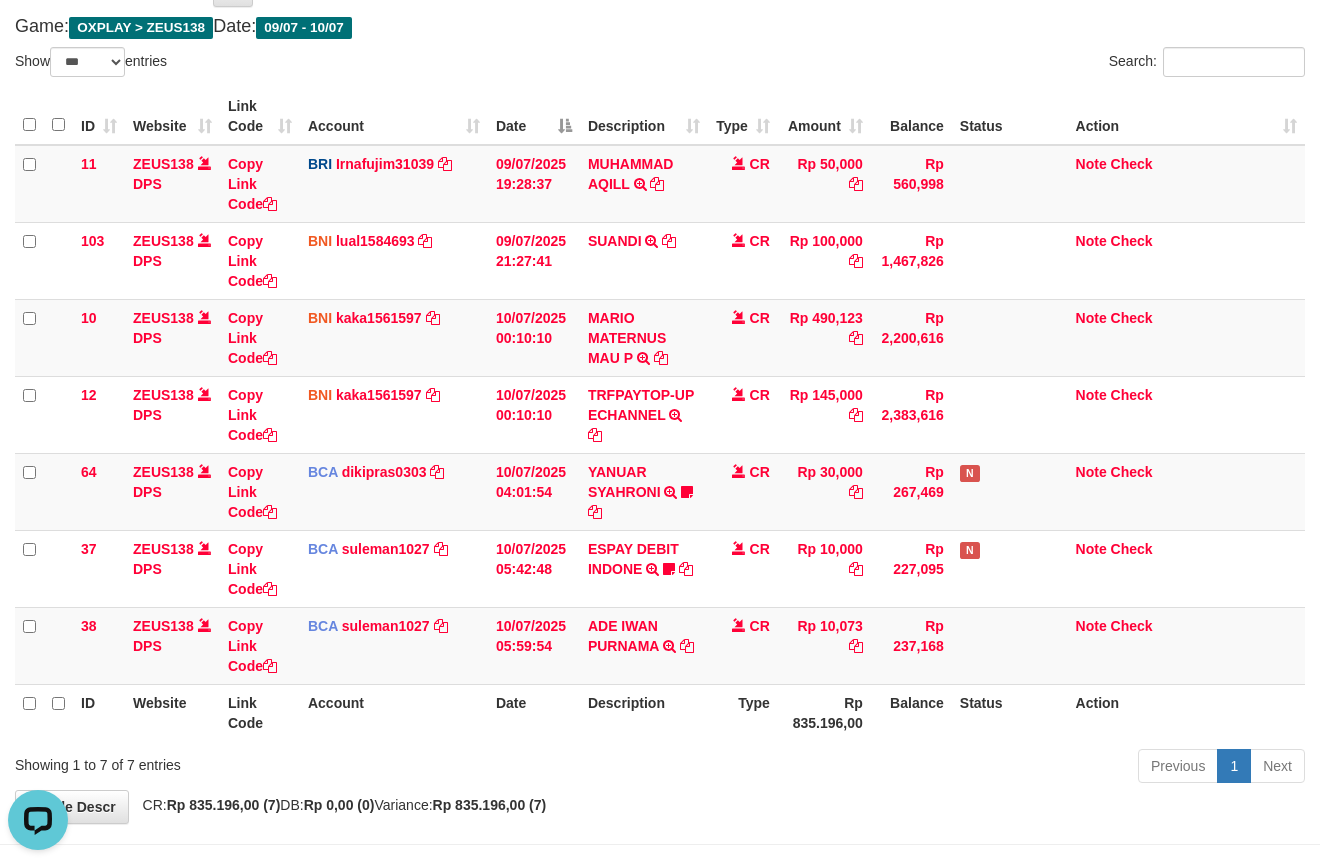 click on "Rp 835.196,00" at bounding box center (824, 712) 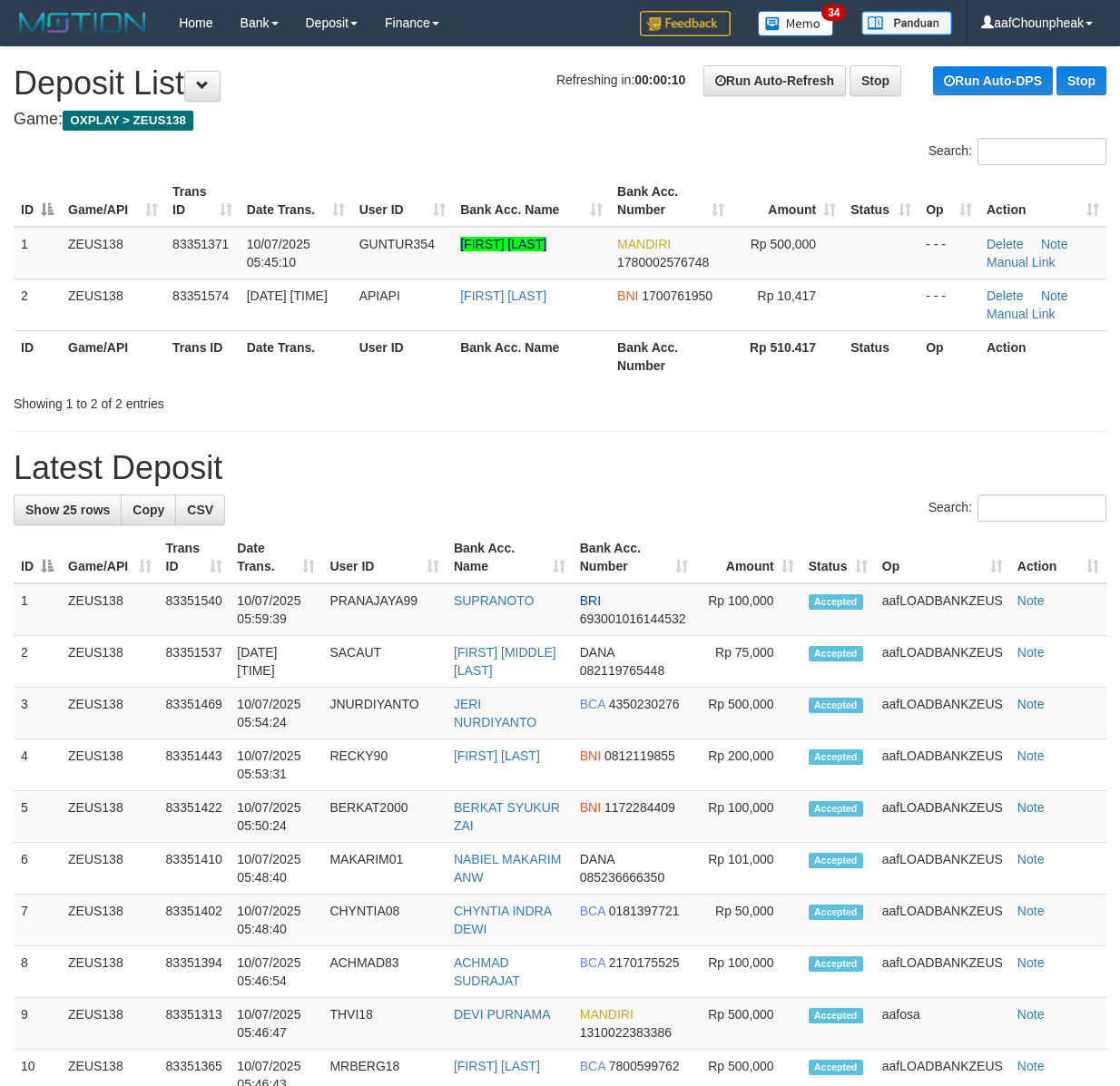 scroll, scrollTop: 0, scrollLeft: 0, axis: both 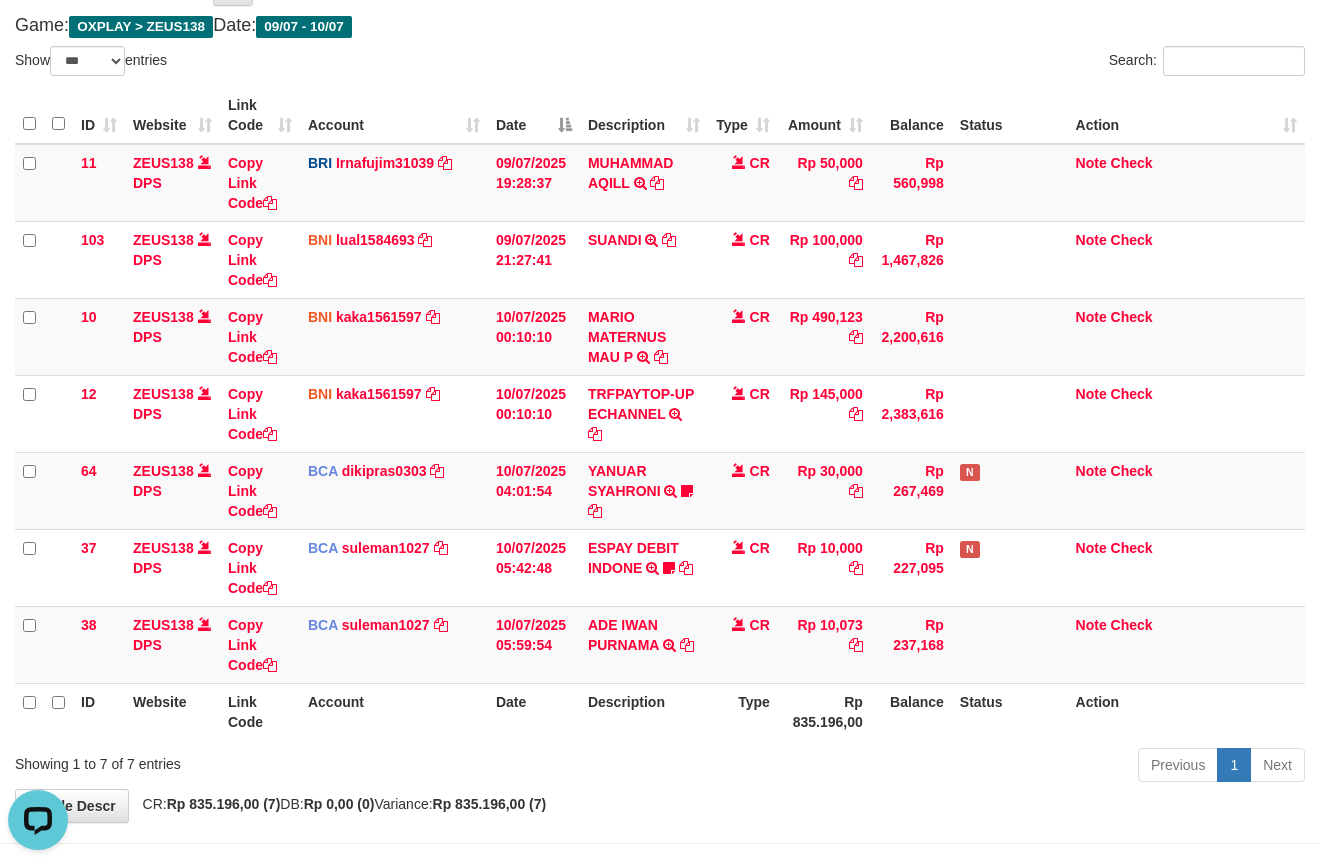click on "Description" at bounding box center [644, 711] 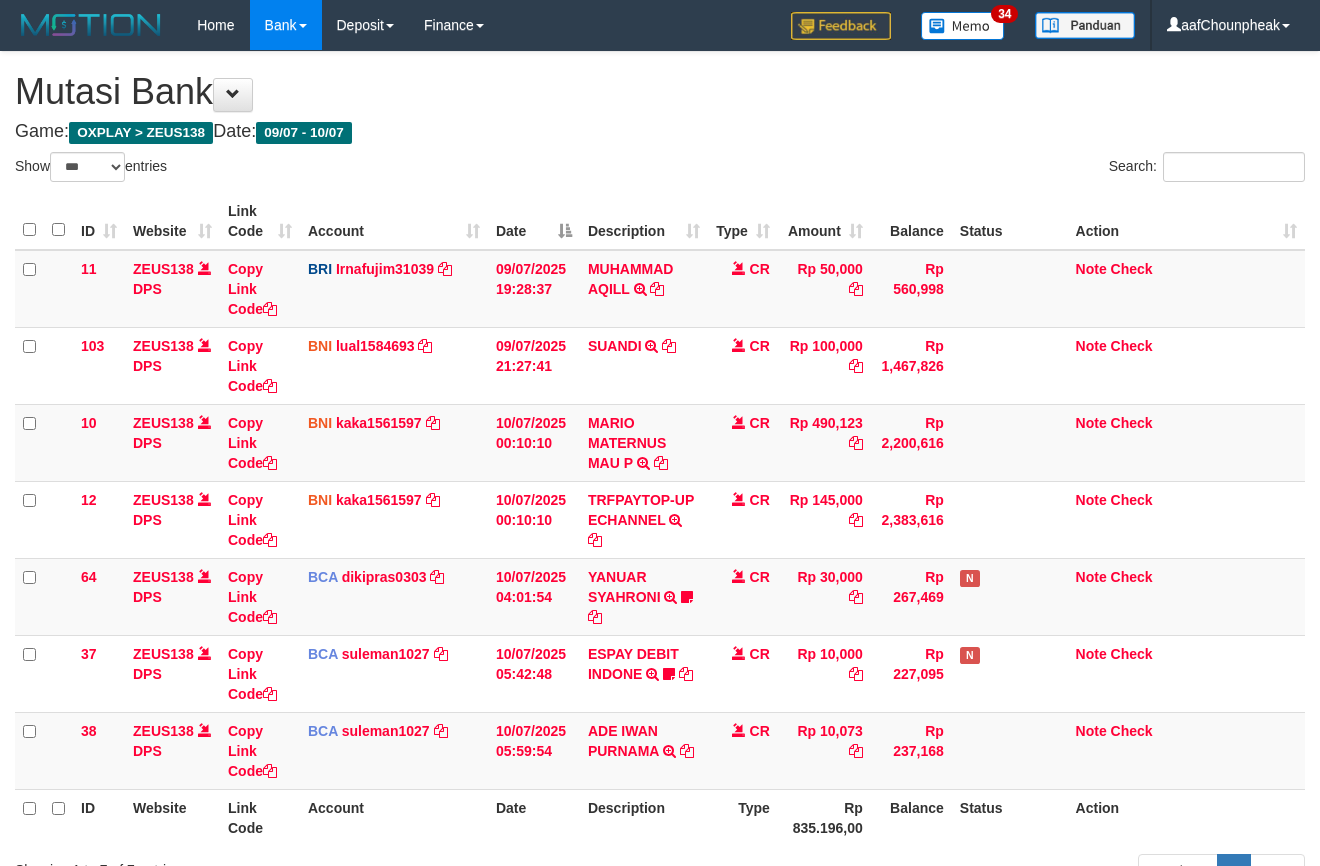 scroll, scrollTop: 108, scrollLeft: 0, axis: vertical 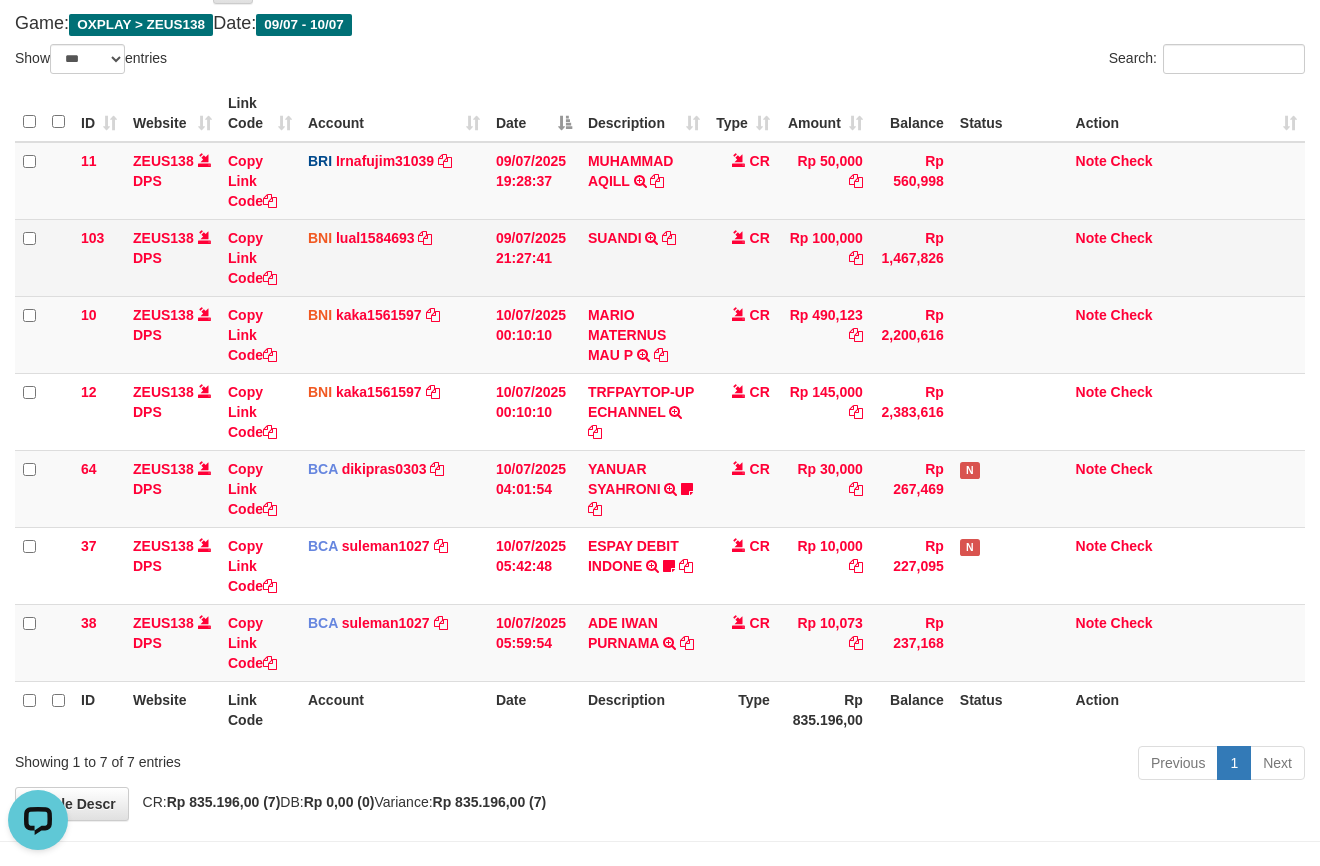 click on "BNI
lual1584693
DPS
LUCKY ALAMSYAH
mutasi_20250709_2414 | 103
mutasi_20250709_2414 | 103" at bounding box center (394, 257) 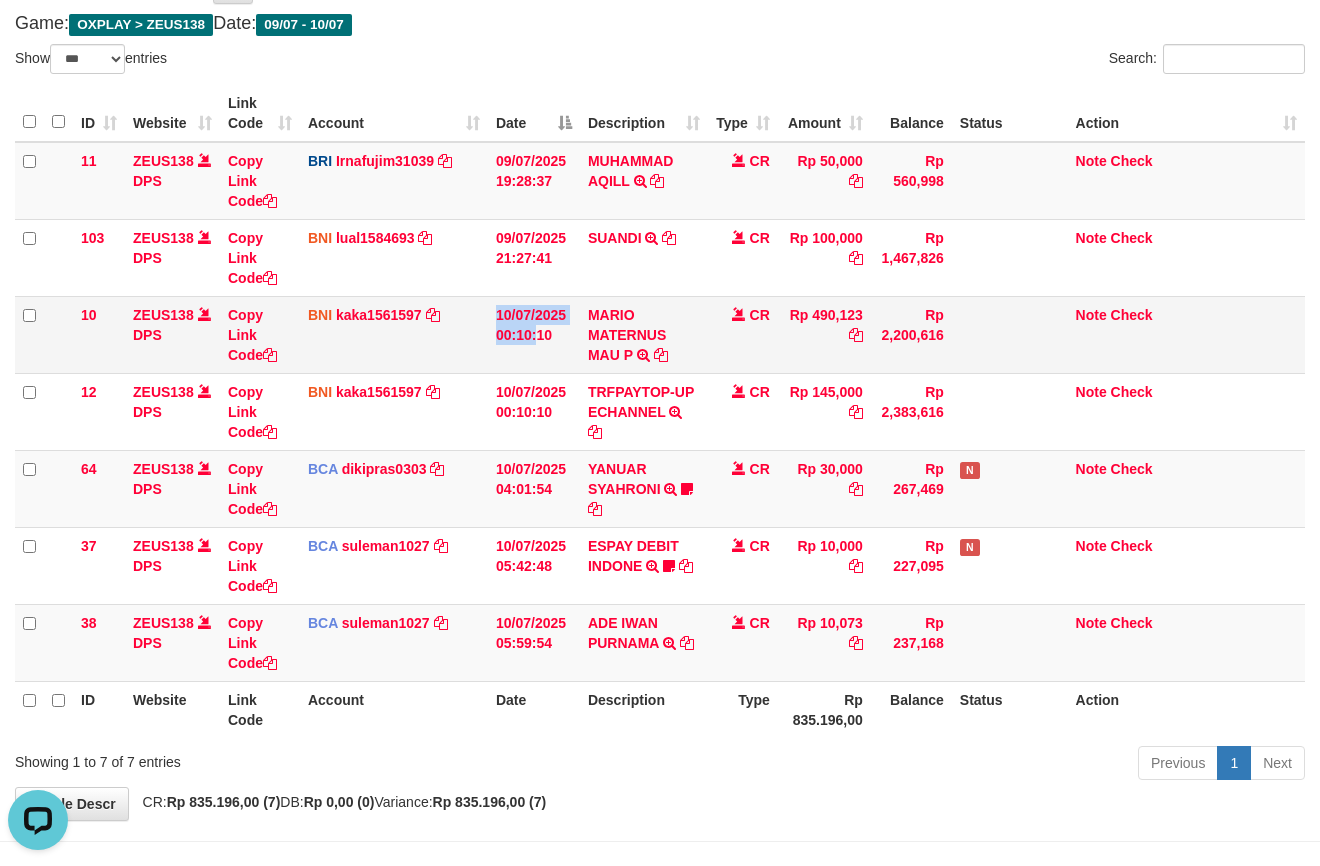click on "10
ZEUS138    DPS
Copy Link Code
BNI
kaka1561597
DPS
KARMILA
mutasi_20250710_2425 | 10
mutasi_20250710_2425 | 10
10/07/2025 00:10:10
MARIO MATERNUS MAU P         TRF/PAY/TOP-UP ECHANNEL MARIO MATERNUS MAU P
CR
Rp 490,123
Rp 2,200,616
Note
Check" at bounding box center (660, 334) 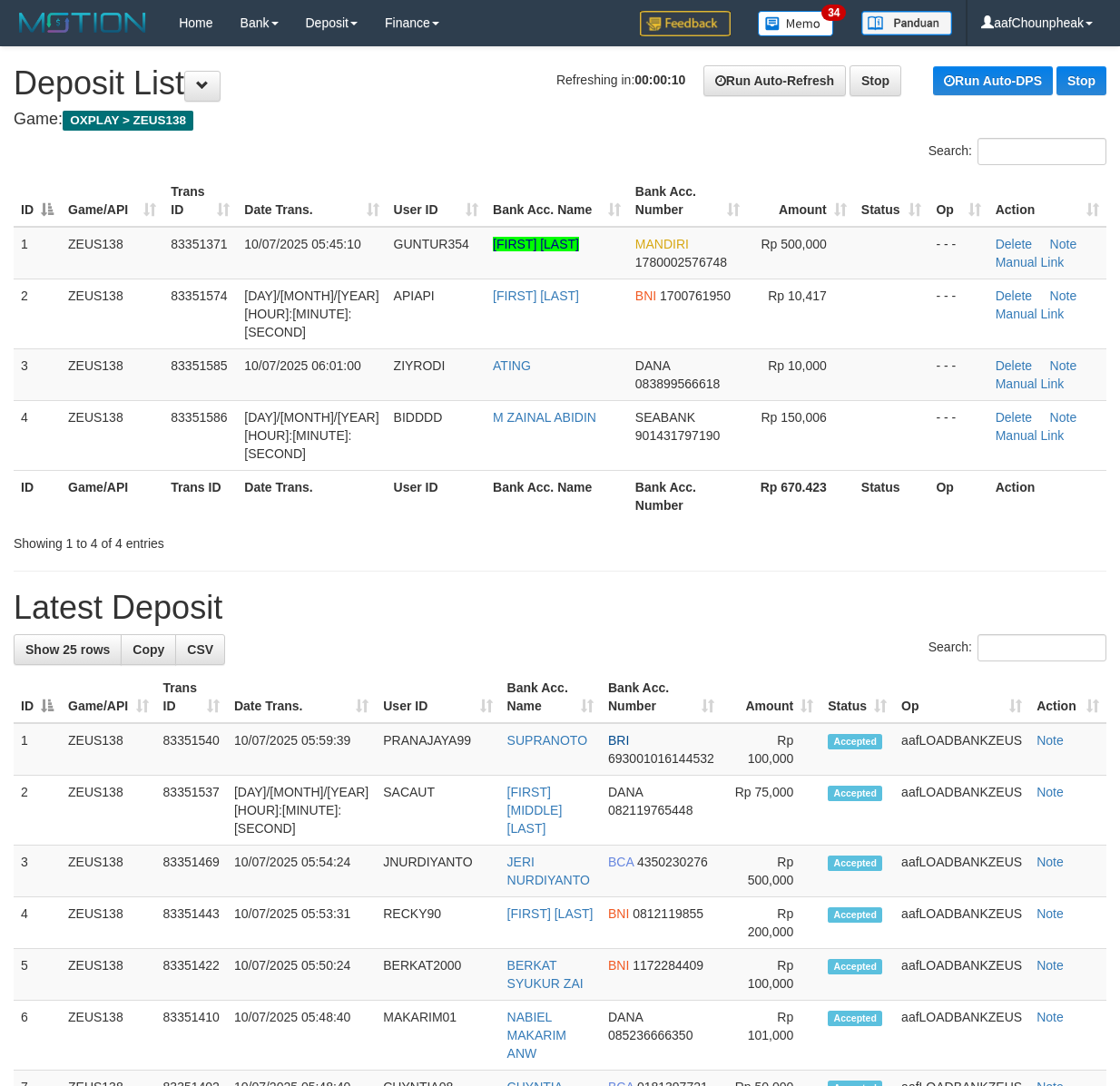 scroll, scrollTop: 0, scrollLeft: 0, axis: both 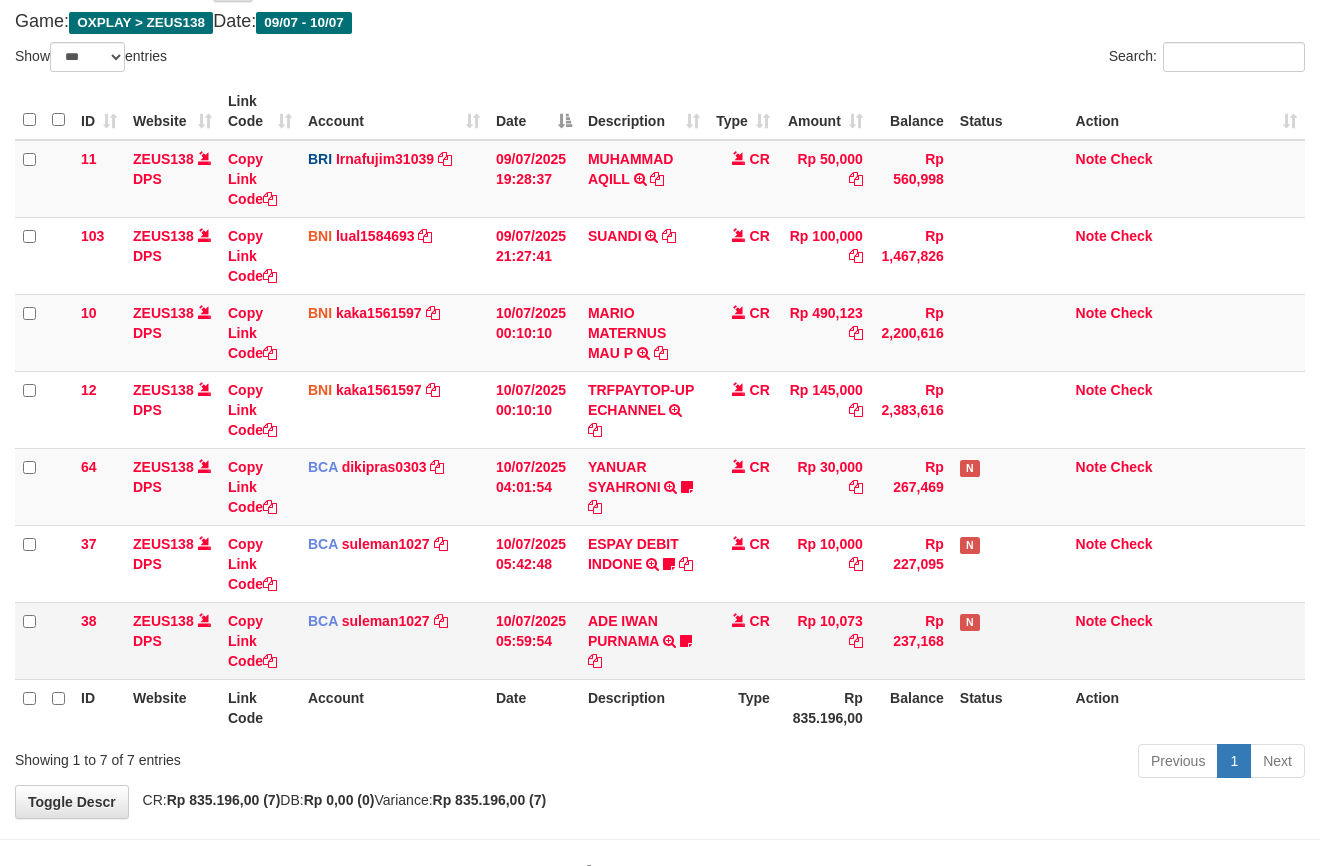 click on "BCA
[USERNAME]
DPS
[LAST_NAME]
mutasi_[DATE]_[NUMBER] | [NUMBER]
mutasi_[DATE]_[NUMBER] | [NUMBER]" at bounding box center (394, 179) 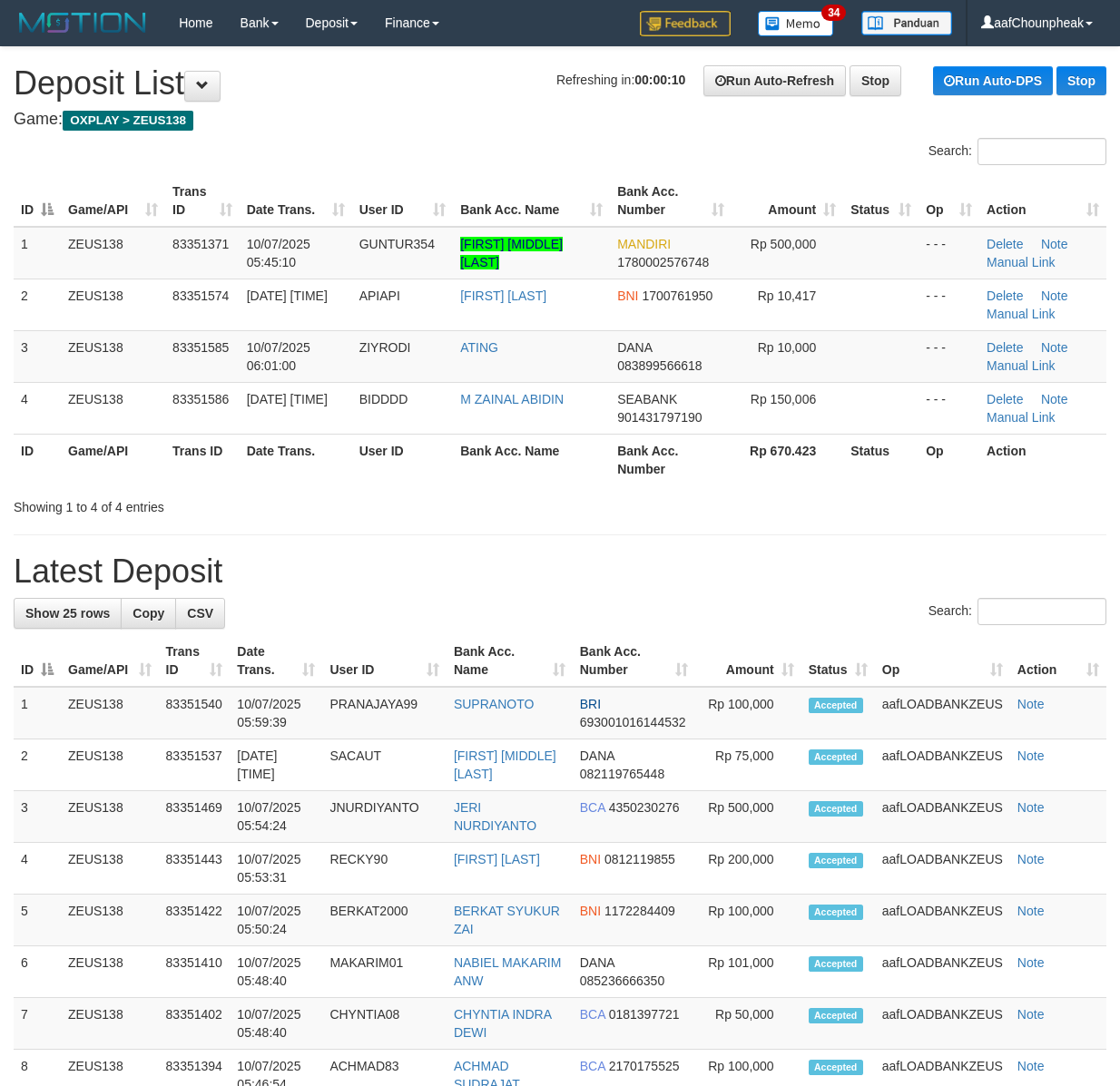 scroll, scrollTop: 0, scrollLeft: 0, axis: both 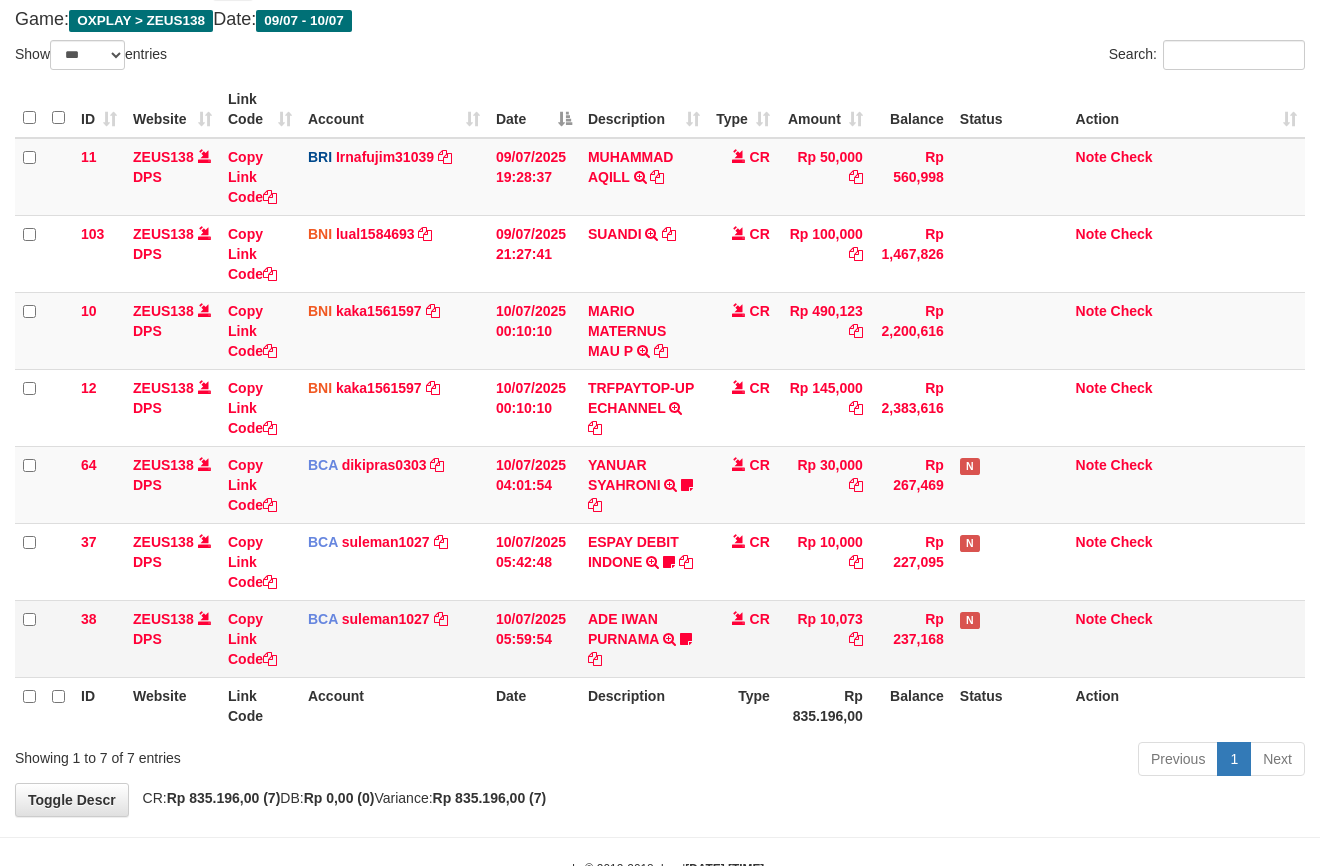 click on "BCA
suleman1027
DPS
SULEMAN
mutasi_20250710_2972 | 38
mutasi_20250710_2972 | 38" at bounding box center [394, 177] 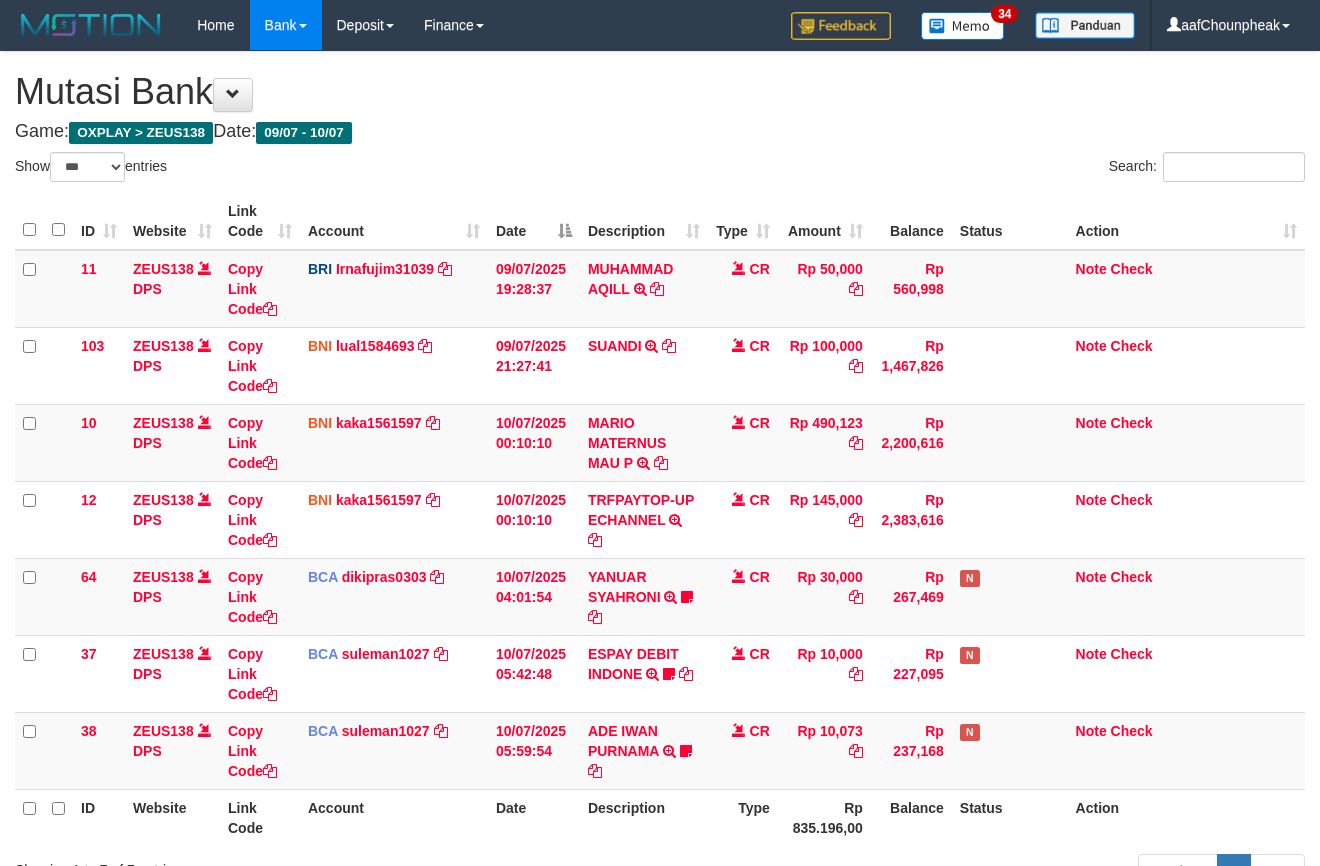 scroll, scrollTop: 112, scrollLeft: 0, axis: vertical 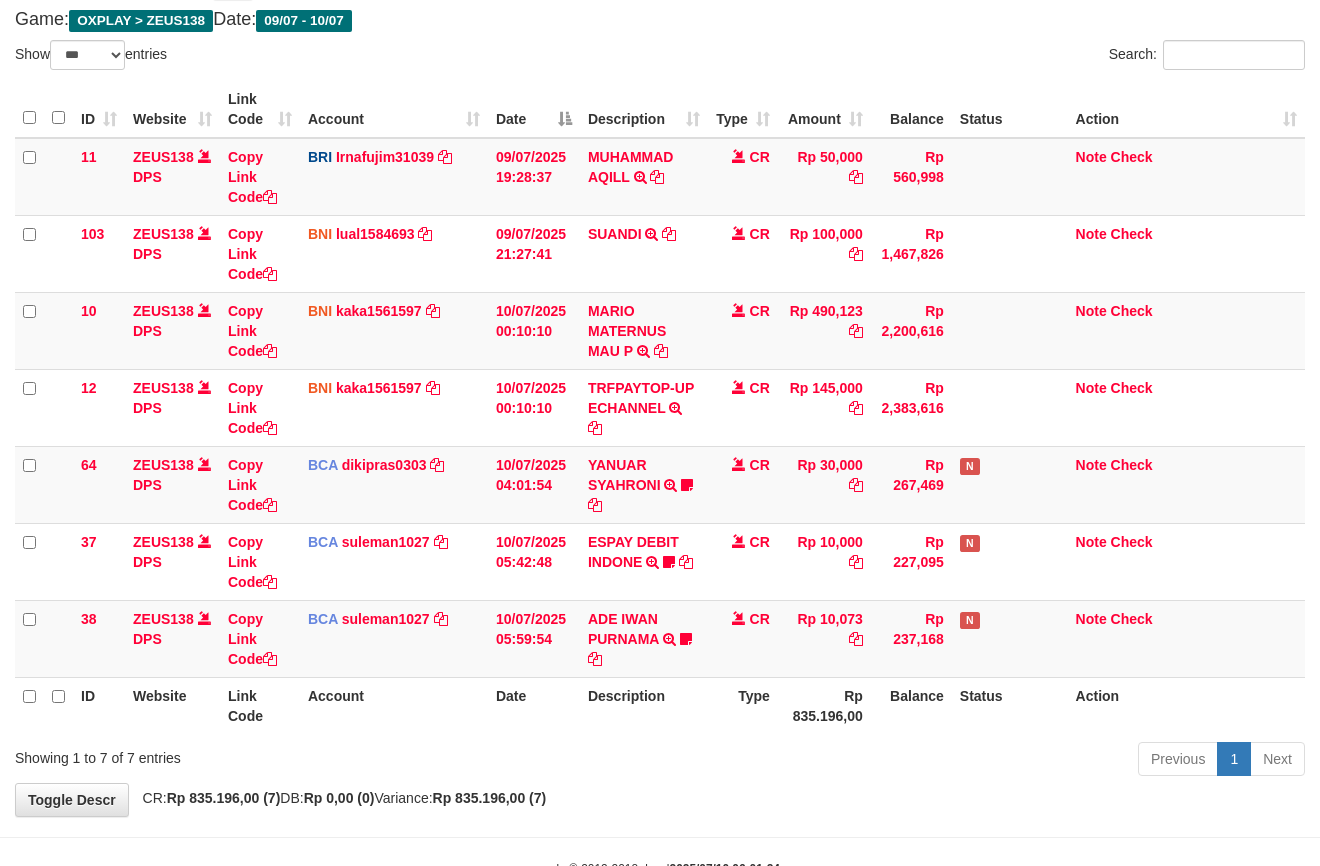 click on "BCA
[USERNAME]
DPS
[LAST]
mutasi_[DATE]_[NUMBER] | [AGE]
mutasi_[DATE]_[NUMBER] | [AGE]" at bounding box center (394, 177) 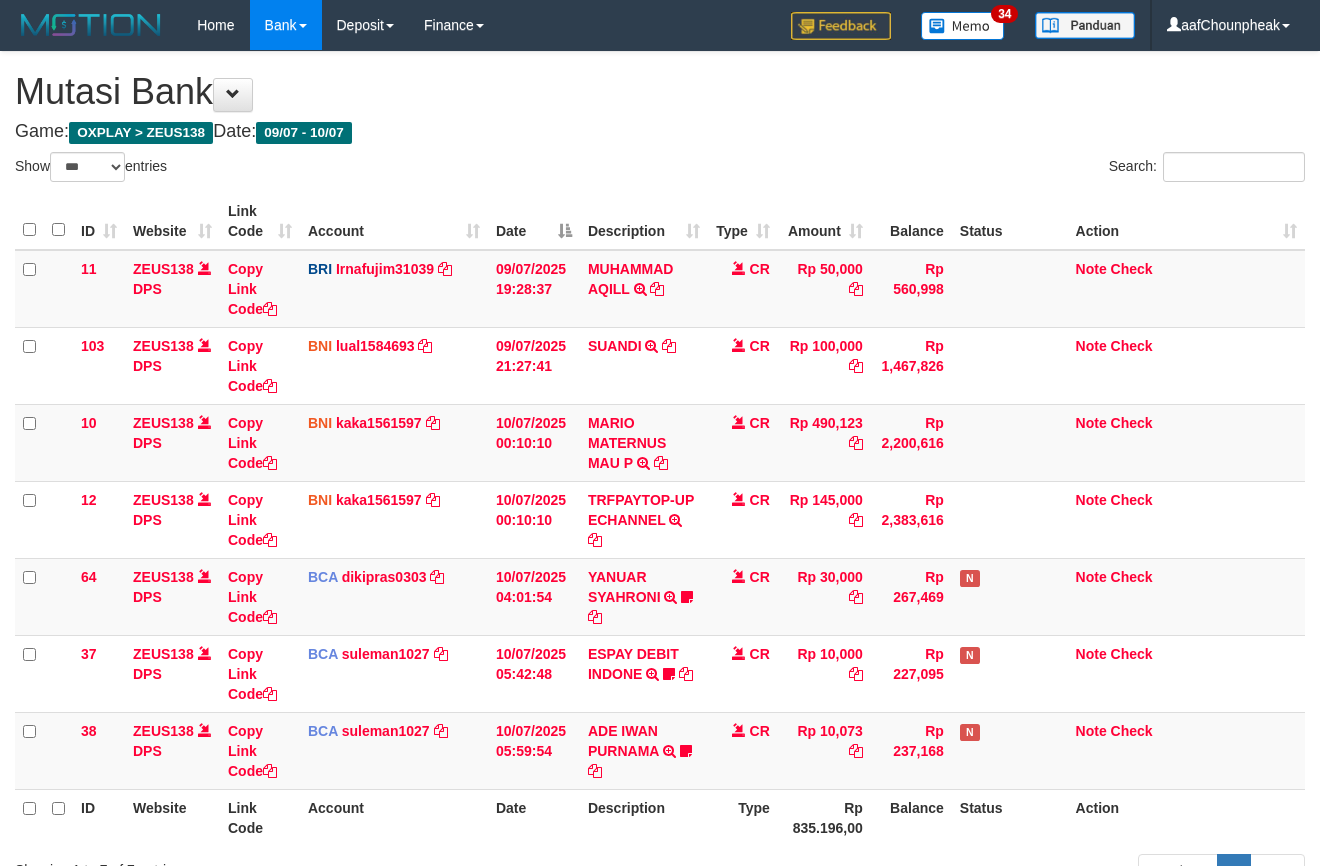 scroll, scrollTop: 112, scrollLeft: 0, axis: vertical 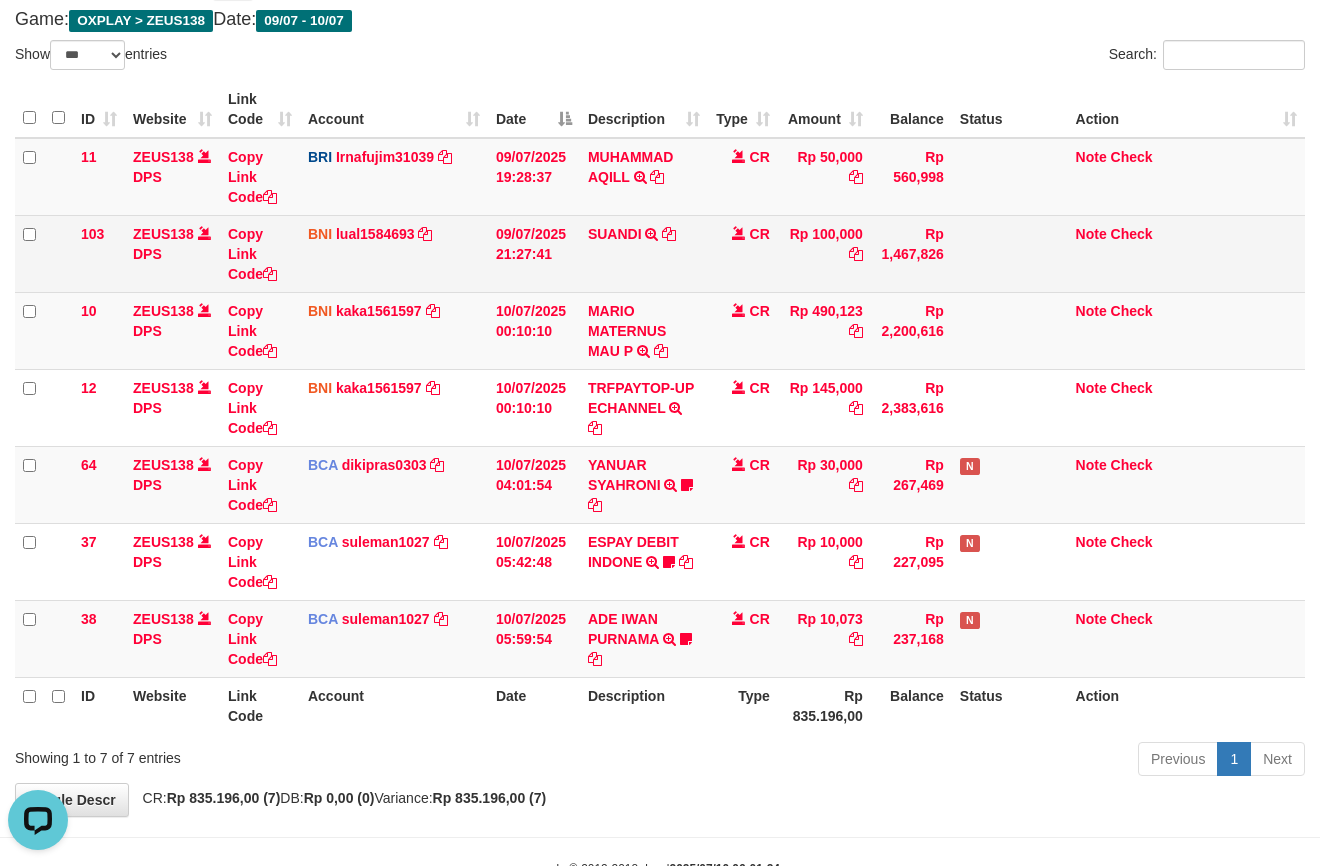 click on "BNI
lual1584693
DPS
LUCKY ALAMSYAH
mutasi_20250709_2414 | 103
mutasi_20250709_2414 | 103" at bounding box center (394, 253) 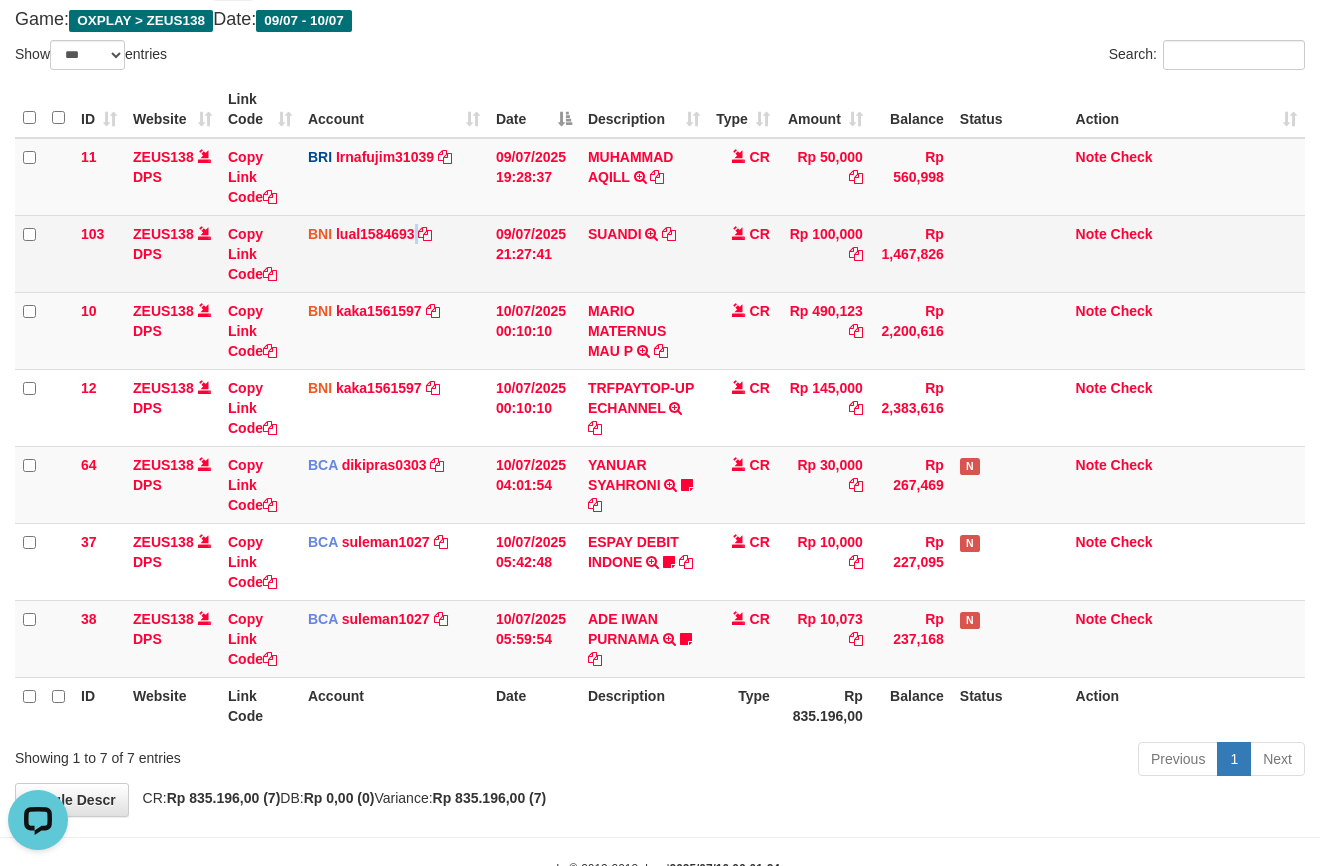 click on "BNI
lual1584693
DPS
LUCKY ALAMSYAH
mutasi_20250709_2414 | 103
mutasi_20250709_2414 | 103" at bounding box center [394, 253] 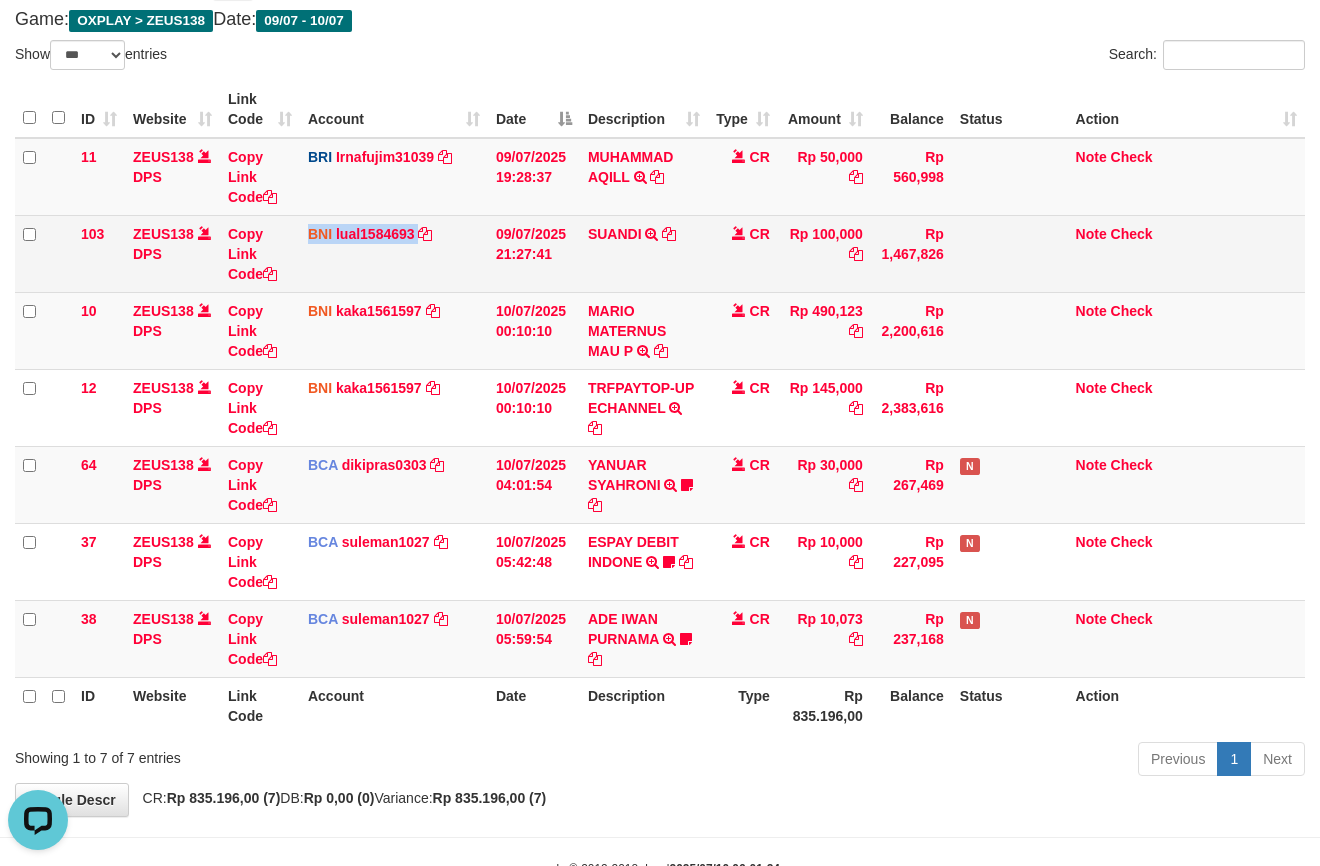click on "BNI
lual1584693
DPS
LUCKY ALAMSYAH
mutasi_20250709_2414 | 103
mutasi_20250709_2414 | 103" at bounding box center (394, 253) 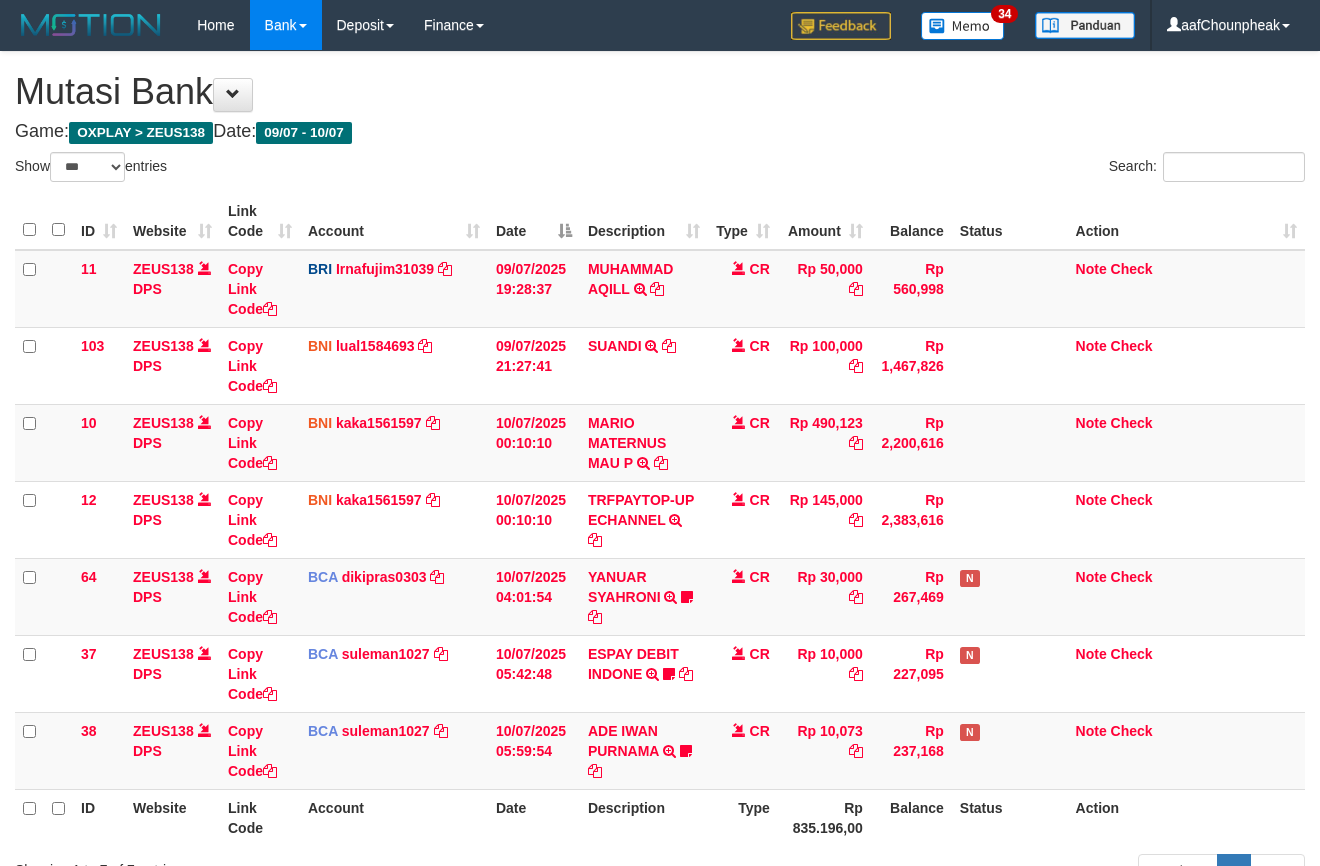 scroll, scrollTop: 112, scrollLeft: 0, axis: vertical 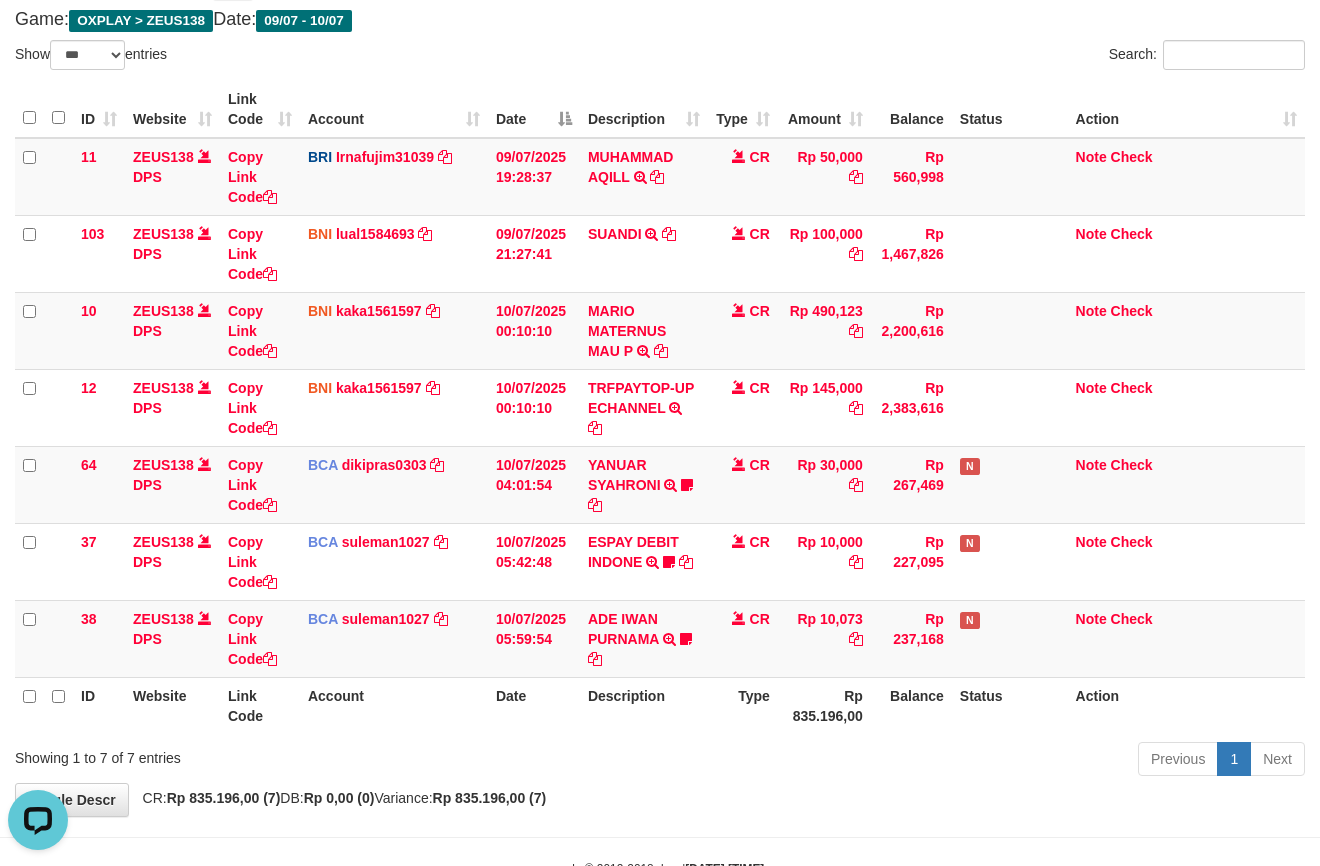 click on "Description" at bounding box center (644, 705) 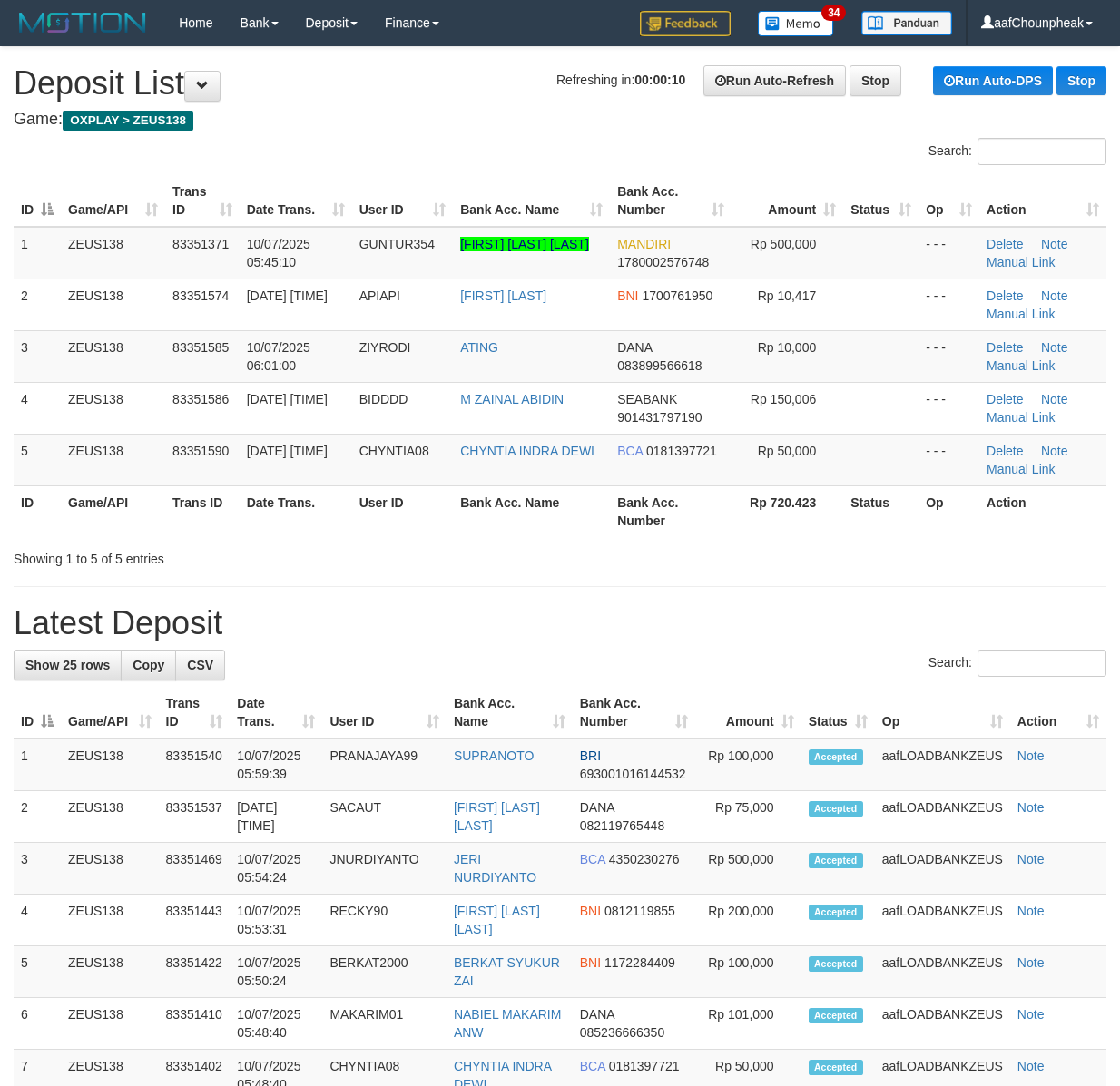 scroll, scrollTop: 0, scrollLeft: 0, axis: both 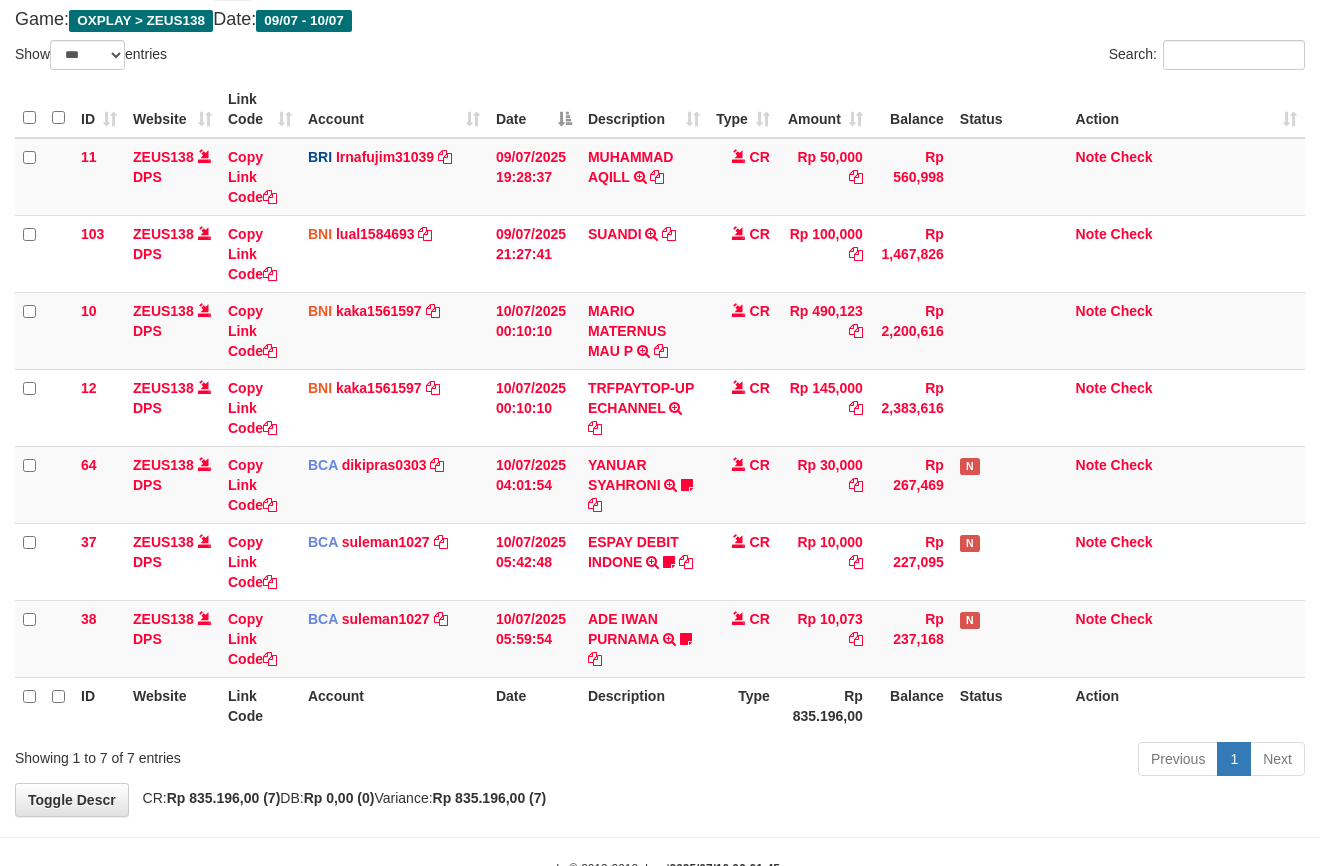 click on "Previous 1 Next" at bounding box center [935, 761] 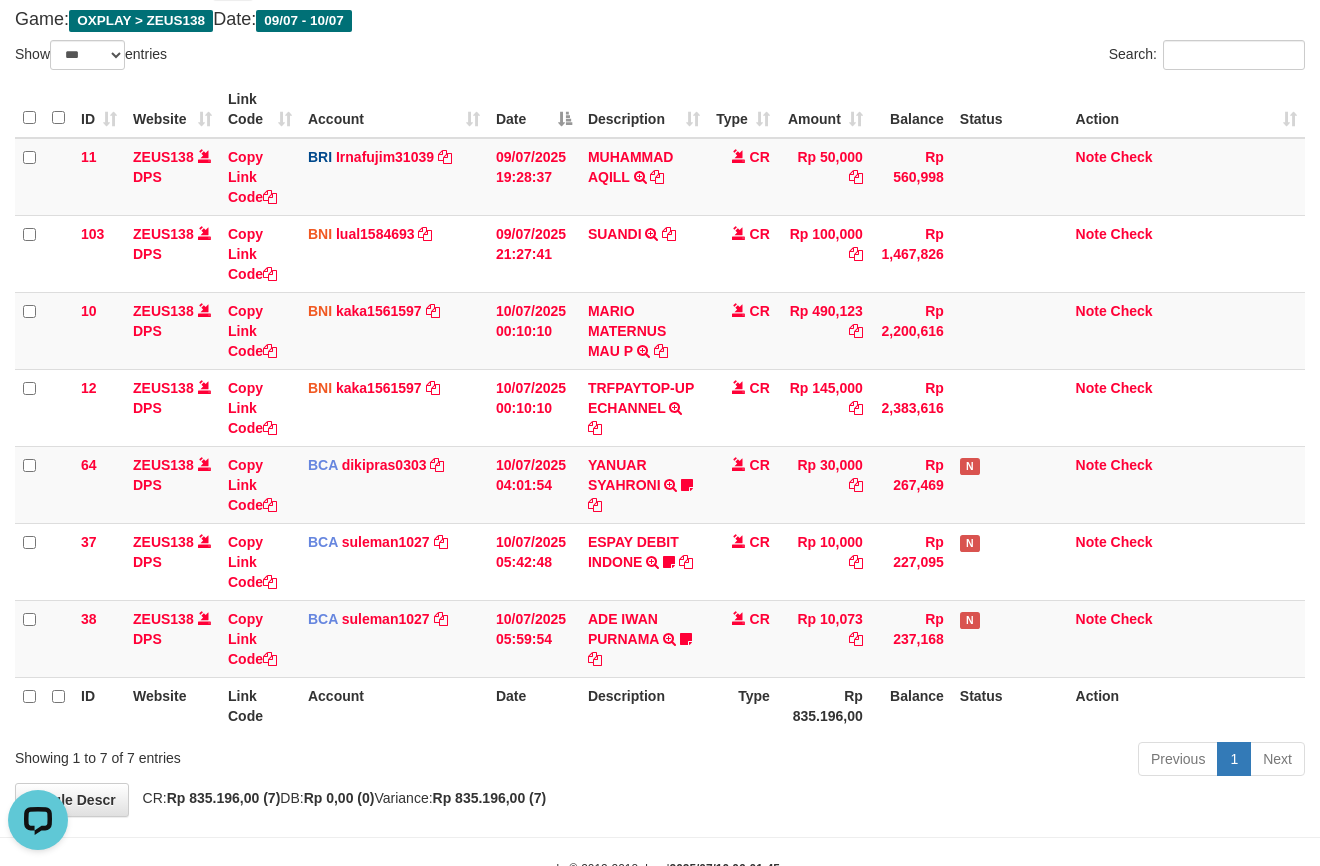 scroll, scrollTop: 0, scrollLeft: 0, axis: both 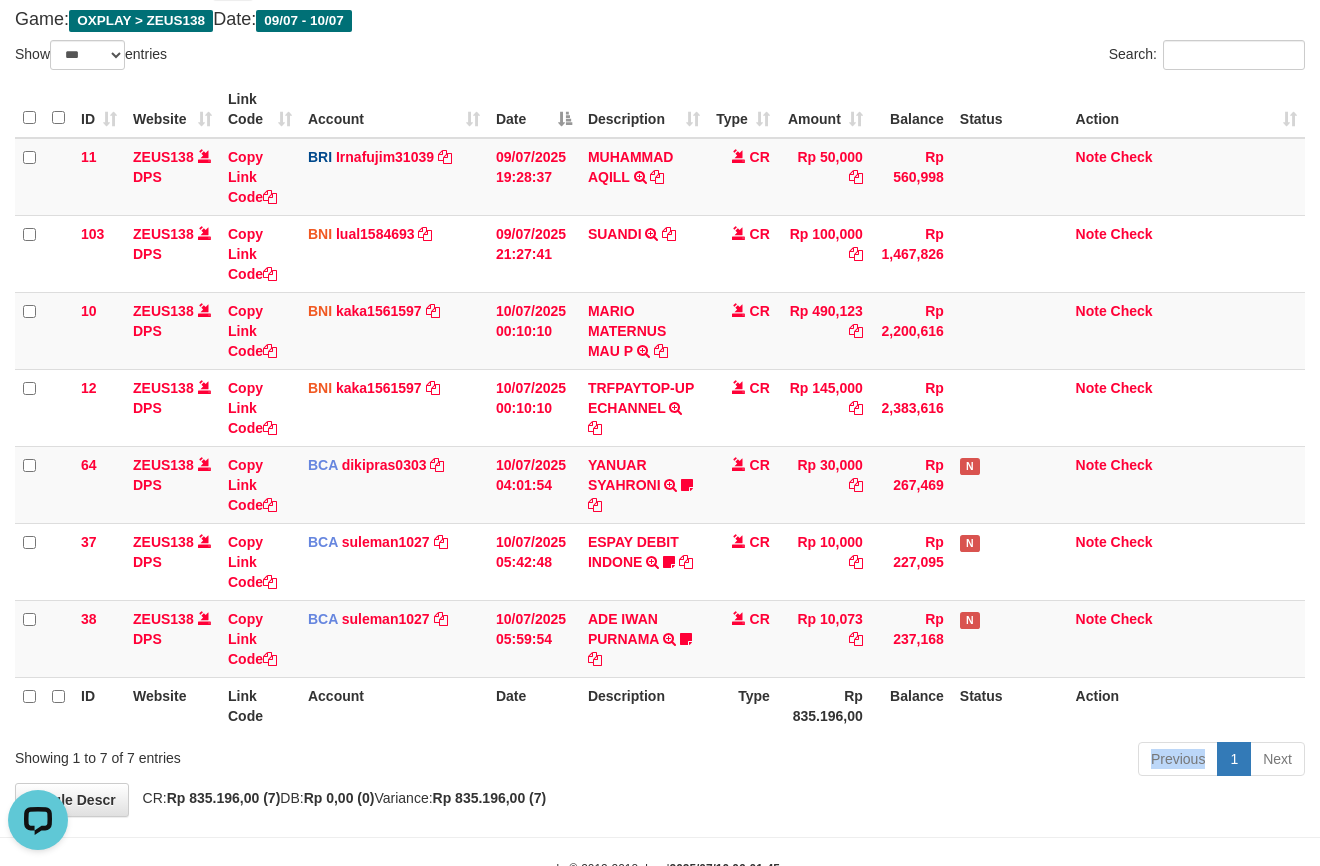 click on "Previous 1 Next" at bounding box center (935, 761) 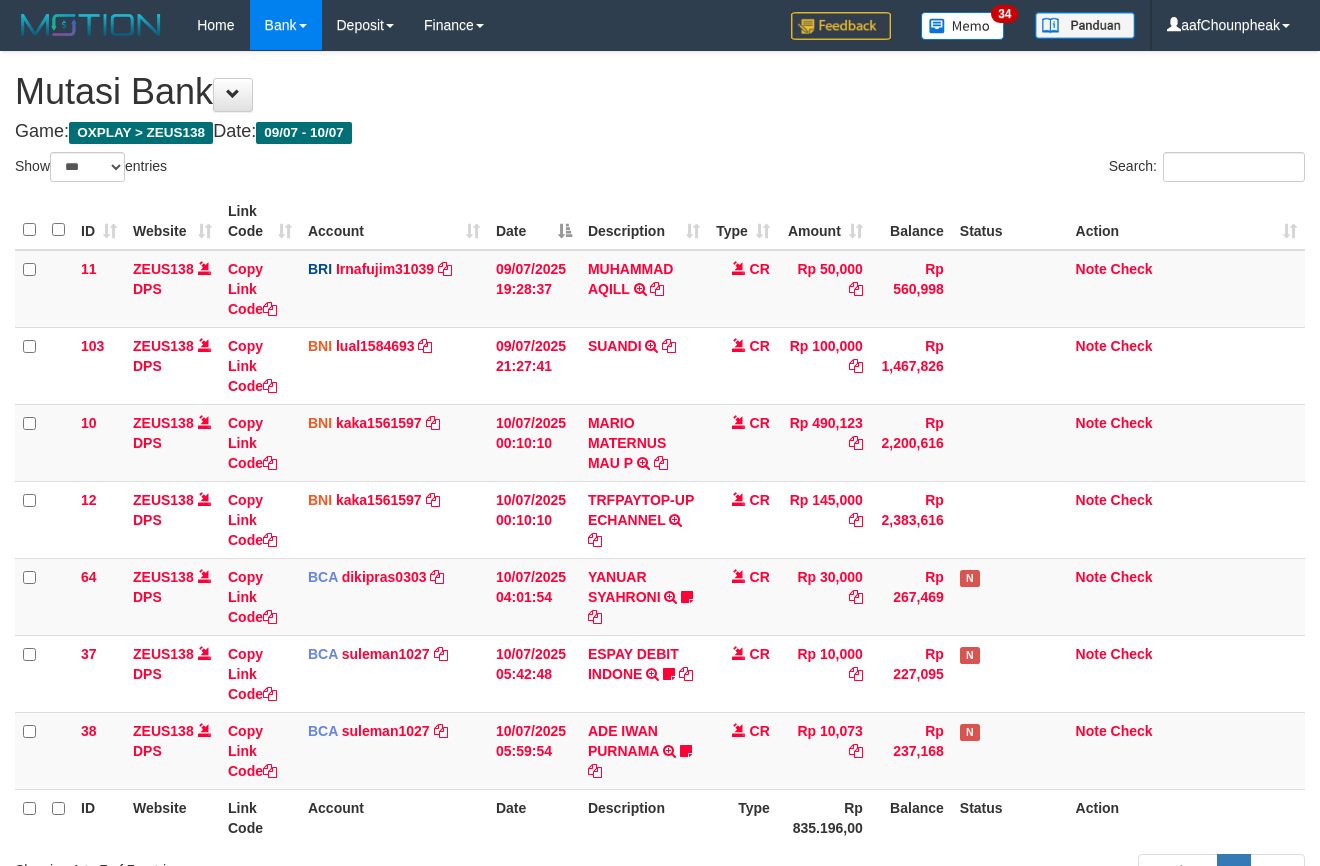 scroll, scrollTop: 112, scrollLeft: 0, axis: vertical 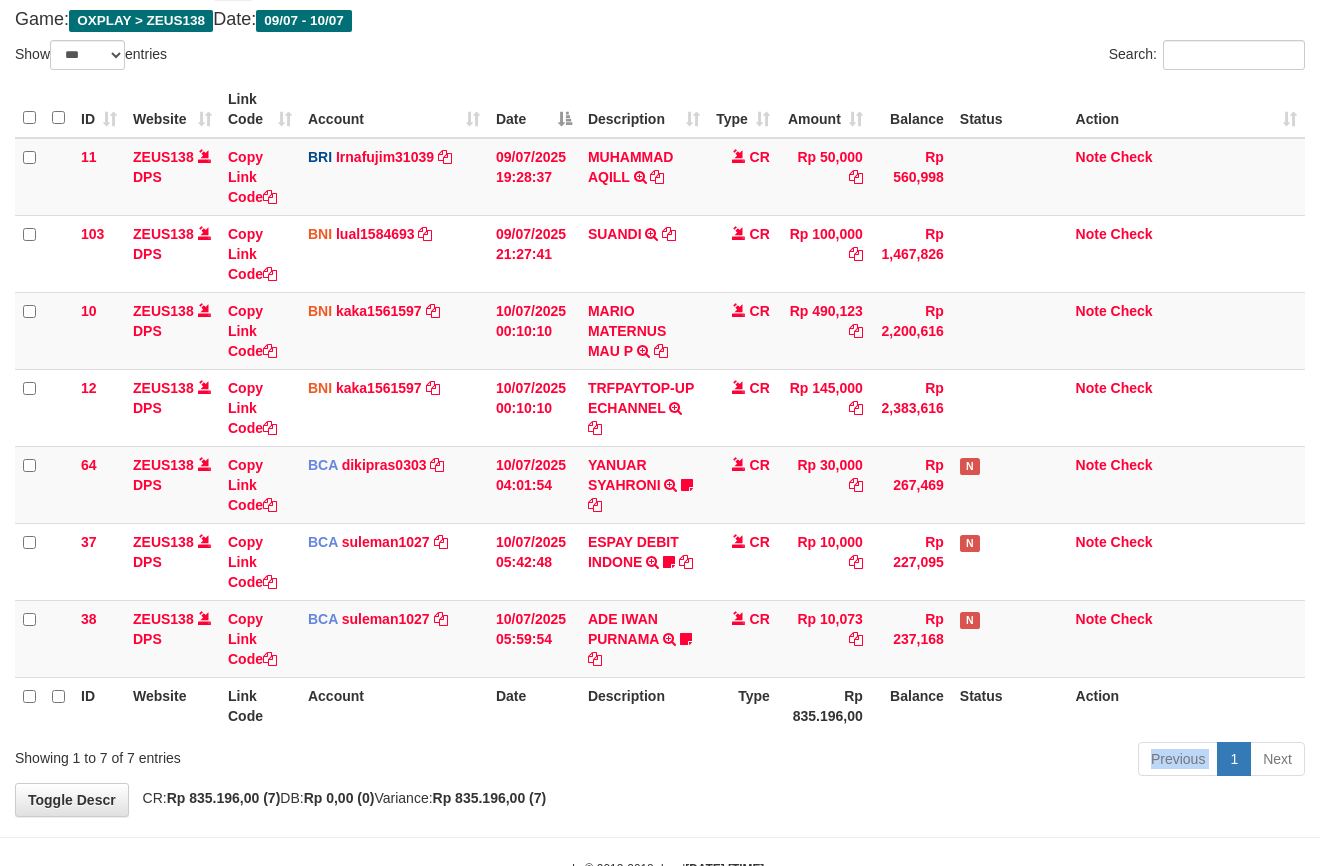 click on "Previous 1 Next" at bounding box center (935, 761) 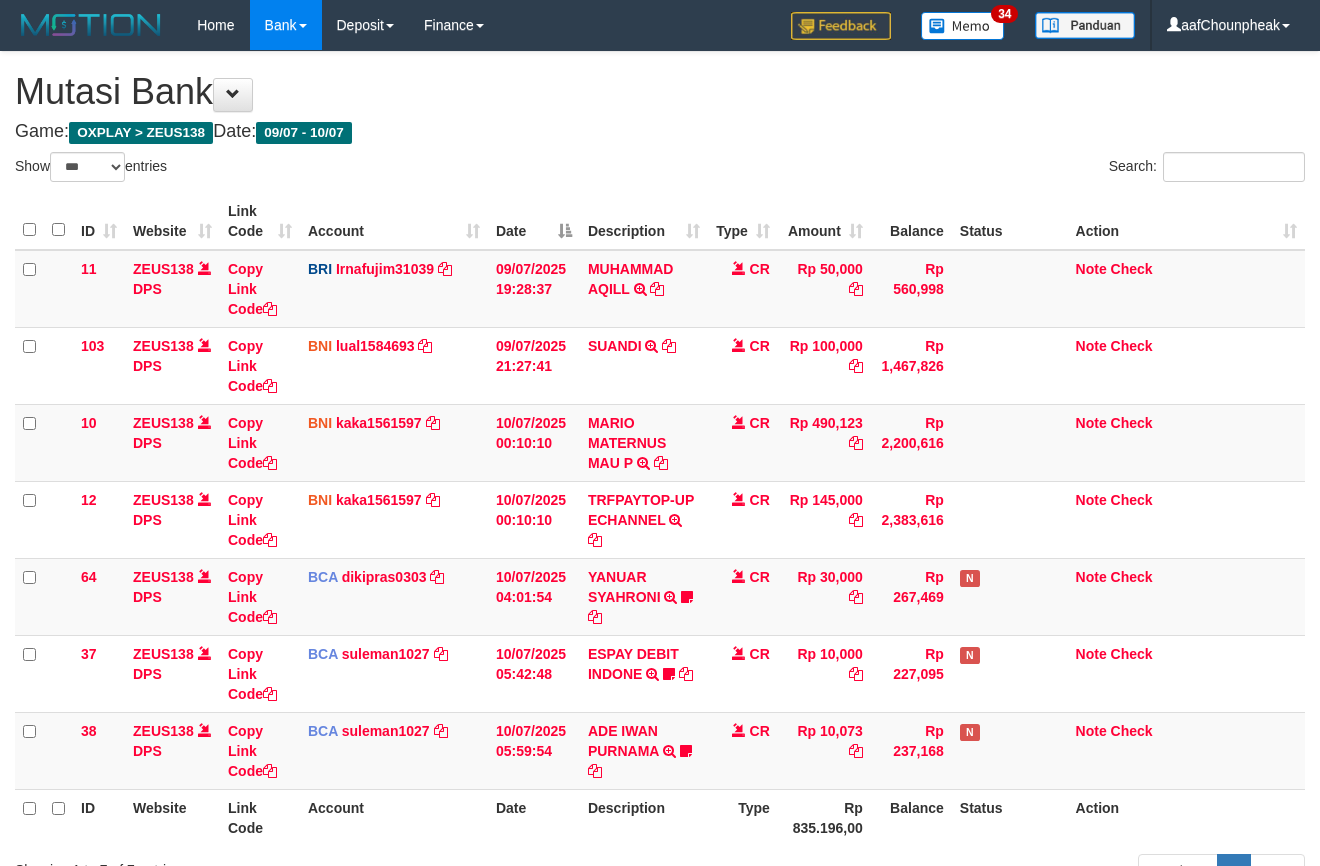 scroll, scrollTop: 112, scrollLeft: 0, axis: vertical 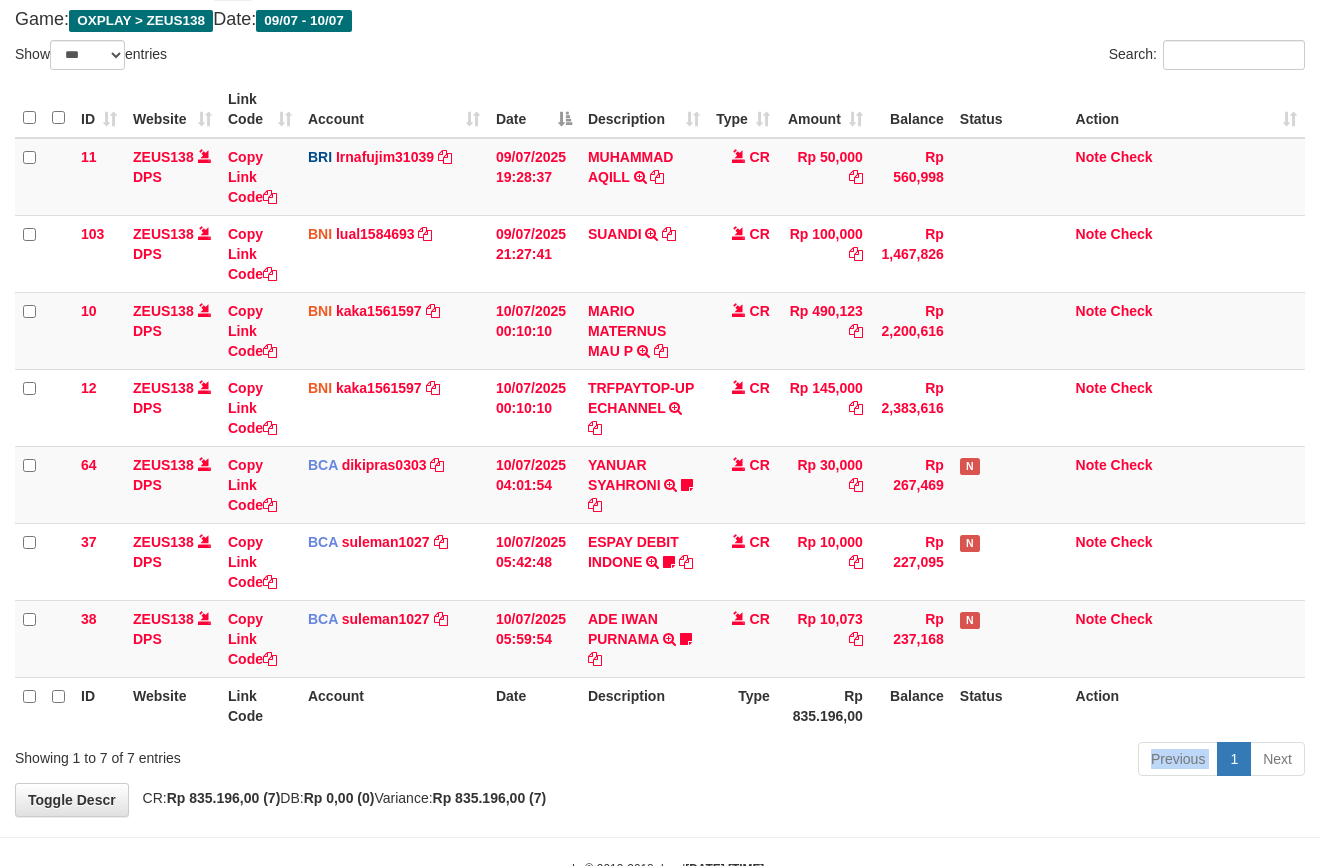 click on "Previous 1 Next" at bounding box center (935, 761) 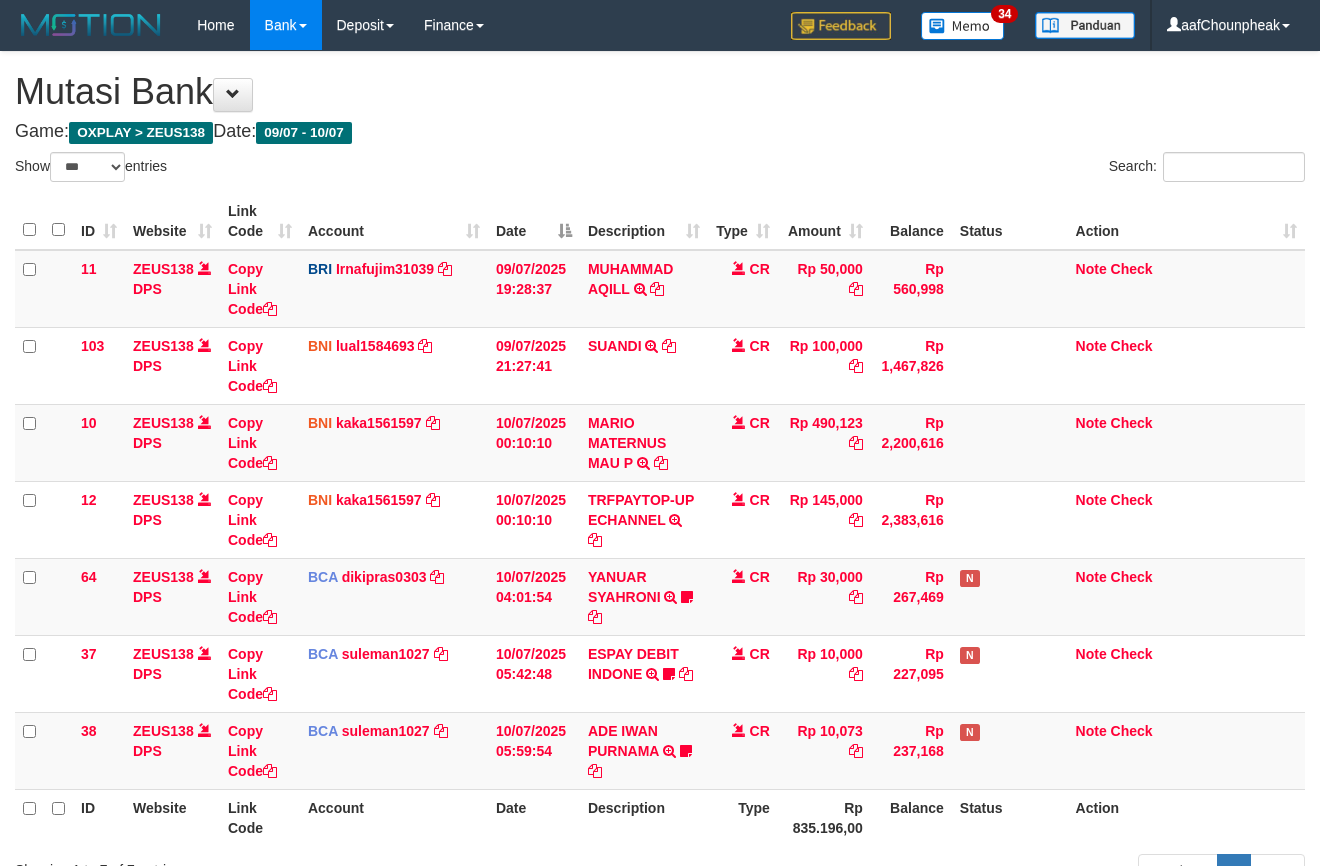 scroll, scrollTop: 112, scrollLeft: 0, axis: vertical 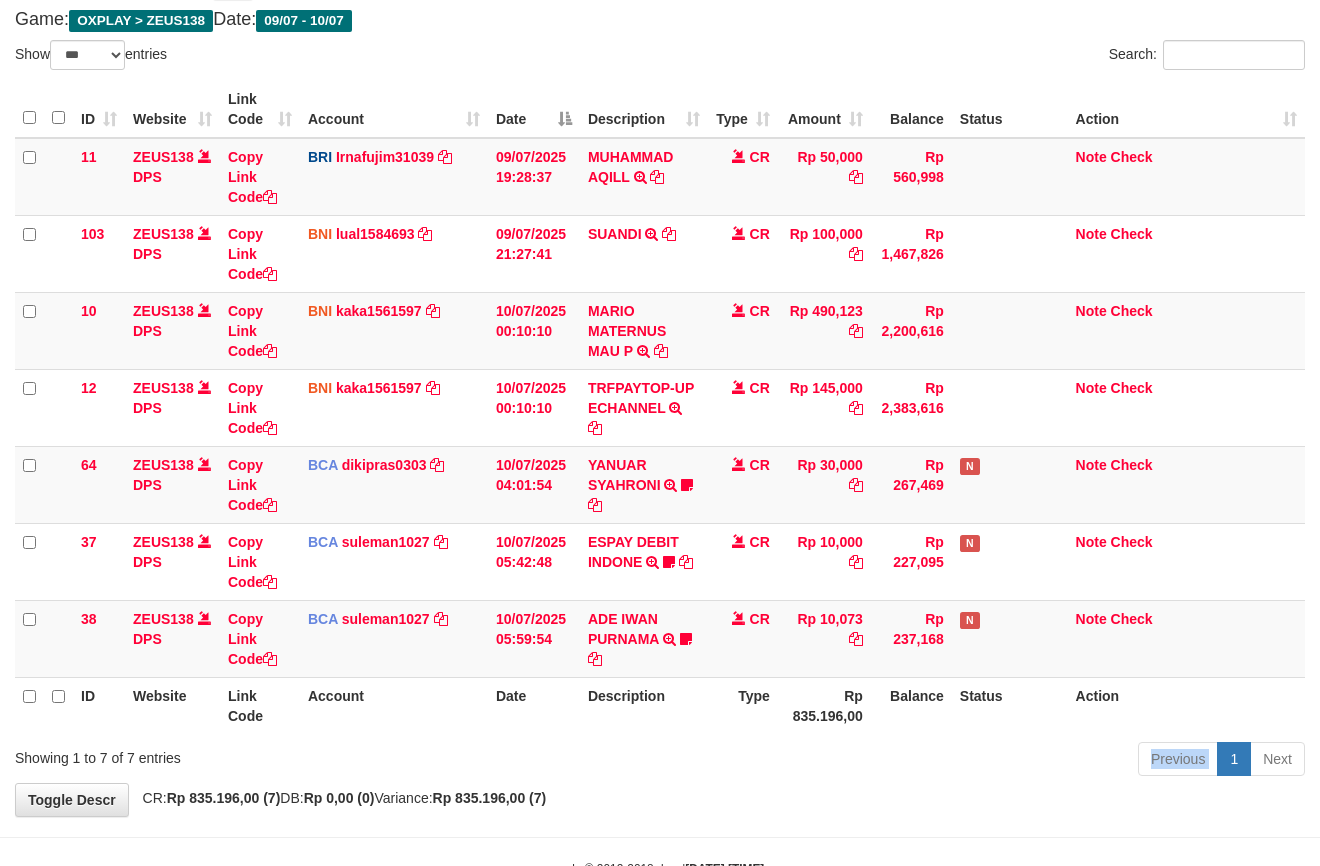 click on "Previous 1 Next" at bounding box center (935, 761) 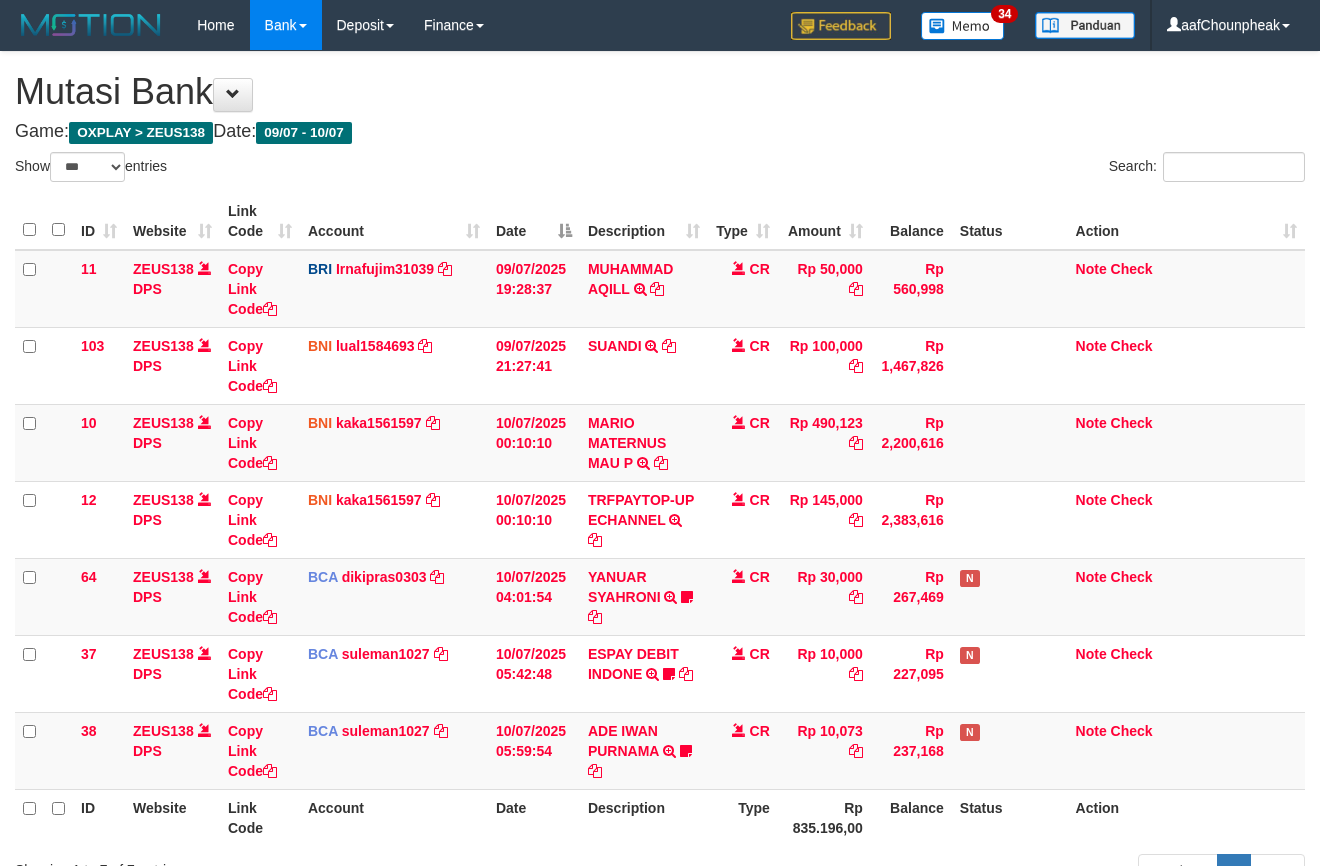 scroll, scrollTop: 112, scrollLeft: 0, axis: vertical 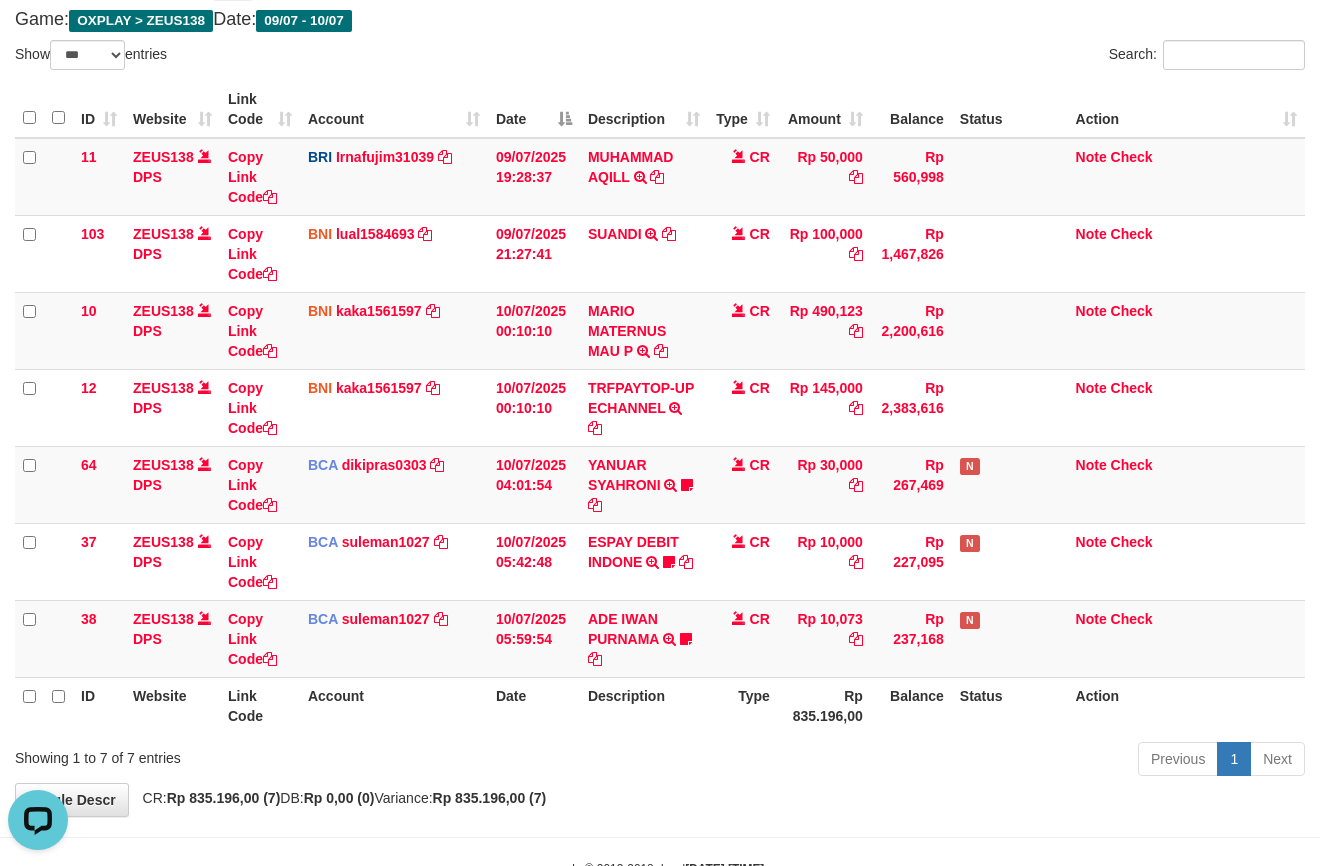 click on "Previous 1 Next" at bounding box center [935, 761] 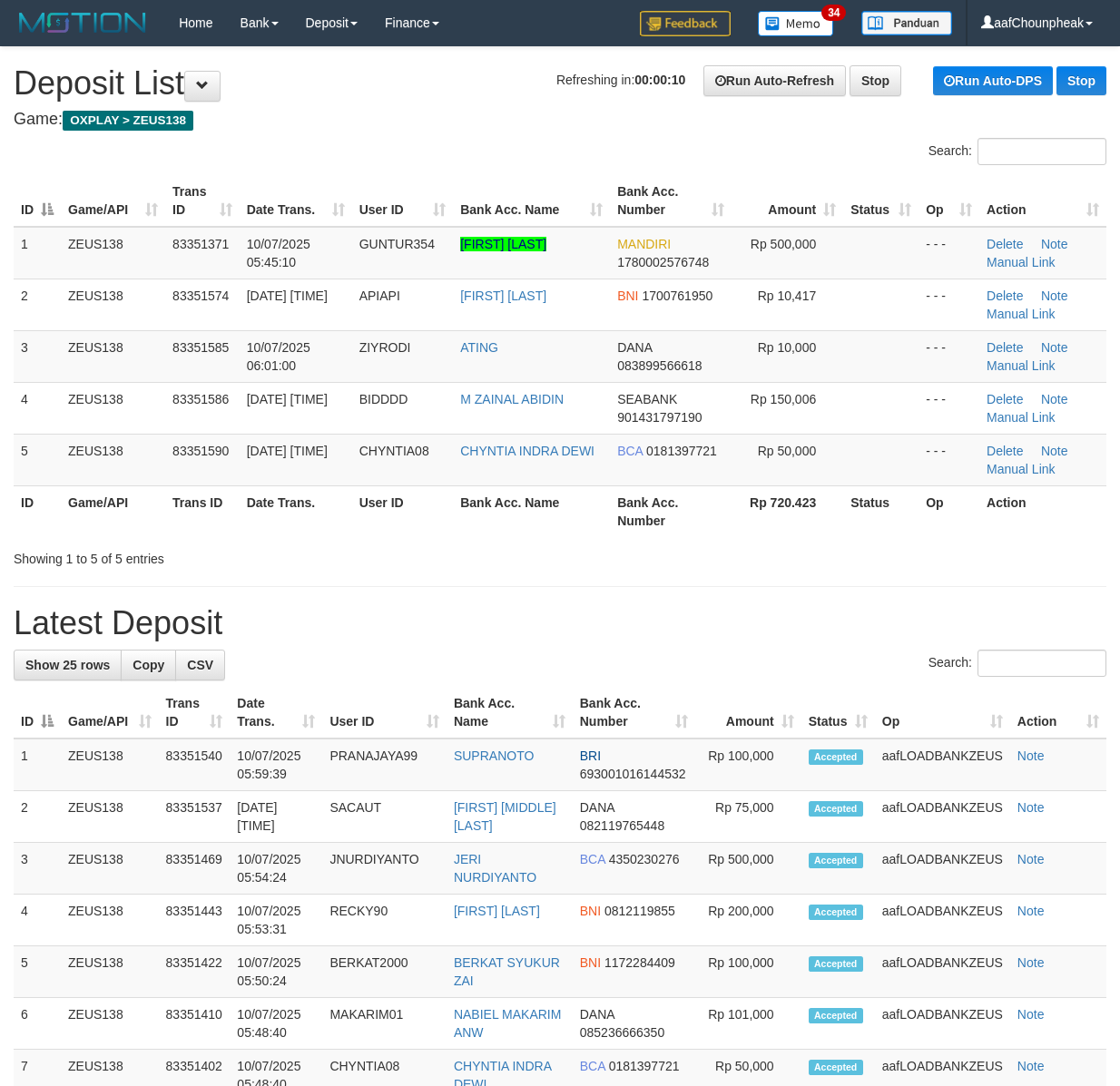 scroll, scrollTop: 0, scrollLeft: 0, axis: both 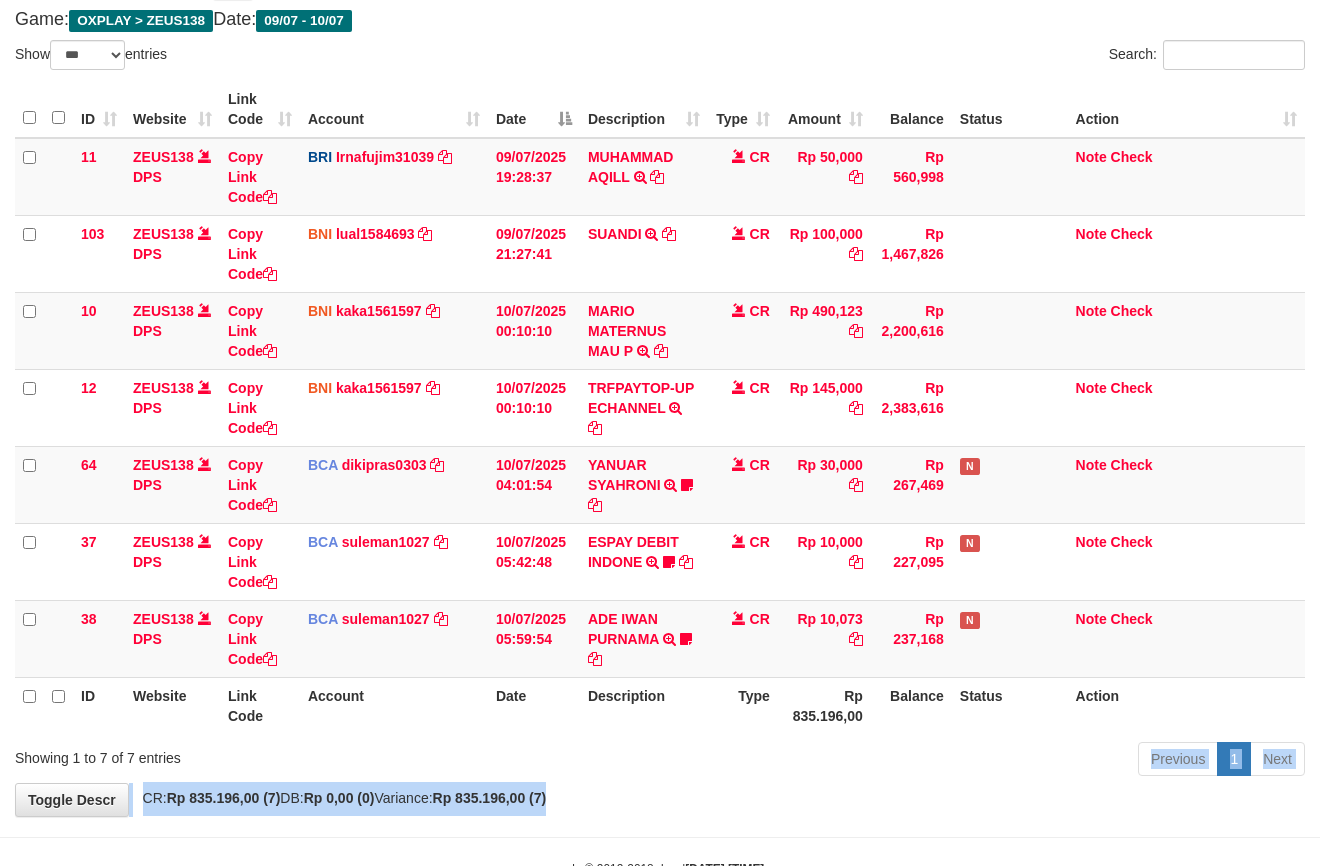 click on "**********" at bounding box center [660, 378] 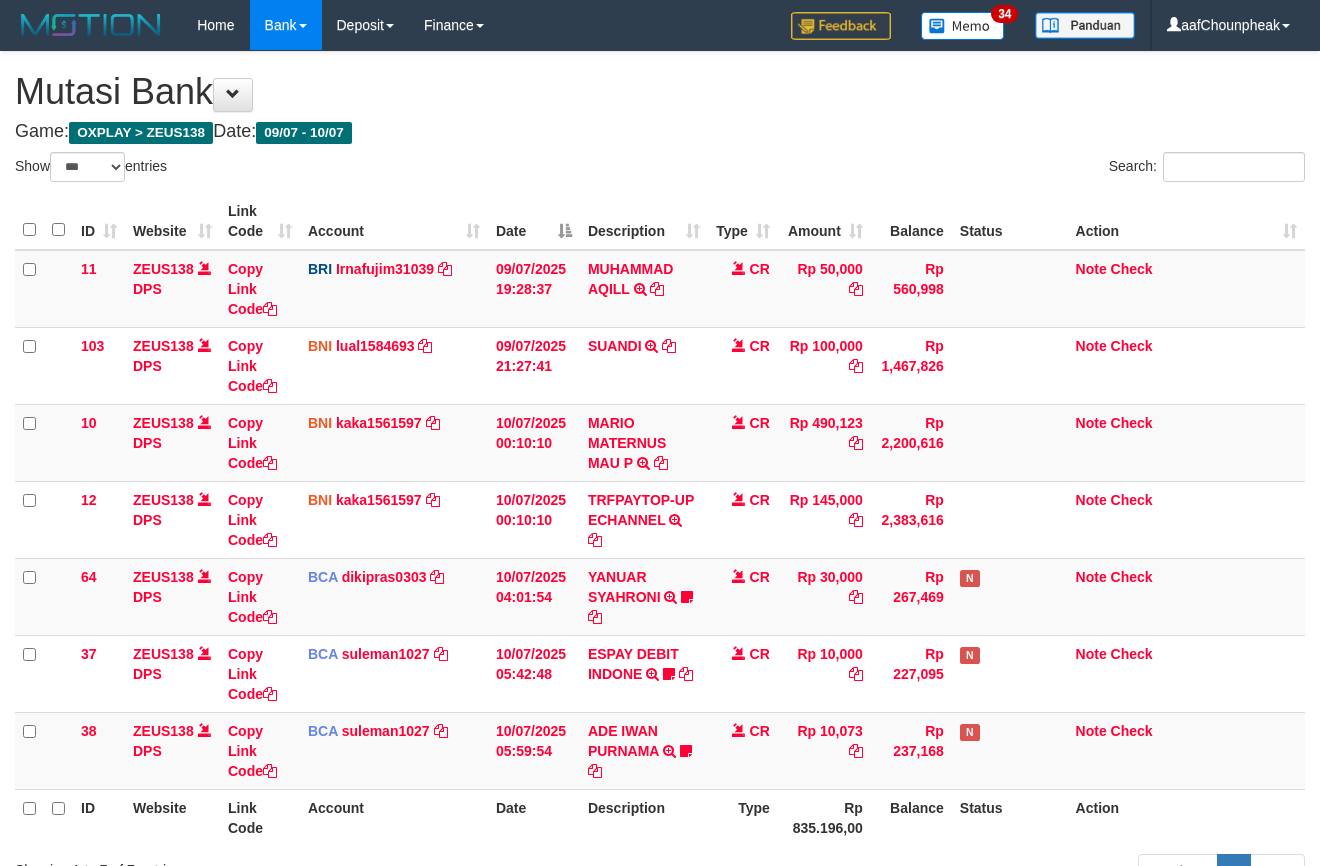click on "**********" at bounding box center [660, 490] 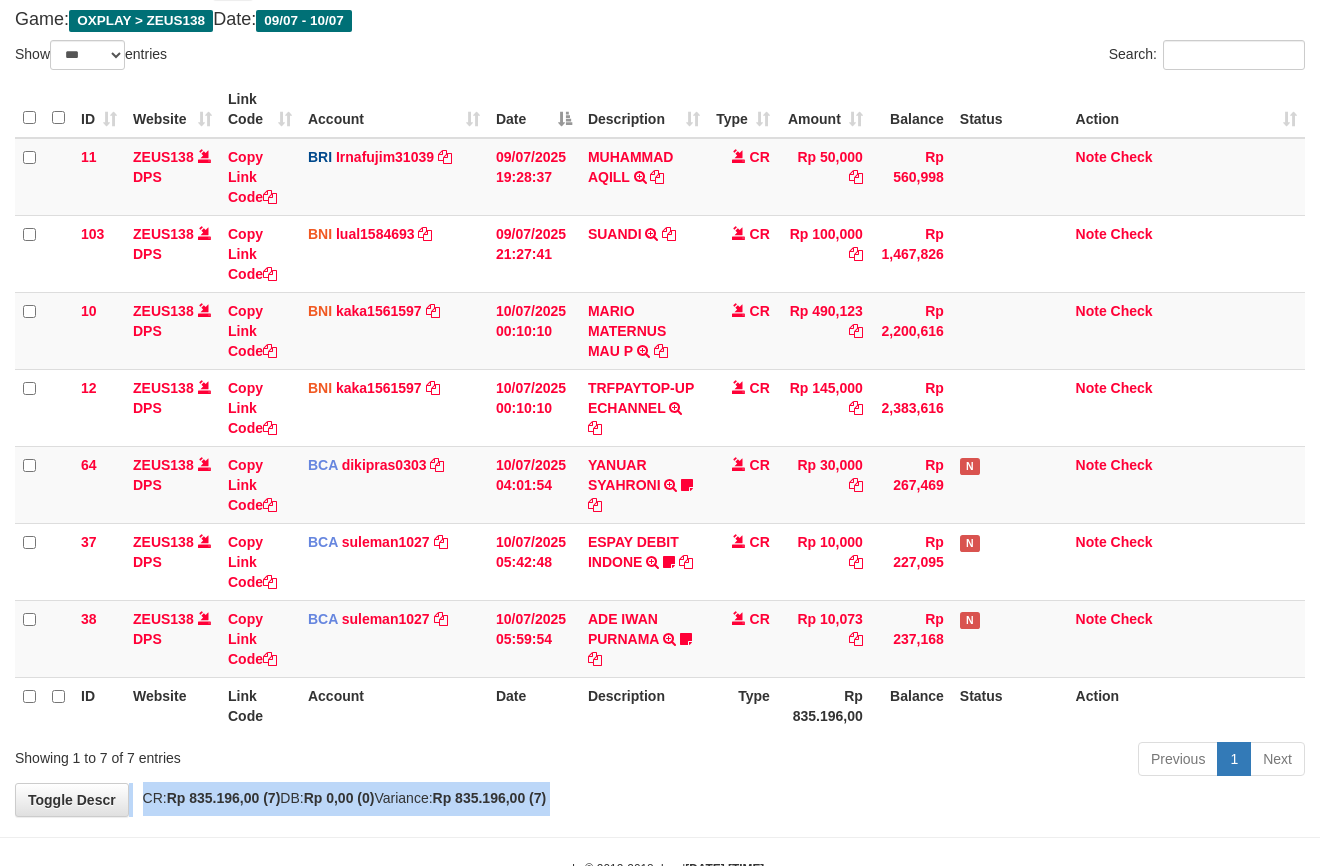 click on "**********" at bounding box center (660, 378) 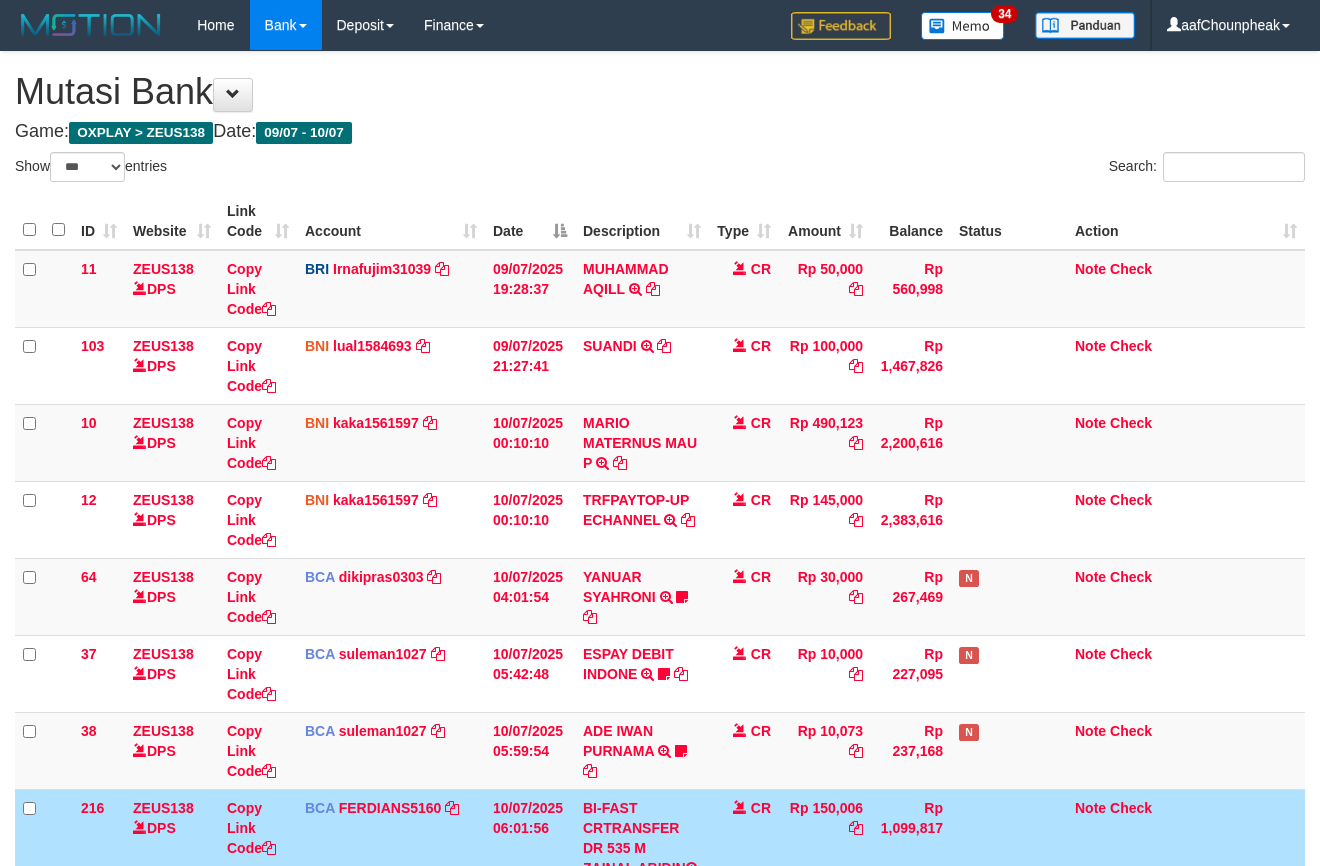 scroll, scrollTop: 112, scrollLeft: 0, axis: vertical 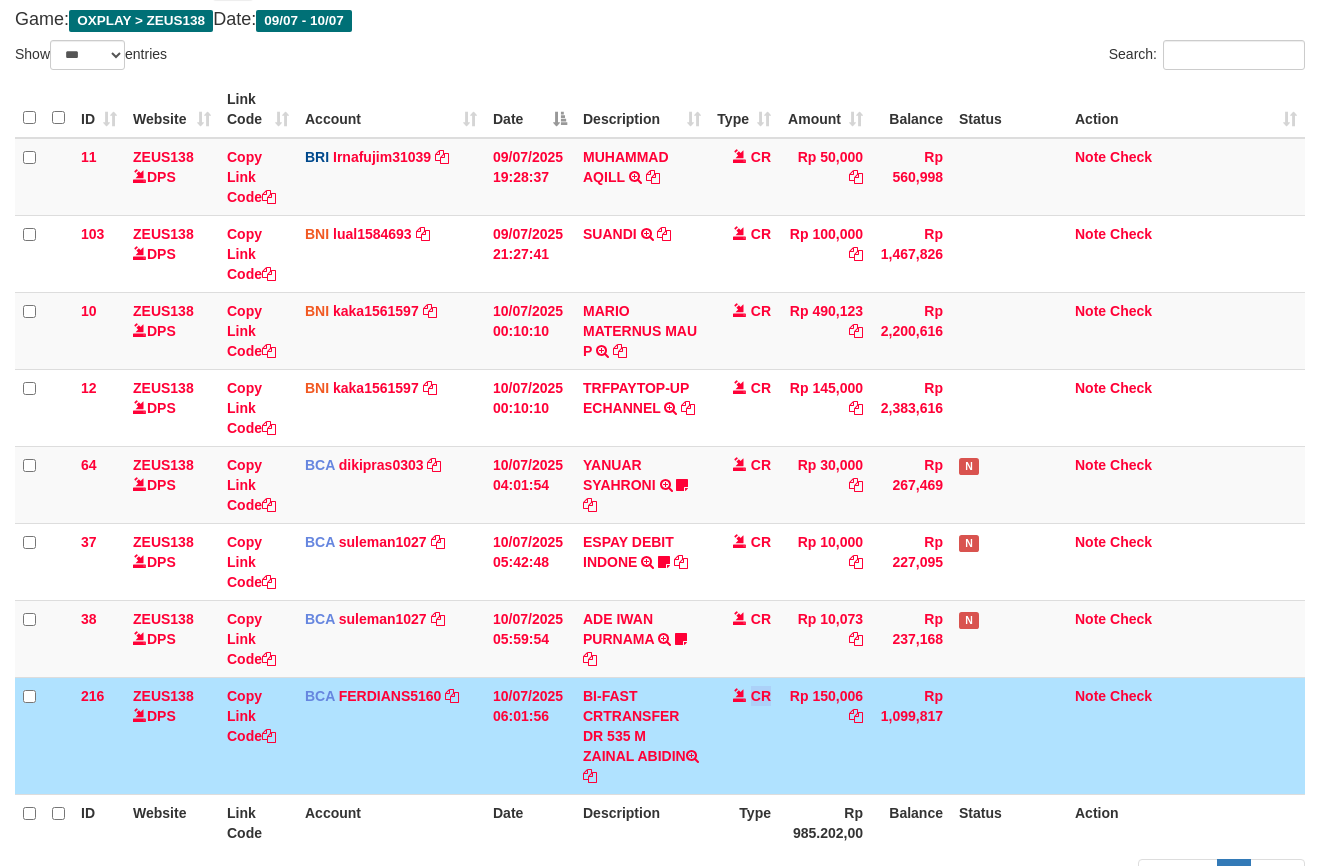 click on "CR" at bounding box center (744, 735) 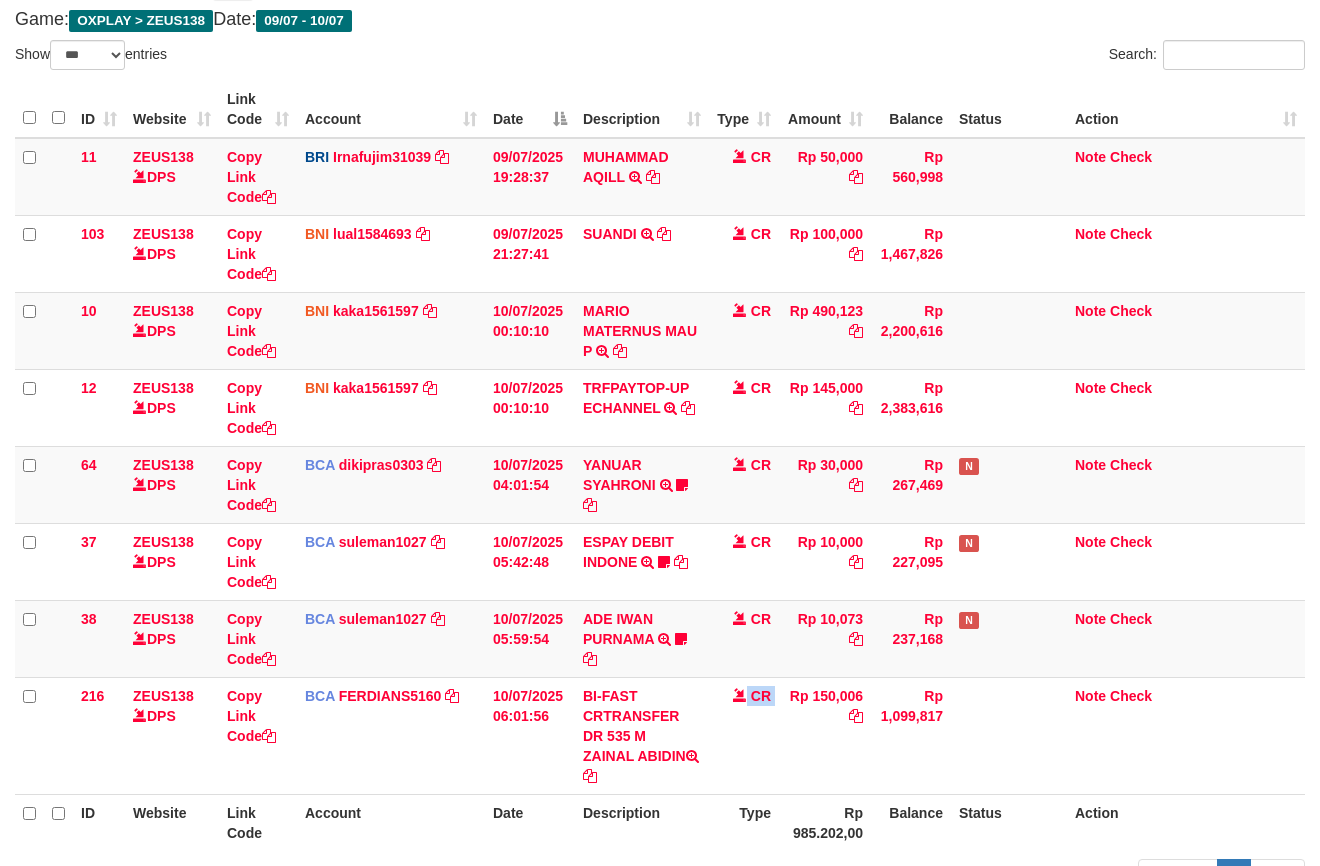 click on "CR" at bounding box center [744, 253] 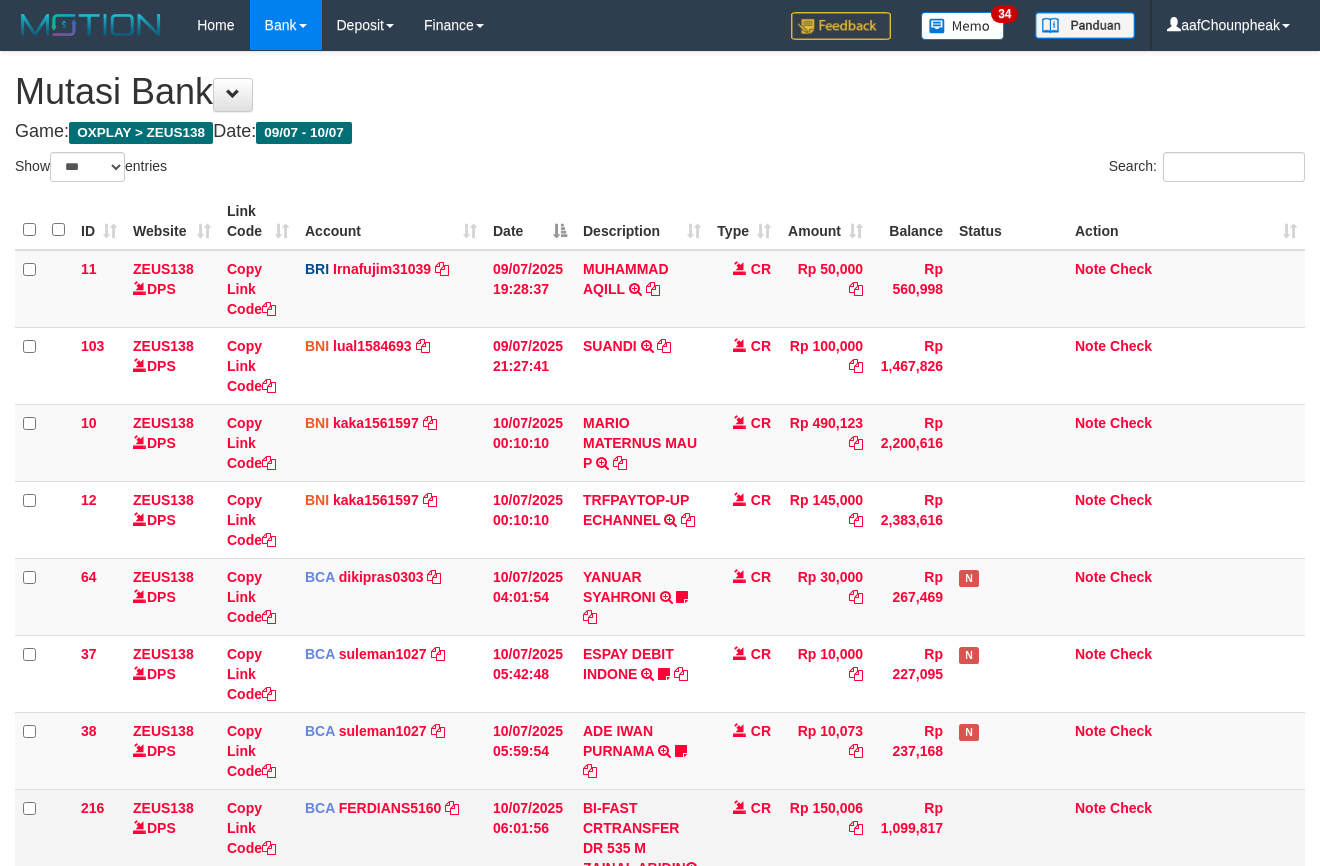 scroll, scrollTop: 112, scrollLeft: 0, axis: vertical 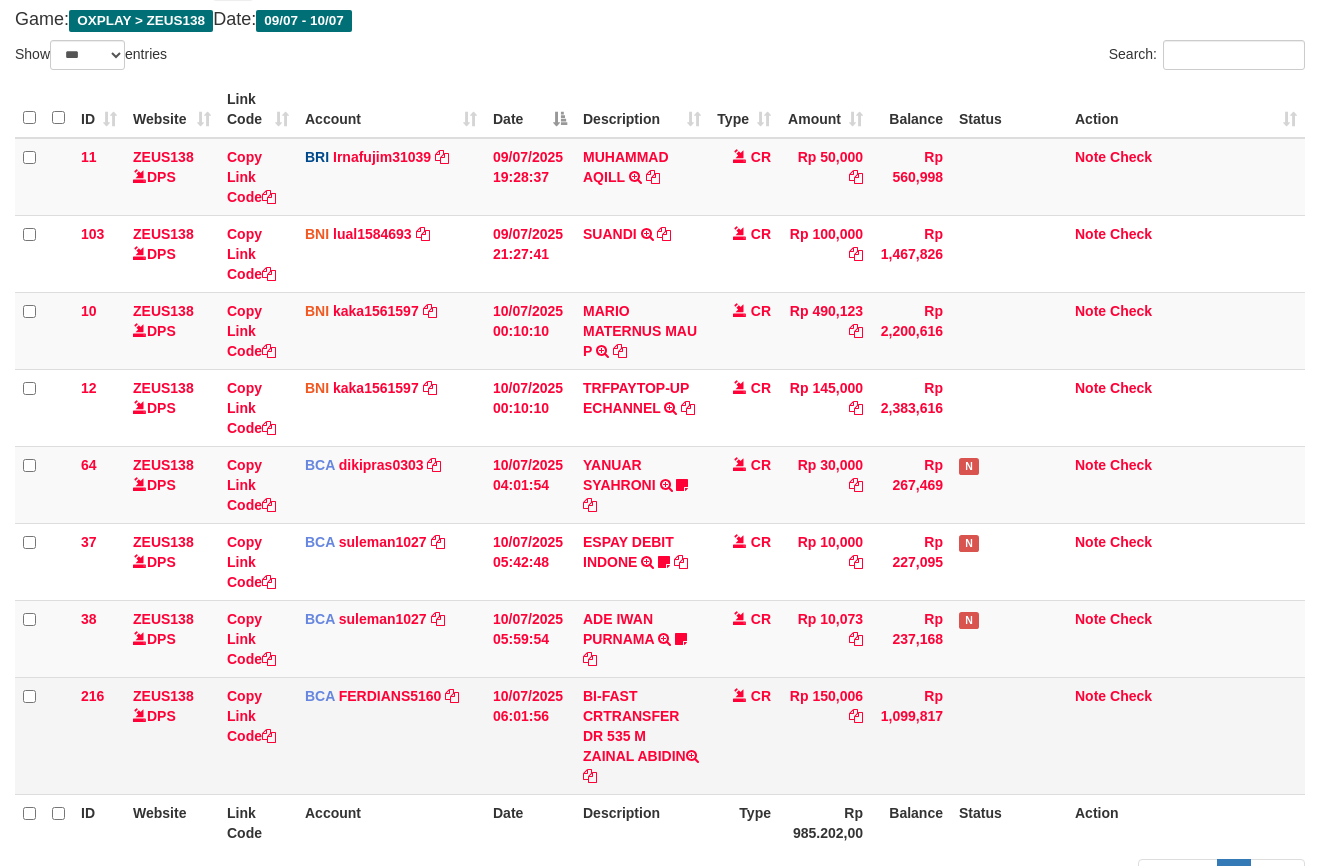 drag, startPoint x: 634, startPoint y: 736, endPoint x: 693, endPoint y: 757, distance: 62.625874 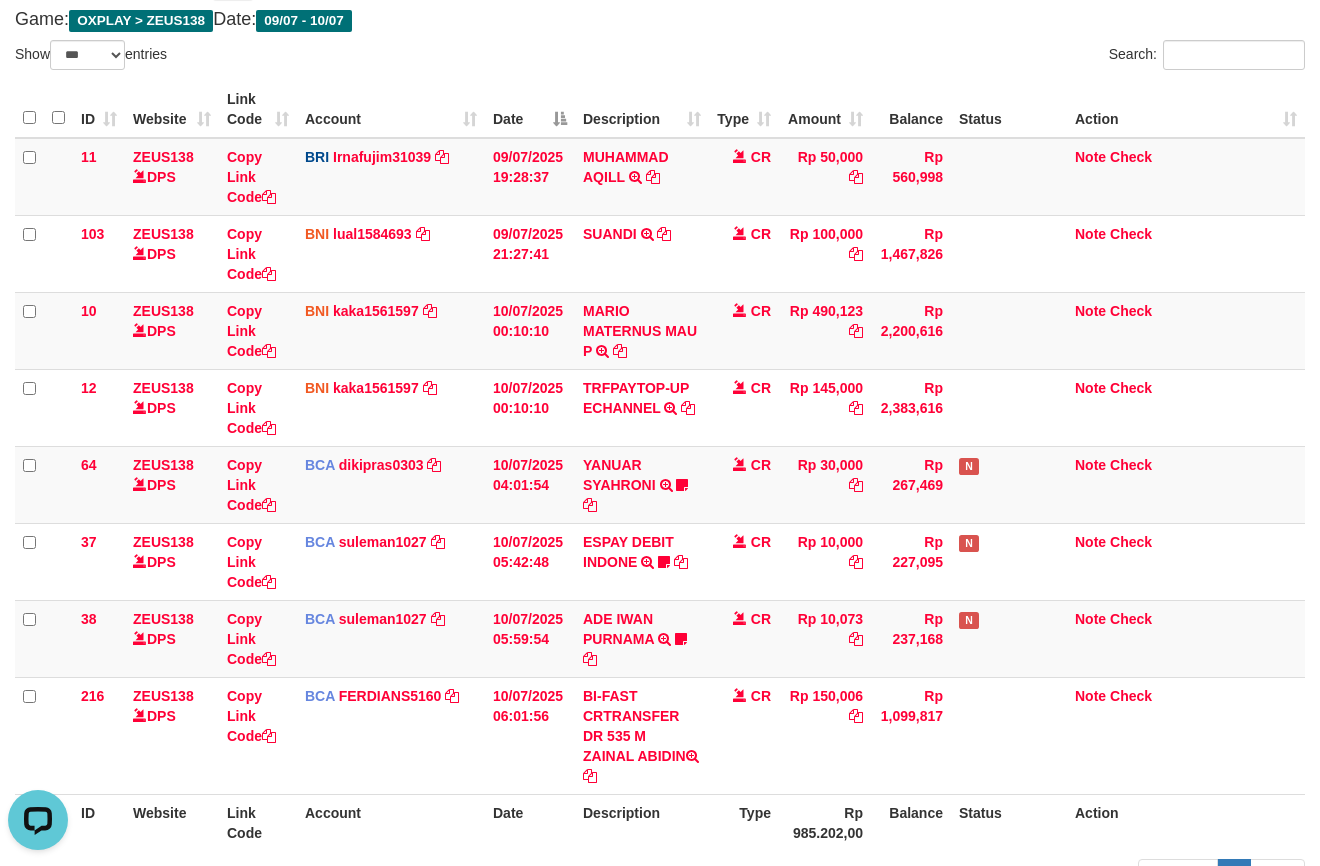 scroll, scrollTop: 0, scrollLeft: 0, axis: both 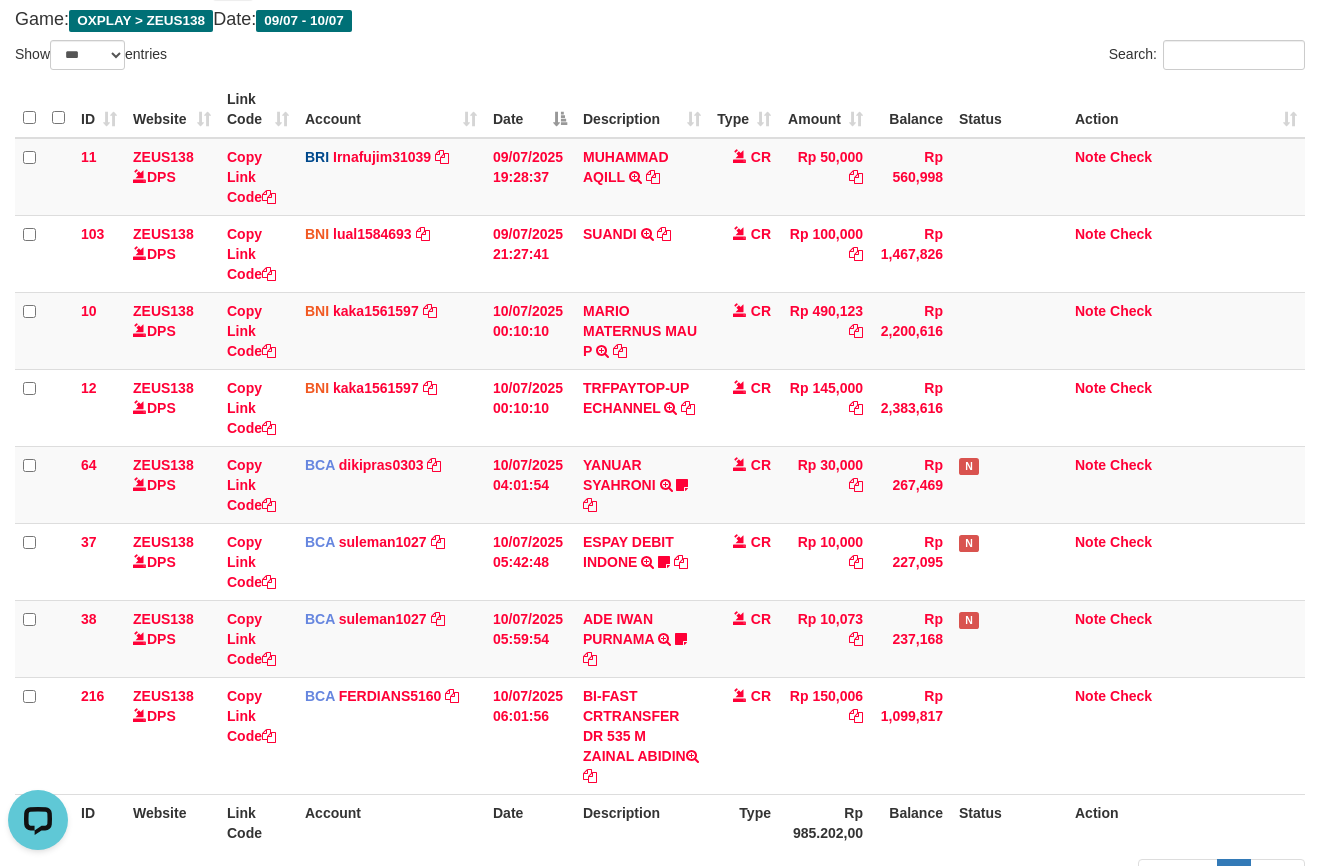 drag, startPoint x: 753, startPoint y: 848, endPoint x: 741, endPoint y: 832, distance: 20 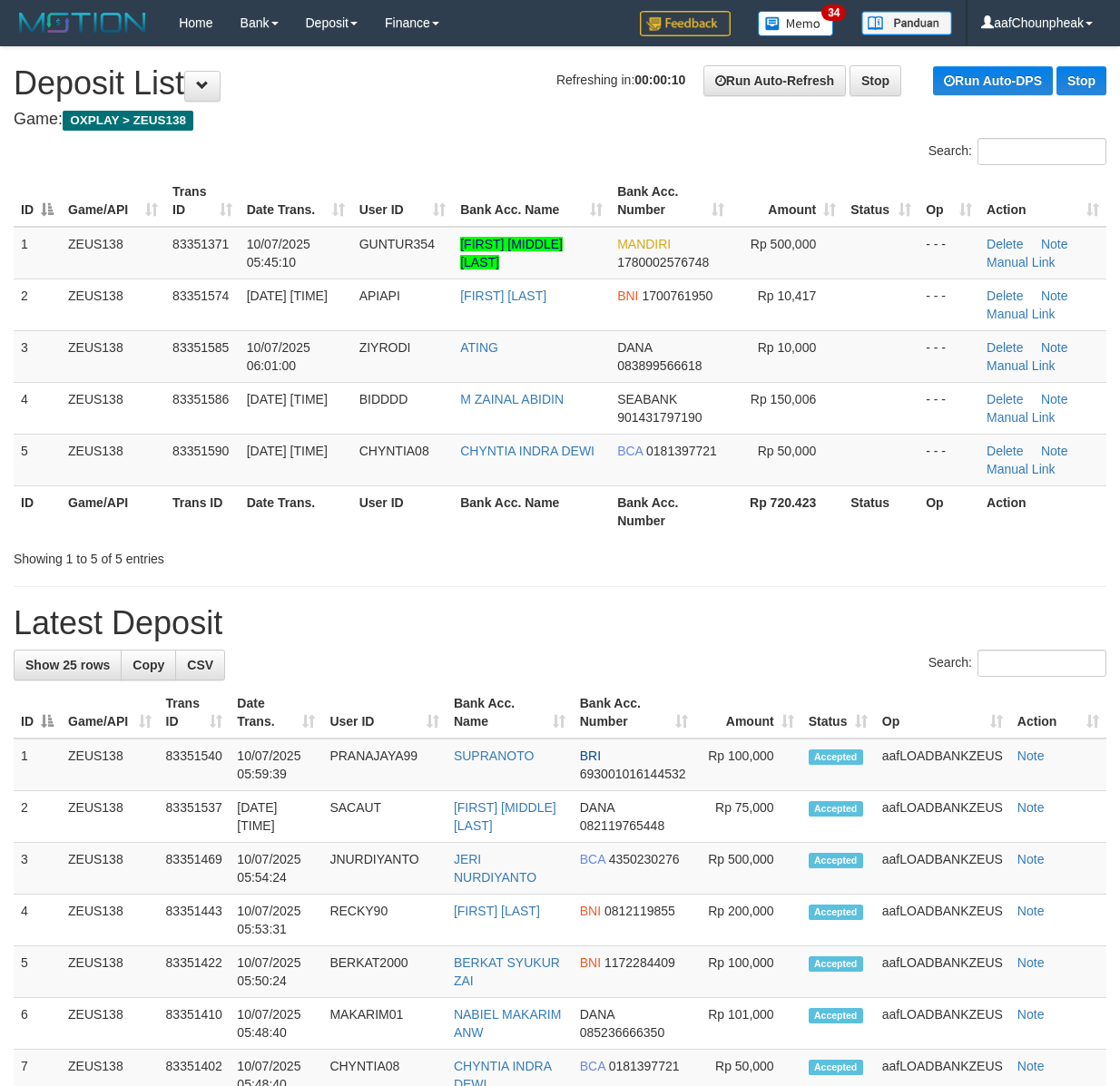 scroll, scrollTop: 0, scrollLeft: 0, axis: both 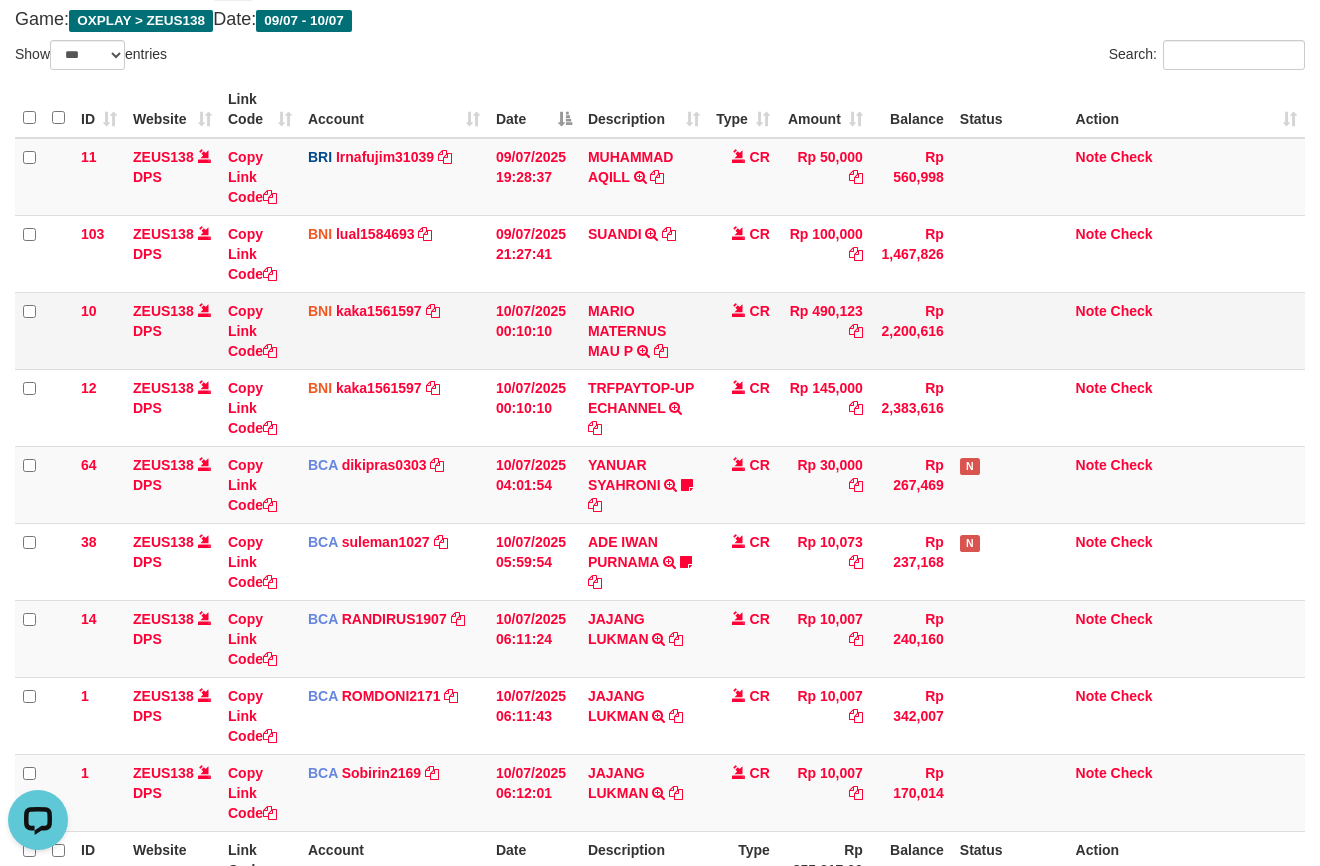 click on "BNI
kaka1561597
DPS
KARMILA
mutasi_20250710_2425 | 10
mutasi_20250710_2425 | 10" at bounding box center [394, 177] 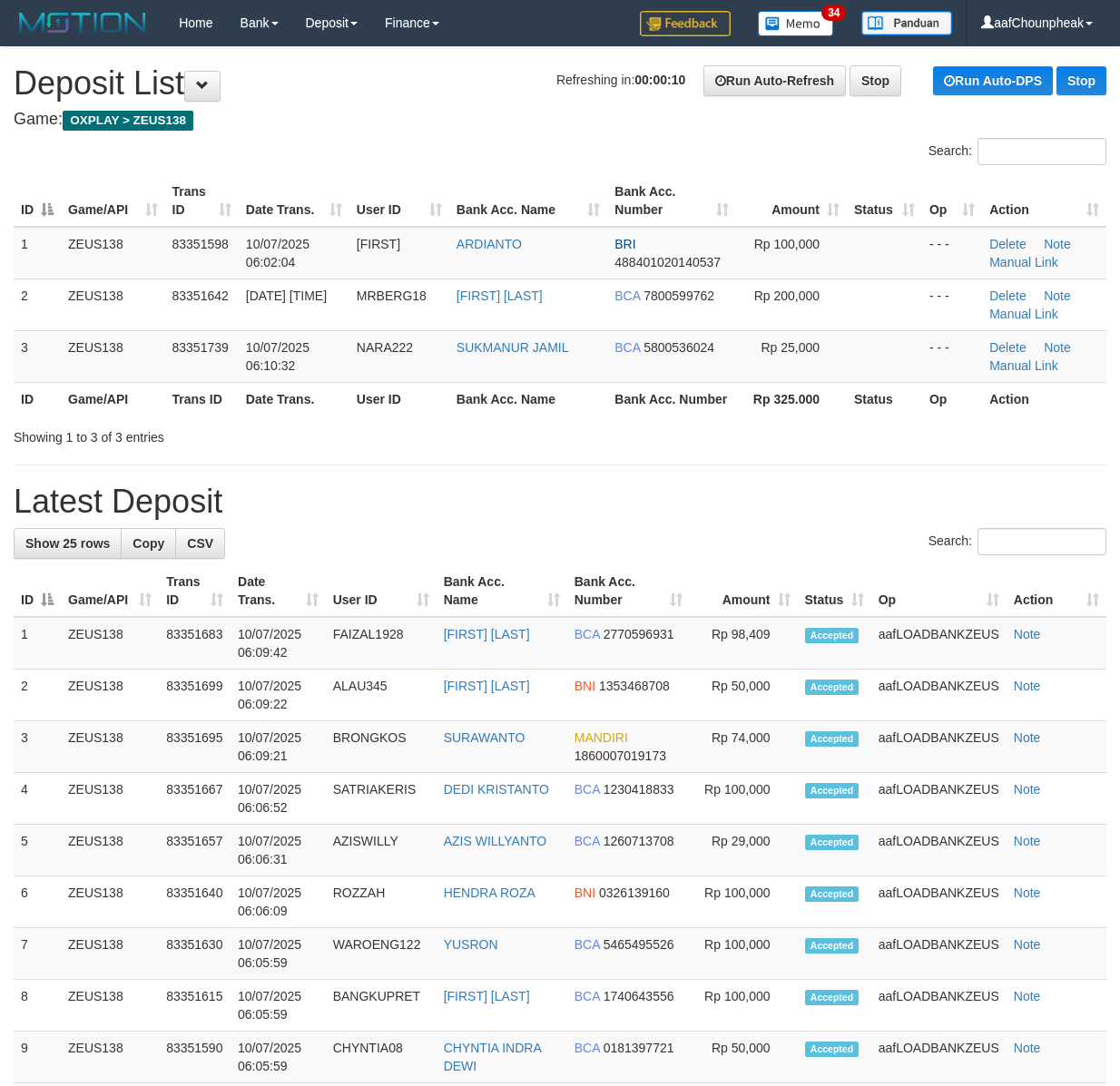 scroll, scrollTop: 0, scrollLeft: 0, axis: both 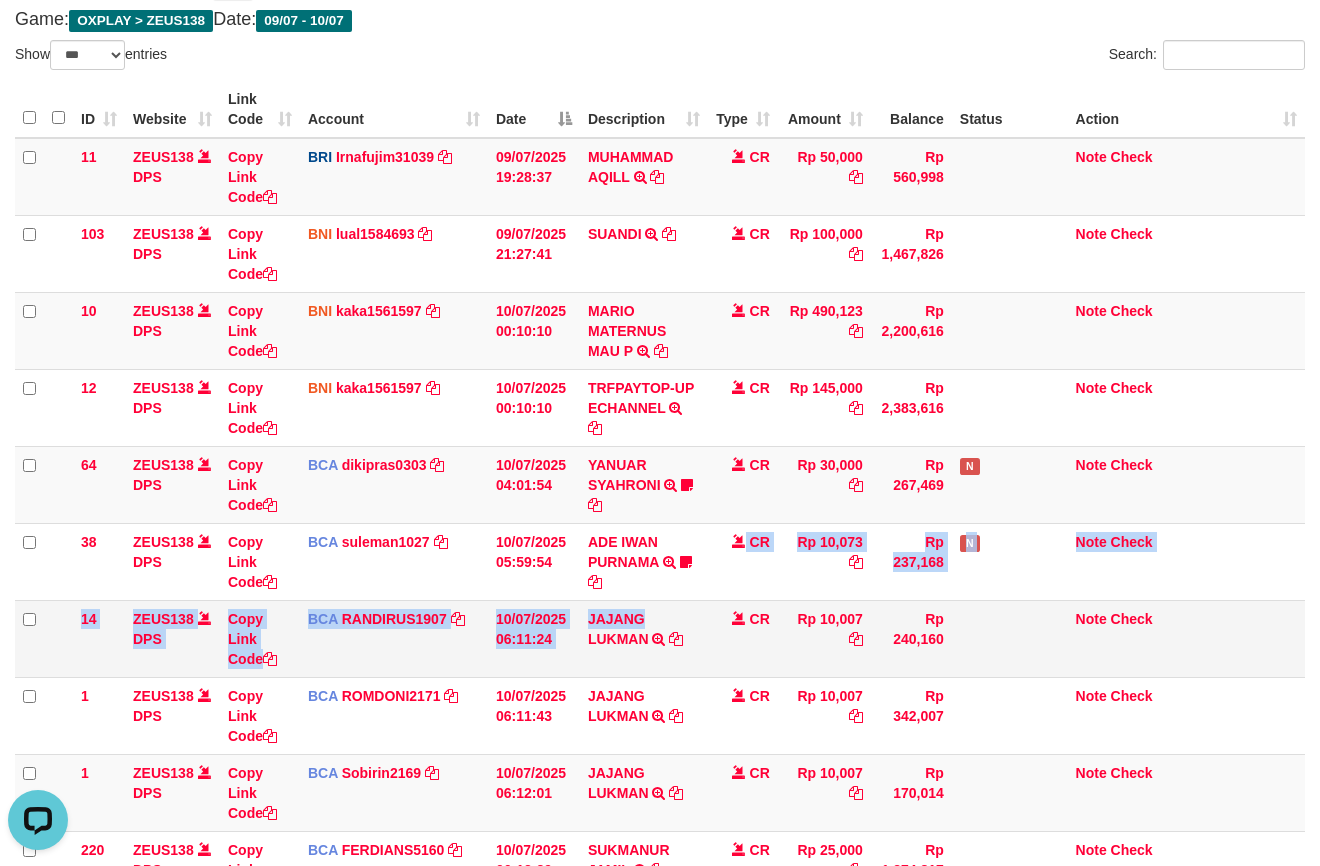 drag, startPoint x: 676, startPoint y: 592, endPoint x: 681, endPoint y: 608, distance: 16.763054 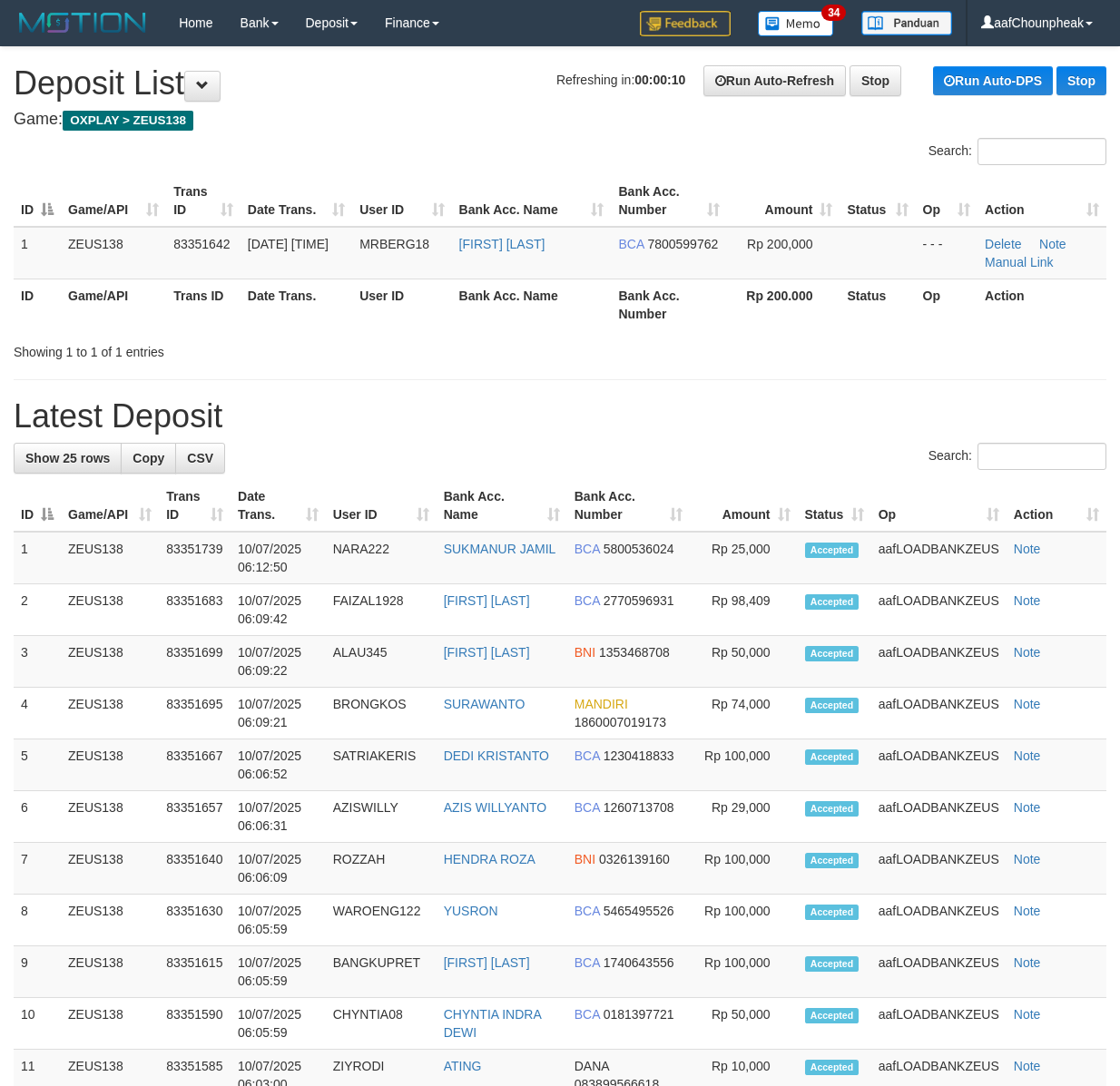 scroll, scrollTop: 0, scrollLeft: 0, axis: both 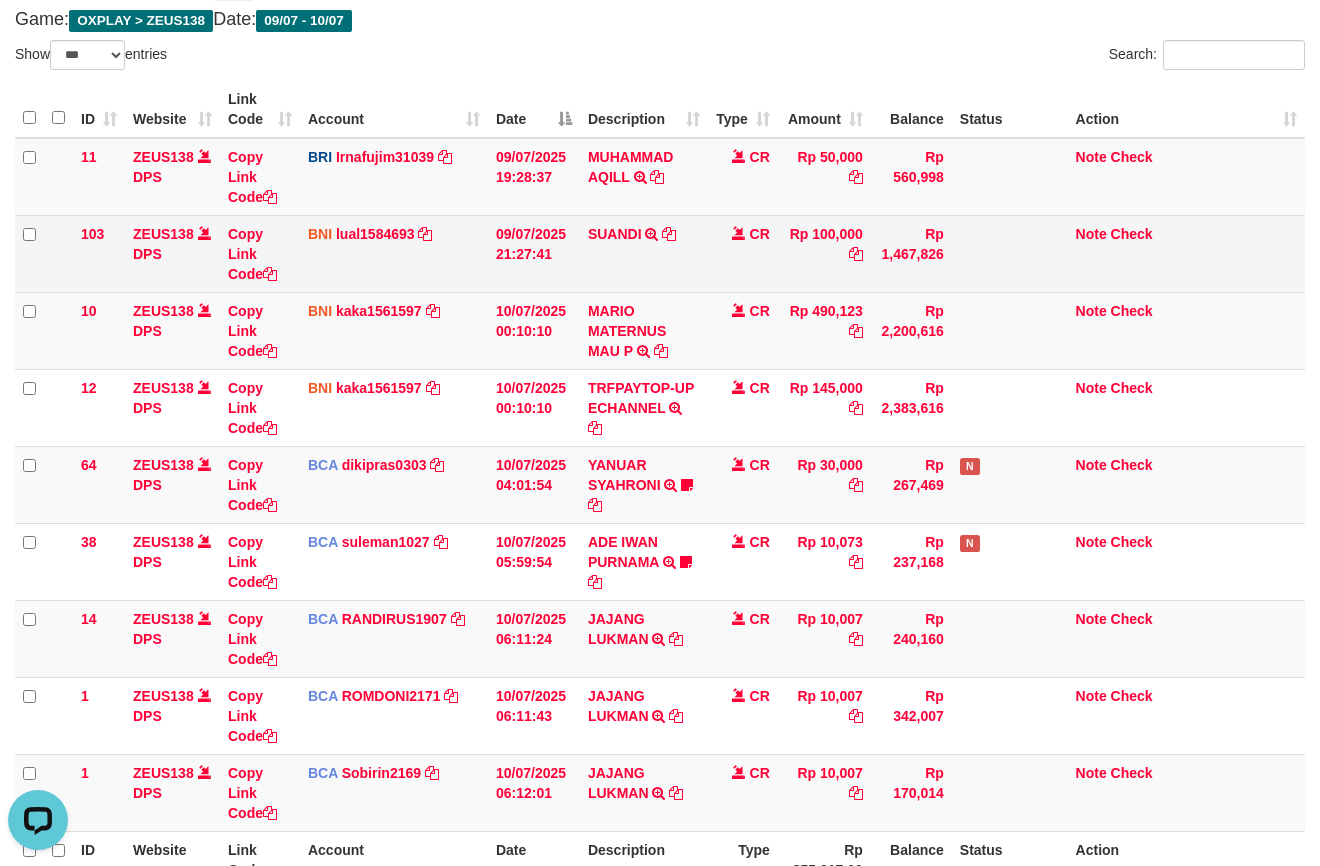 click on "BNI
lual1584693
DPS
LUCKY ALAMSYAH
mutasi_20250709_2414 | 103
mutasi_20250709_2414 | 103" at bounding box center (394, 253) 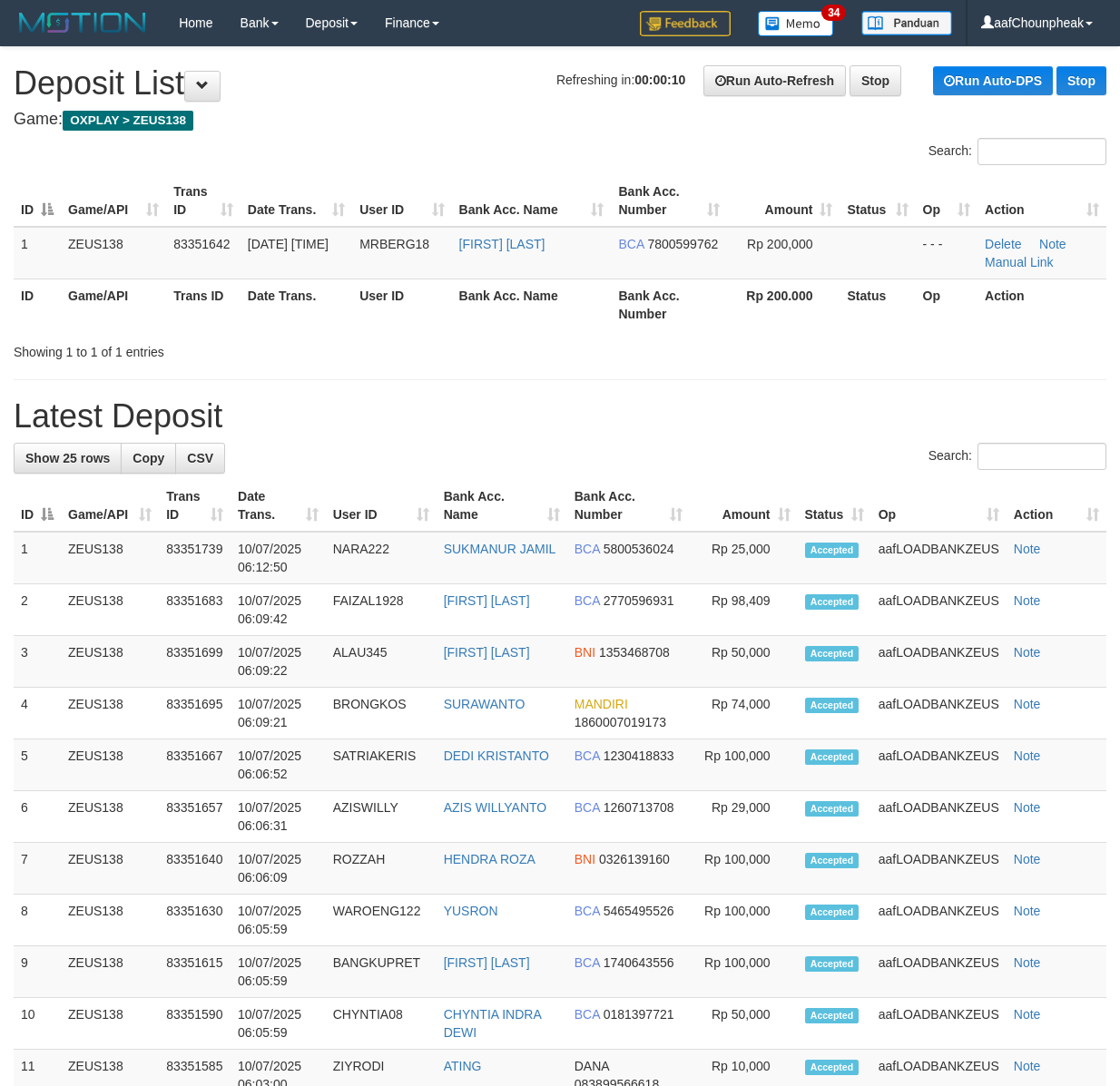 scroll, scrollTop: 0, scrollLeft: 0, axis: both 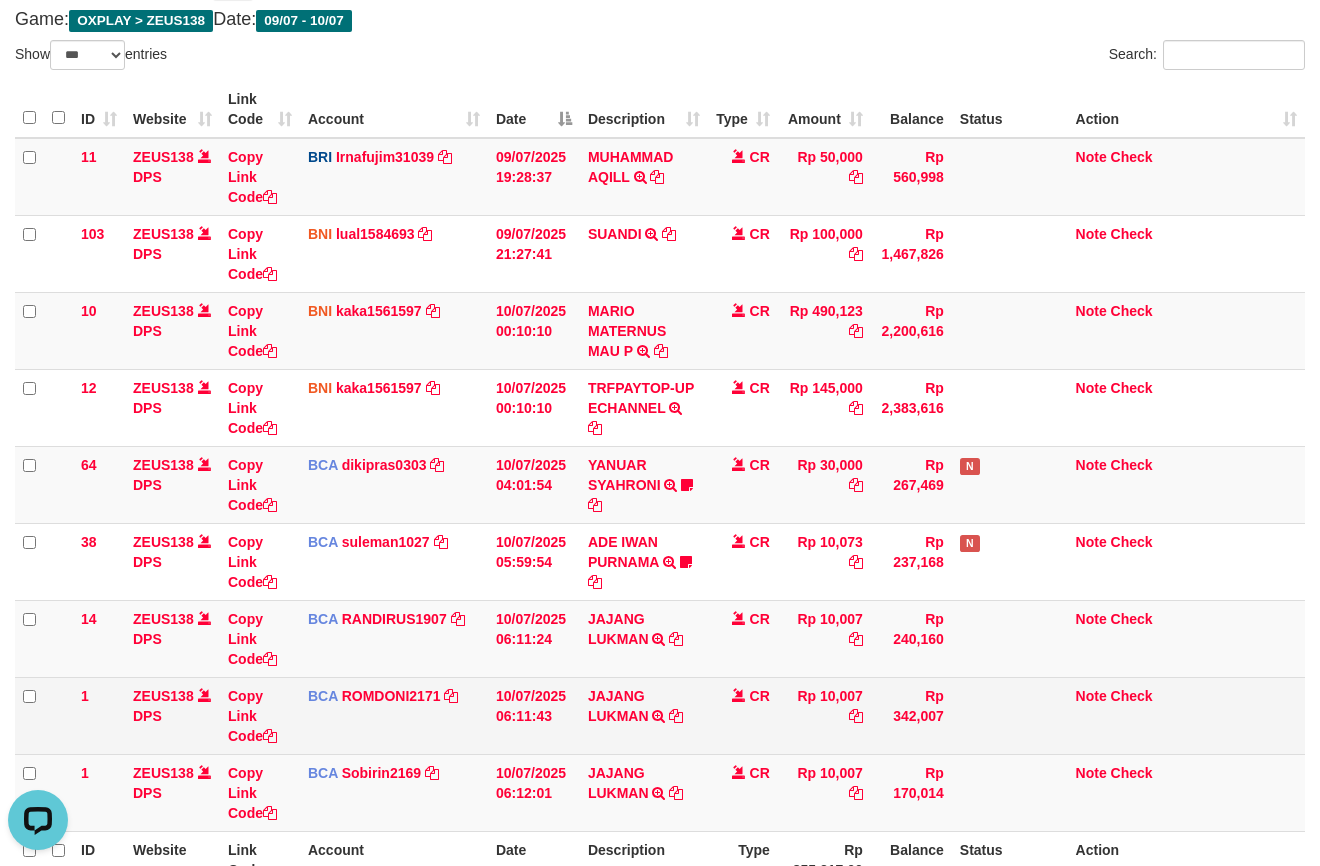 click on "Rp 10,007" at bounding box center (824, 253) 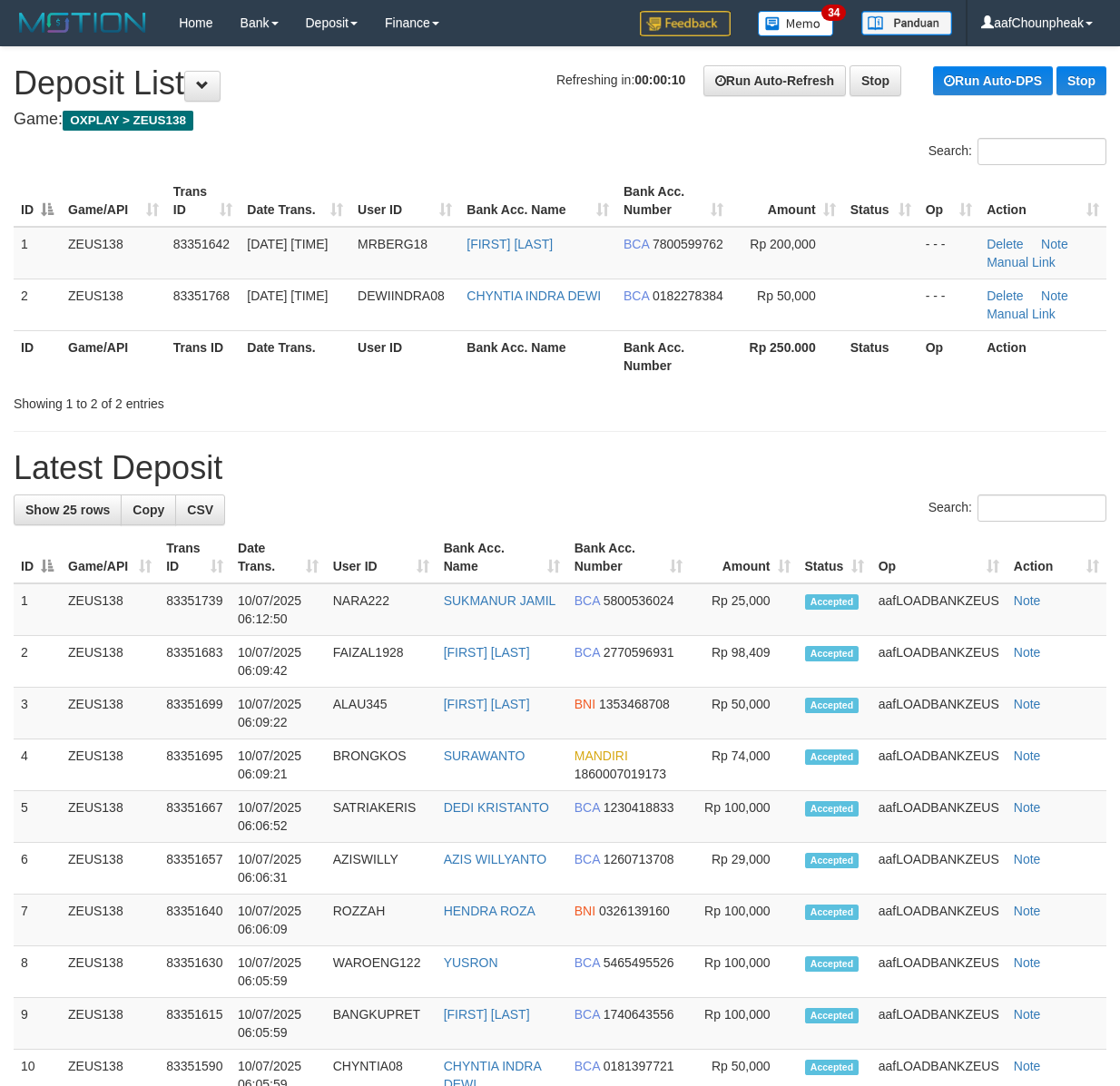 scroll, scrollTop: 0, scrollLeft: 0, axis: both 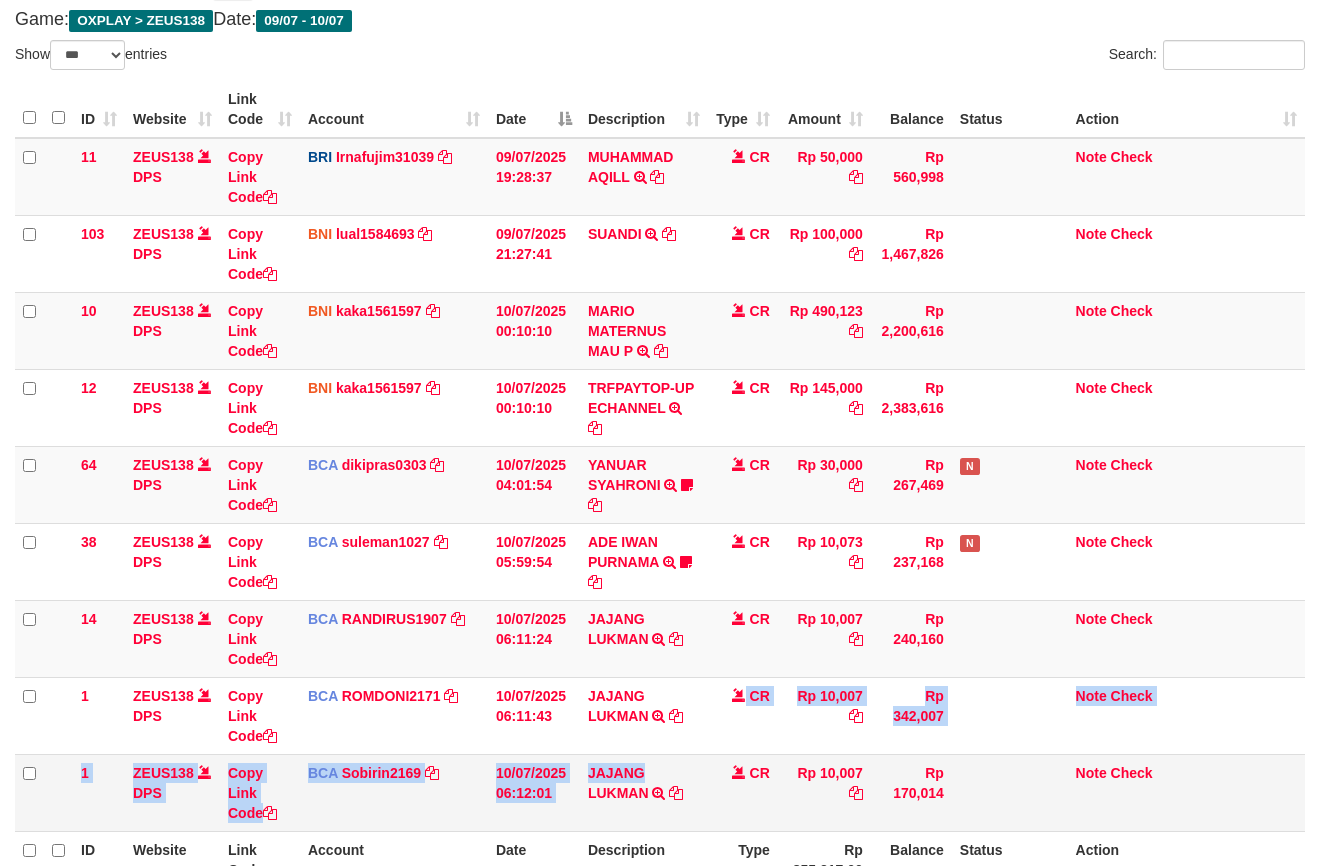 click on "11
ZEUS138    DPS
Copy Link Code
BRI
Irnafujim31039
DPS
IRNA FUJI M
mutasi_20250709_3777 | 11
mutasi_20250709_3777 | 11
09/07/2025 19:28:37
MUHAMMAD AQILL         TRANSFER NBMB MUHAMMAD AQILL TO IRNA FUJI M
CR
Rp 50,000
Rp 560,998
Note
Check
103
ZEUS138    DPS
Copy Link Code
BNI
lual1584693
DPS
LUCKY ALAMSYAH
mutasi_20250709_2414 | 103
mutasi_20250709_2414 | 103" at bounding box center (660, 485) 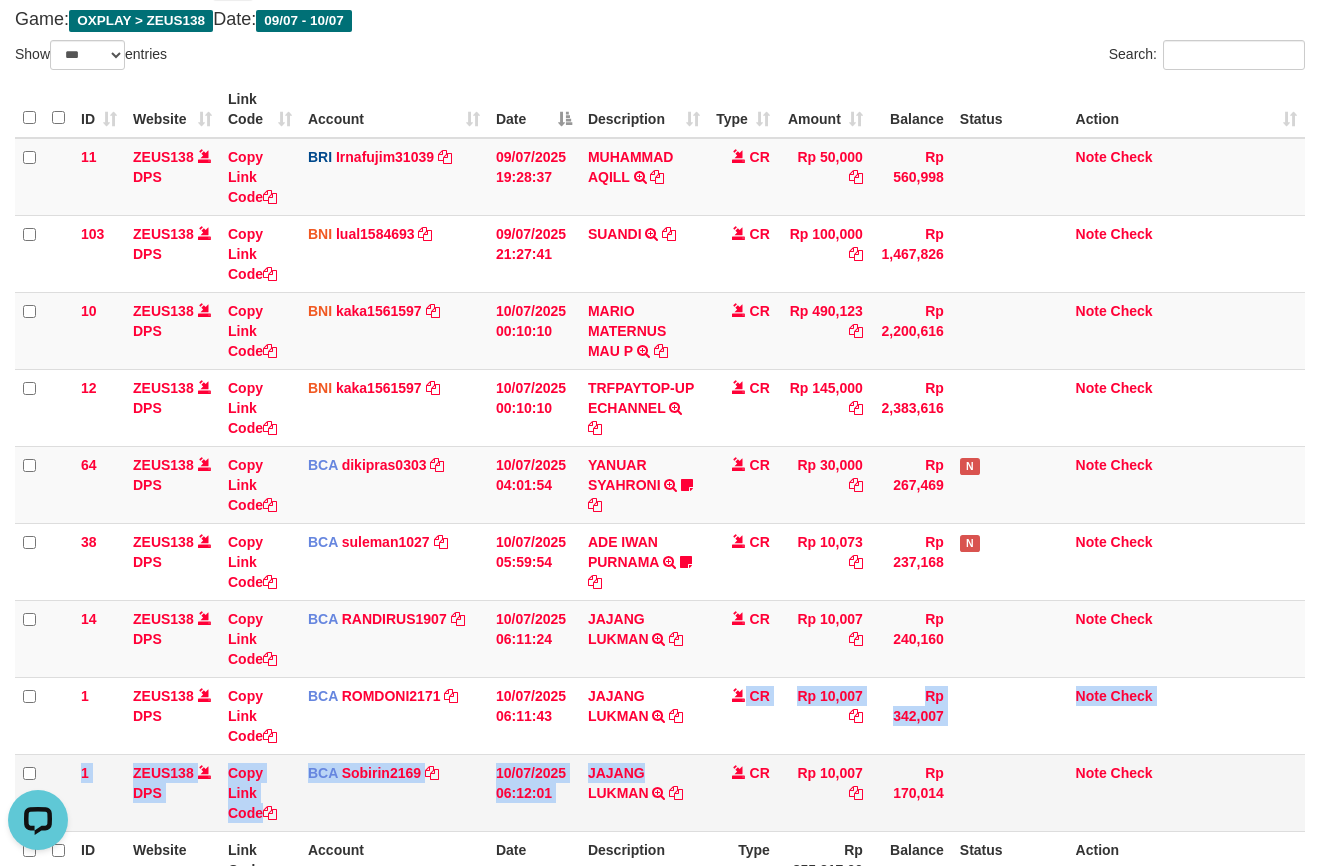 scroll, scrollTop: 0, scrollLeft: 0, axis: both 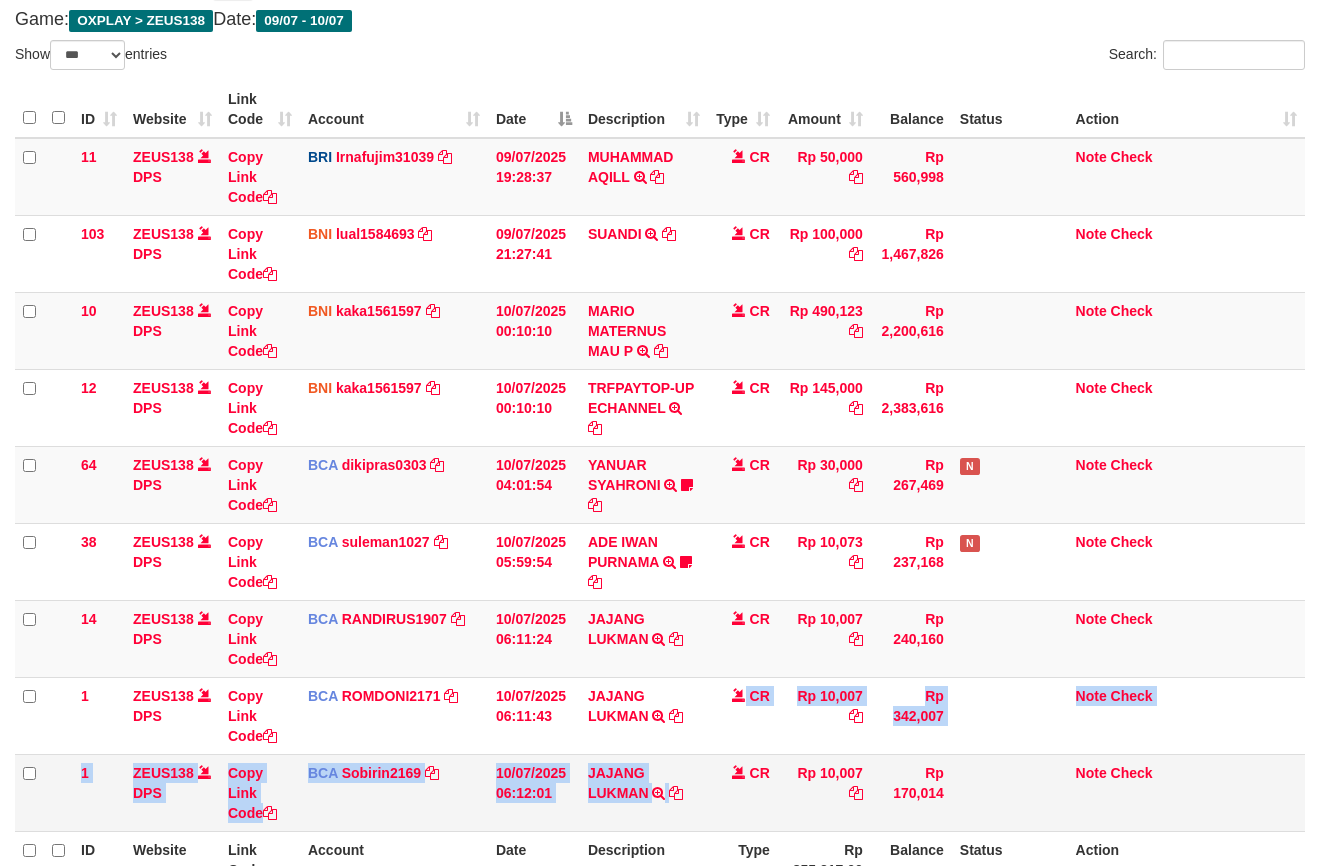 drag, startPoint x: 702, startPoint y: 740, endPoint x: 722, endPoint y: 760, distance: 28.284271 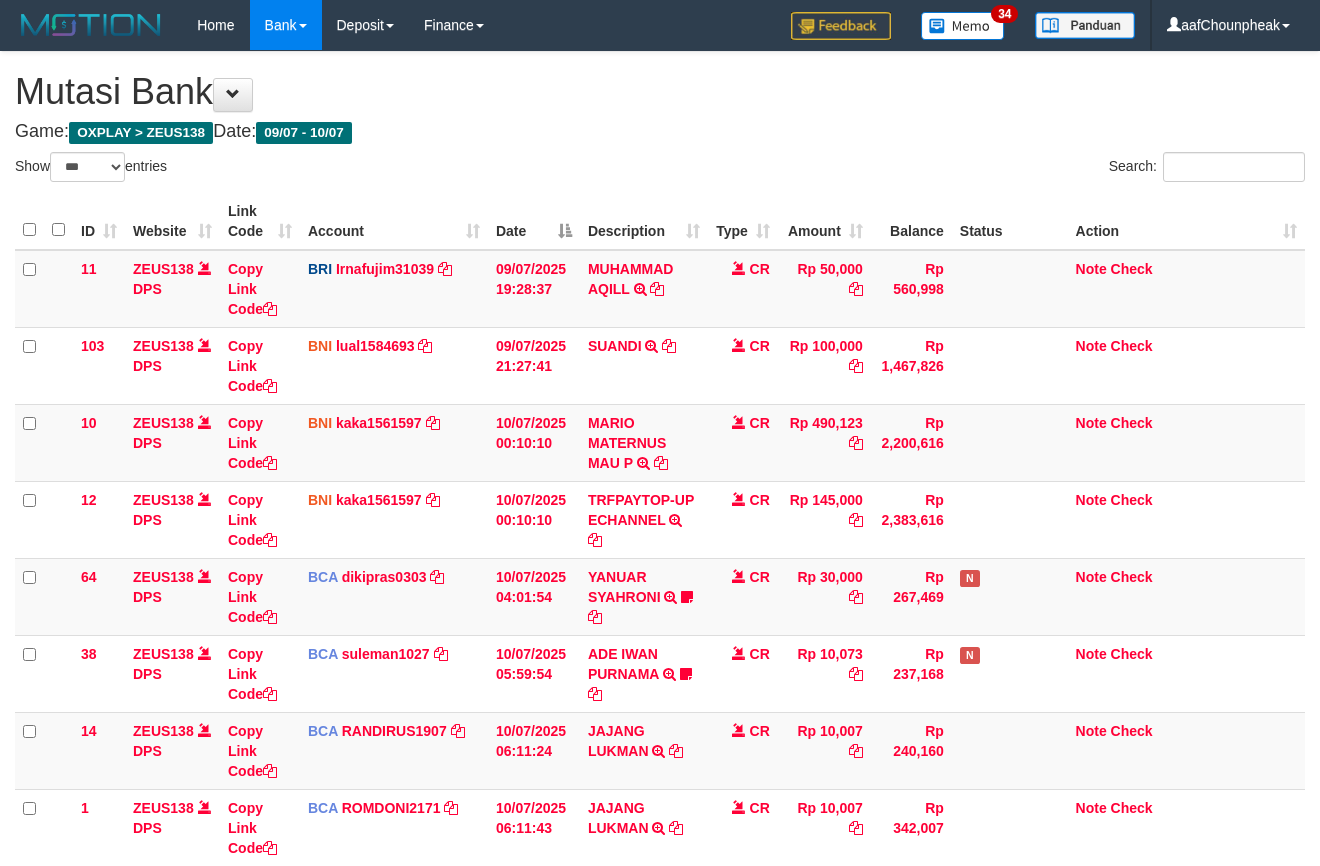 scroll, scrollTop: 112, scrollLeft: 0, axis: vertical 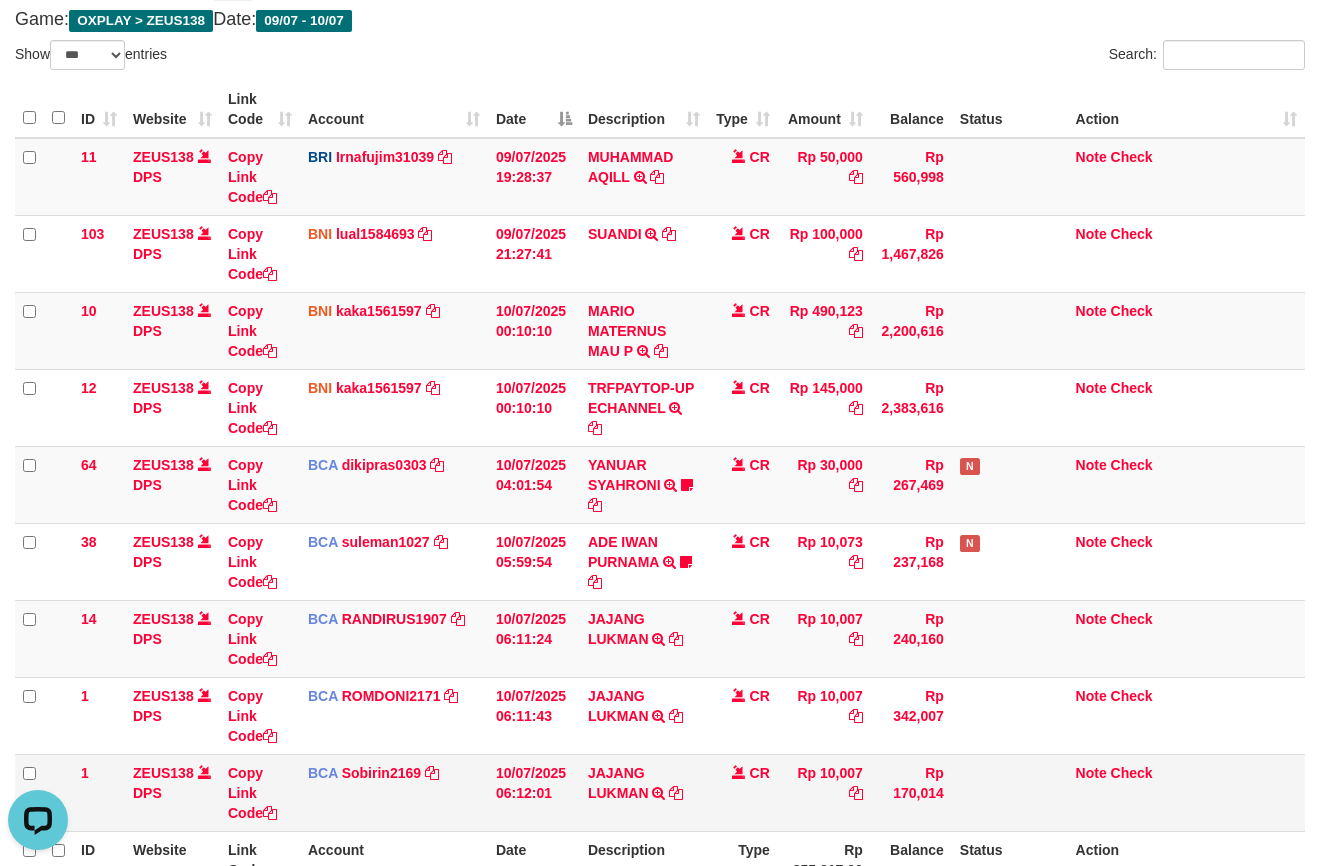 click on "CR" at bounding box center (743, 177) 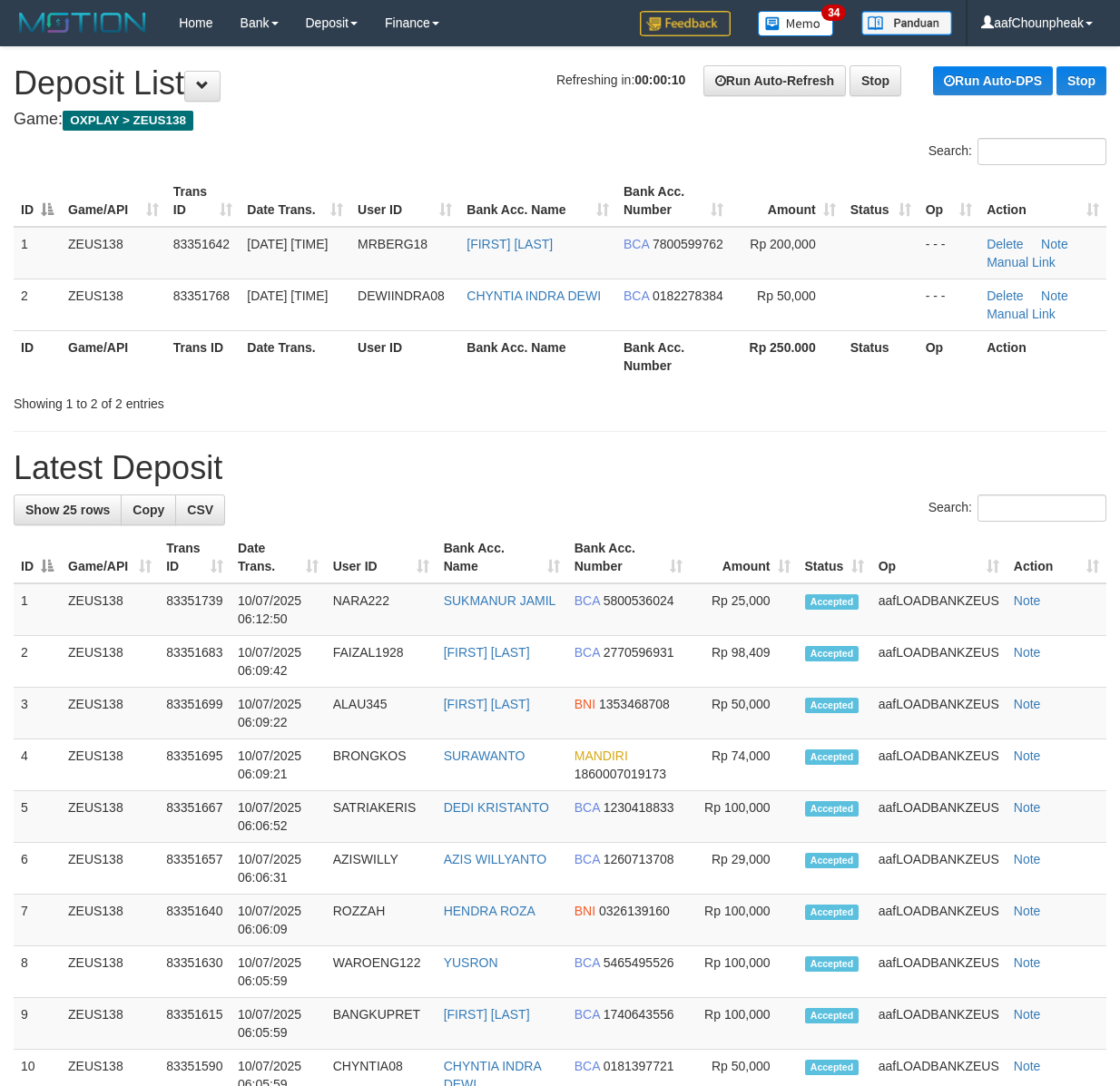 scroll, scrollTop: 0, scrollLeft: 0, axis: both 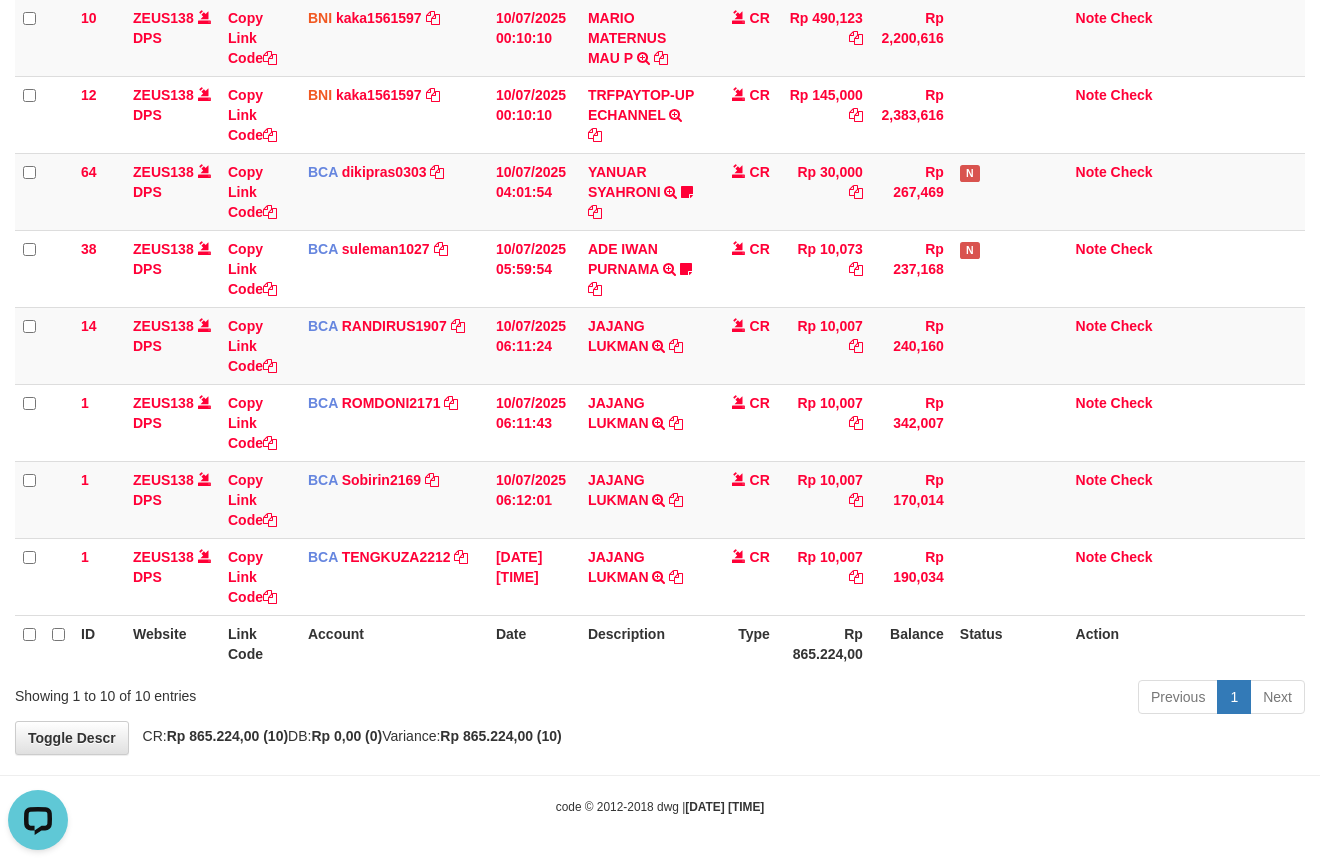 click on "**********" at bounding box center [660, 200] 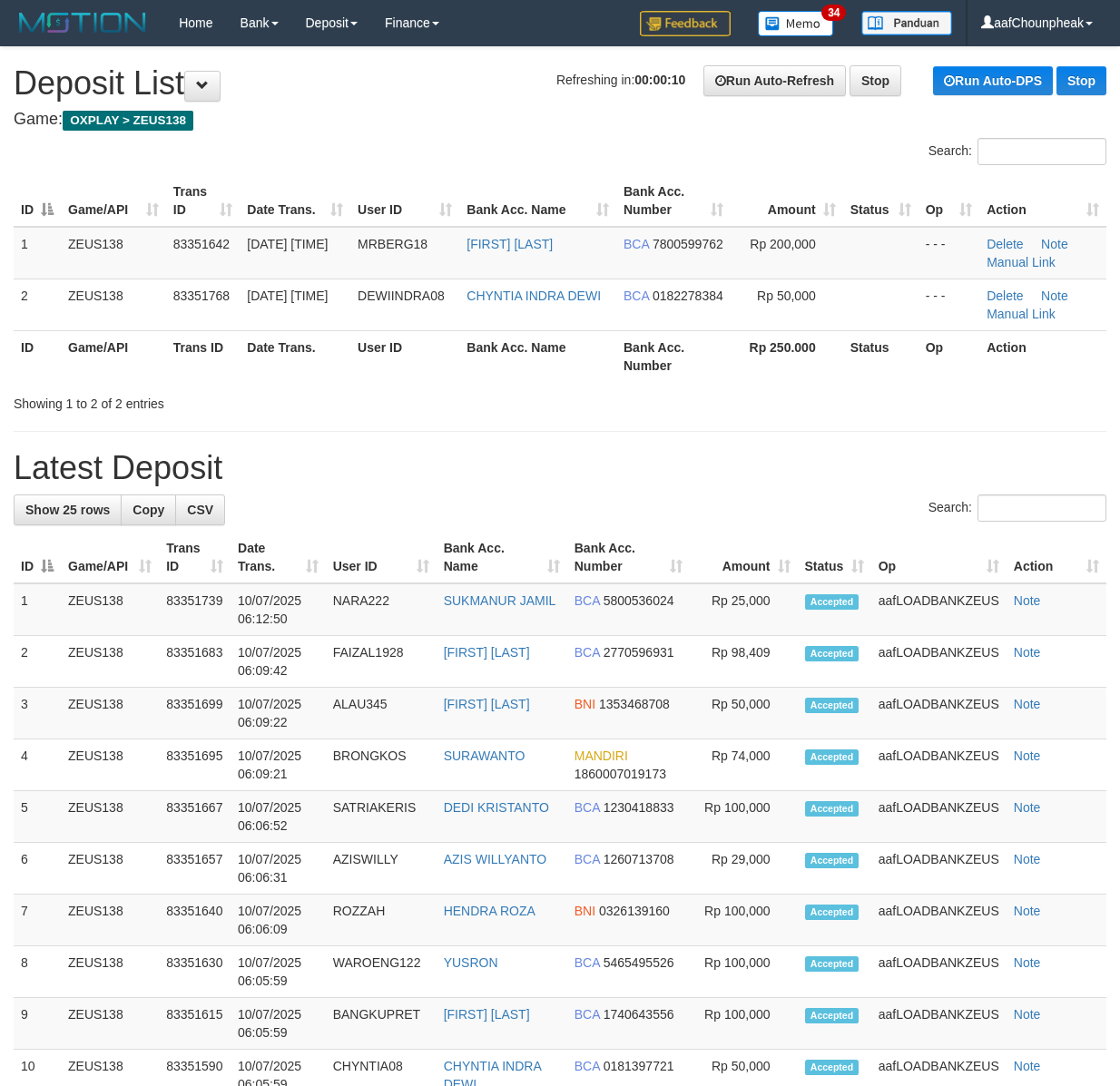 scroll, scrollTop: 0, scrollLeft: 0, axis: both 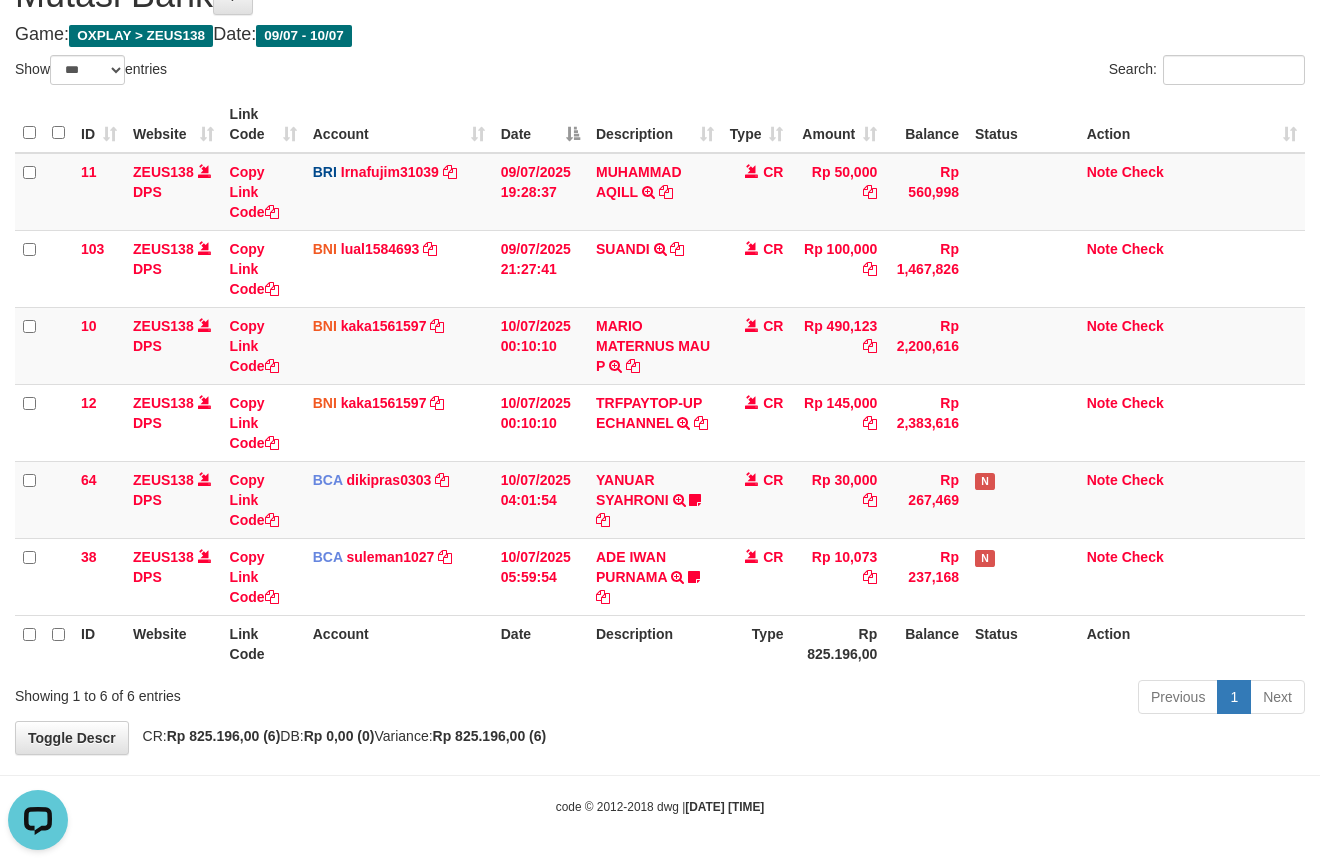 click on "Toggle navigation
Home
Bank
Account List
Mutasi Bank
Search
Note Mutasi
Deposit
DPS List
History
Finance
Financial Data
aafChounpheak
My Profile
Log Out
34" at bounding box center (660, 384) 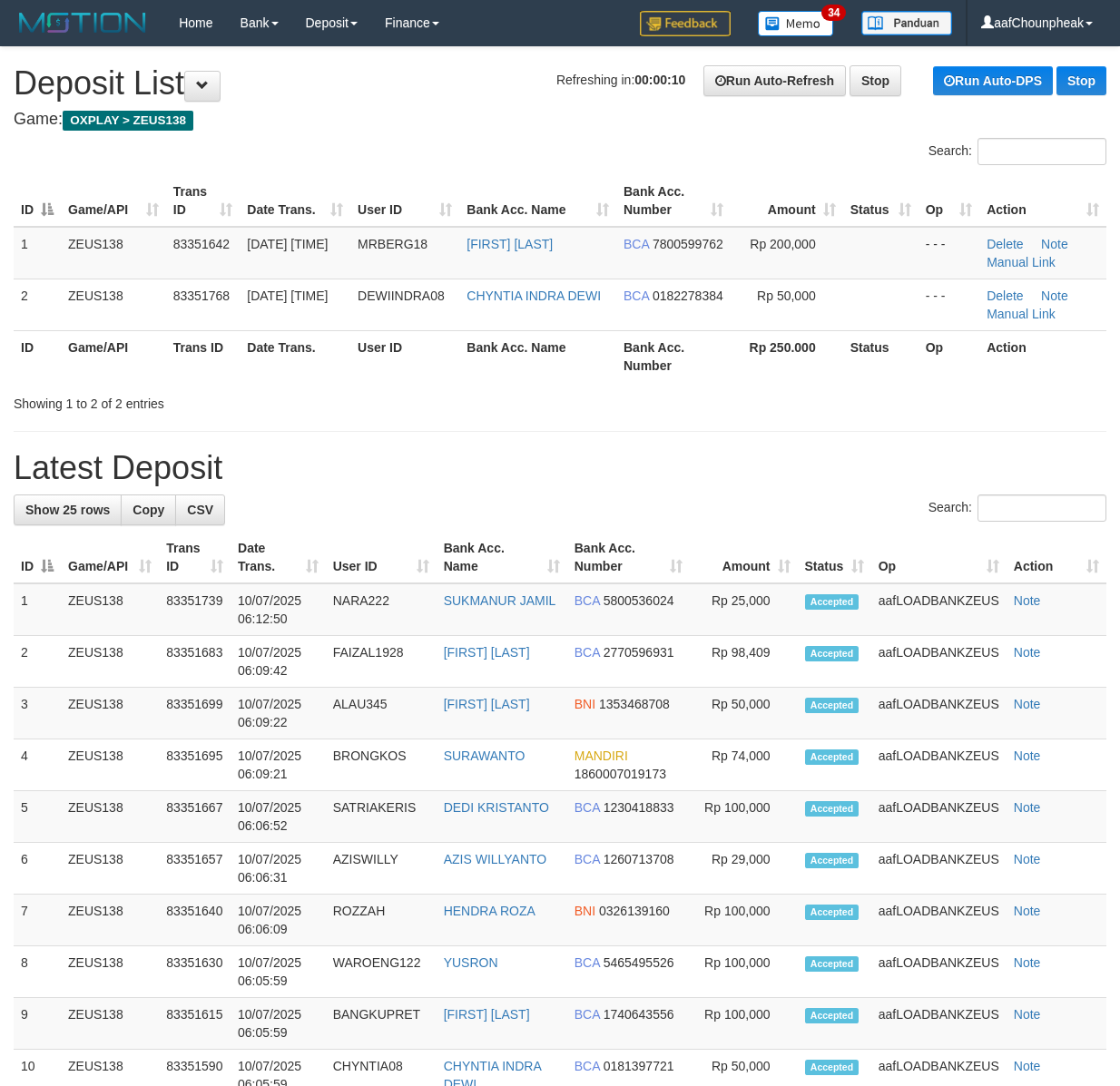 scroll, scrollTop: 0, scrollLeft: 0, axis: both 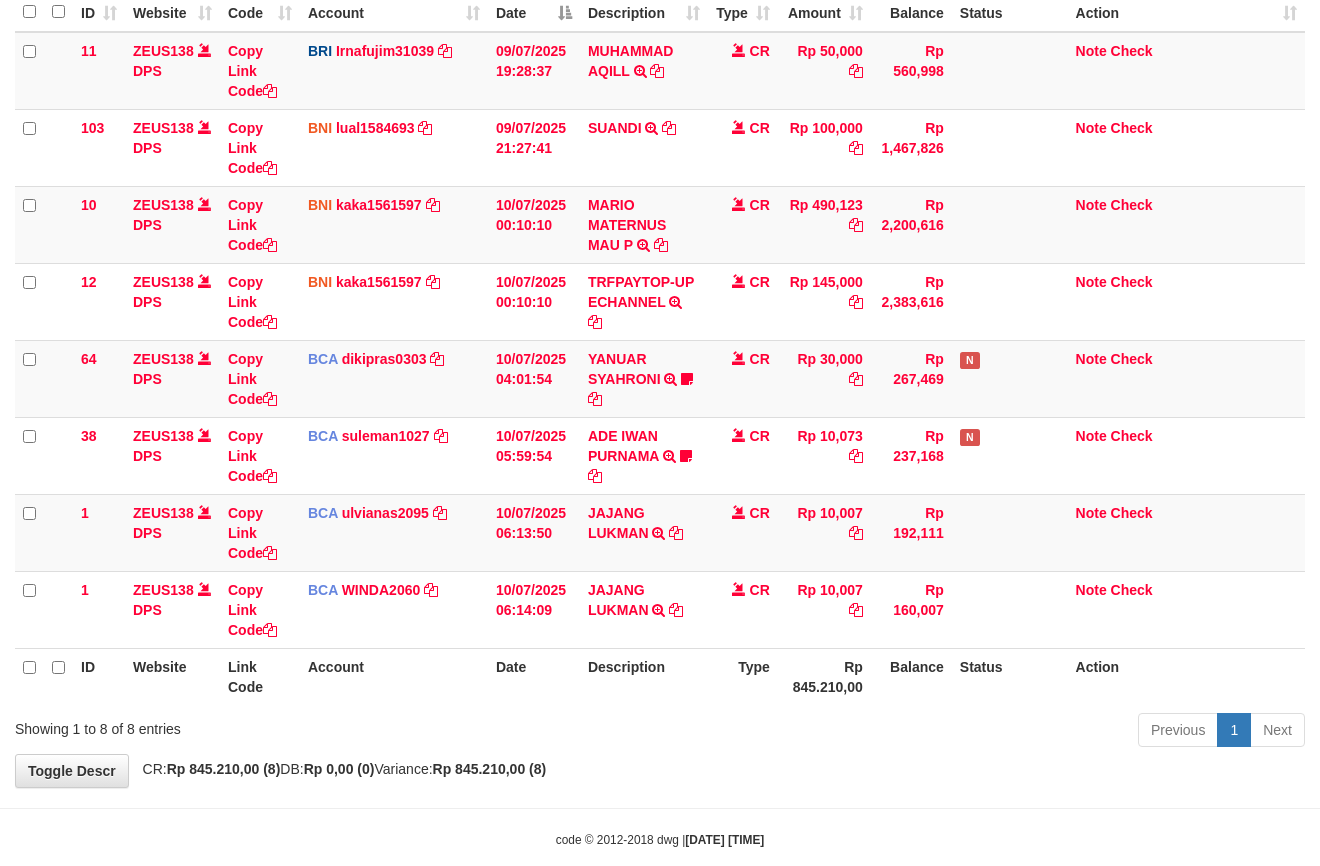 click on "Previous 1 Next" at bounding box center [935, 732] 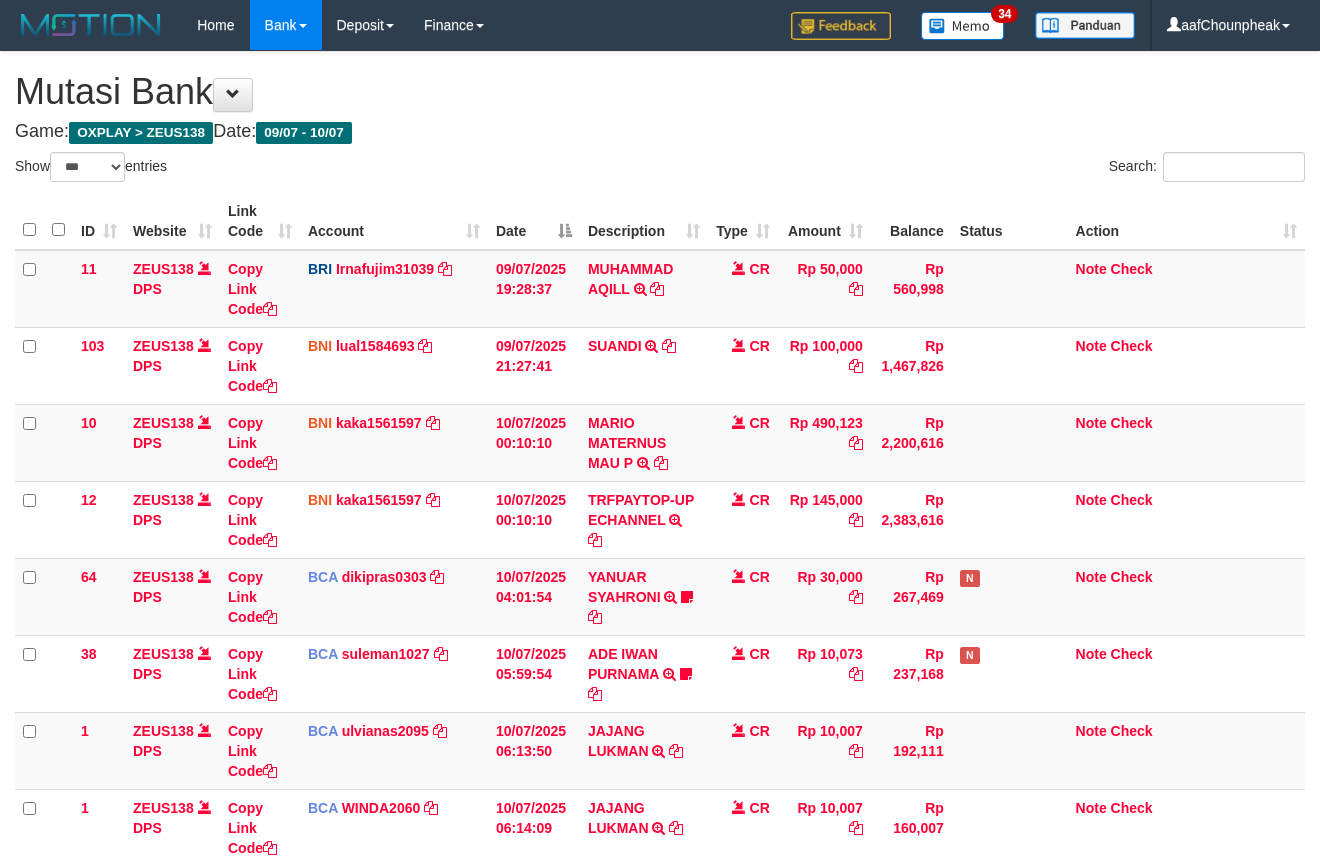 scroll, scrollTop: 218, scrollLeft: 0, axis: vertical 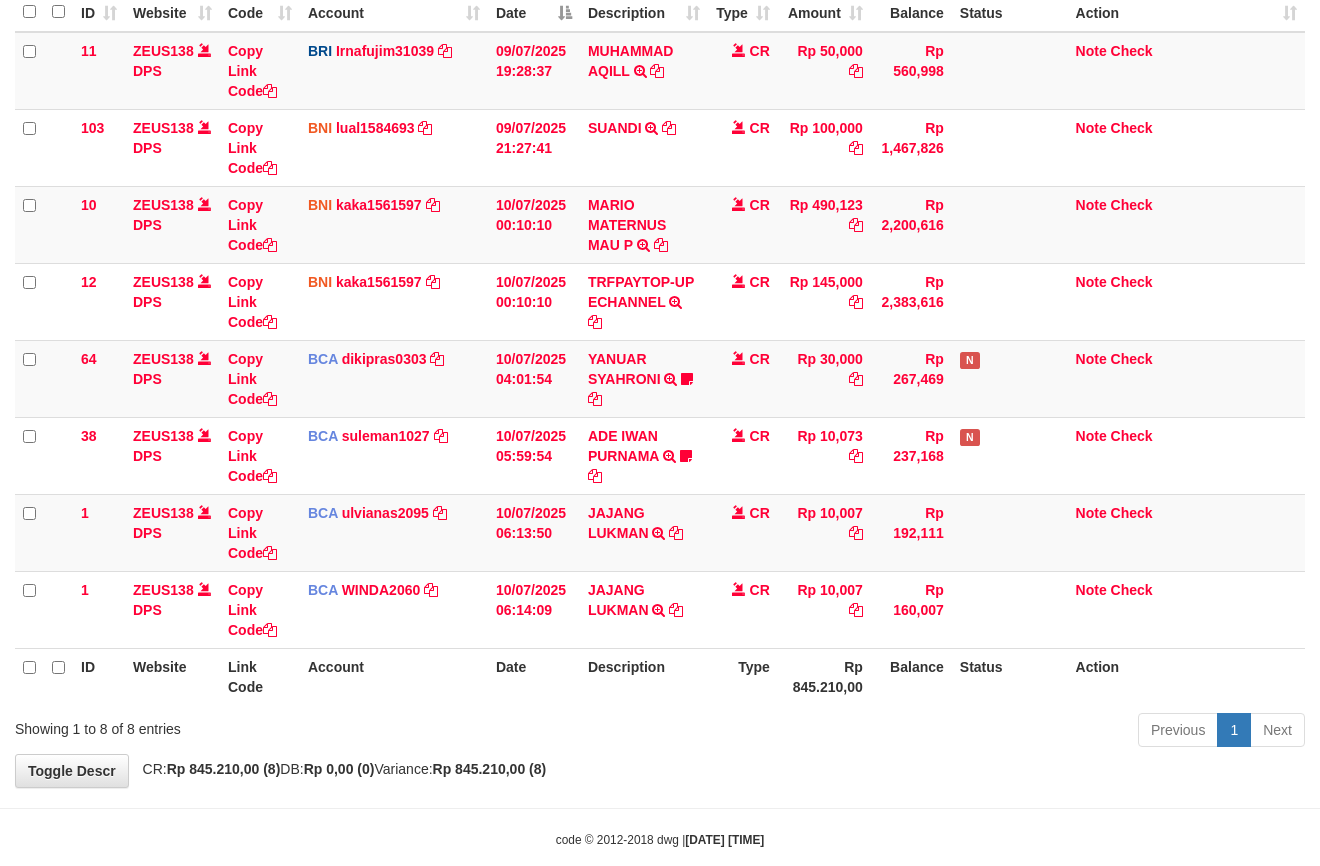 click on "Previous 1 Next" at bounding box center [935, 732] 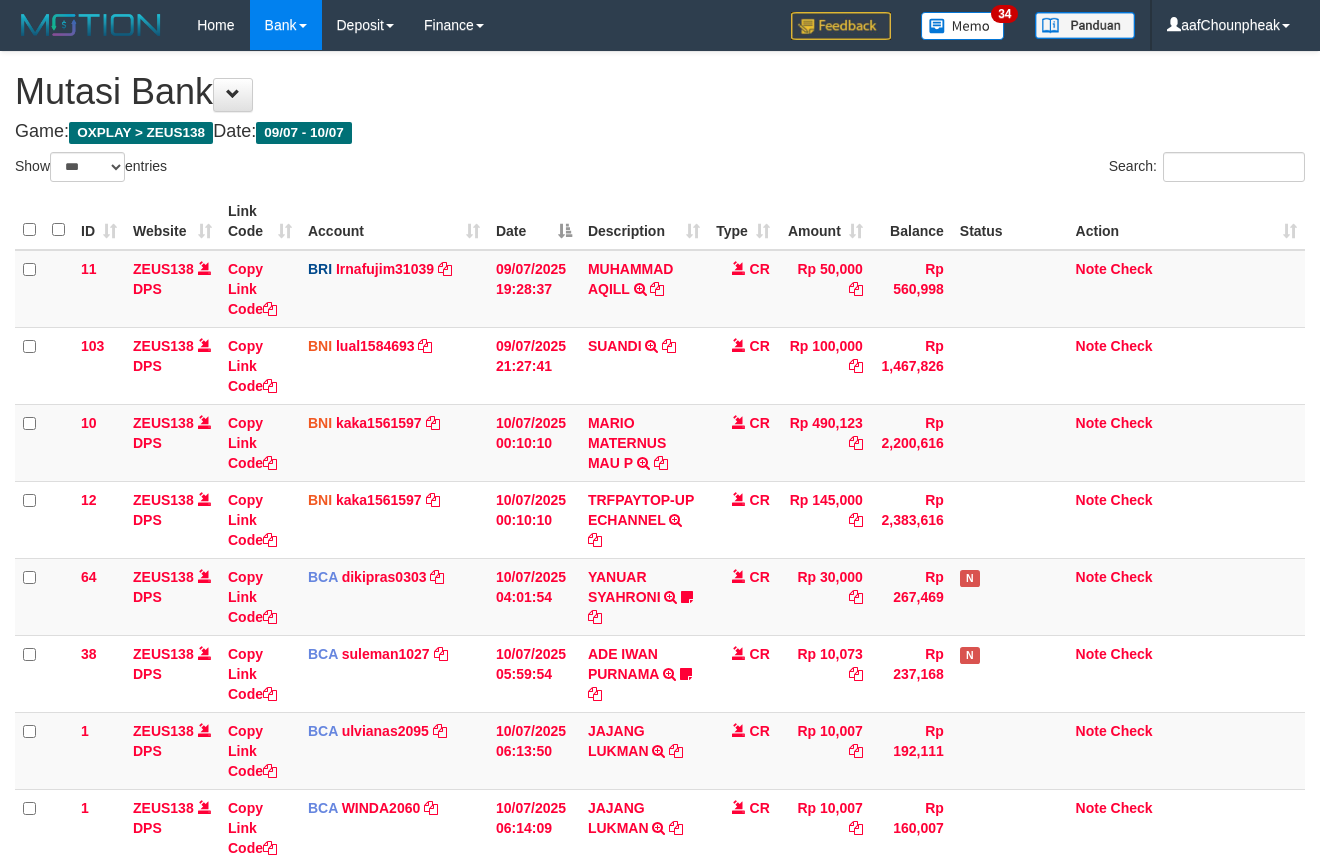 scroll, scrollTop: 218, scrollLeft: 0, axis: vertical 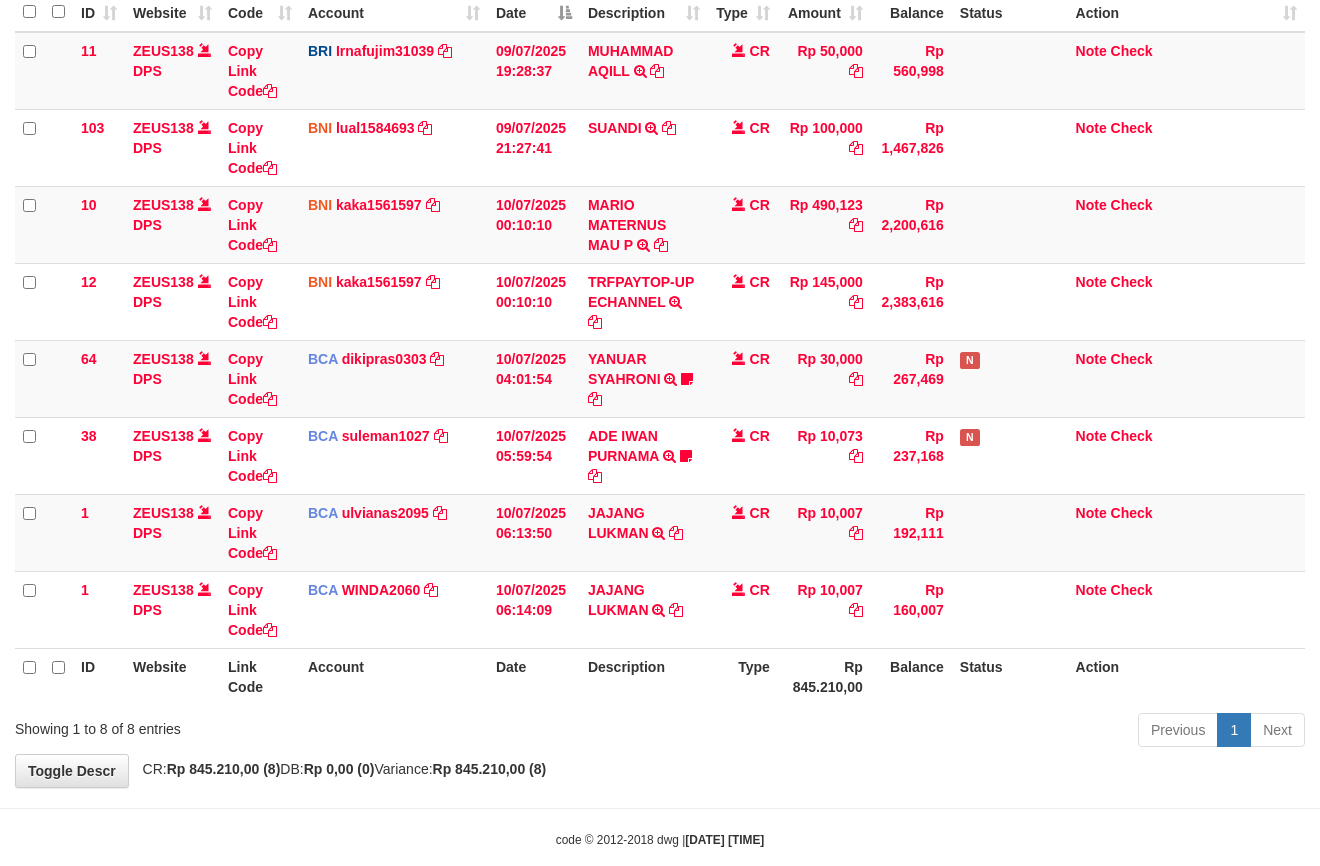 click on "Previous 1 Next" at bounding box center [935, 732] 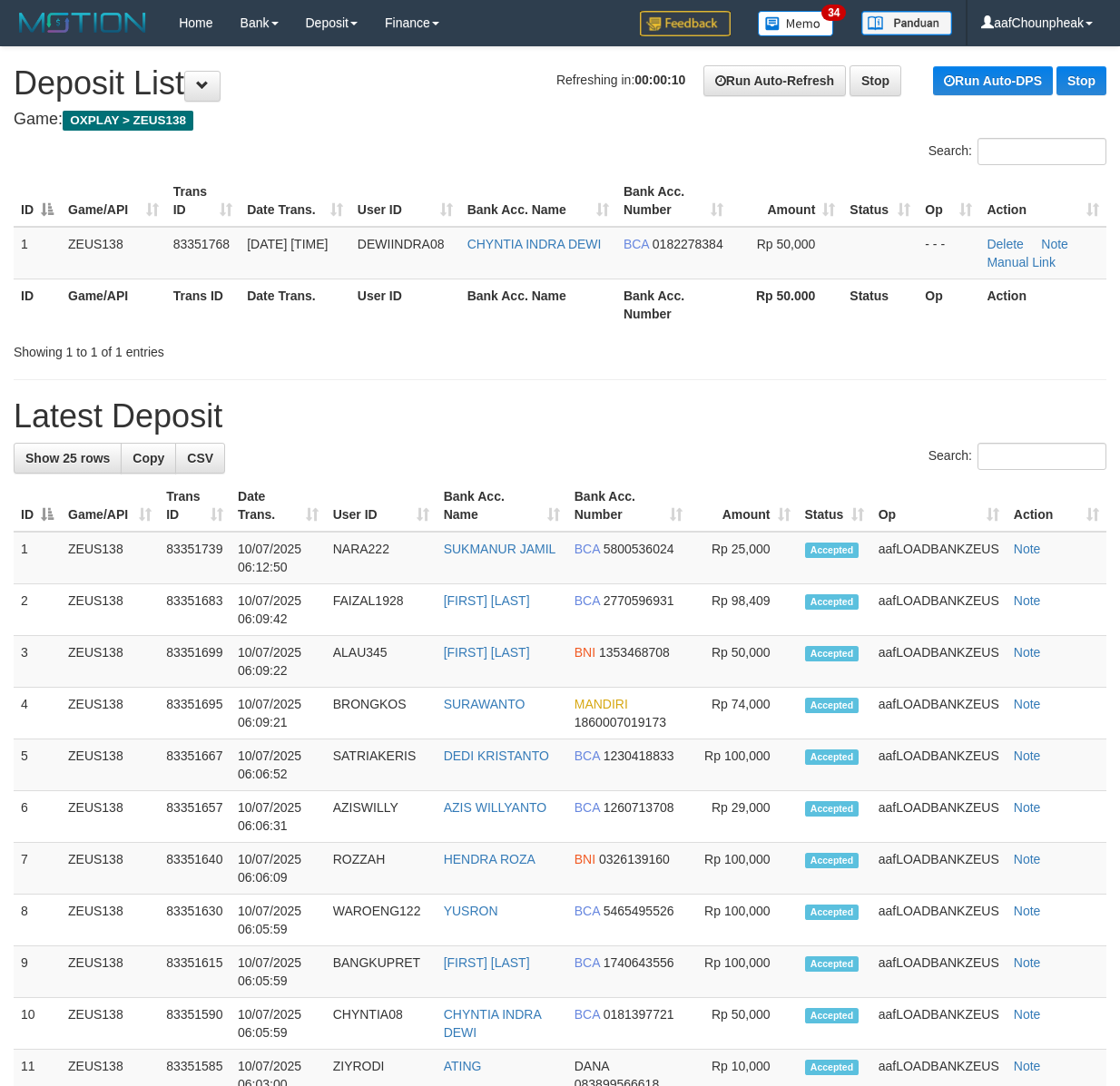 scroll, scrollTop: 0, scrollLeft: 0, axis: both 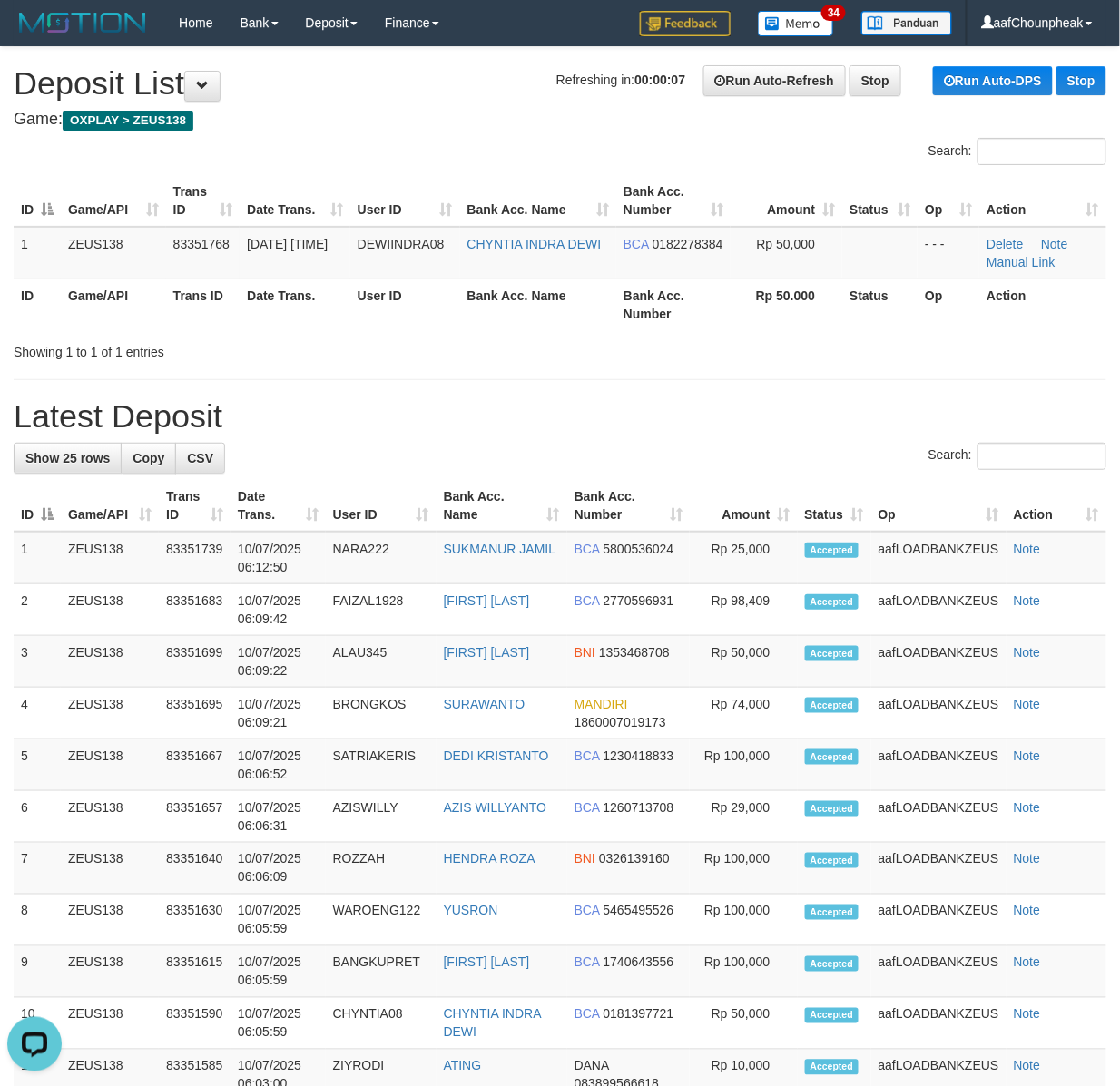 click on "Search:" at bounding box center (560, 153) 